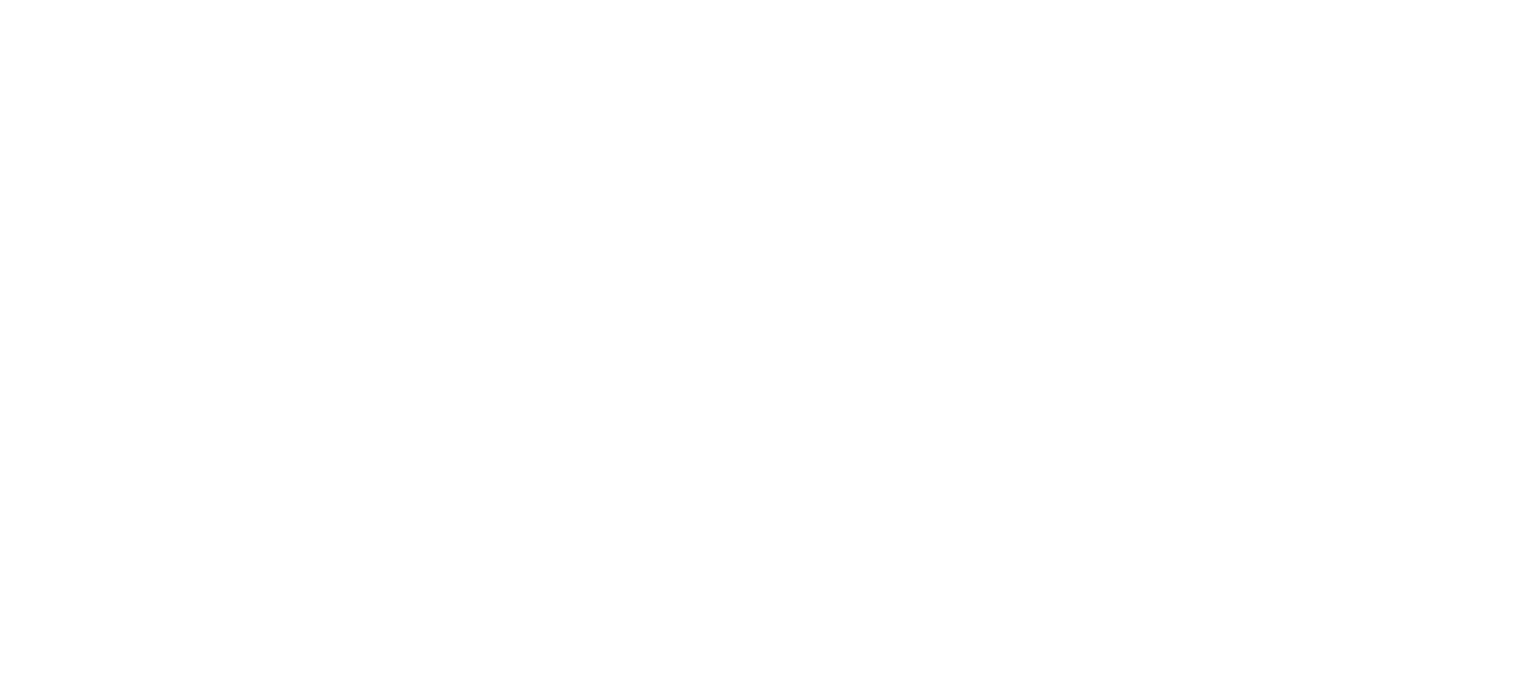 scroll, scrollTop: 0, scrollLeft: 0, axis: both 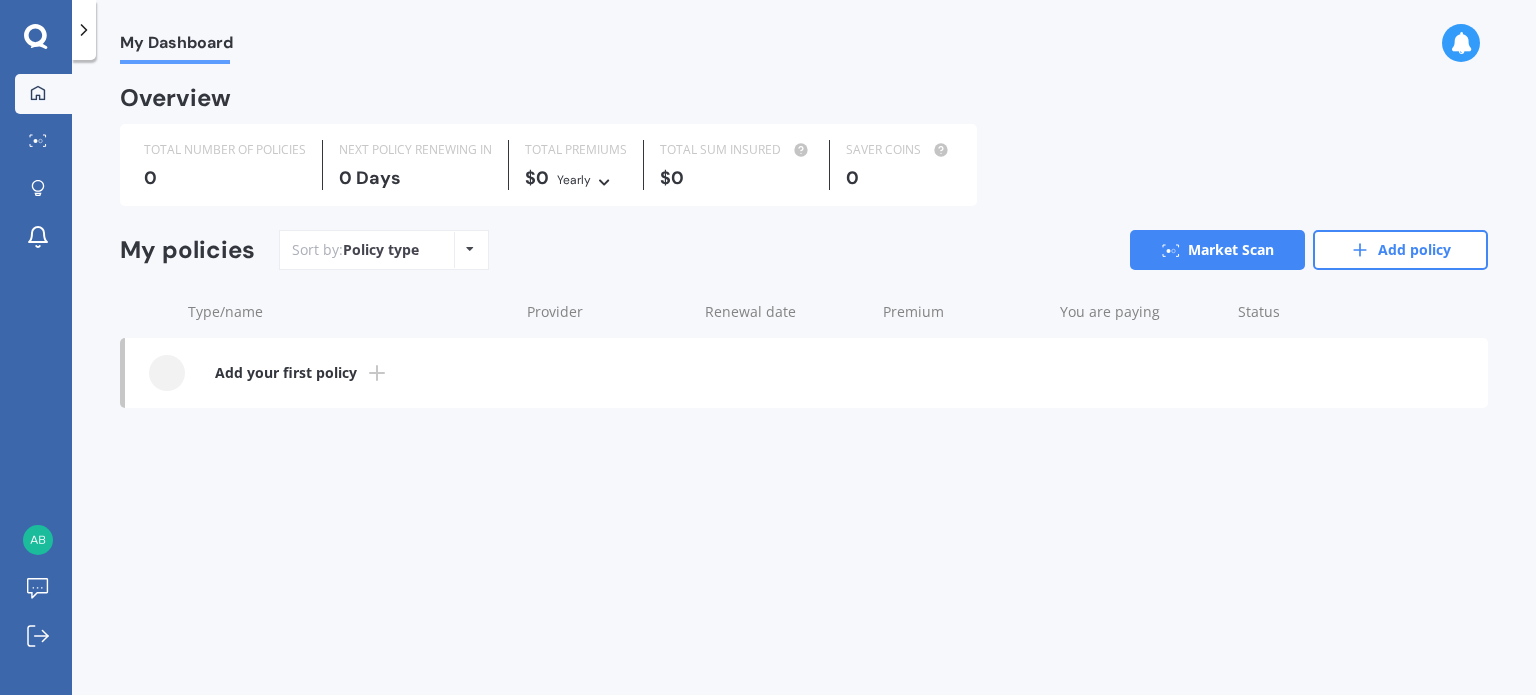 click 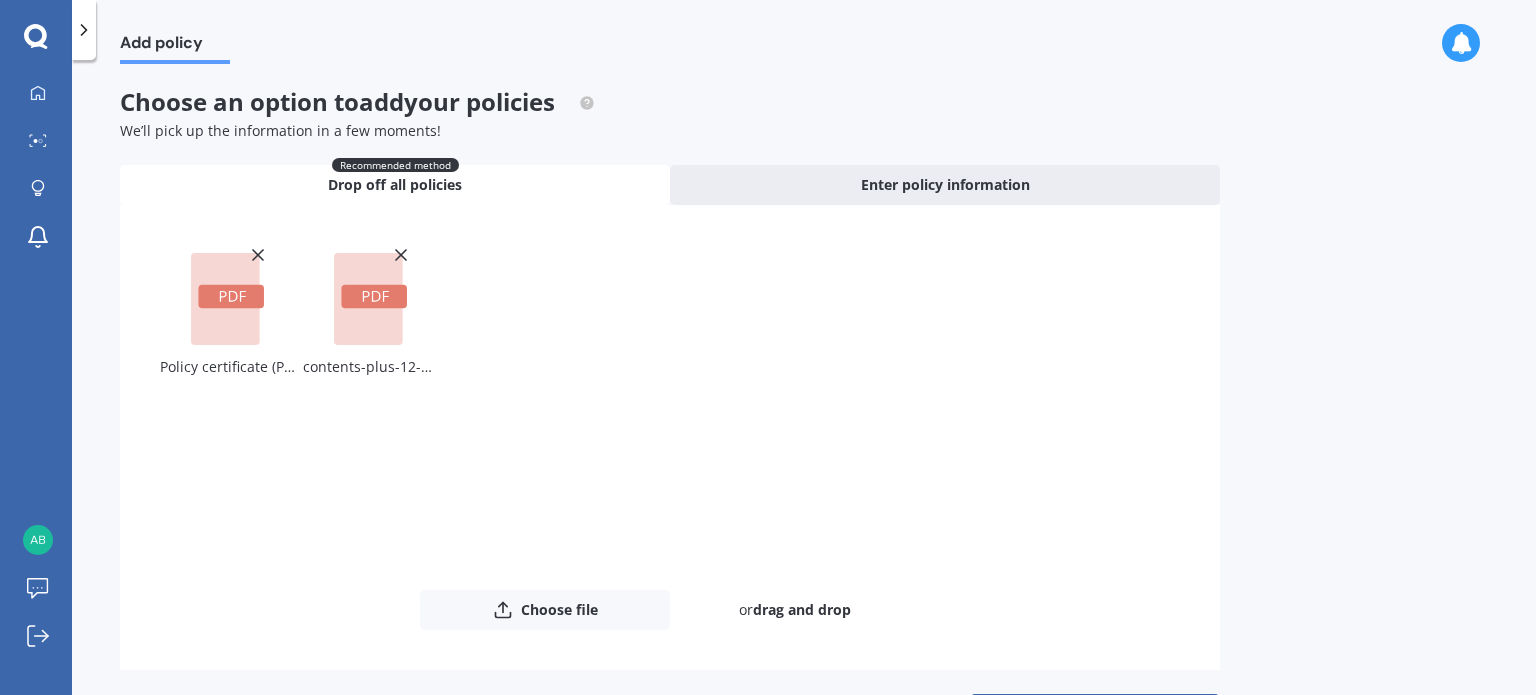 click on "Add policy Choose an option   to  add  your policies We’ll pick up the information in a few moments! Recommended method Drop off all policies Enter policy information Uploading Policy certificate (P00001345700).pdf contents-plus-12-23.pdf Choose file or  drag and drop The file name   already exists, would you like to replace it? Confirm Cancel Upload" at bounding box center [804, 381] 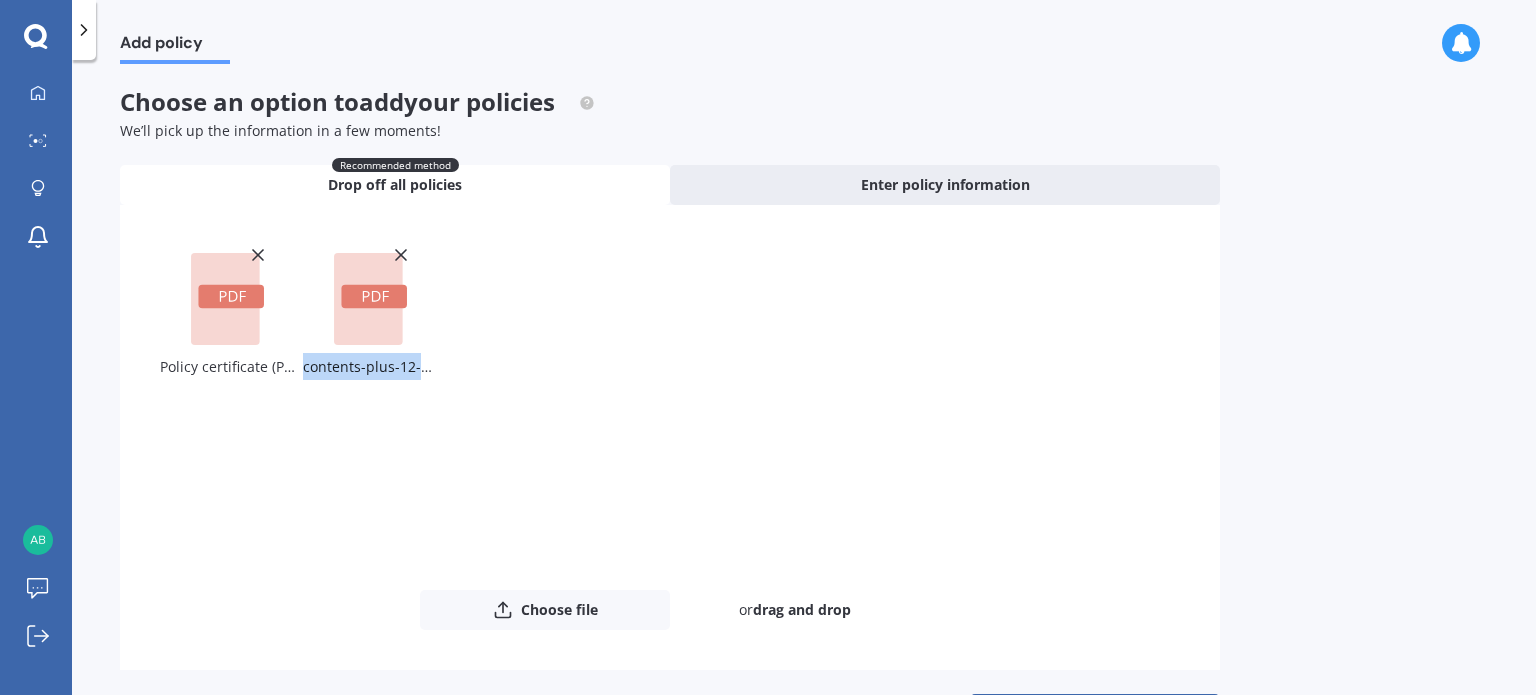 drag, startPoint x: 1525, startPoint y: 295, endPoint x: 1521, endPoint y: 403, distance: 108.07405 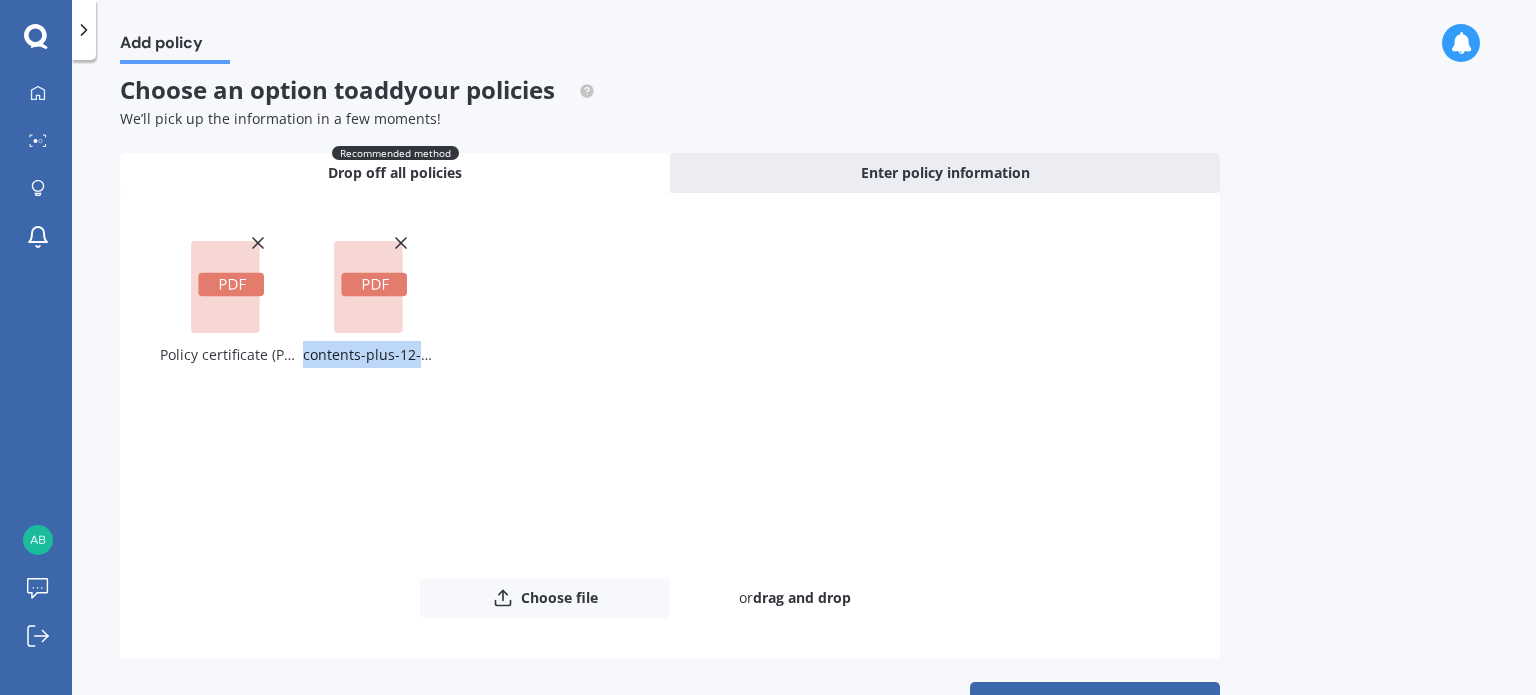 scroll, scrollTop: 72, scrollLeft: 0, axis: vertical 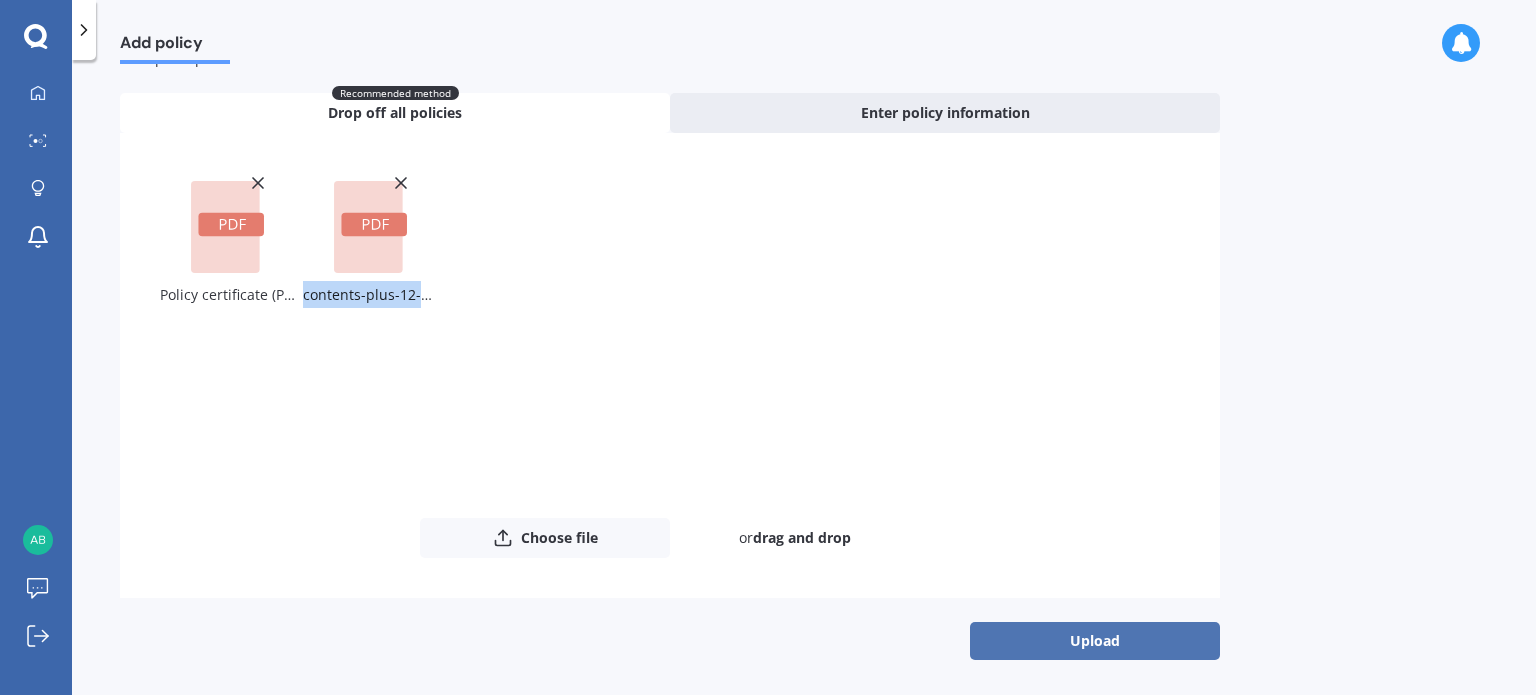 click on "Upload" at bounding box center [1095, 641] 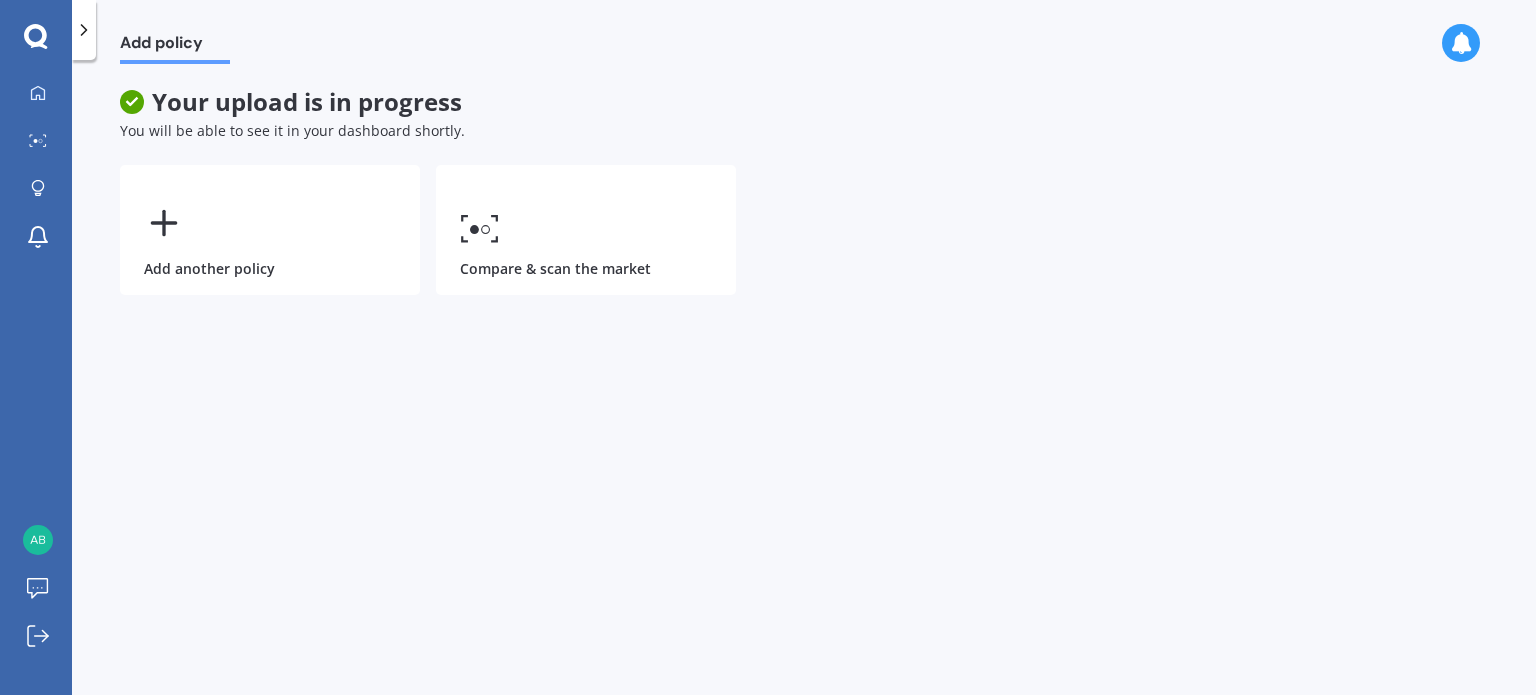scroll, scrollTop: 0, scrollLeft: 0, axis: both 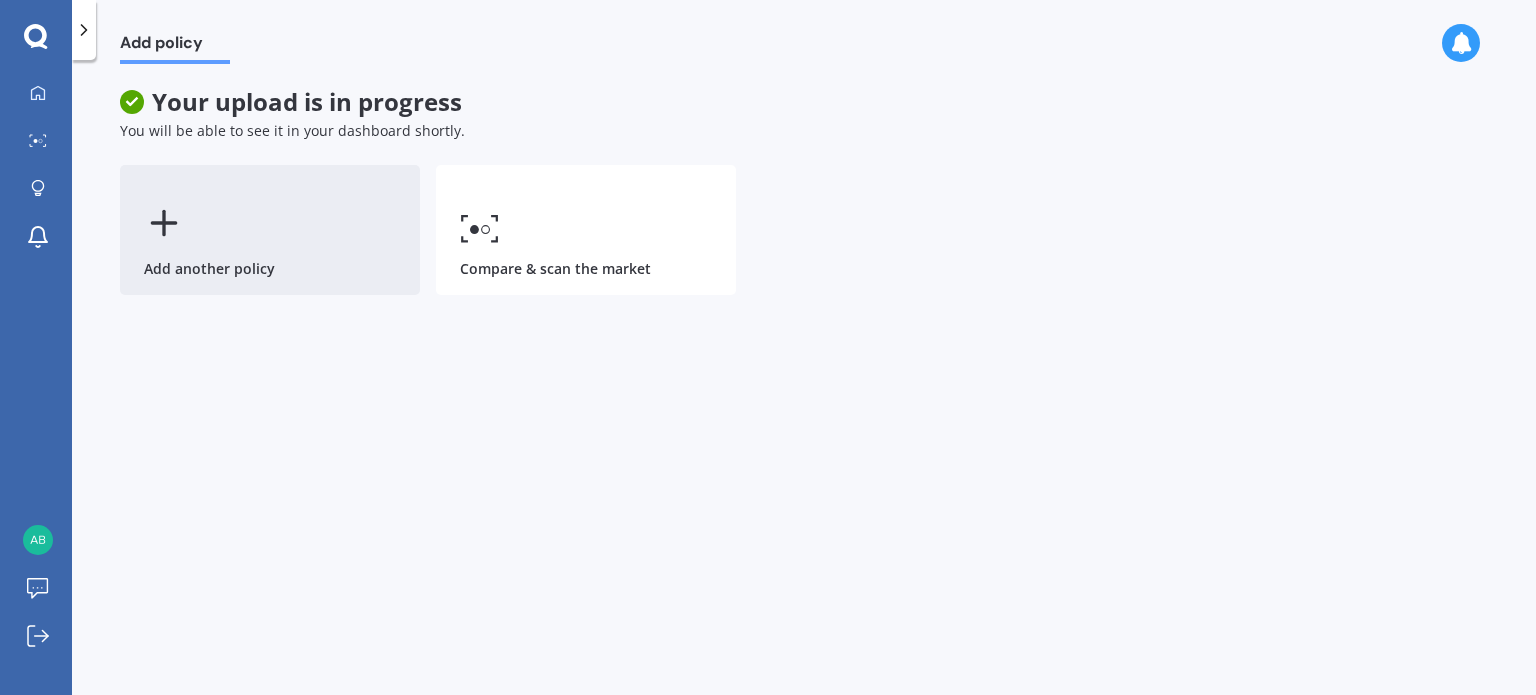 click on "Add another policy" at bounding box center (270, 230) 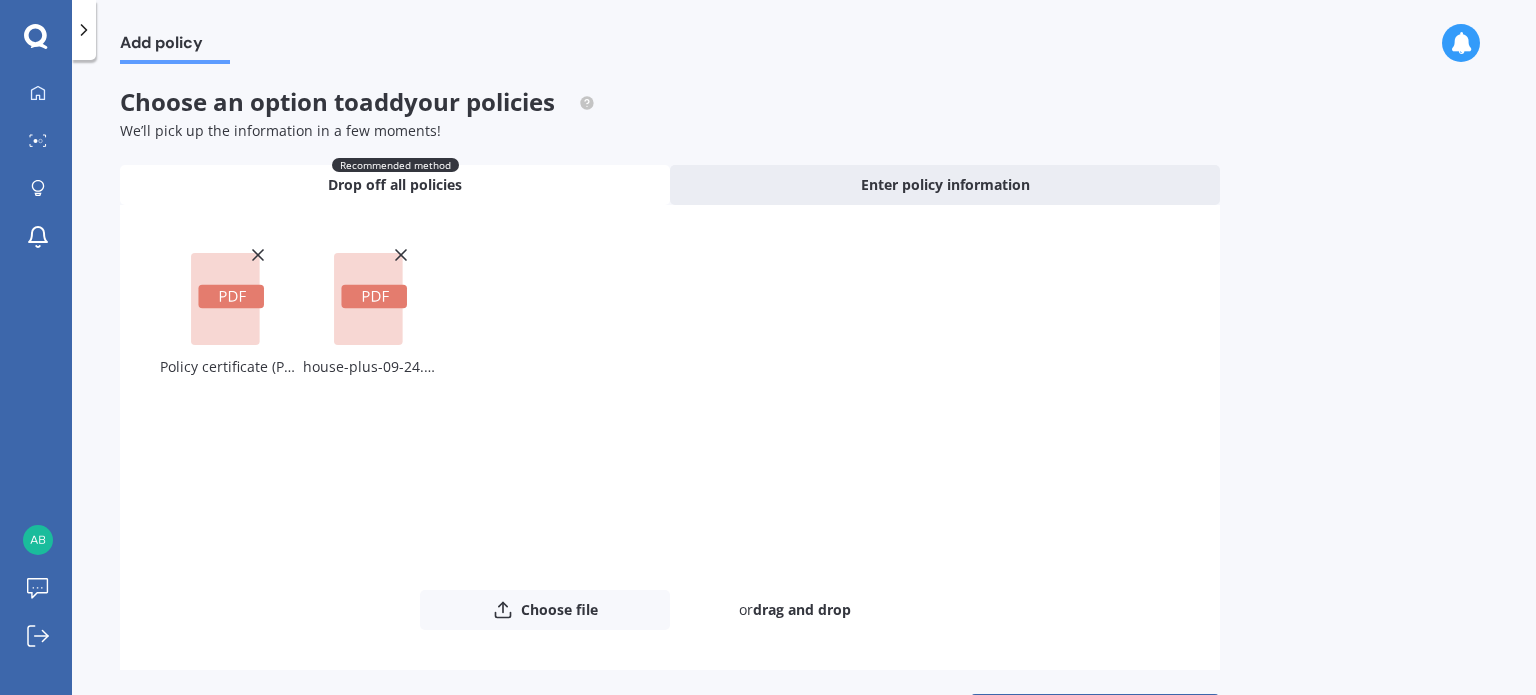 scroll, scrollTop: 72, scrollLeft: 0, axis: vertical 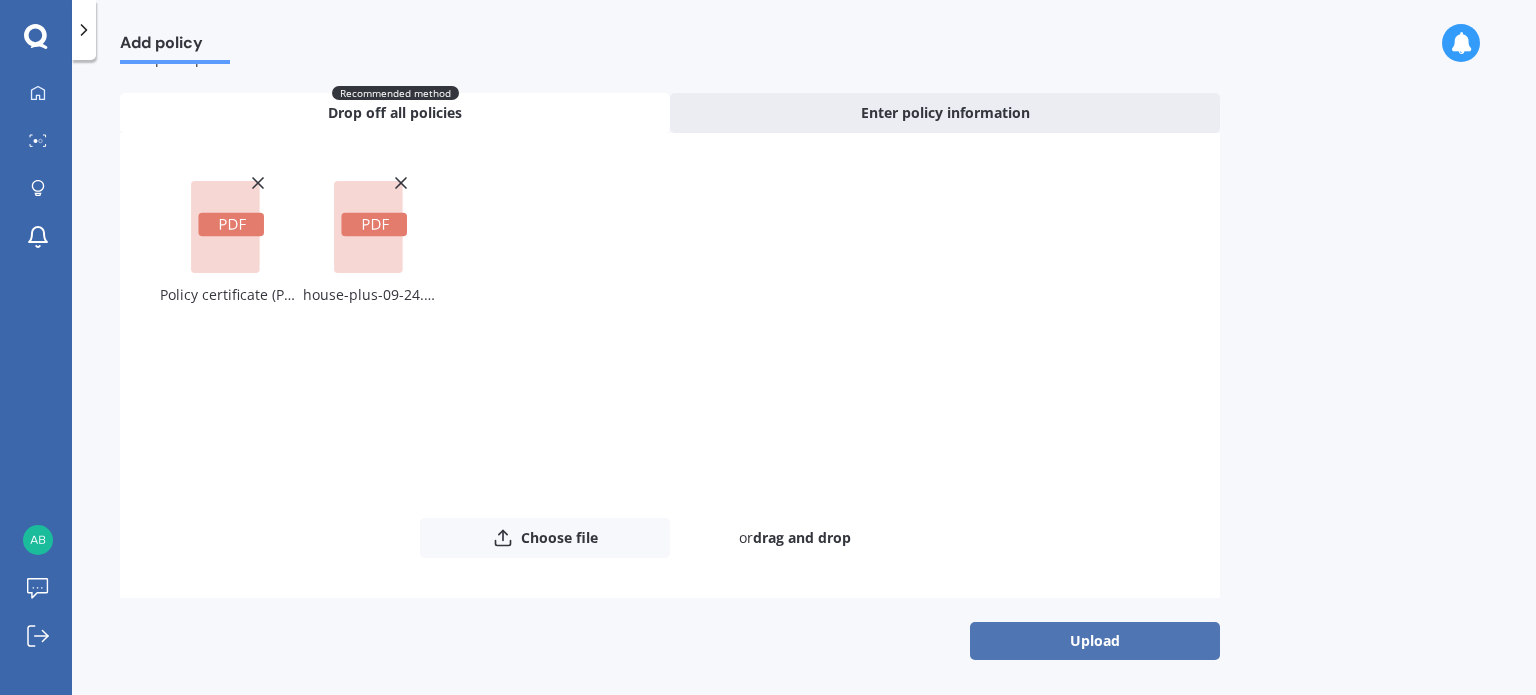 click on "Upload" at bounding box center (1095, 641) 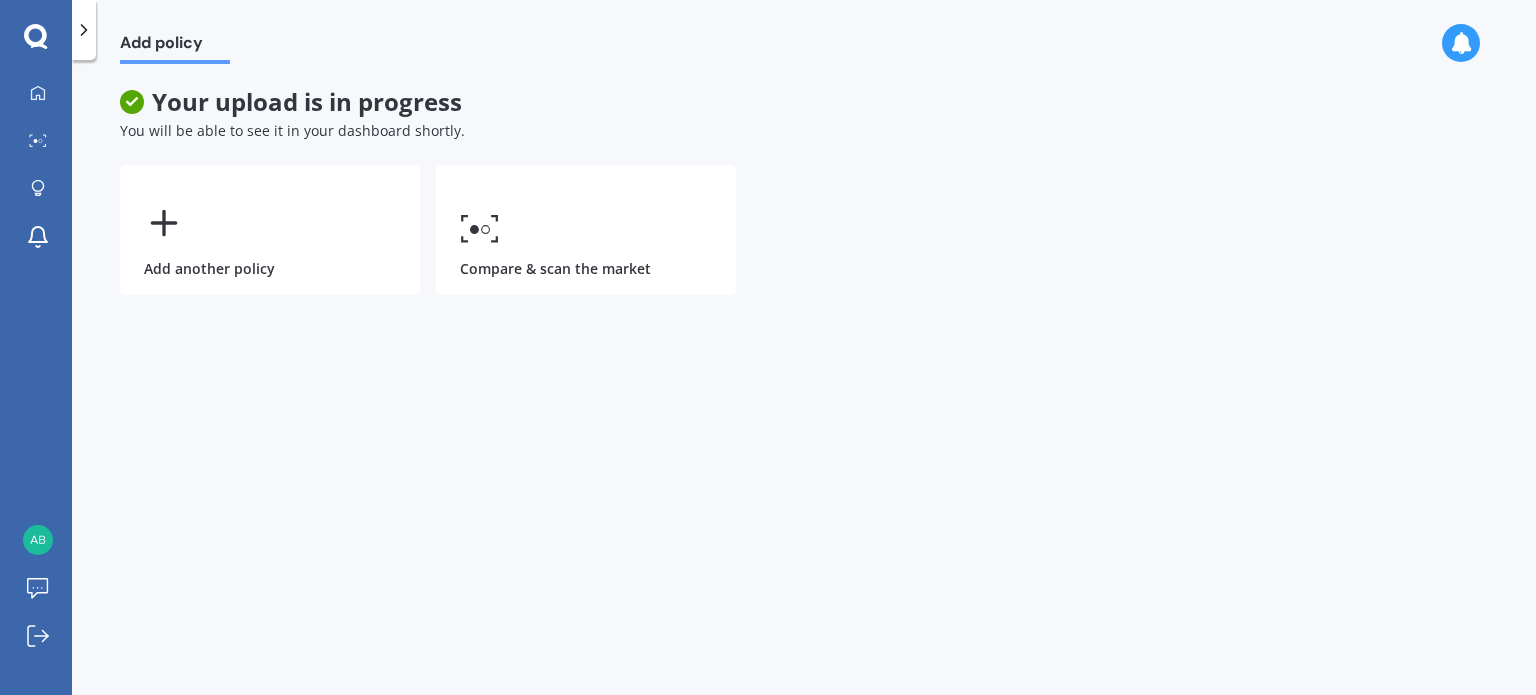 scroll, scrollTop: 0, scrollLeft: 0, axis: both 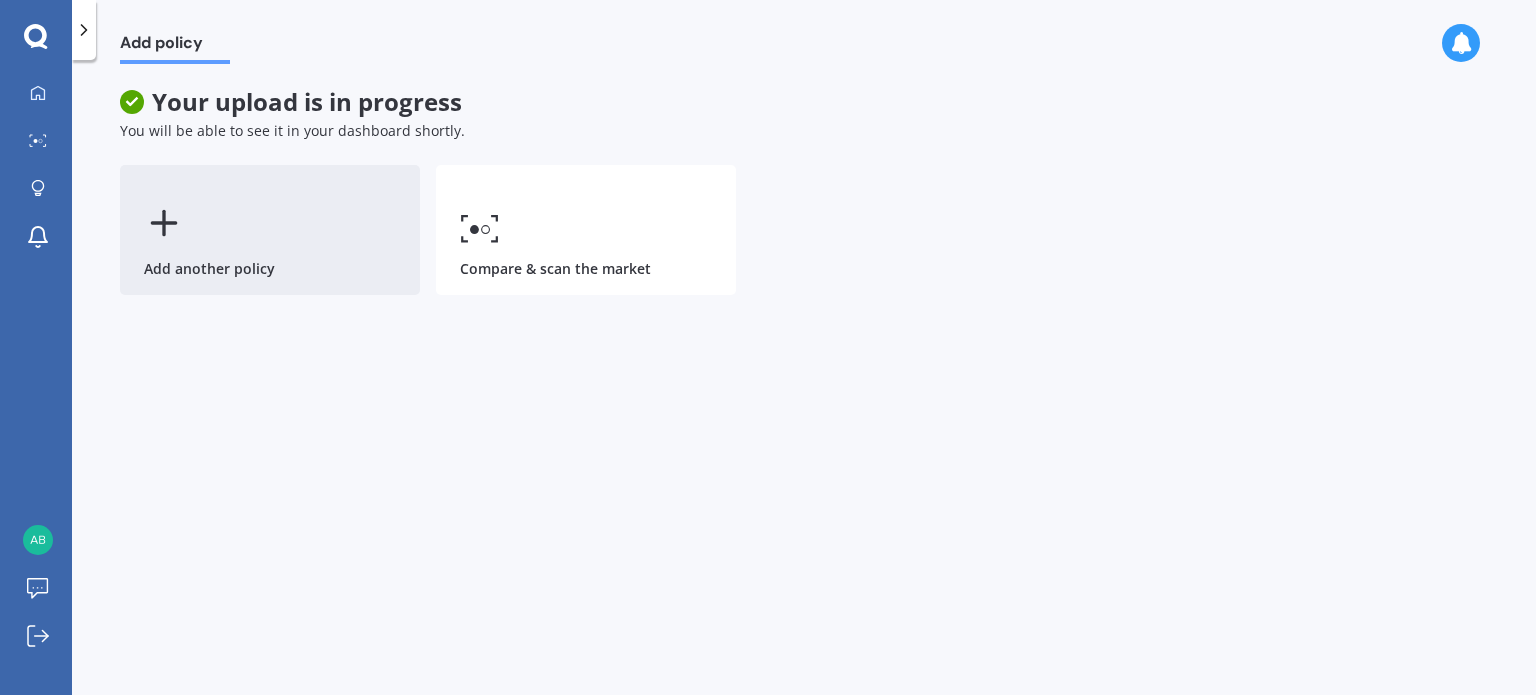 click on "Add another policy" at bounding box center (270, 230) 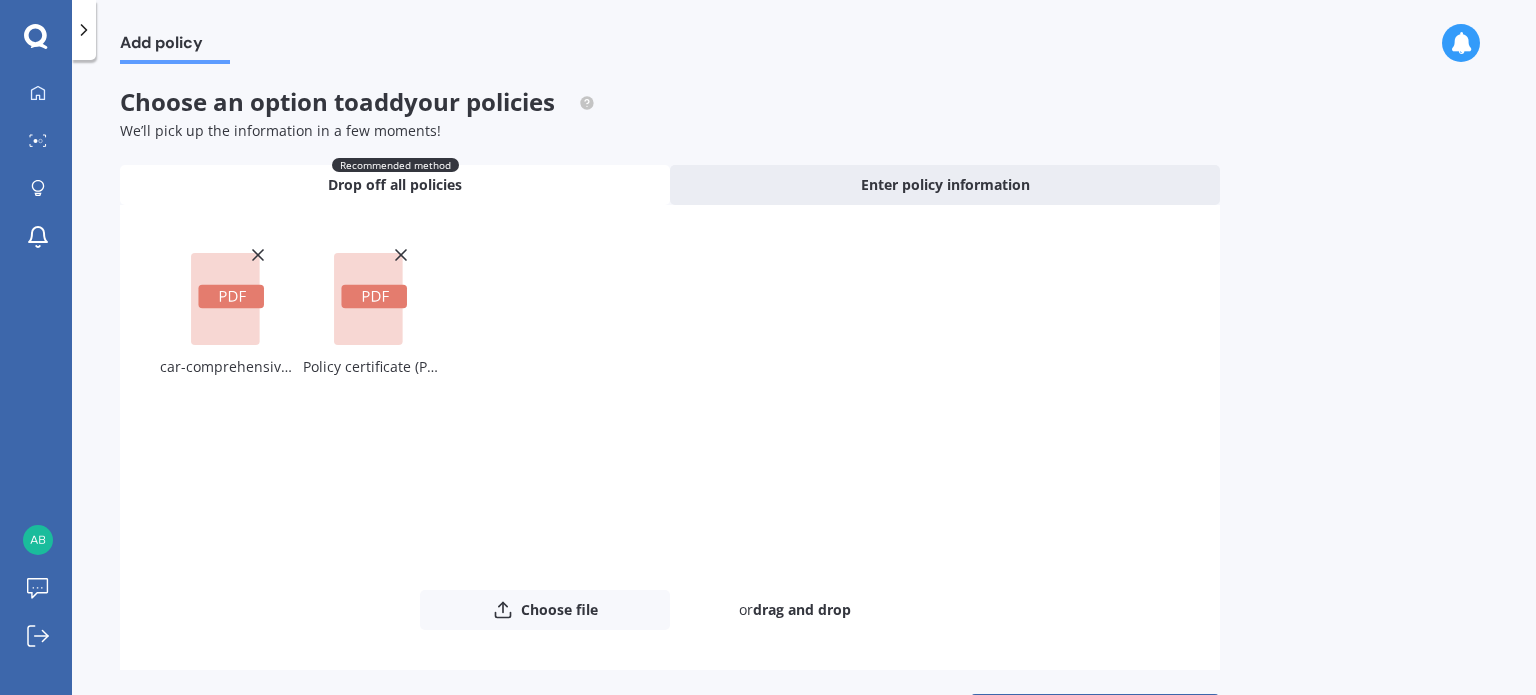 click on "Add policy Choose an option   to  add  your policies We’ll pick up the information in a few moments! Recommended method Drop off all policies Enter policy information Uploading car-comprehensive-09-24.pdf Policy certificate (P00005731403).pdf Choose file or  drag and drop The file name   already exists, would you like to replace it? Confirm Cancel Upload" at bounding box center (804, 381) 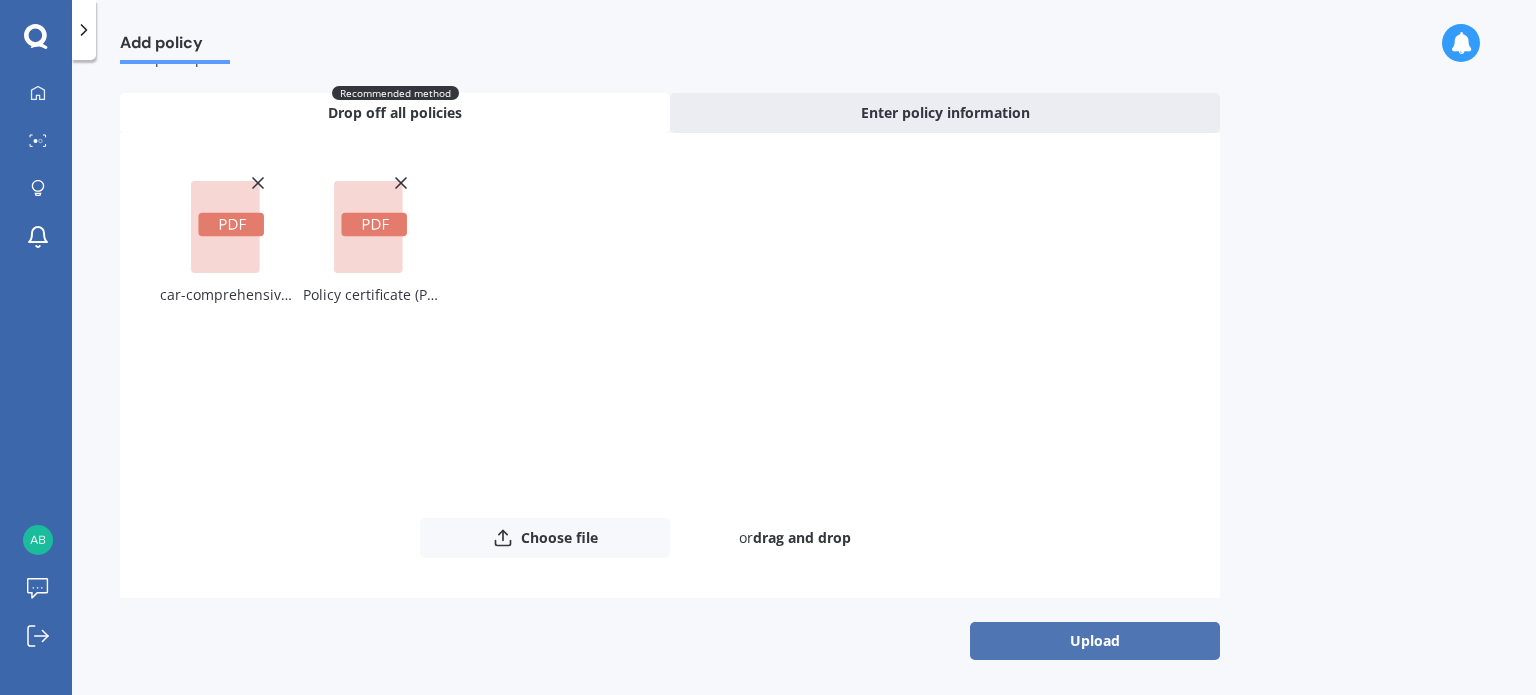 click on "Upload" at bounding box center [1095, 641] 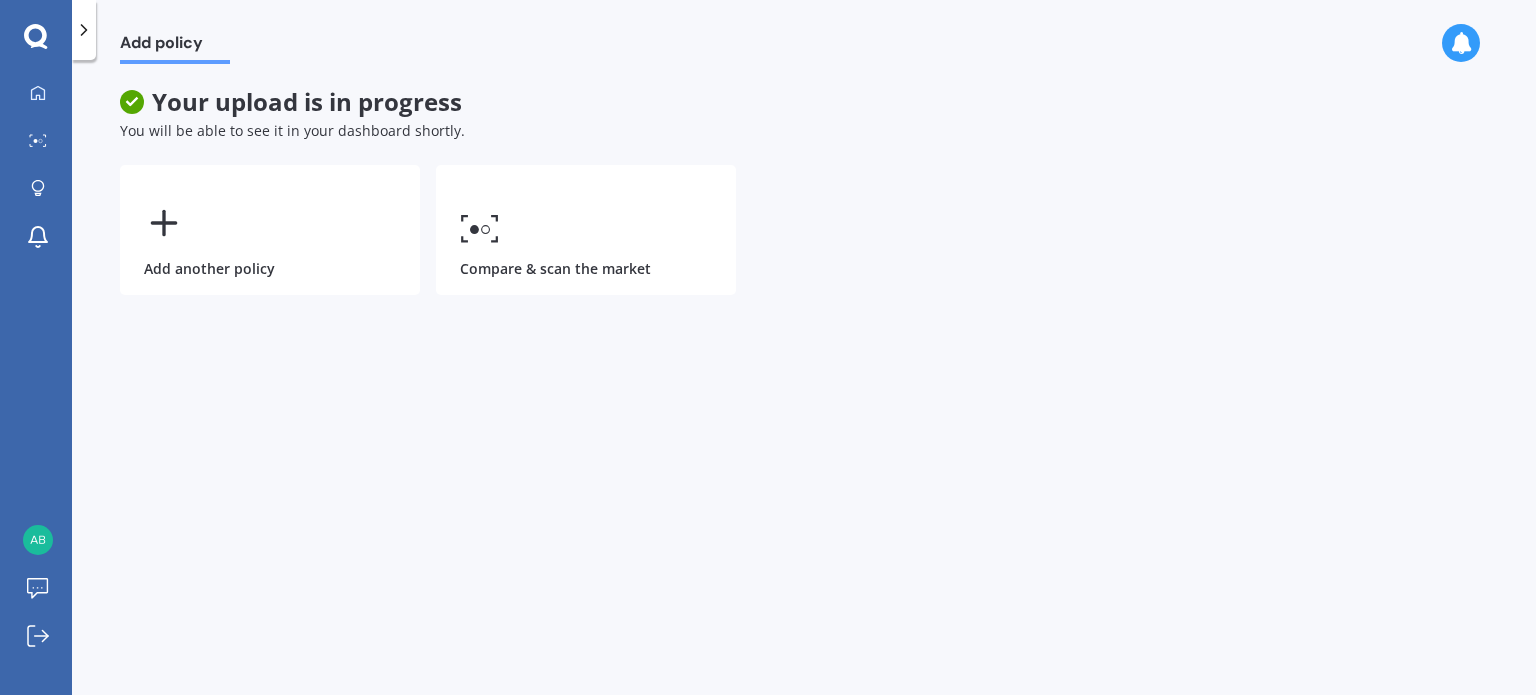 scroll, scrollTop: 0, scrollLeft: 0, axis: both 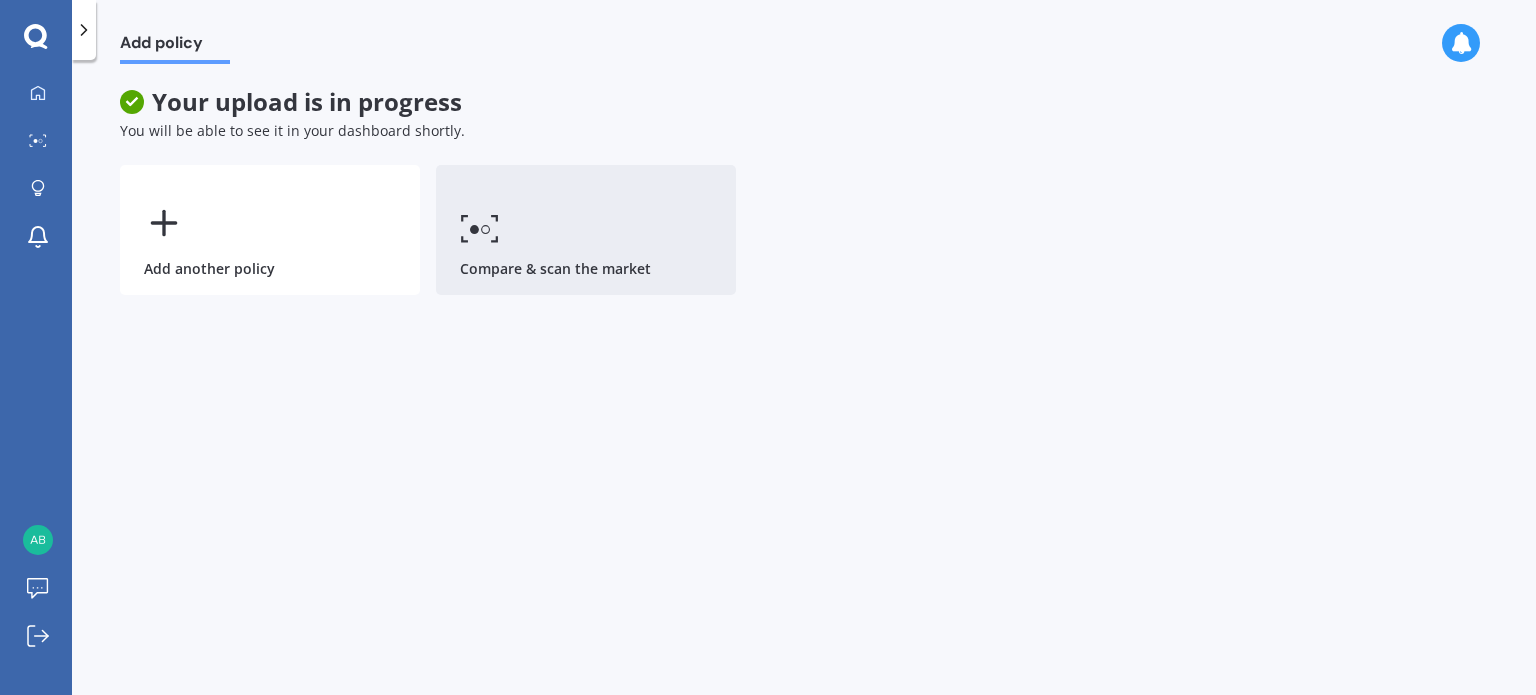 click on "Compare & scan the market" at bounding box center [586, 230] 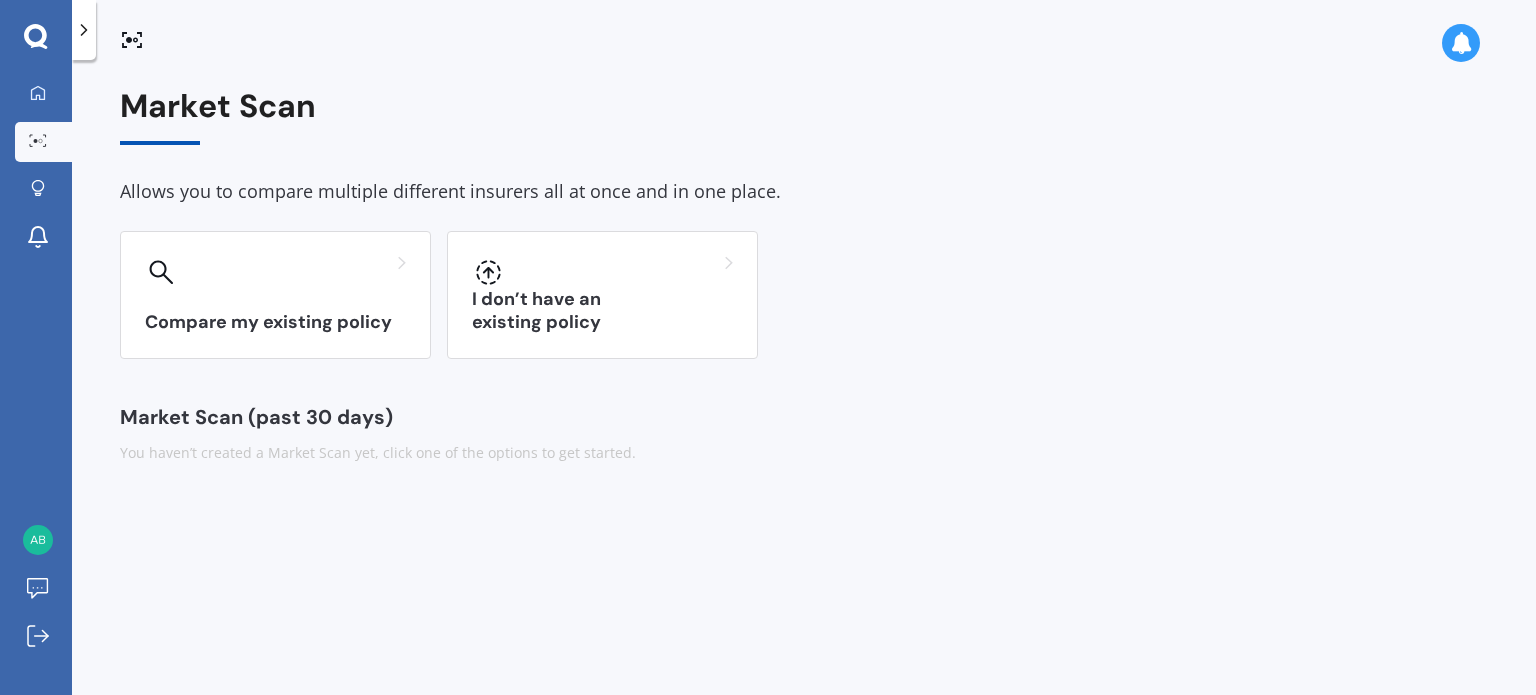 click 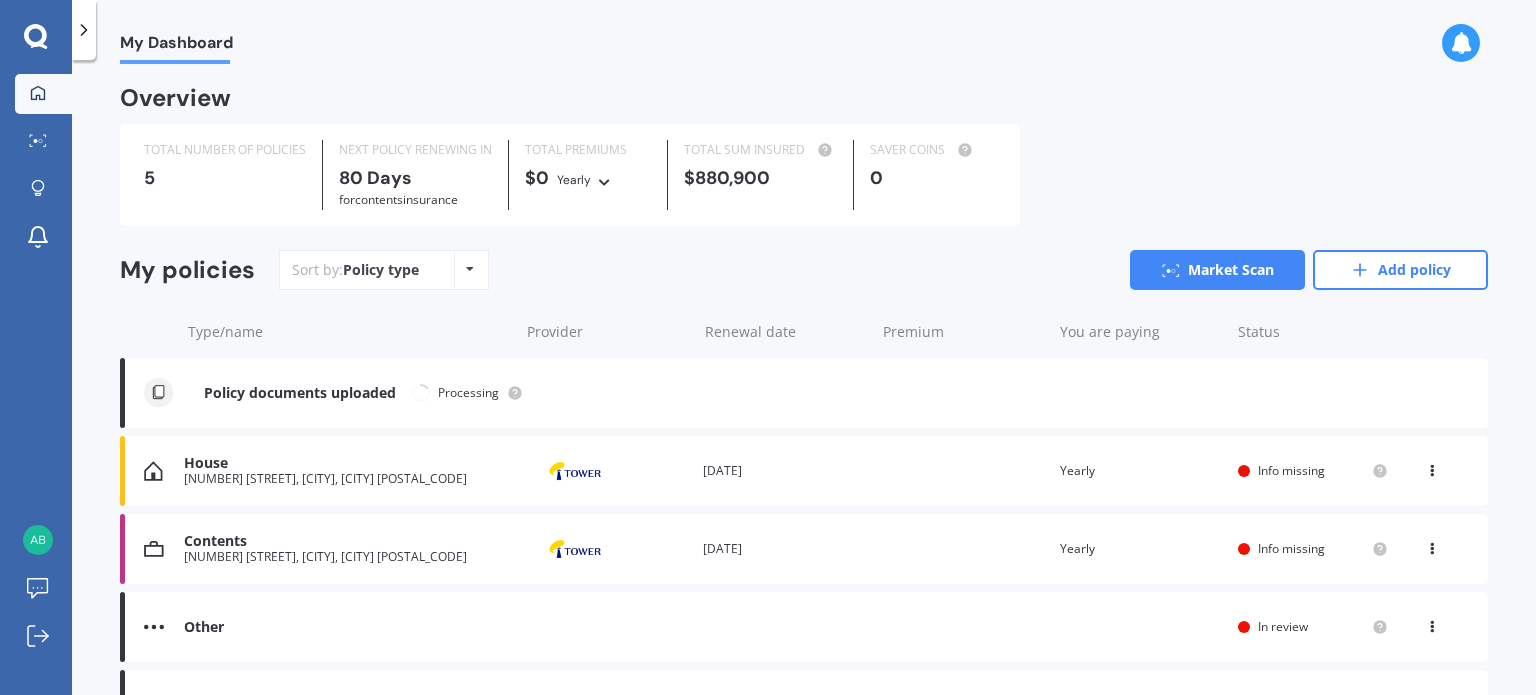 click on "Info missing" at bounding box center (1313, 471) 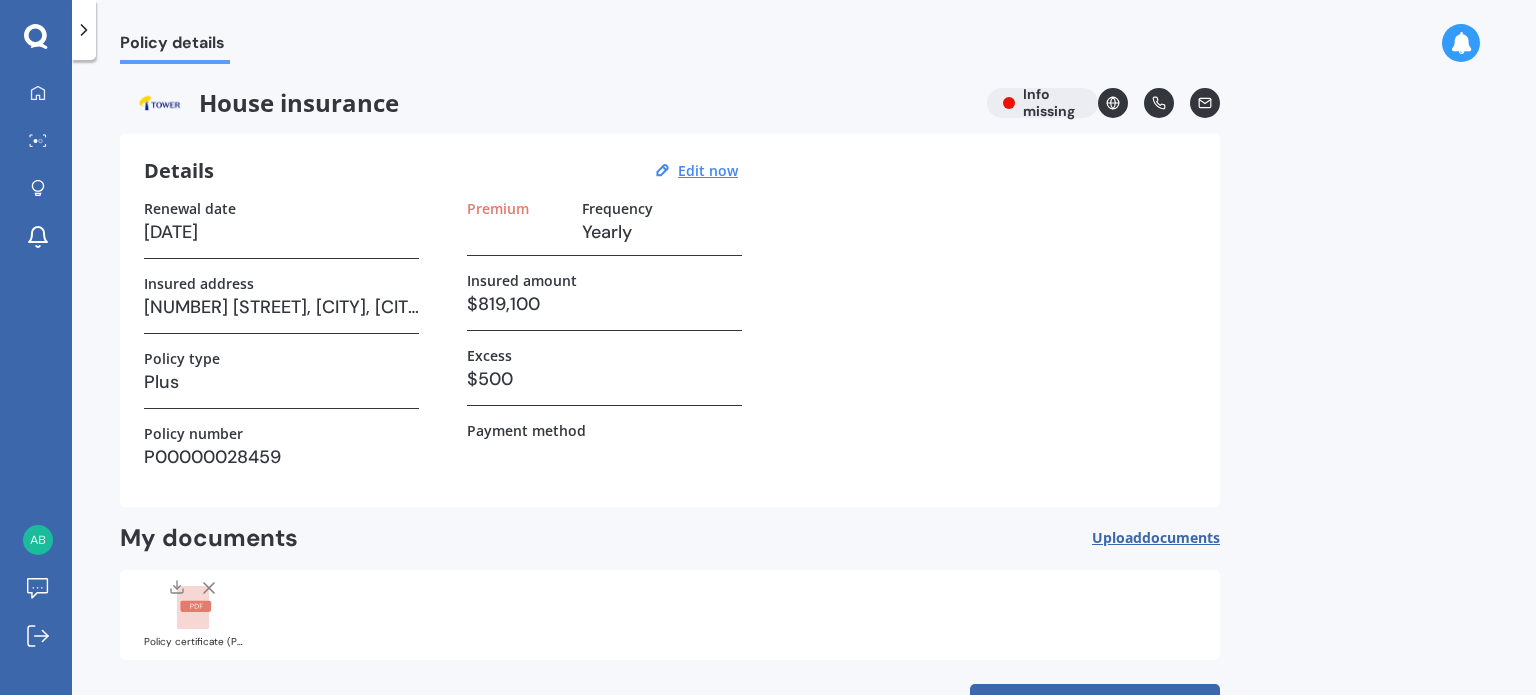 scroll, scrollTop: 72, scrollLeft: 0, axis: vertical 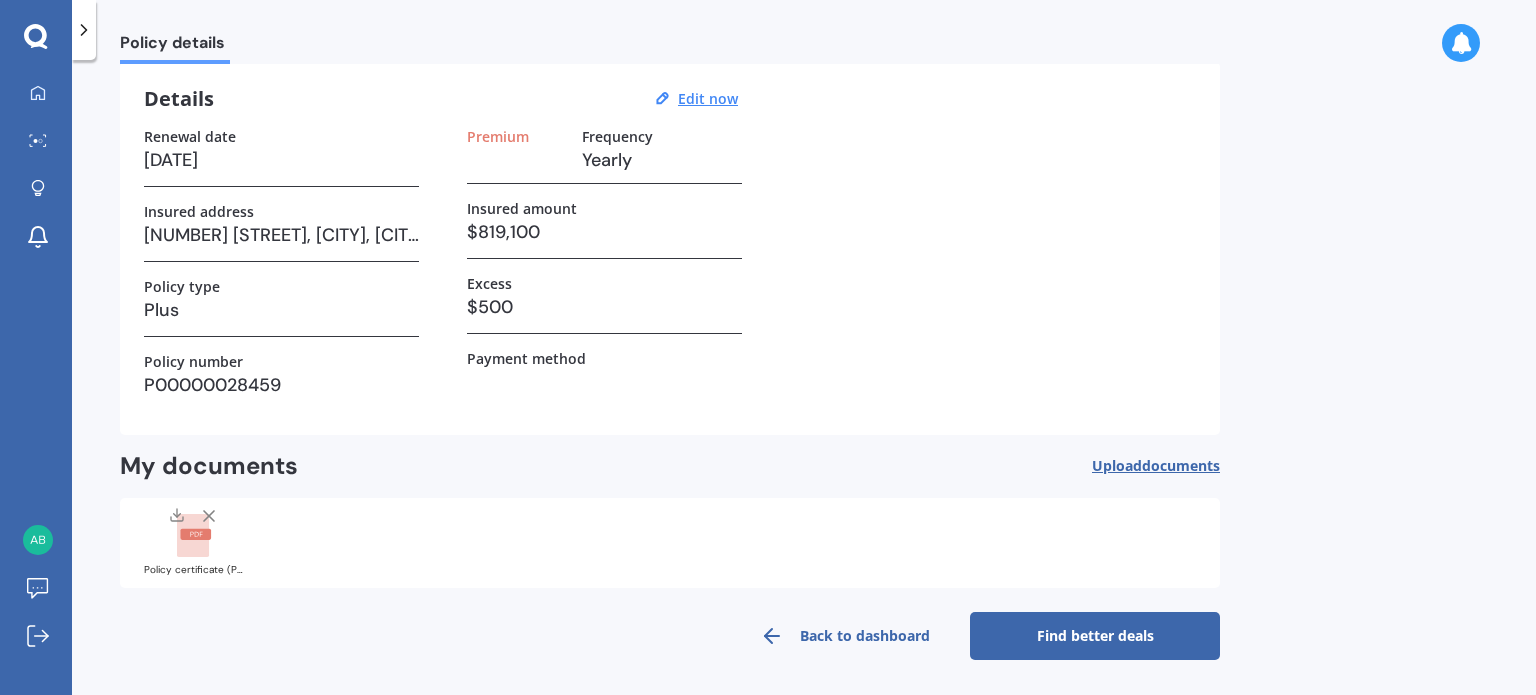 click on "documents" at bounding box center [1181, 465] 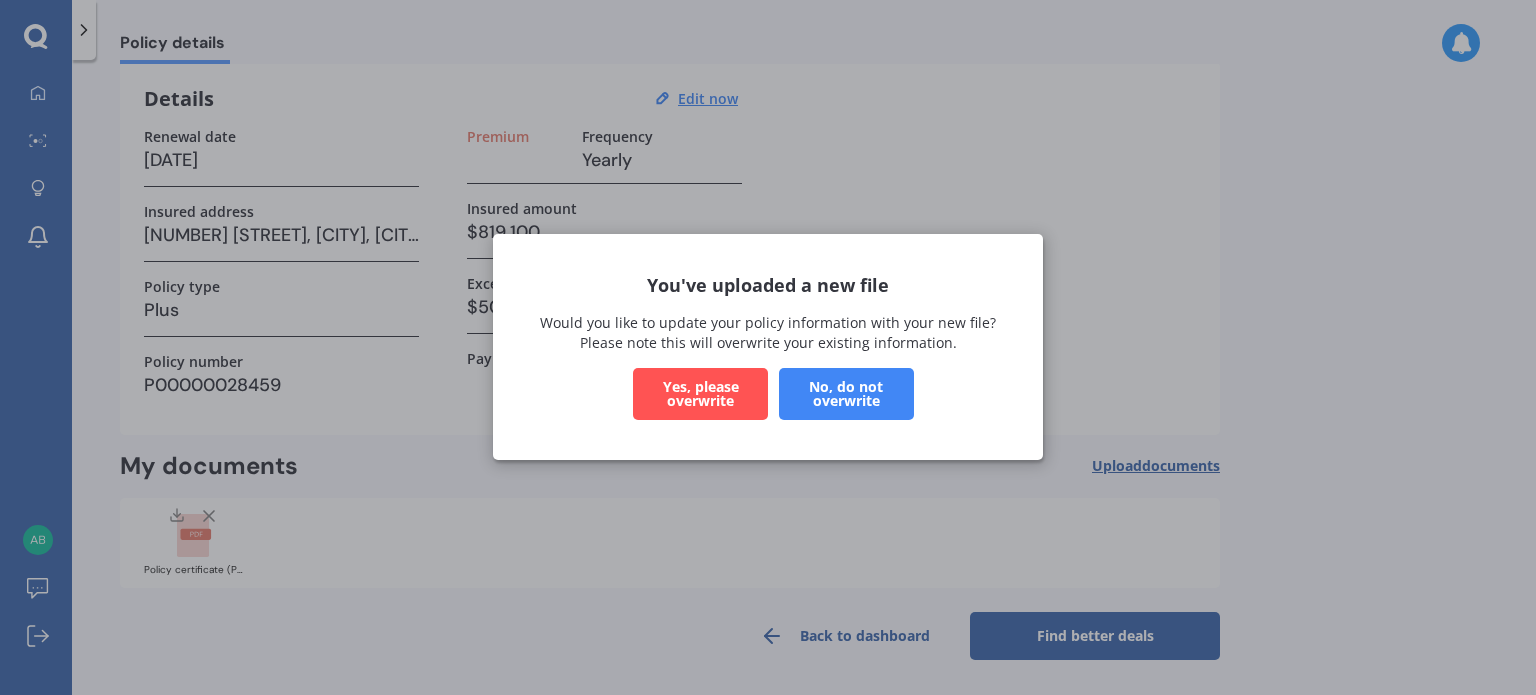 click on "No, do not overwrite" at bounding box center [846, 395] 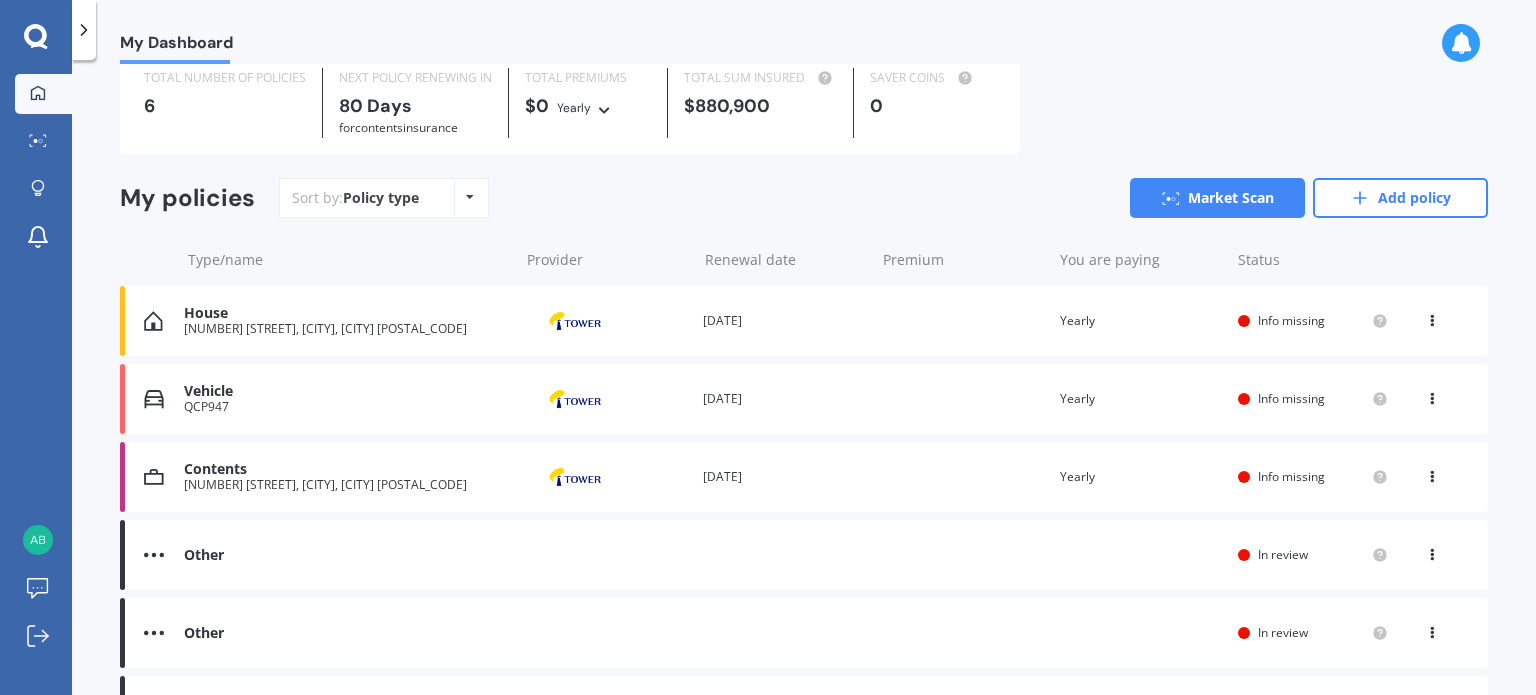 click on "QCP947" at bounding box center (346, 407) 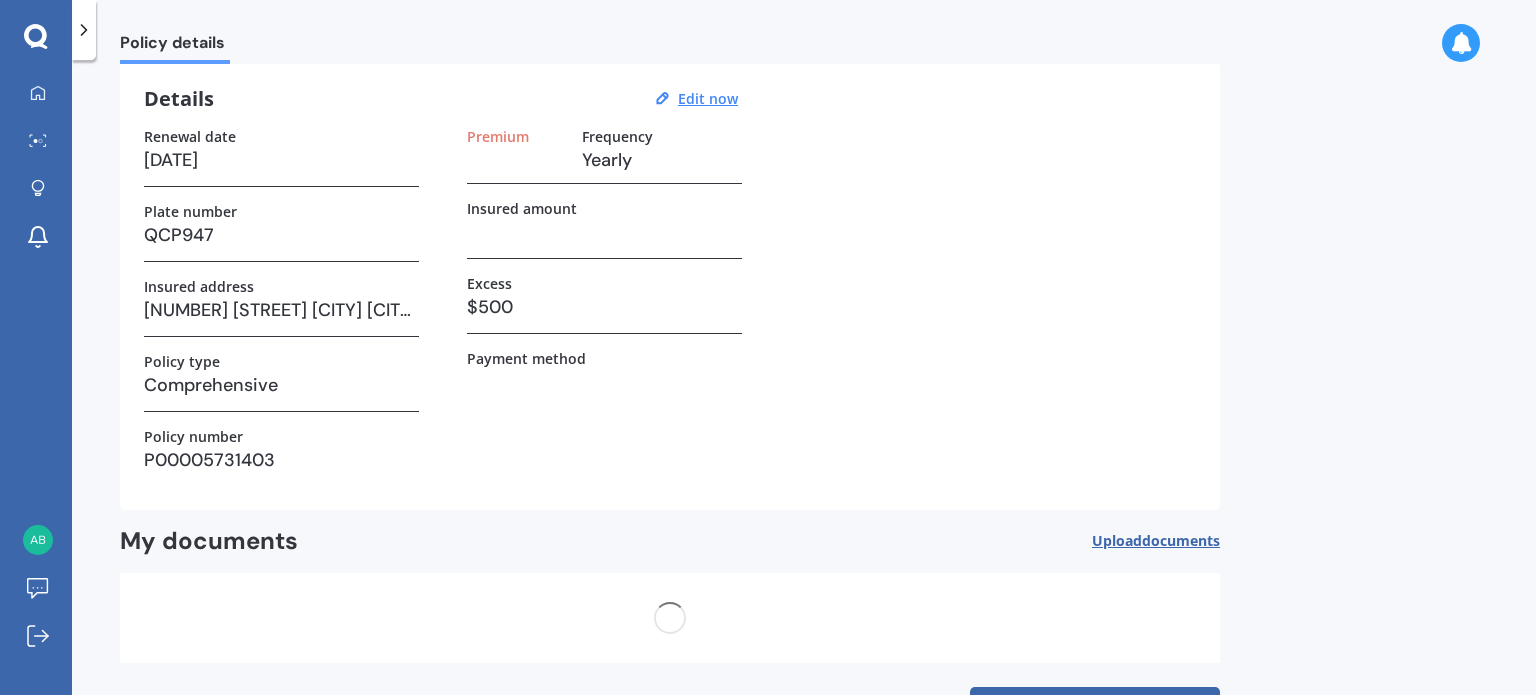 scroll, scrollTop: 0, scrollLeft: 0, axis: both 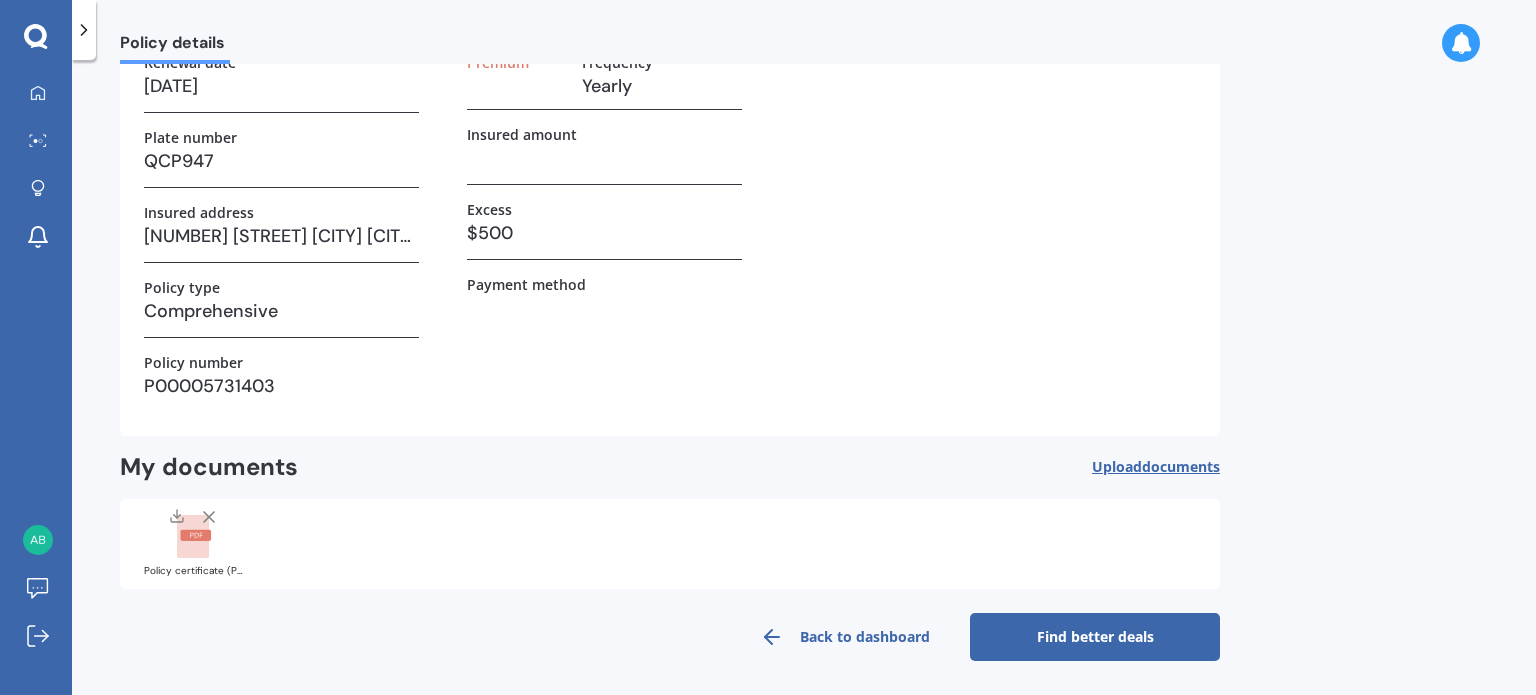 click on "Upload  documents" at bounding box center (1156, 467) 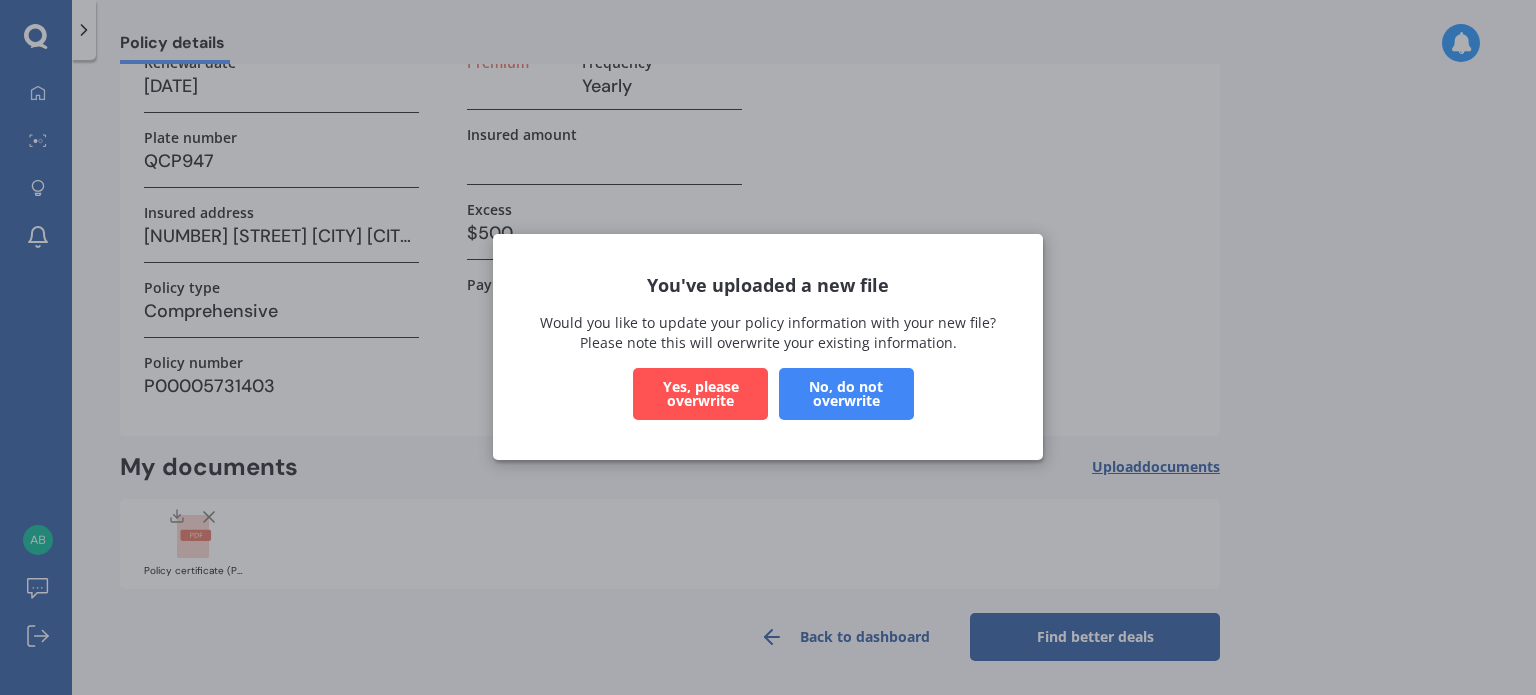 click on "No, do not overwrite" at bounding box center [846, 395] 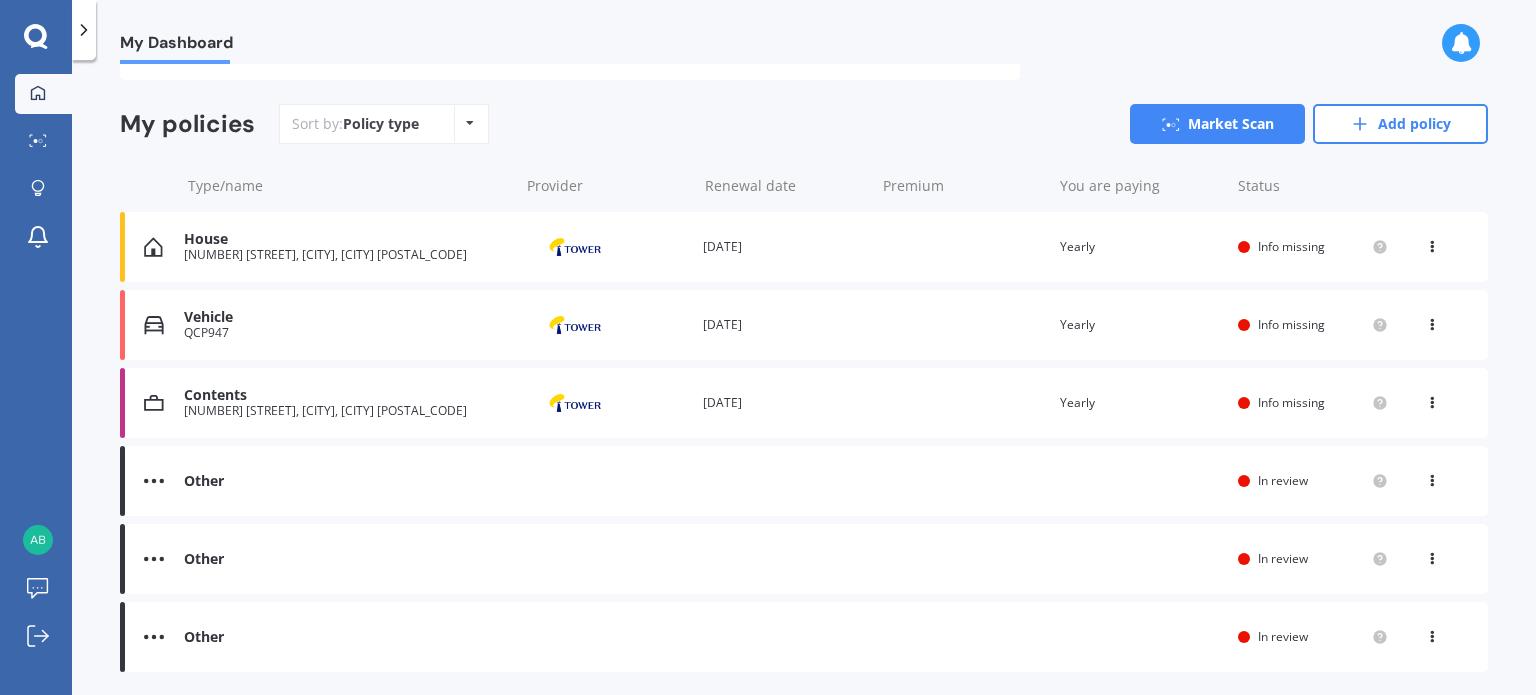 click on "[NUMBER] [STREET], [CITY], [CITY] [POSTAL_CODE]" at bounding box center (346, 411) 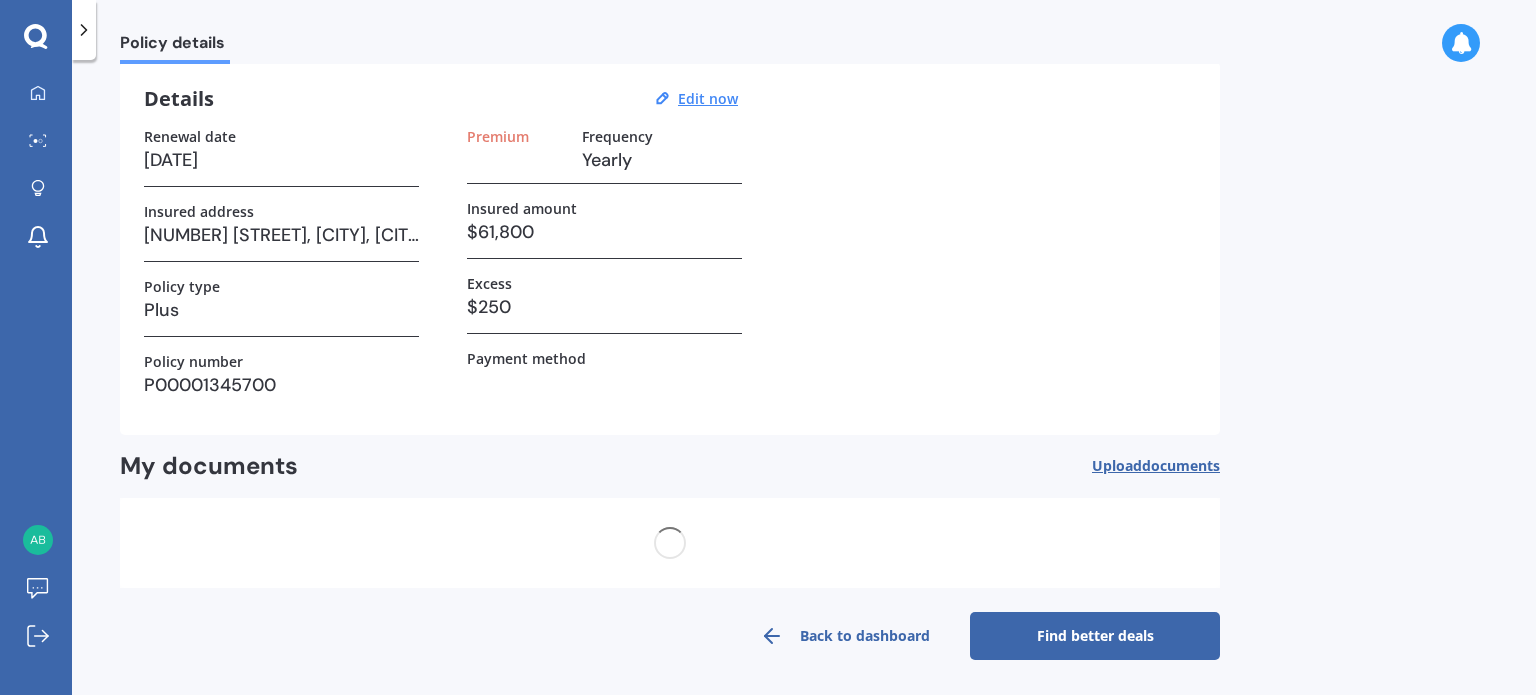 scroll, scrollTop: 0, scrollLeft: 0, axis: both 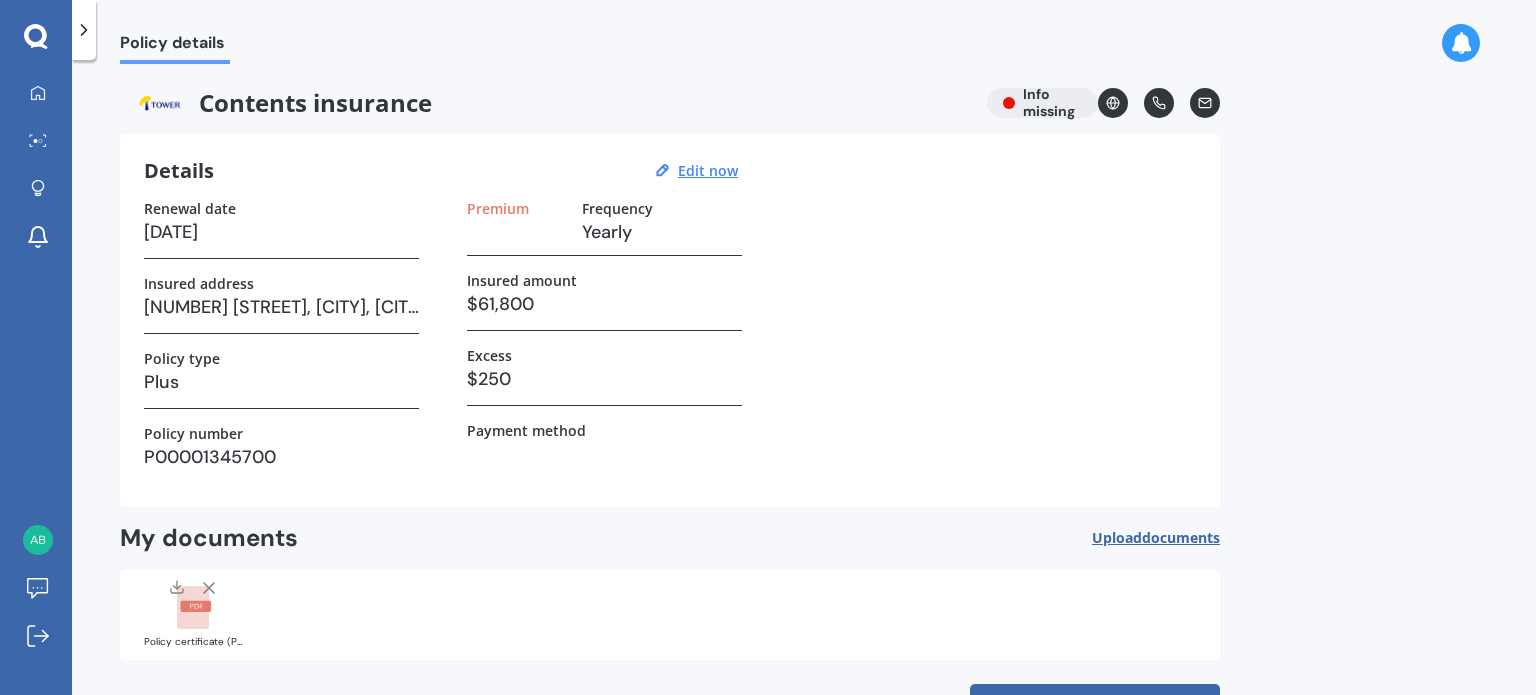 click on "documents" at bounding box center (1181, 537) 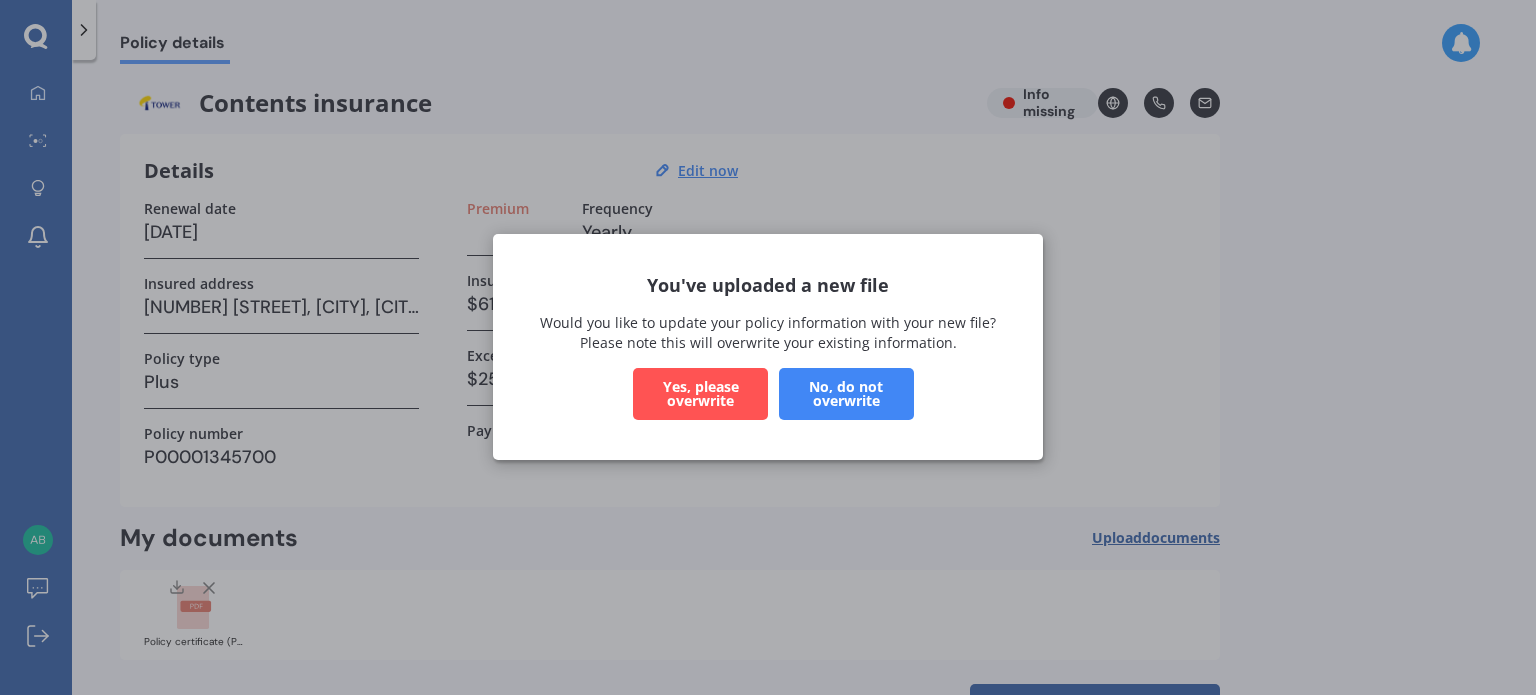 click on "No, do not overwrite" at bounding box center (846, 395) 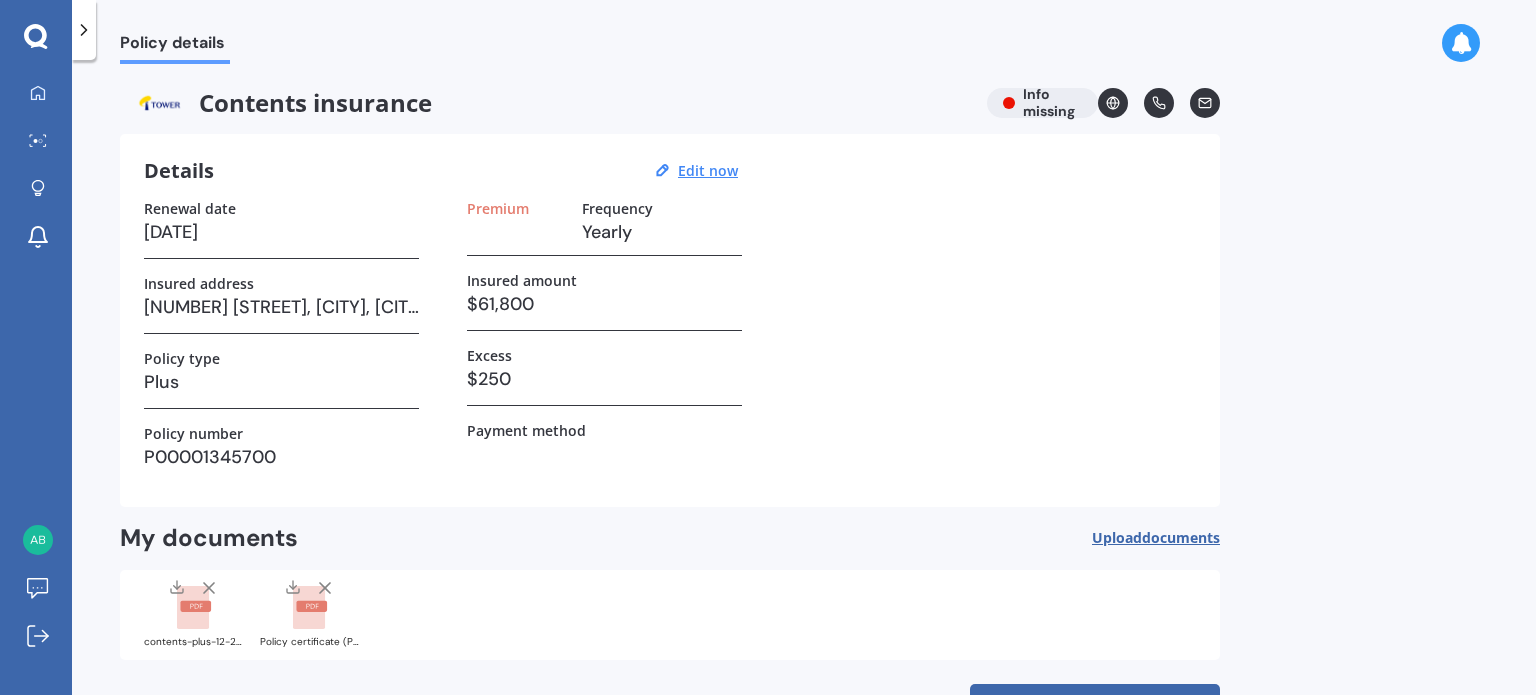click at bounding box center (84, 30) 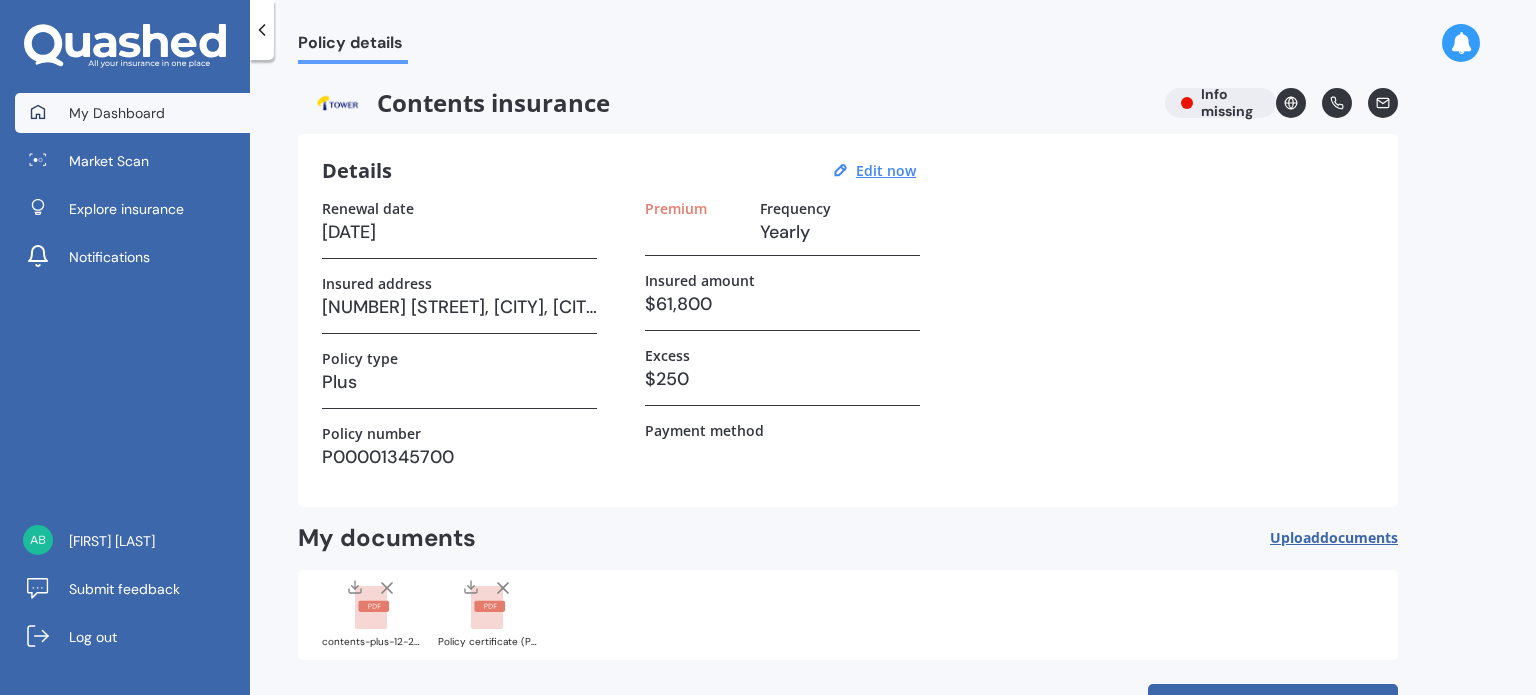 click on "My Dashboard" at bounding box center (117, 113) 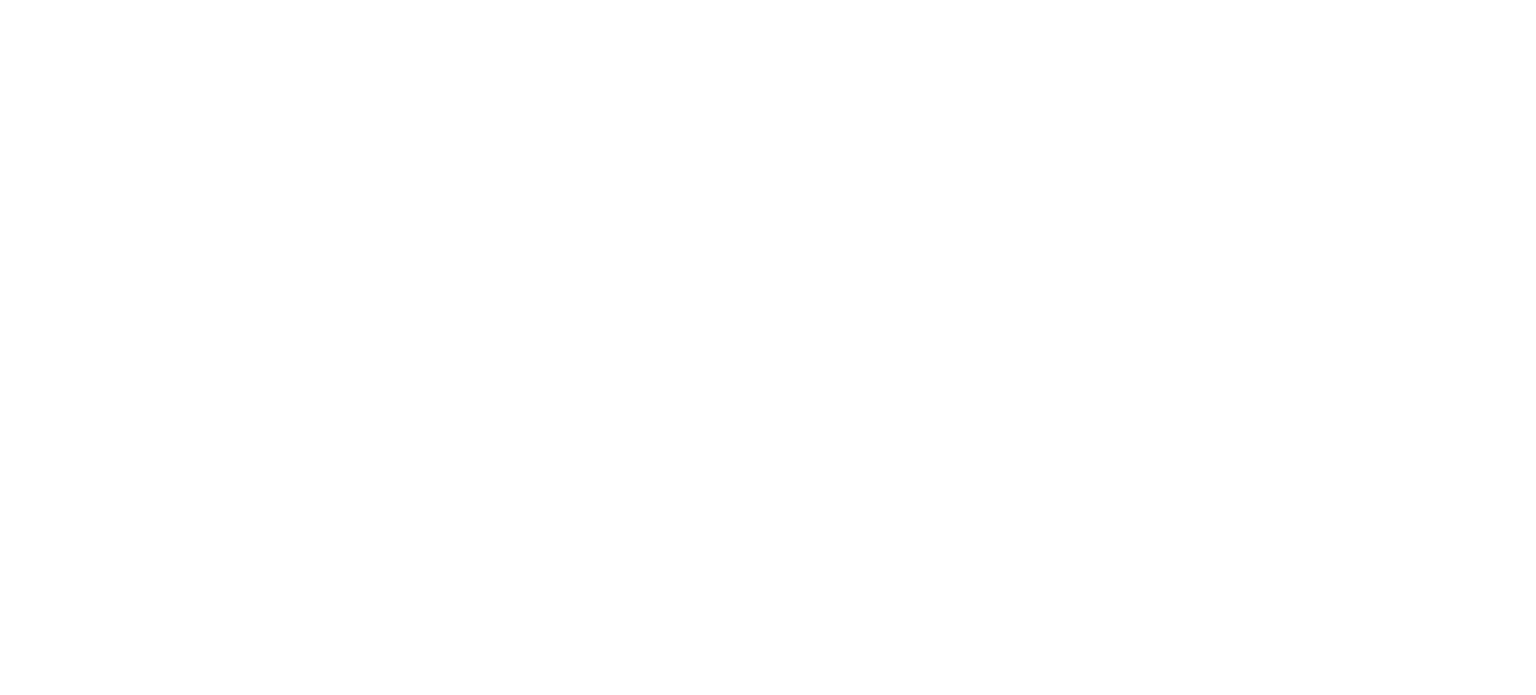 scroll, scrollTop: 0, scrollLeft: 0, axis: both 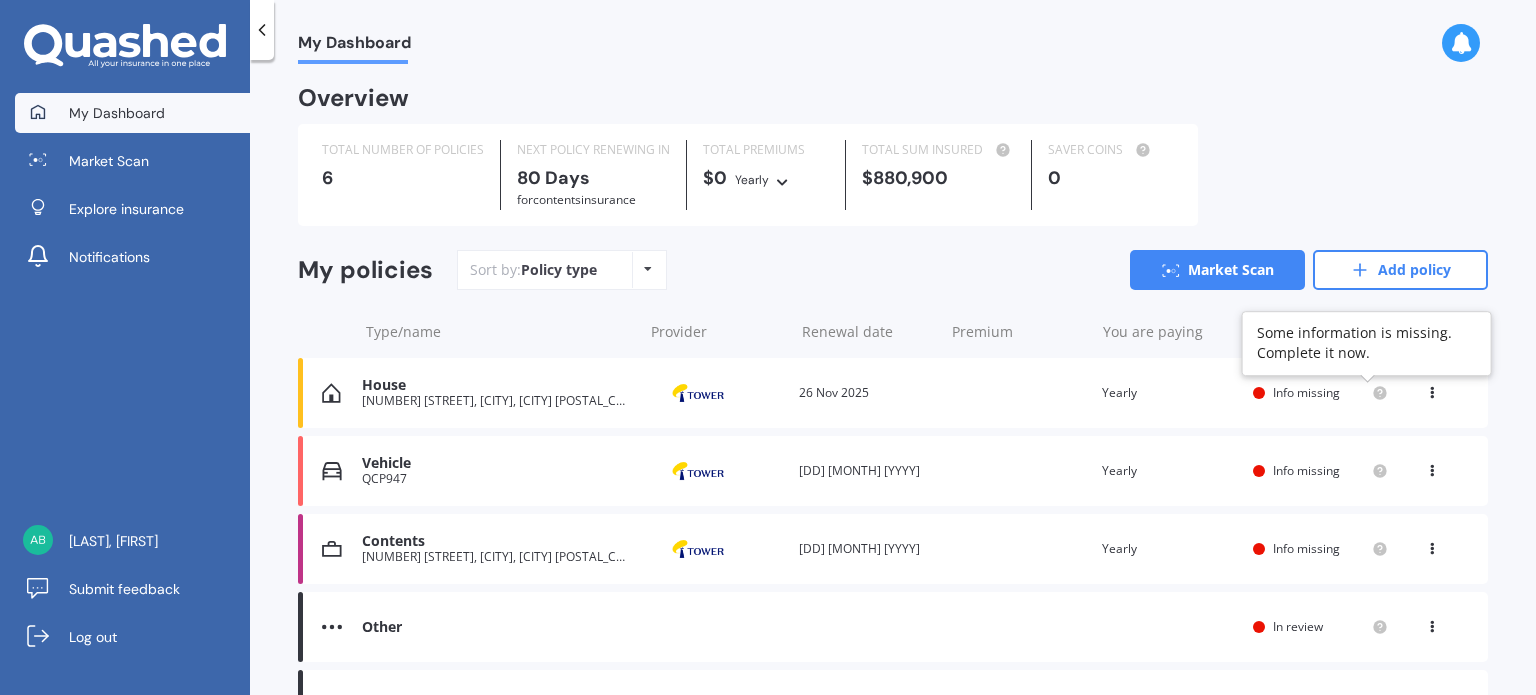 click 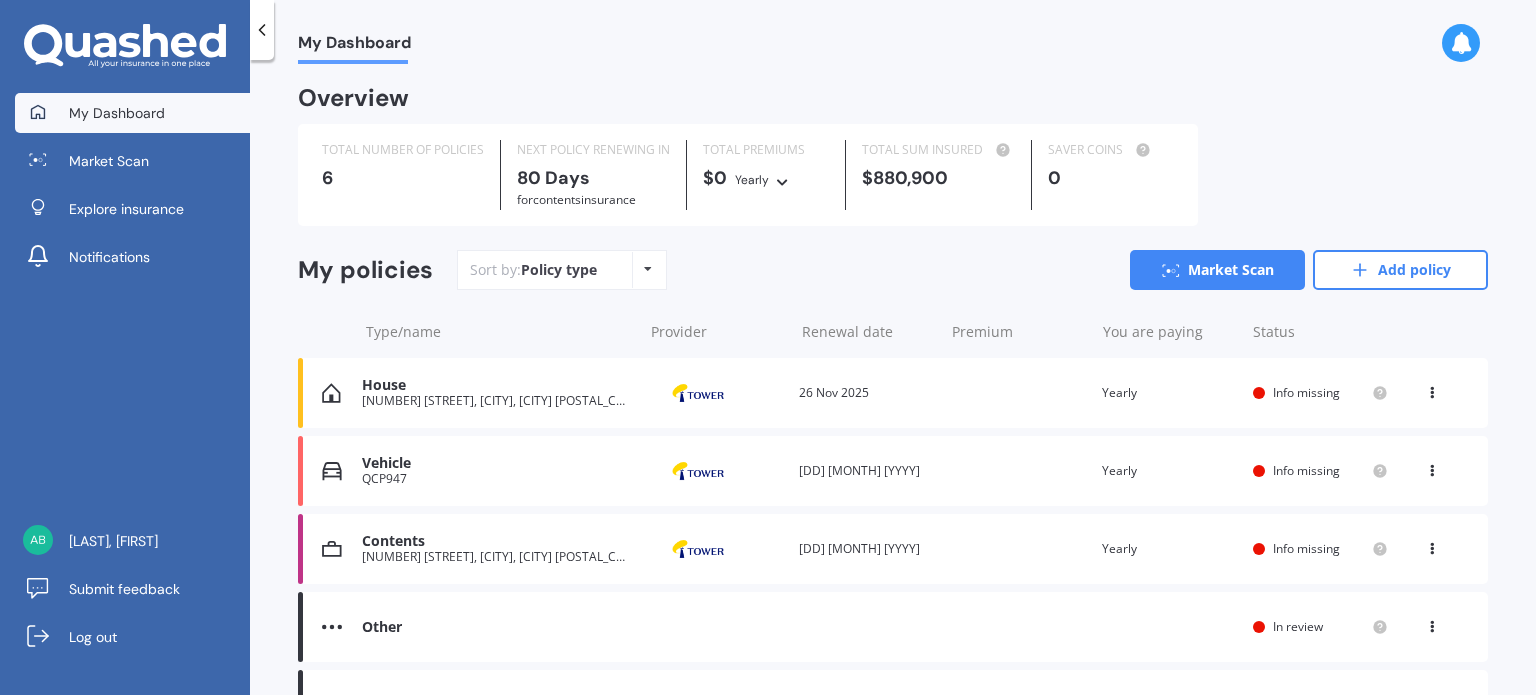 click at bounding box center [1432, 389] 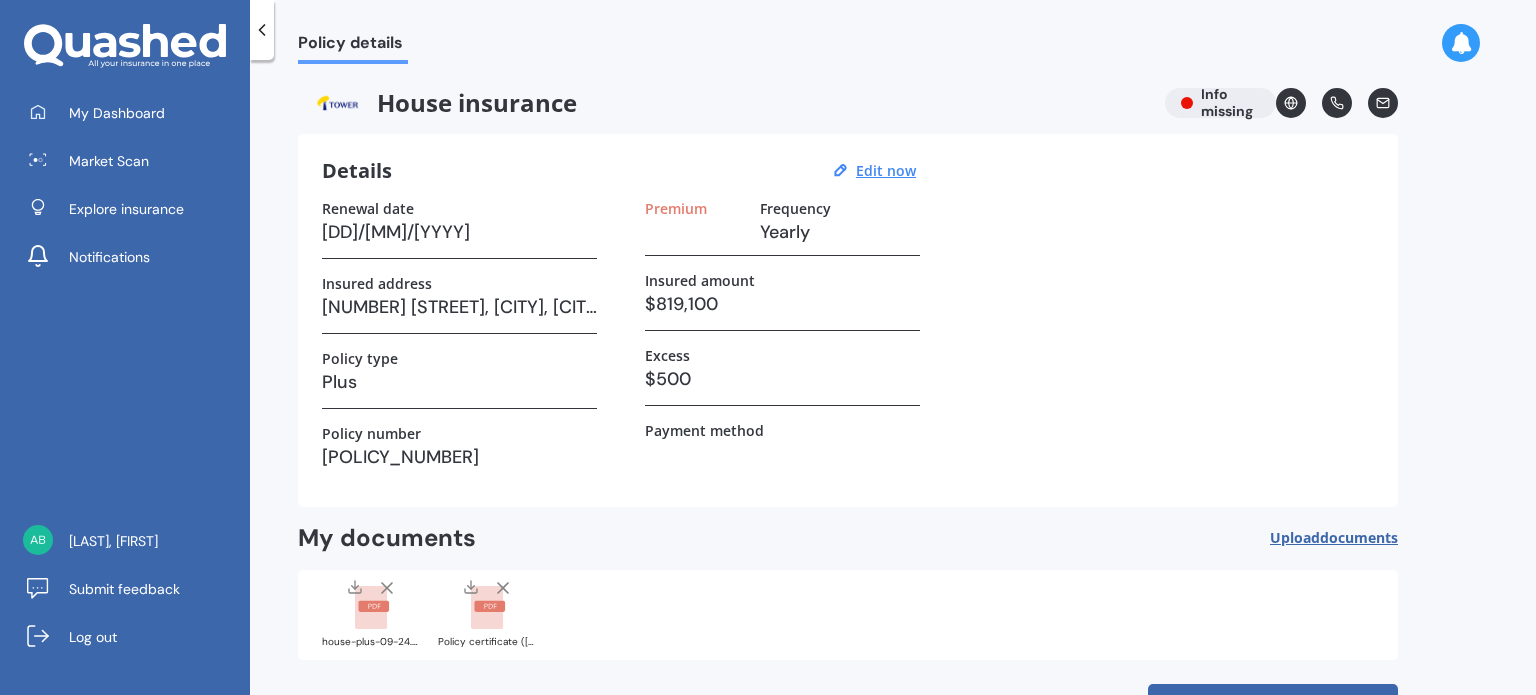 click on "House insurance Info missing" at bounding box center [848, 103] 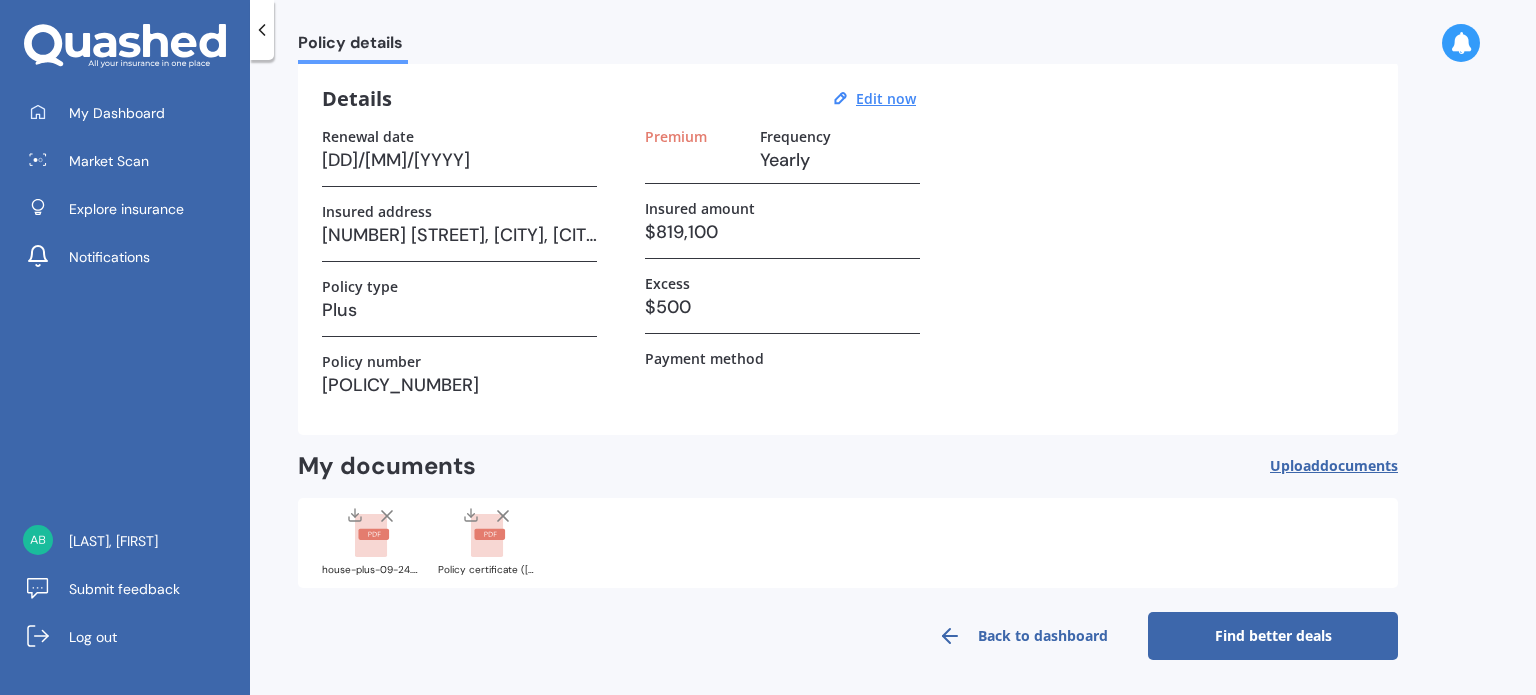 click on "Premium Frequency Yearly Insured amount $[NUMBER] Excess $500 Payment method" at bounding box center (782, 269) 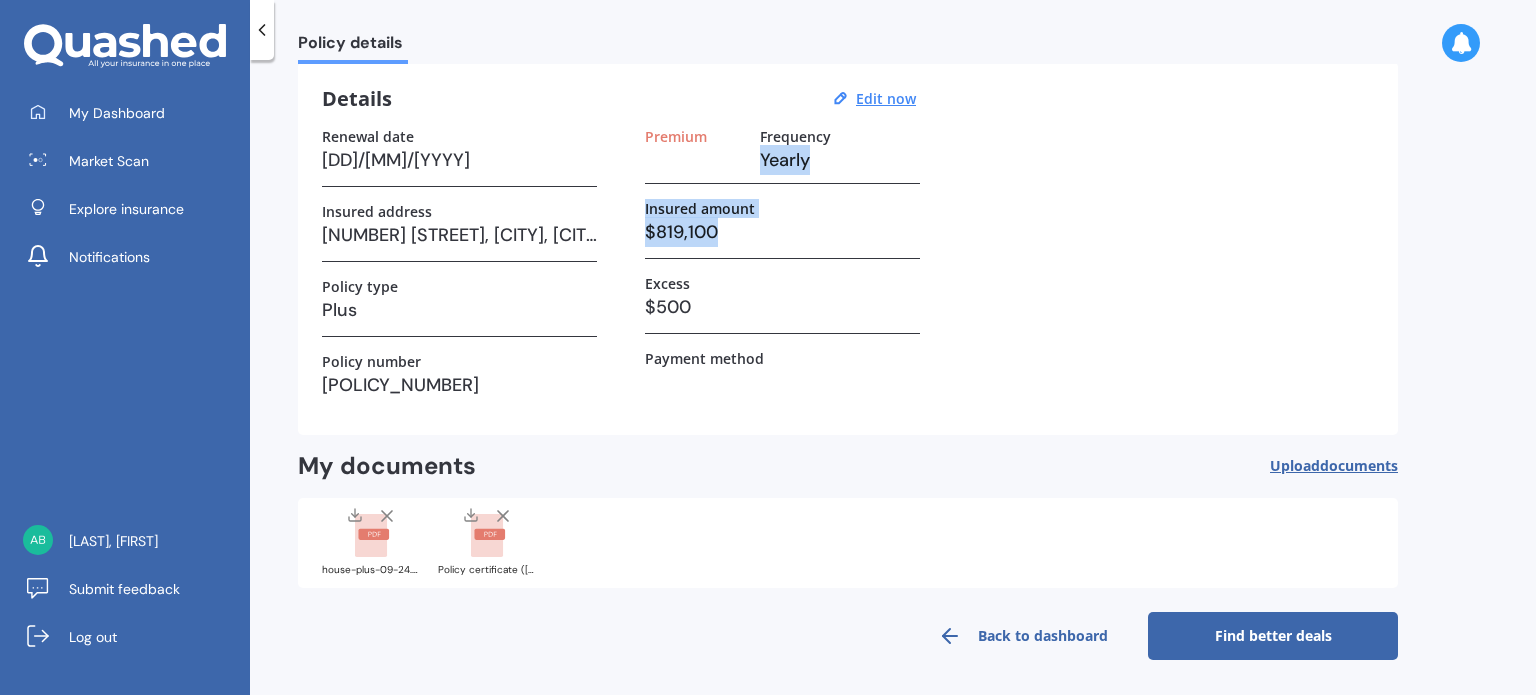 drag, startPoint x: 1535, startPoint y: 253, endPoint x: 1476, endPoint y: 125, distance: 140.94325 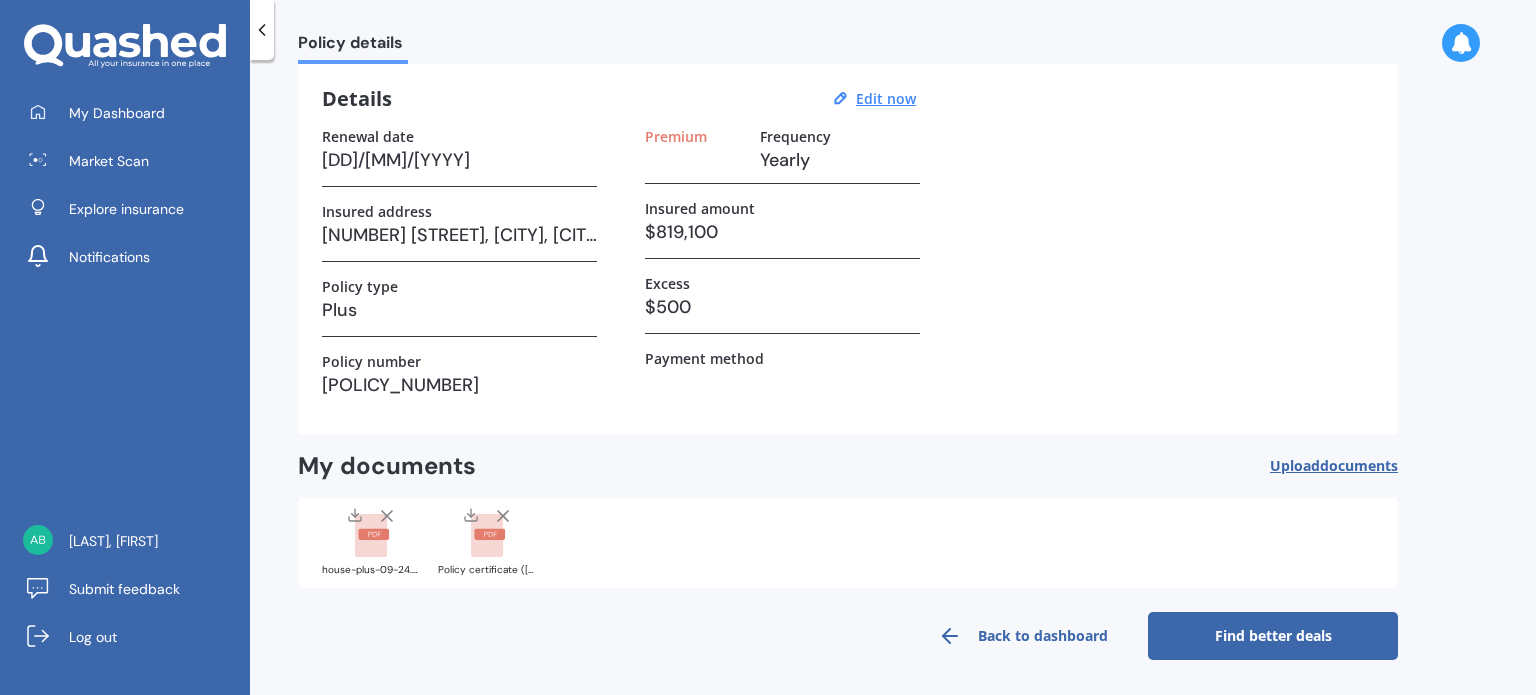 click on "$500" at bounding box center [782, 307] 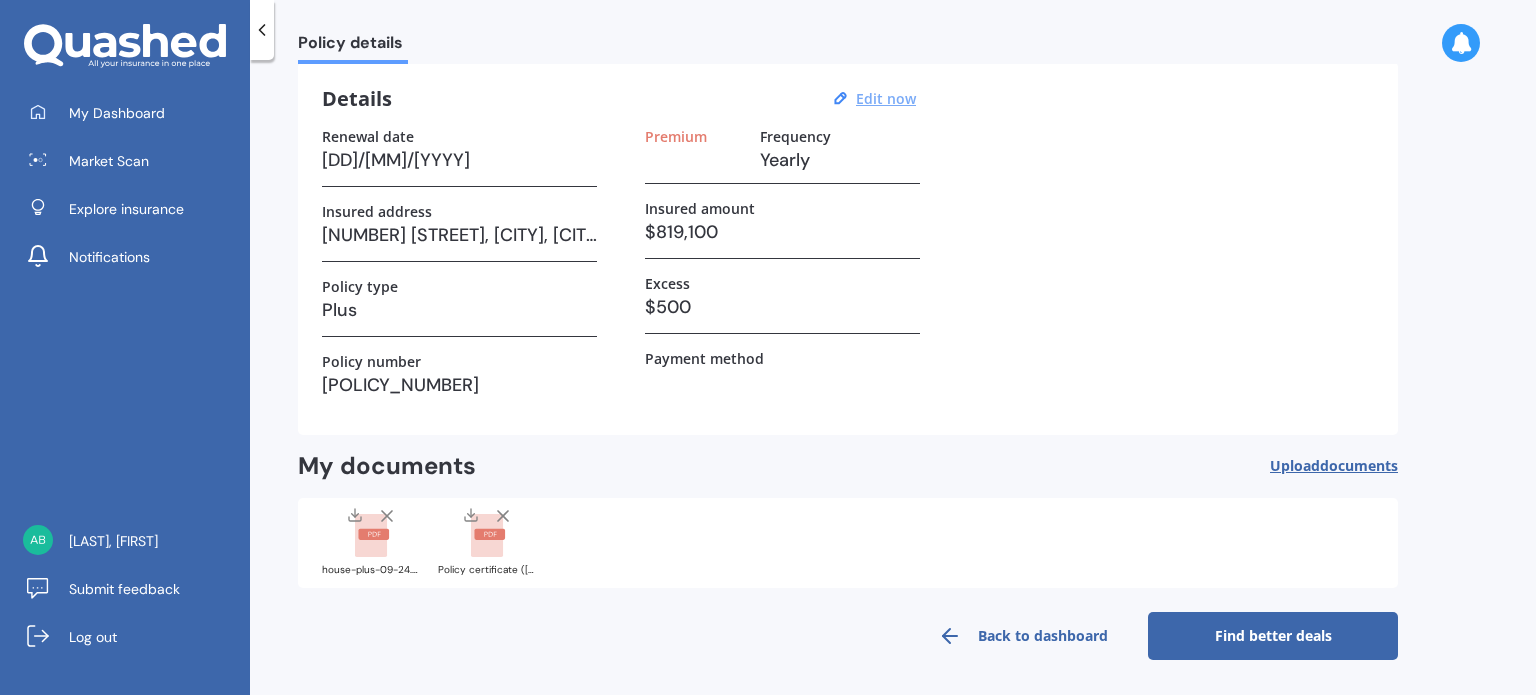 click on "Edit now" at bounding box center [886, 98] 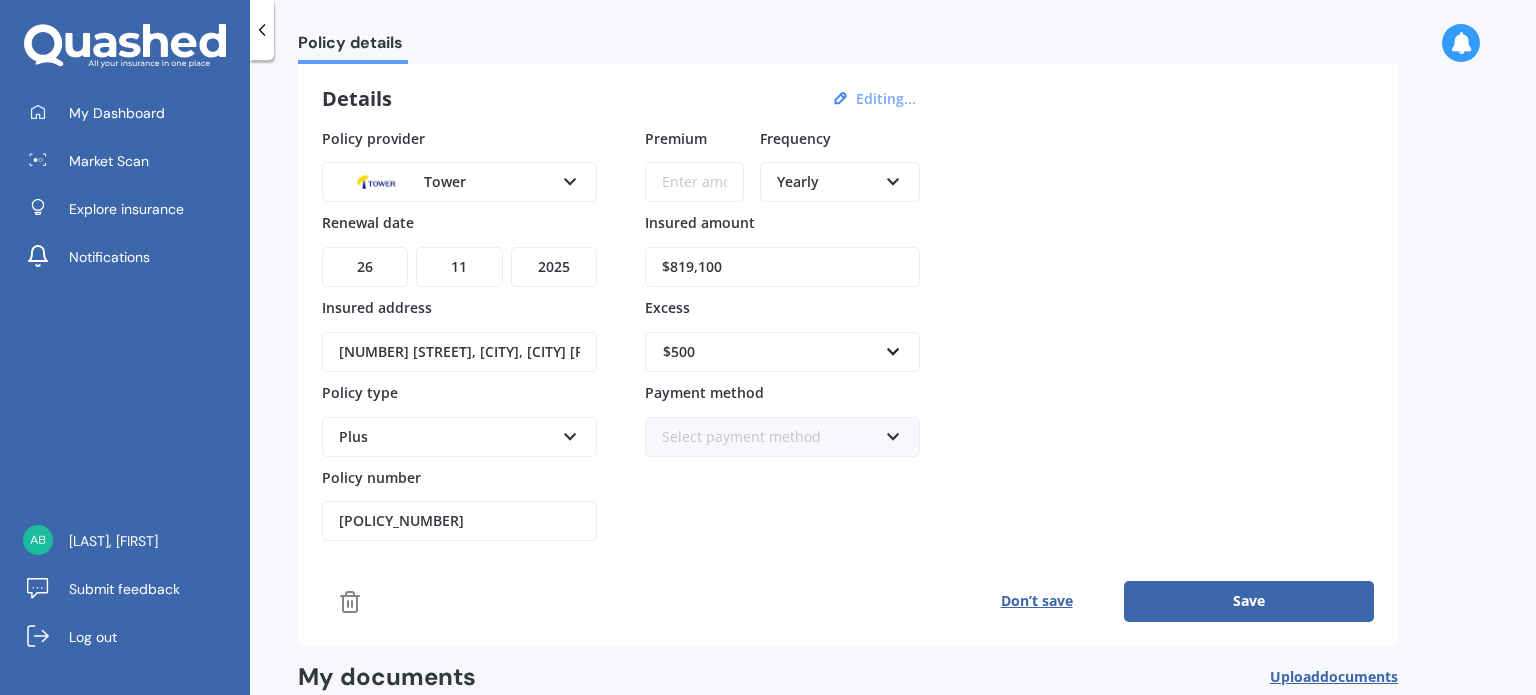 click on "Yearly Yearly Six-Monthly Quarterly Monthly Fortnightly Weekly" at bounding box center (840, 182) 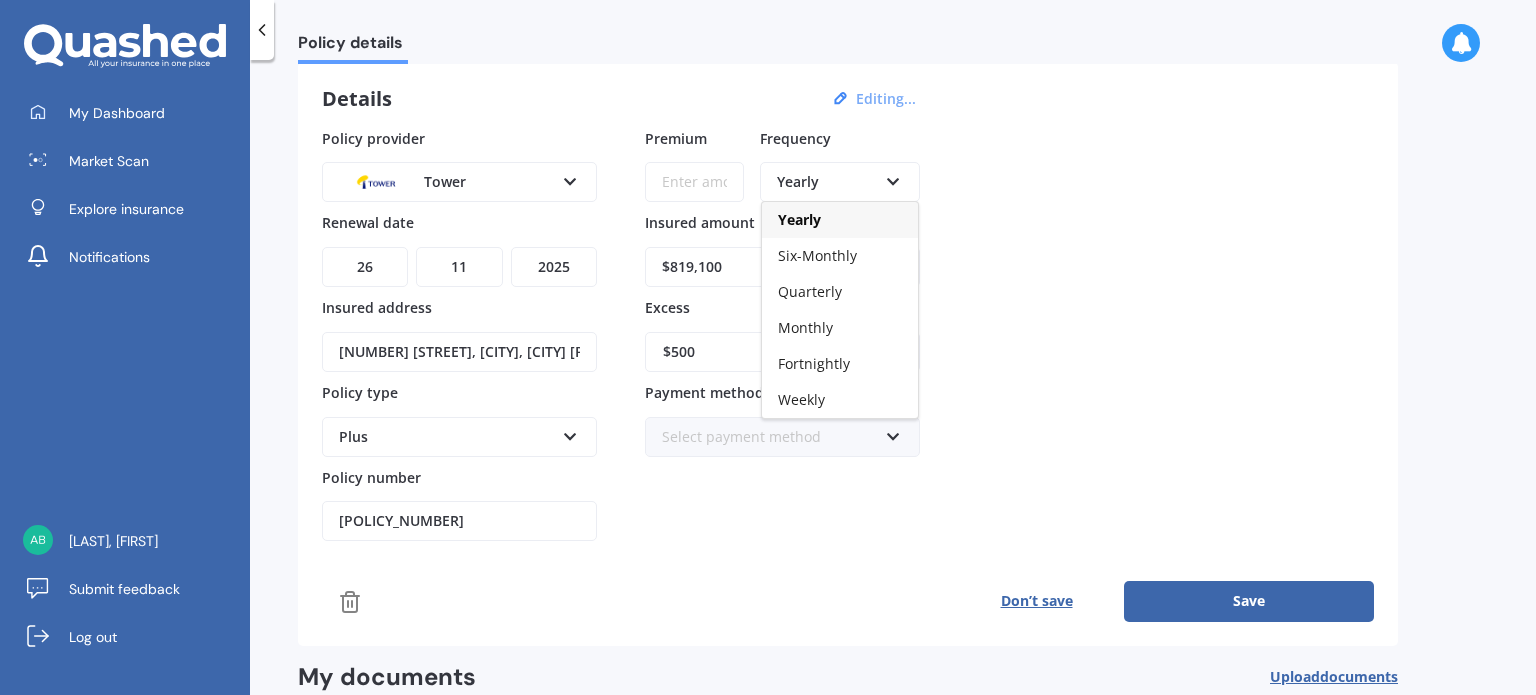 click on "Yearly Yearly Six-Monthly Quarterly Monthly Fortnightly Weekly" at bounding box center (840, 182) 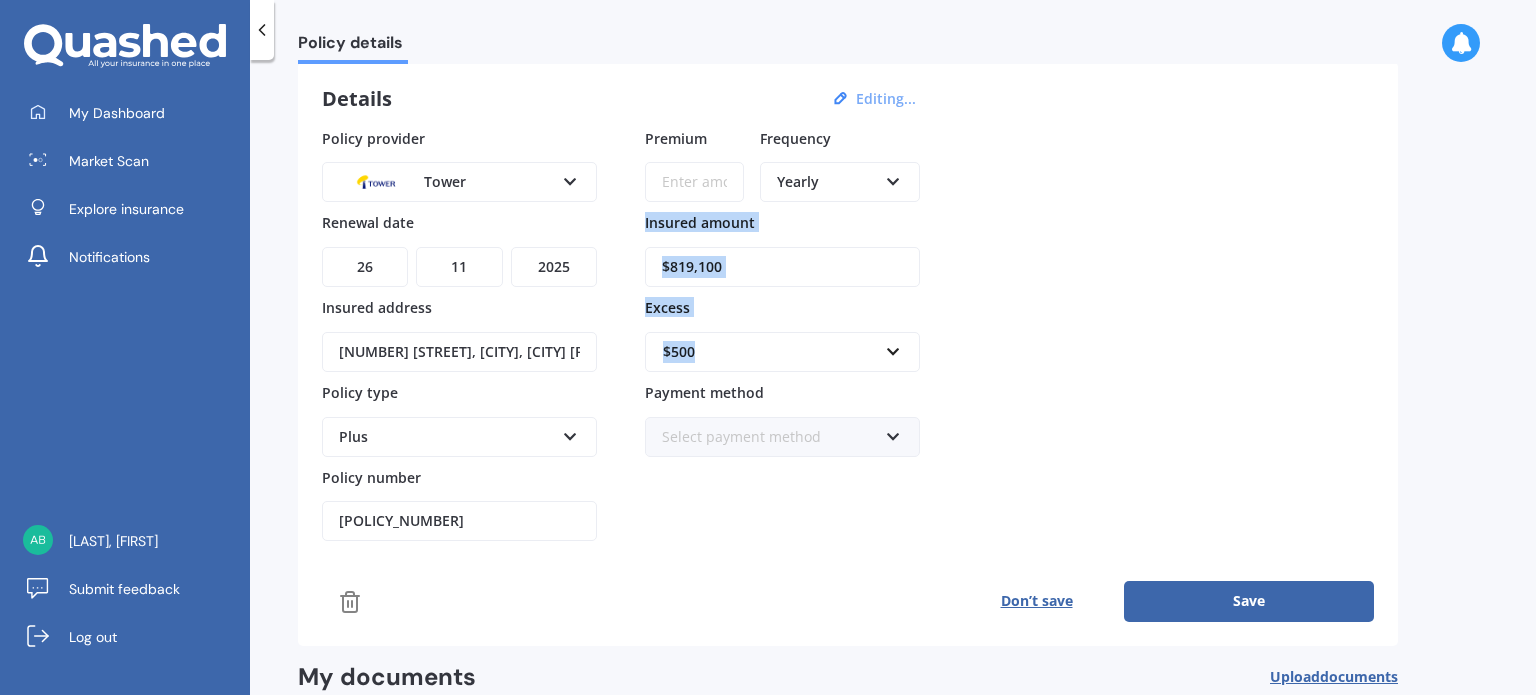 drag, startPoint x: 1535, startPoint y: 176, endPoint x: 1528, endPoint y: 362, distance: 186.13167 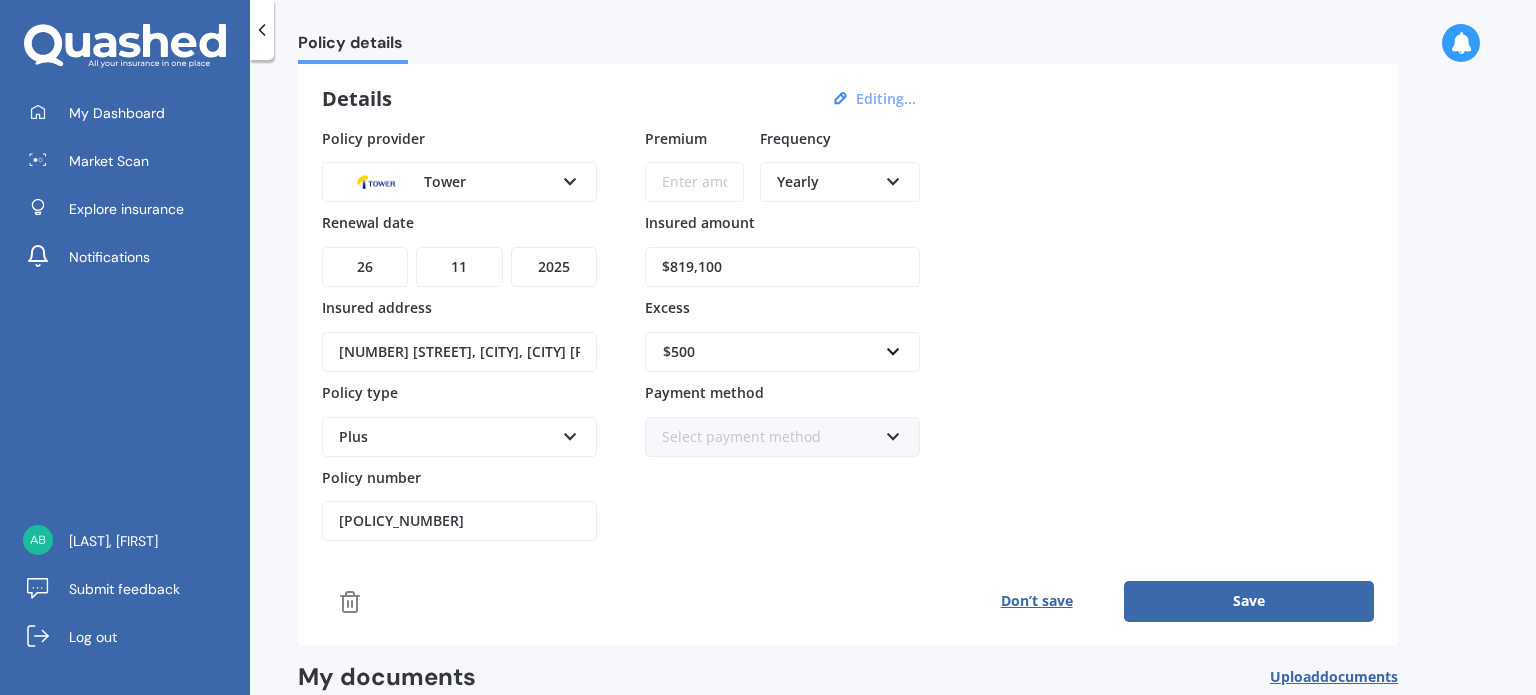 click on "Yearly" at bounding box center (827, 182) 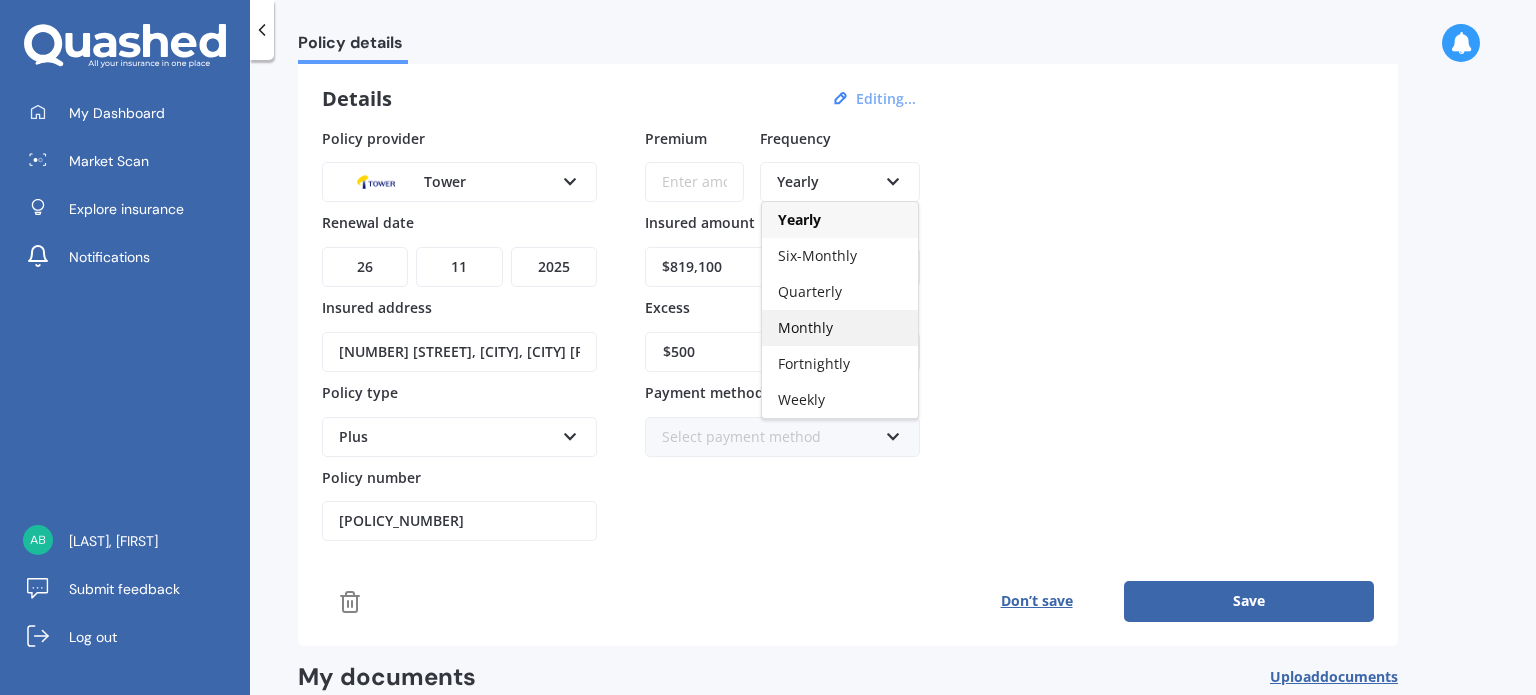 click on "Monthly" at bounding box center [805, 327] 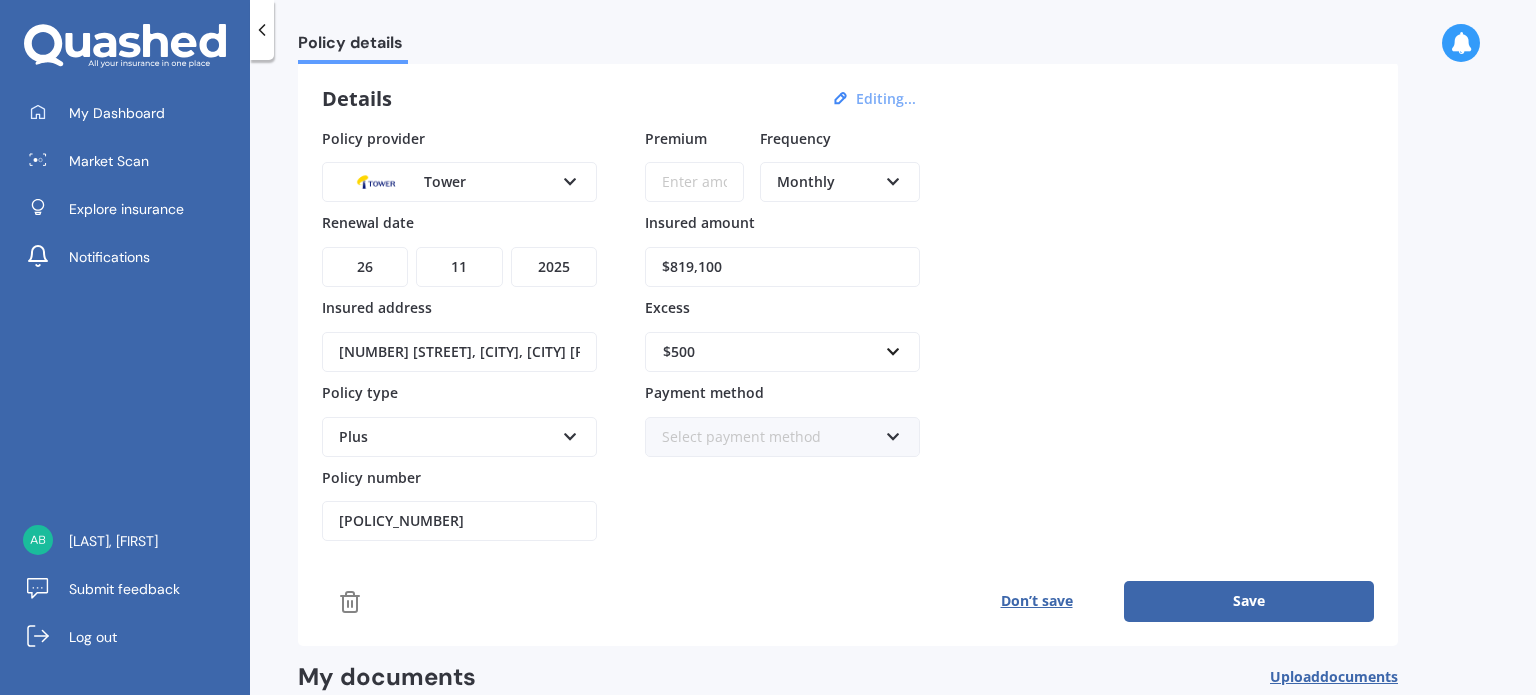 click on "Premium" at bounding box center [694, 182] 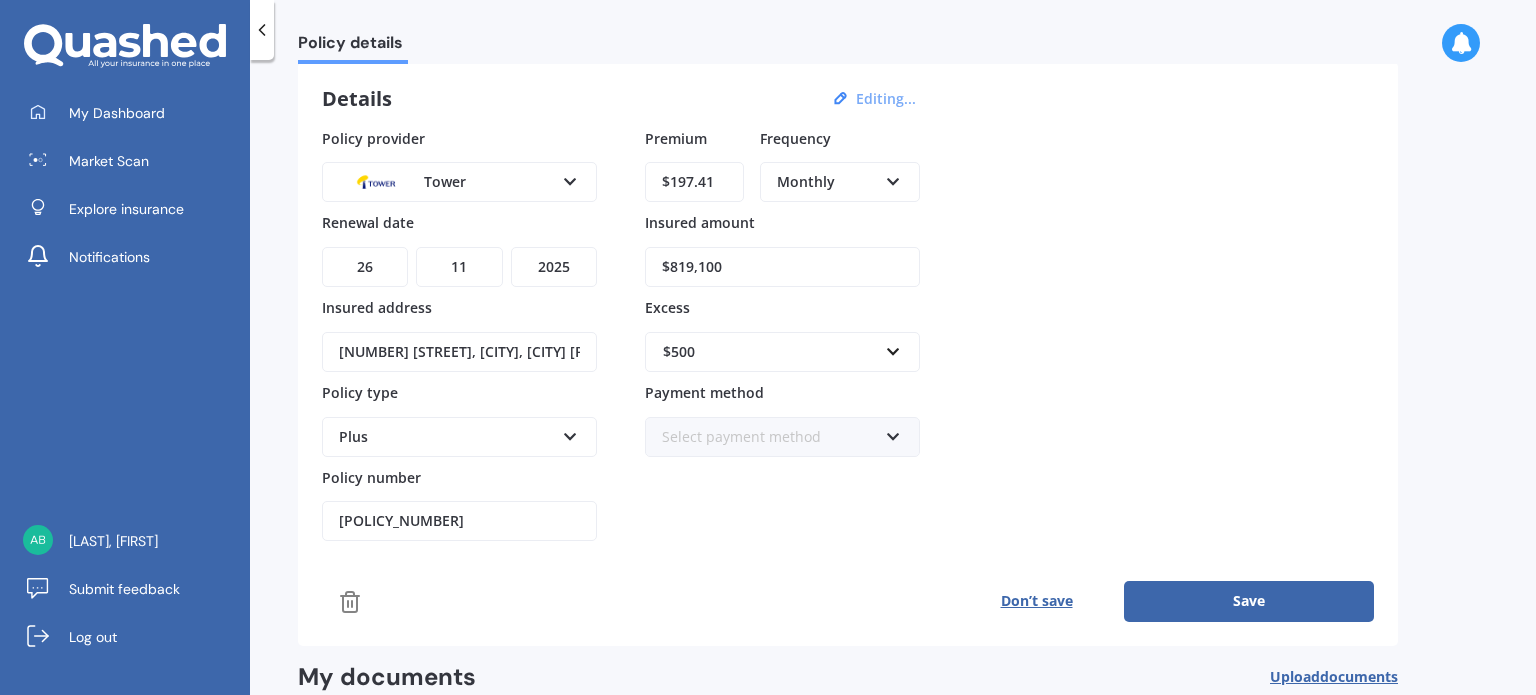 type on "$197.41" 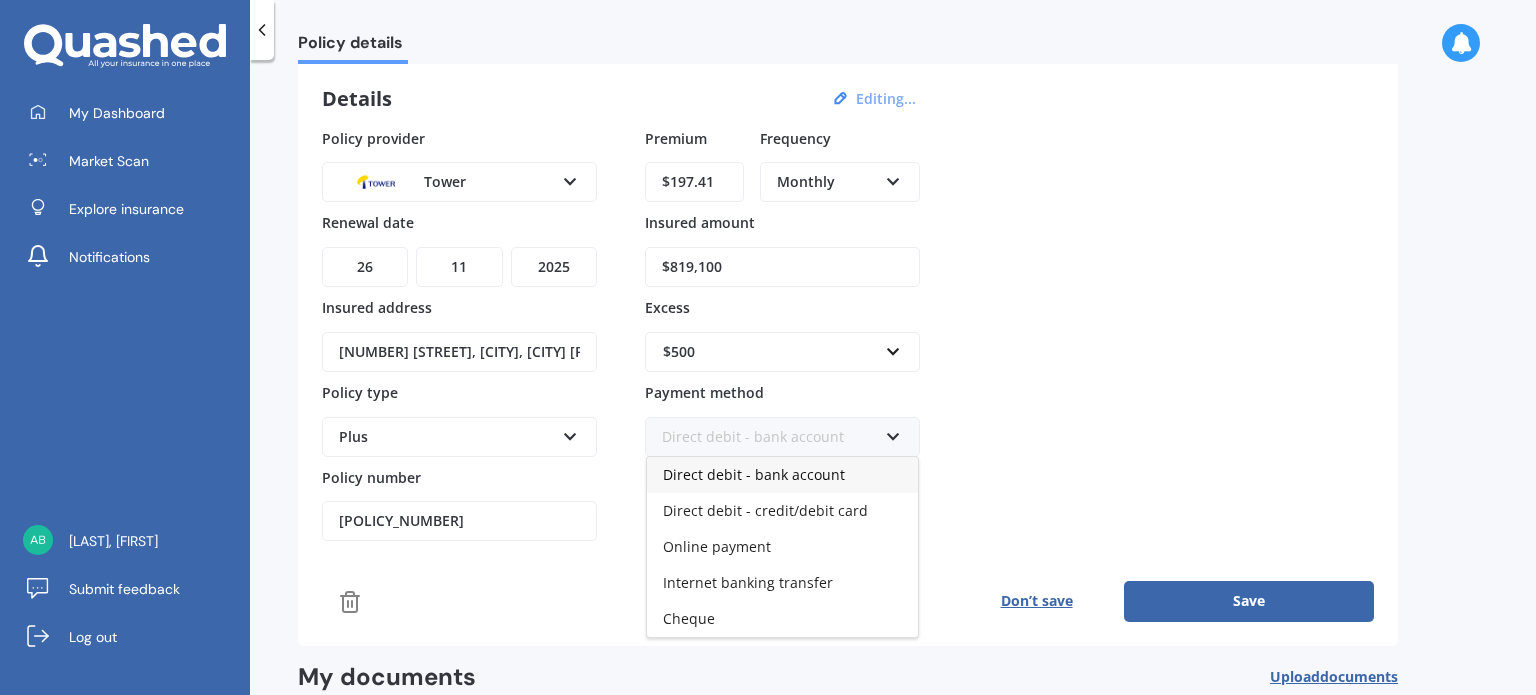 click on "Direct debit - bank account" at bounding box center (782, 475) 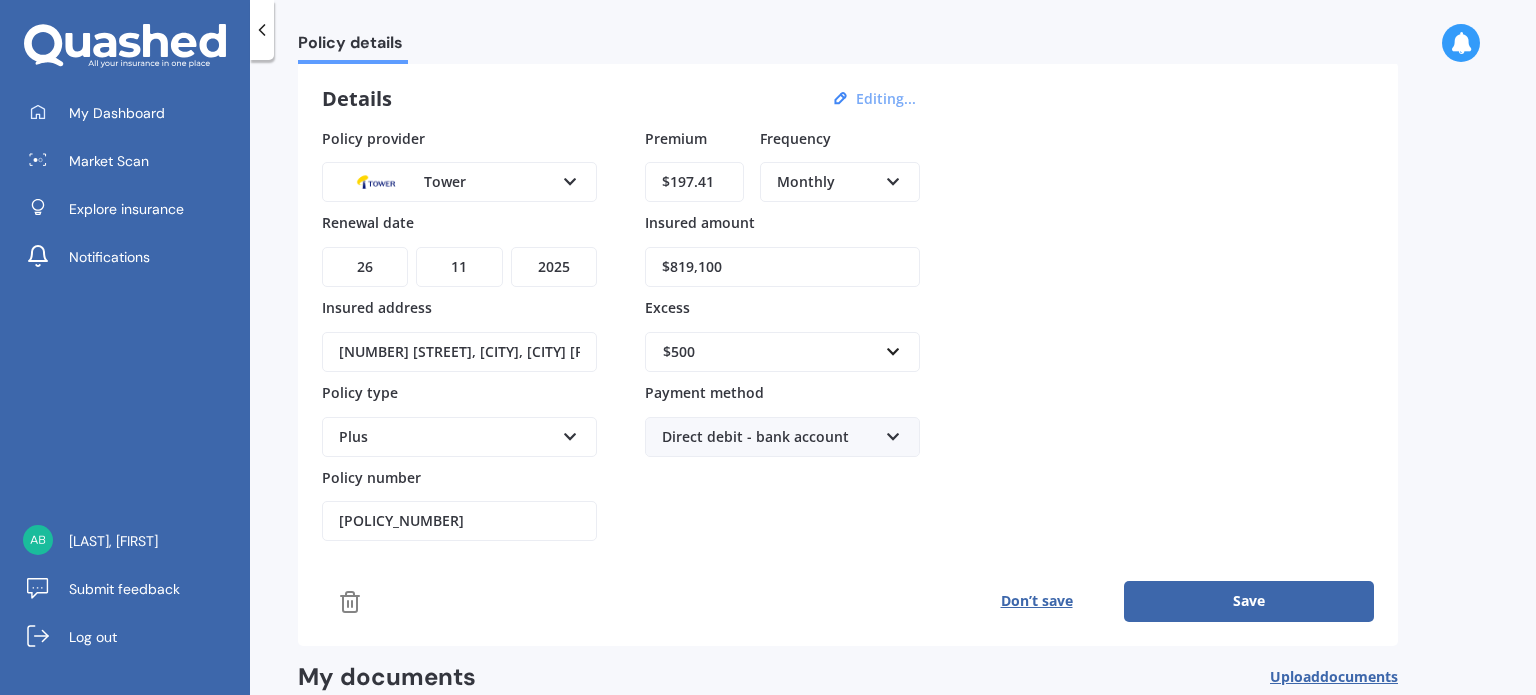 click on "Save" at bounding box center (1249, 601) 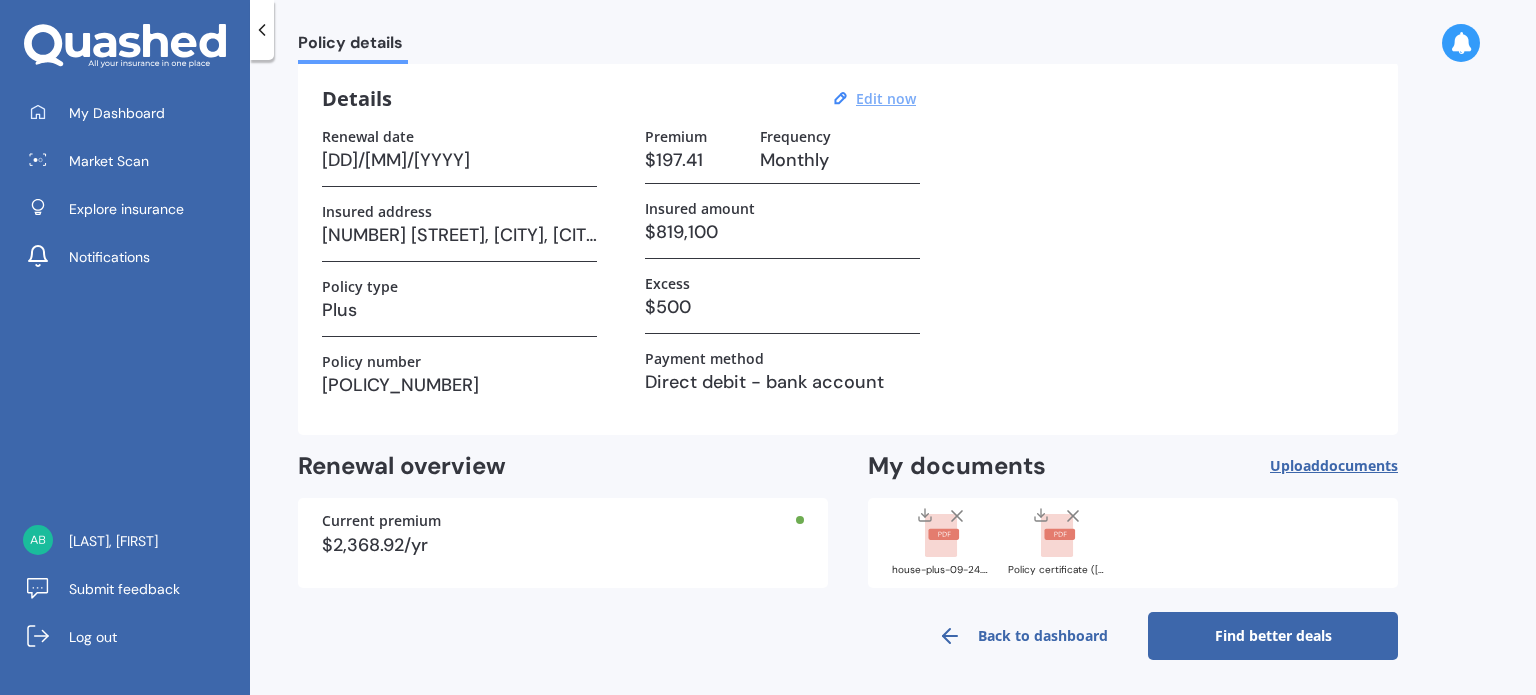 click at bounding box center (262, 30) 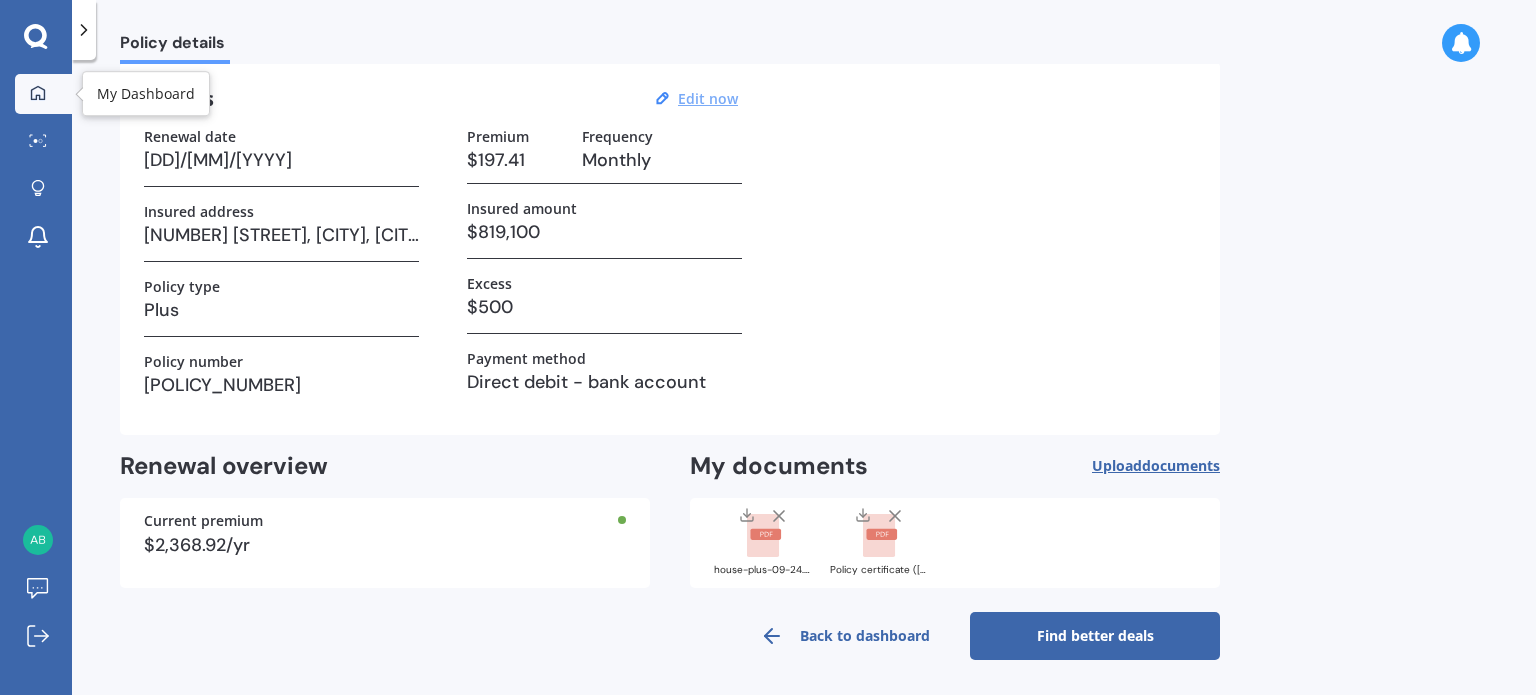 click 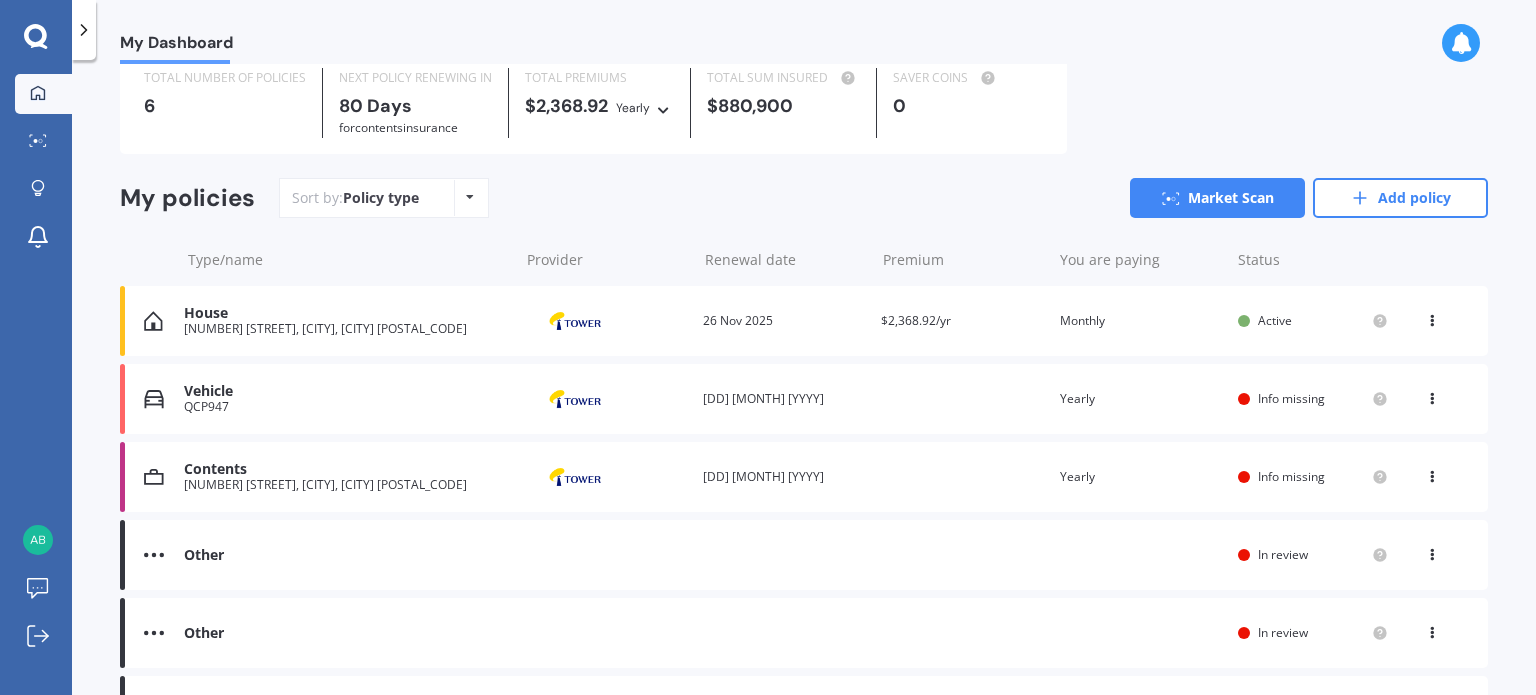 scroll, scrollTop: 0, scrollLeft: 0, axis: both 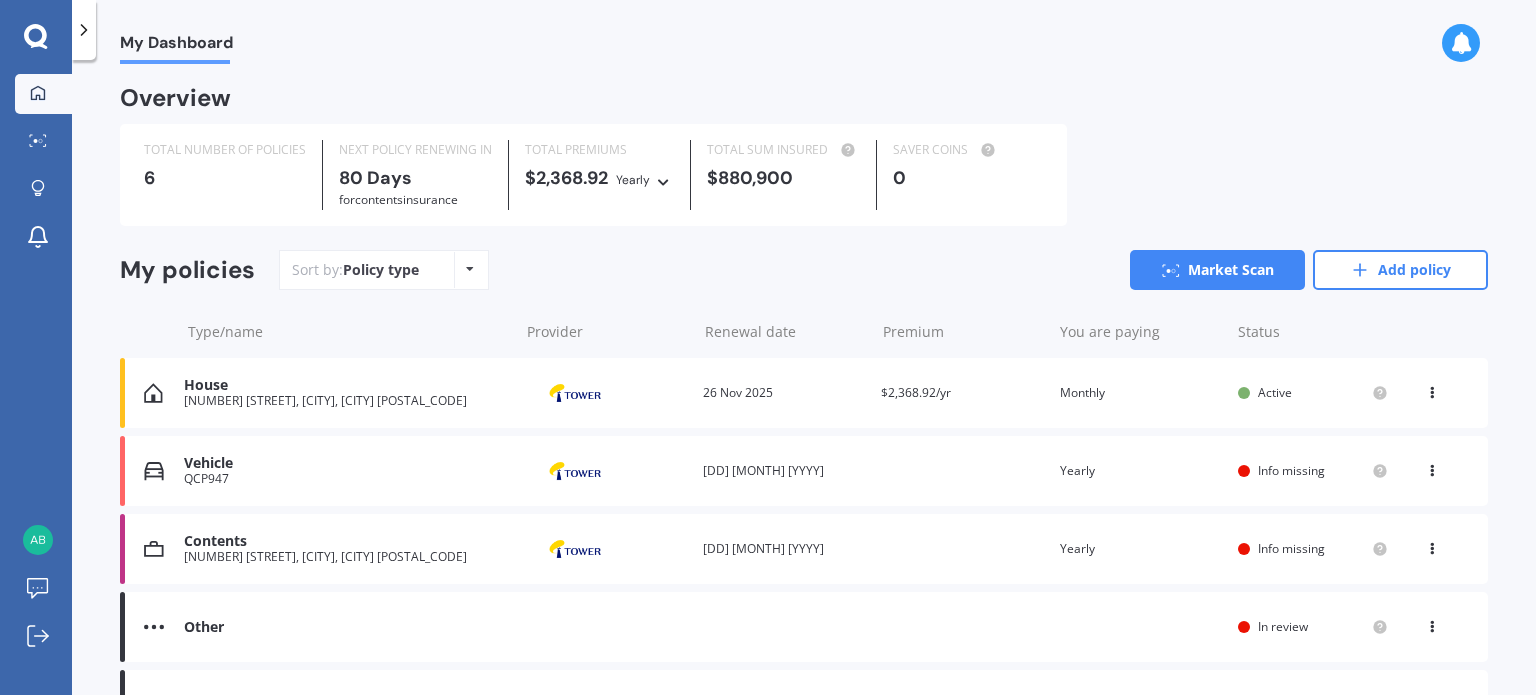 click on "Vehicle [VEHICLE_REGISTRATION] Provider Renewal date 27 Mar 2026 Premium You are paying Yearly Status Info missing View option View policy Delete" at bounding box center [804, 471] 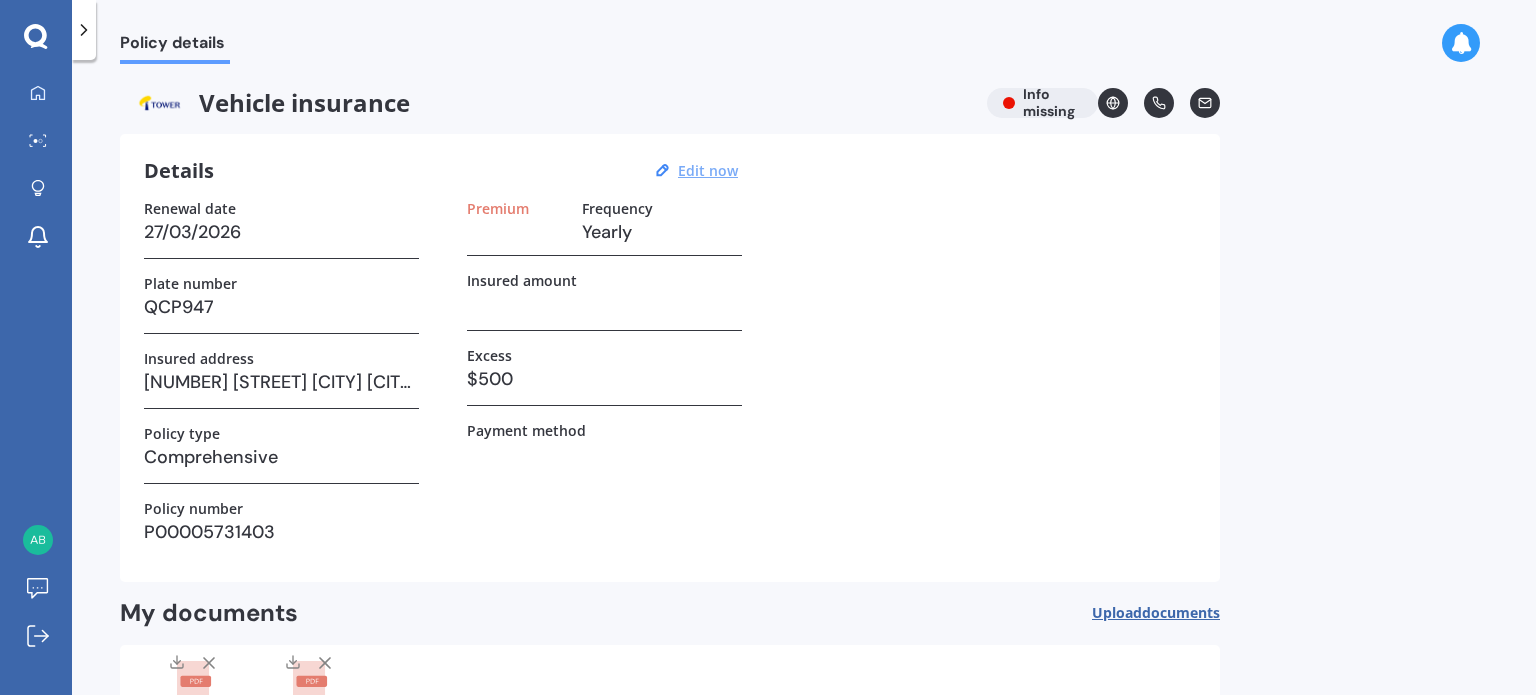 click on "Edit now" at bounding box center [708, 170] 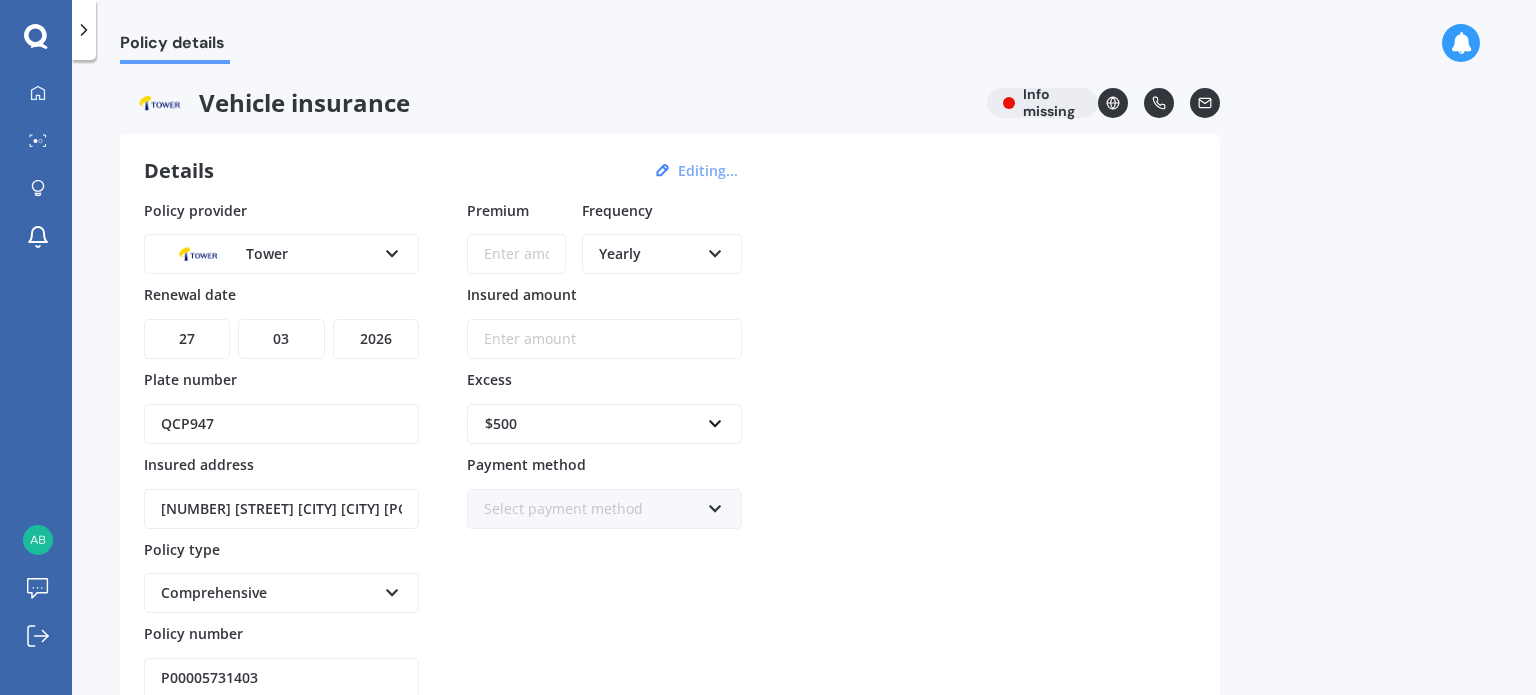 click on "Yearly" at bounding box center [649, 254] 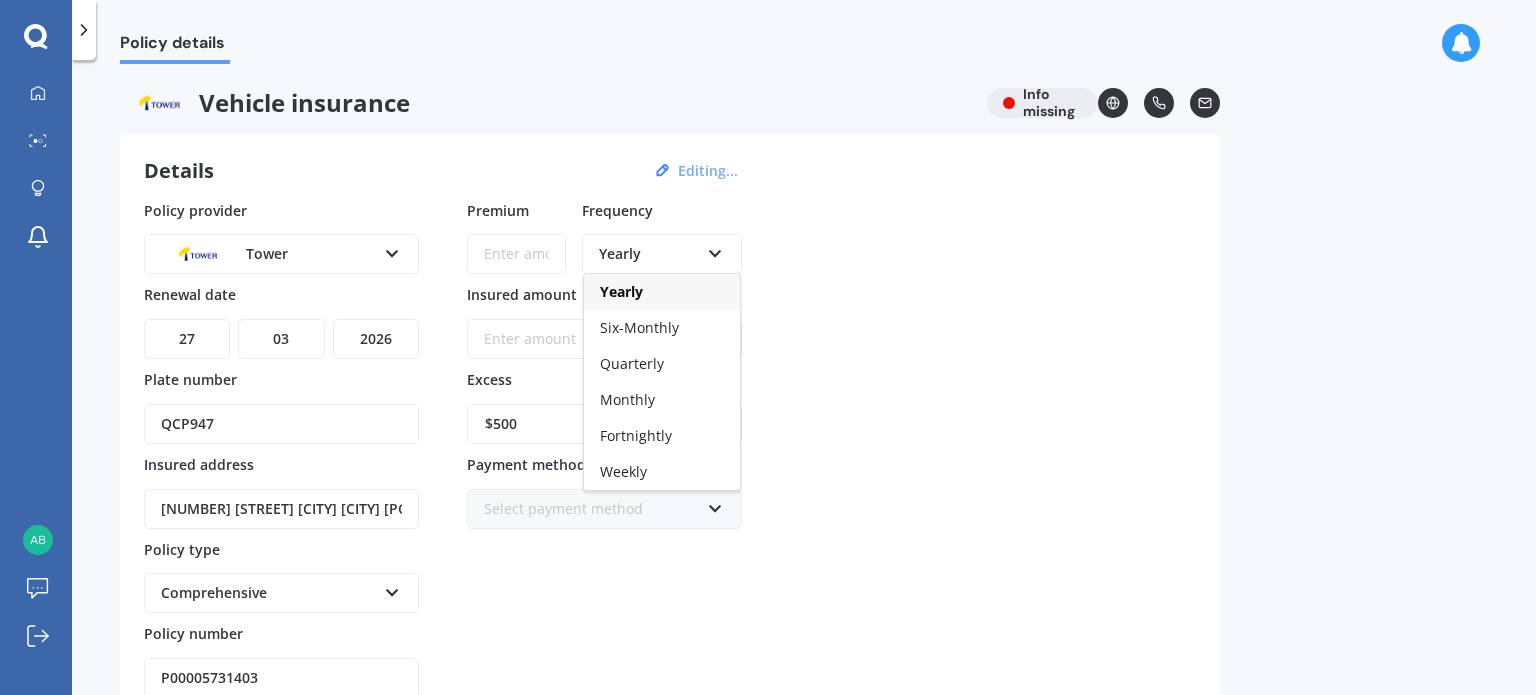 click on "Yearly" at bounding box center [649, 254] 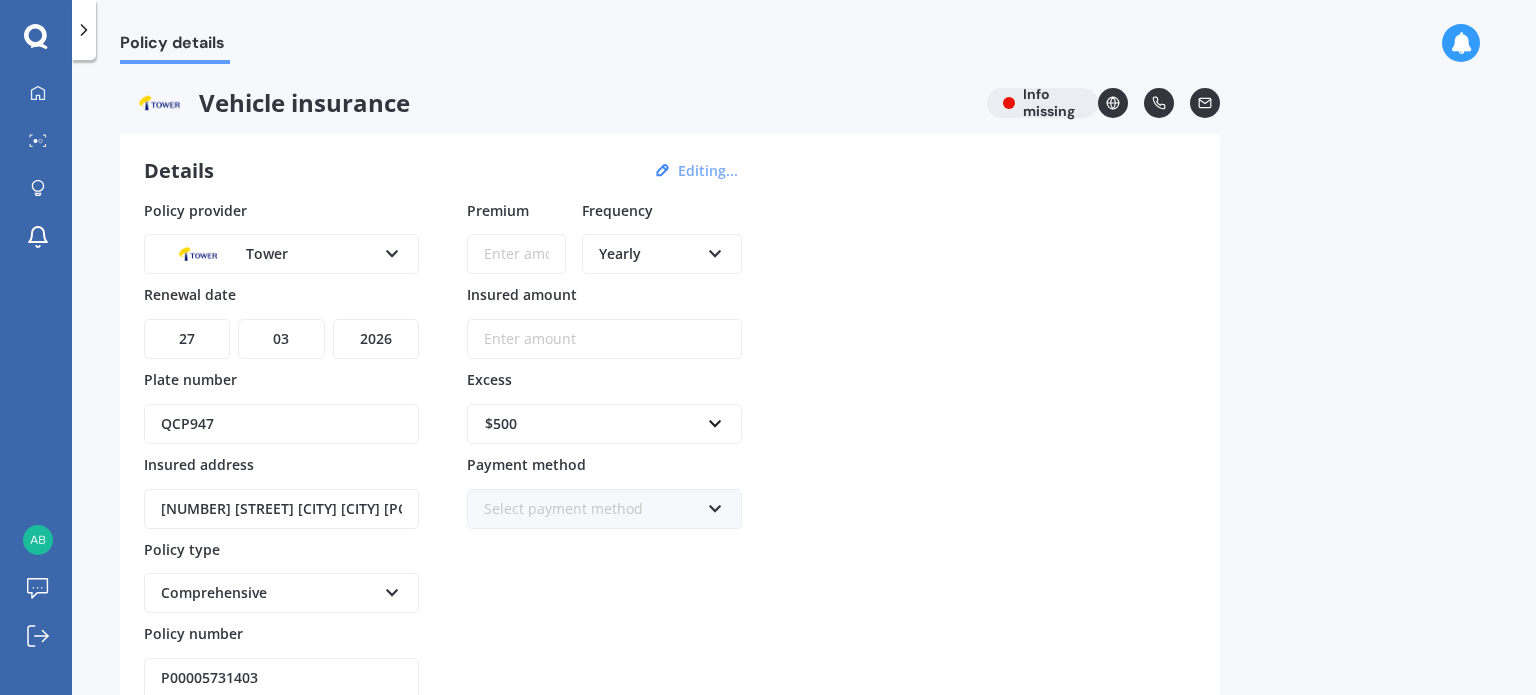 click on "Premium" at bounding box center (516, 254) 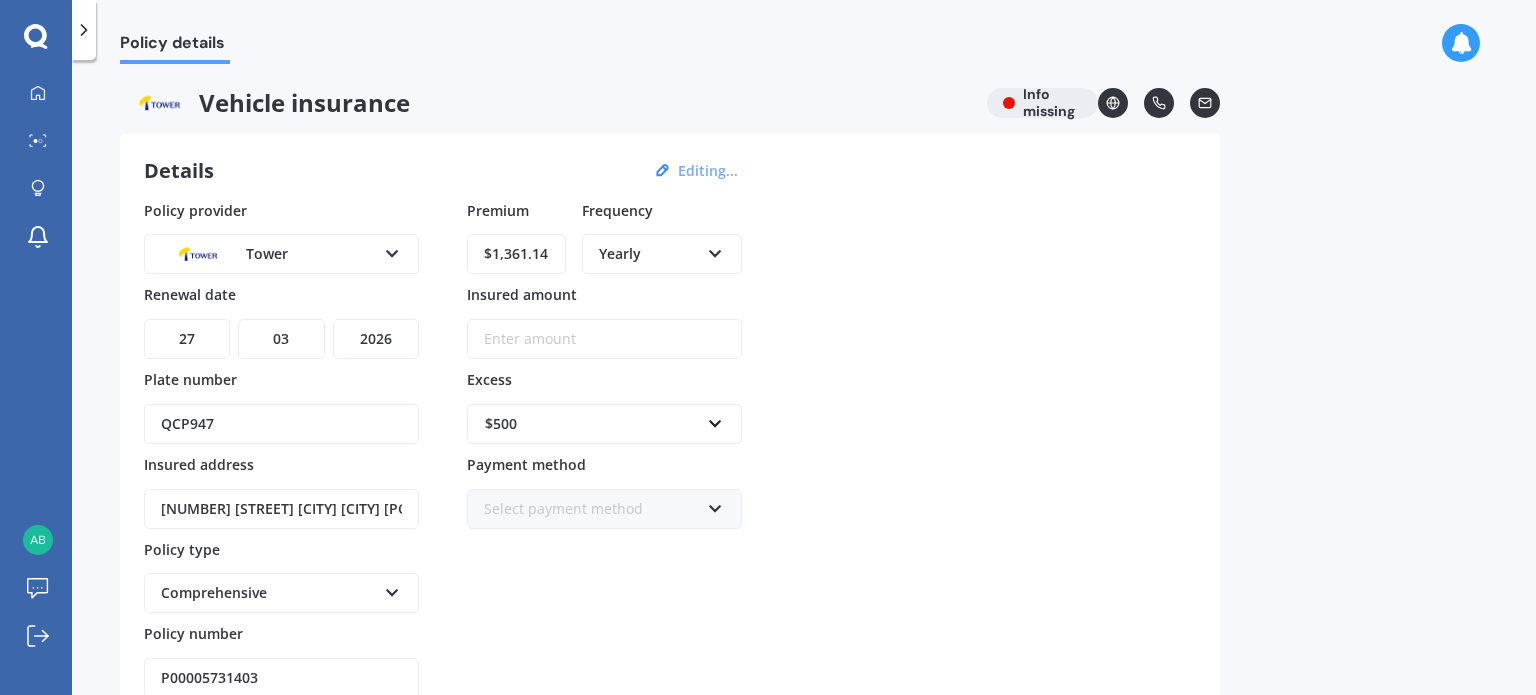 type on "$1,361.14" 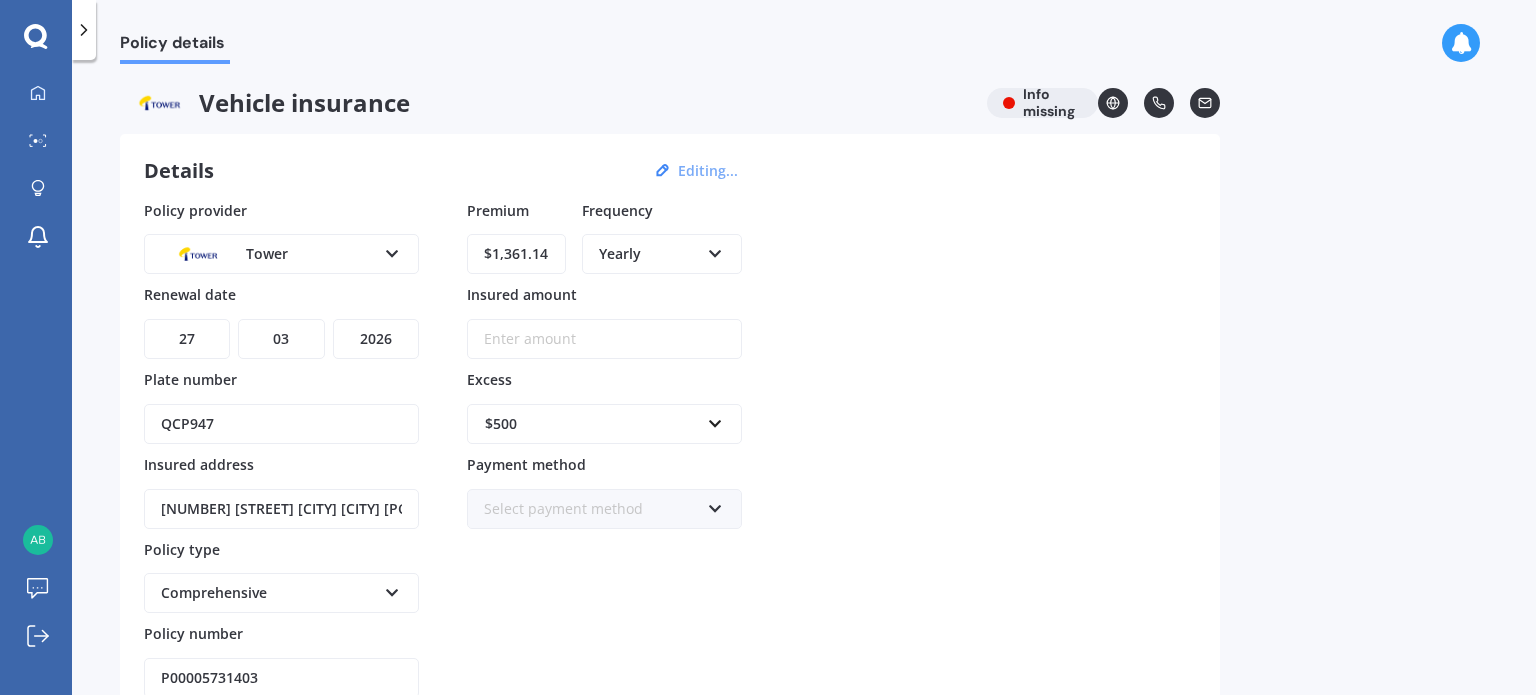 click on "Select payment method" at bounding box center (591, 509) 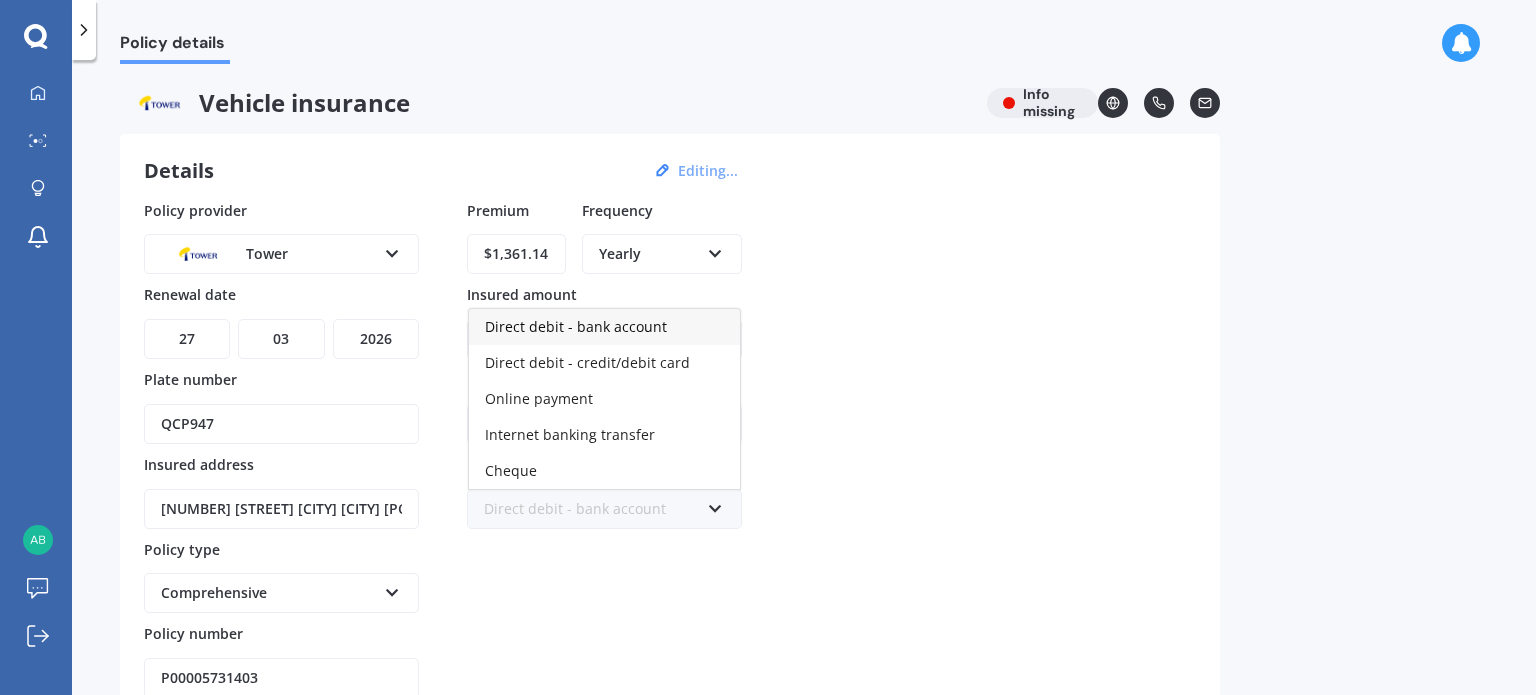 click on "Direct debit - bank account" at bounding box center [604, 327] 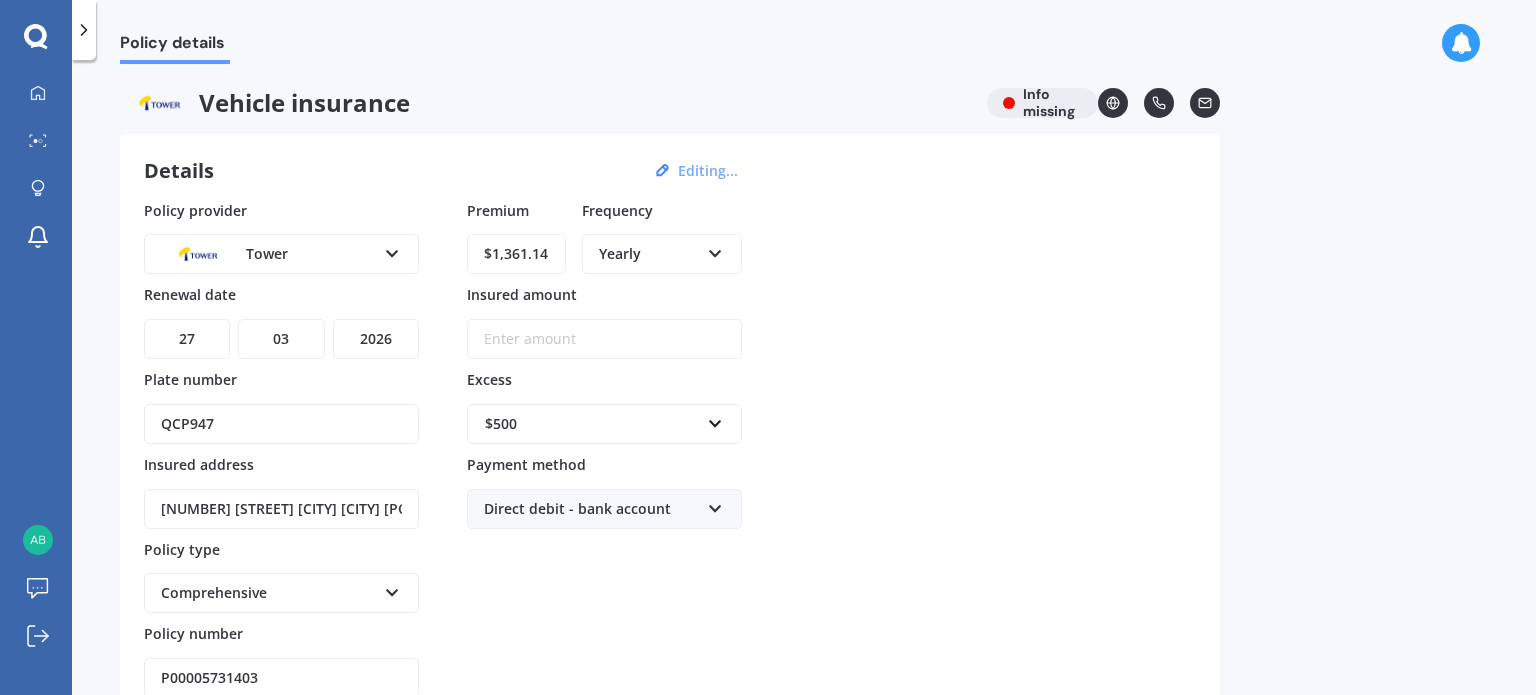 click on "Insured amount" at bounding box center (604, 339) 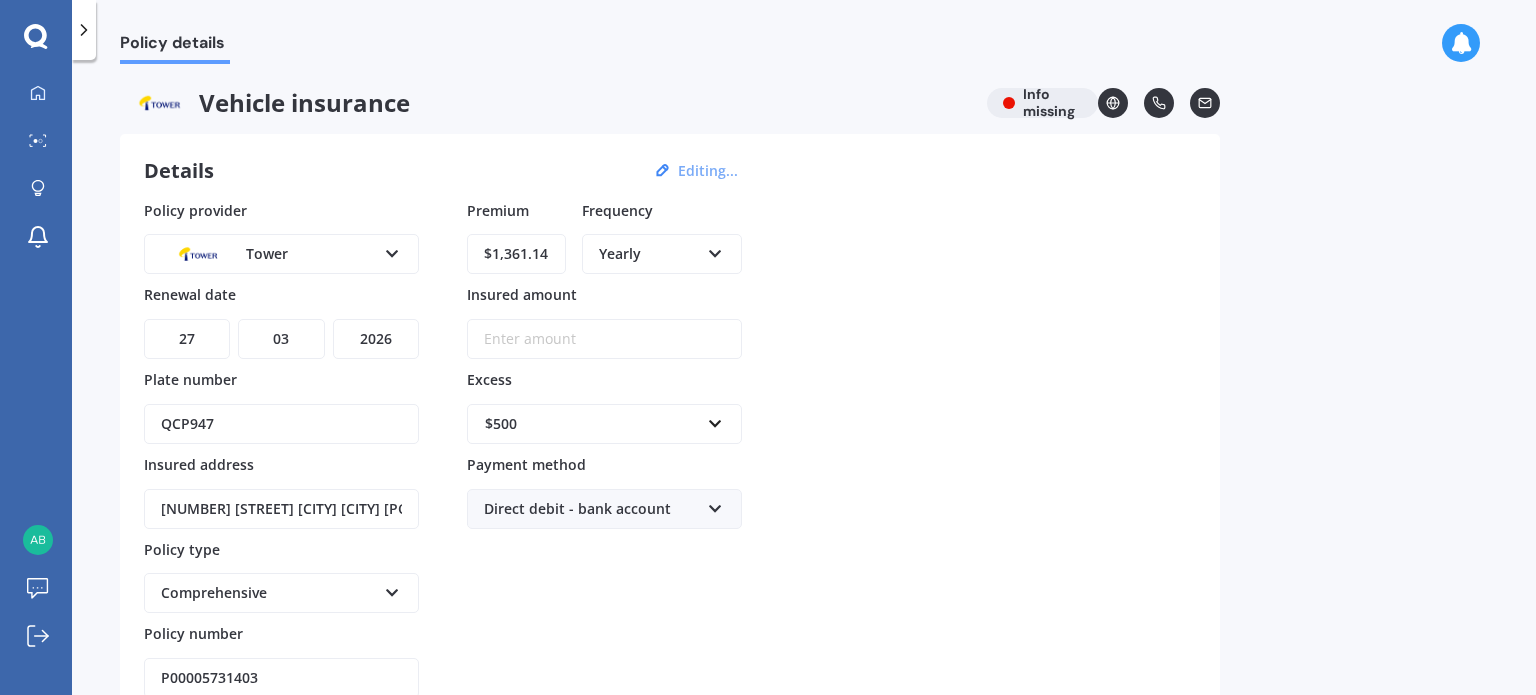 type 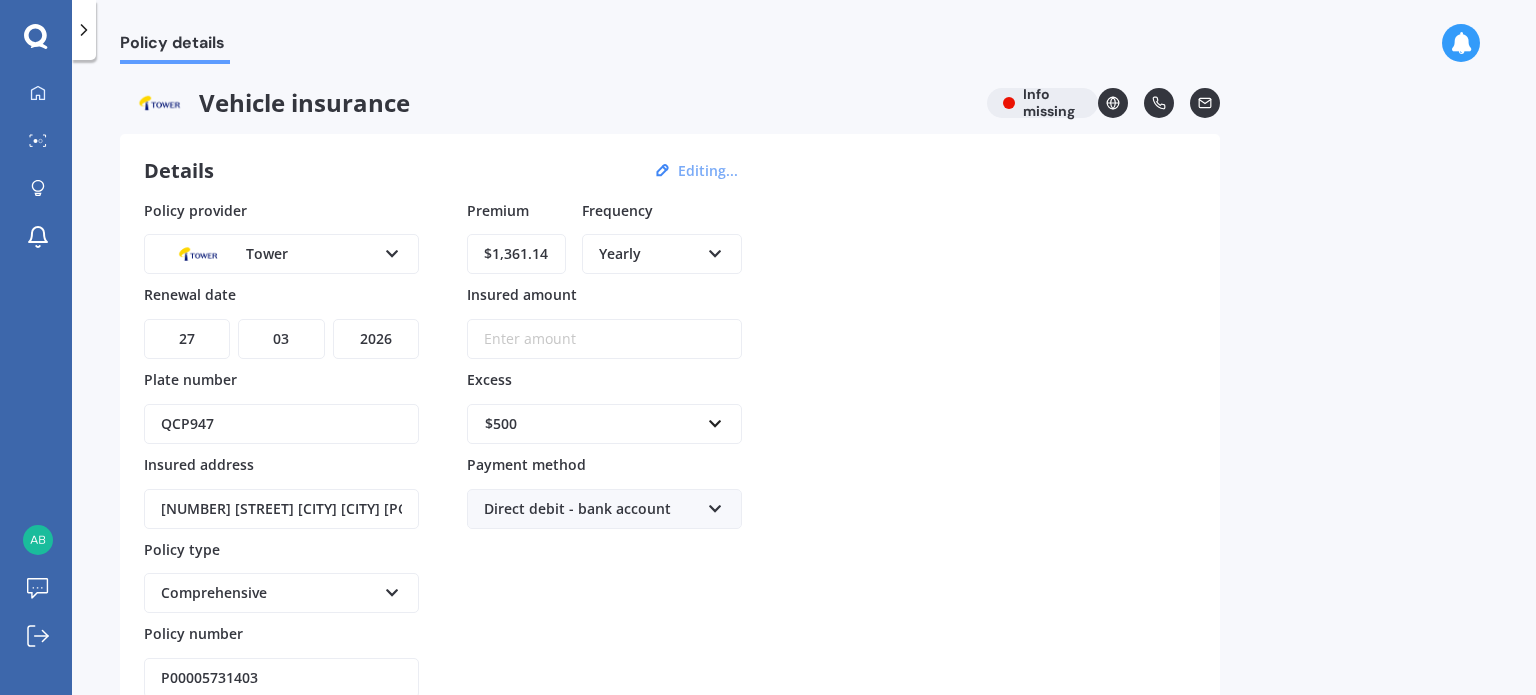 click on "Comprehensive Third Party Third Party, Fire & Theft Comprehensive" at bounding box center [281, 593] 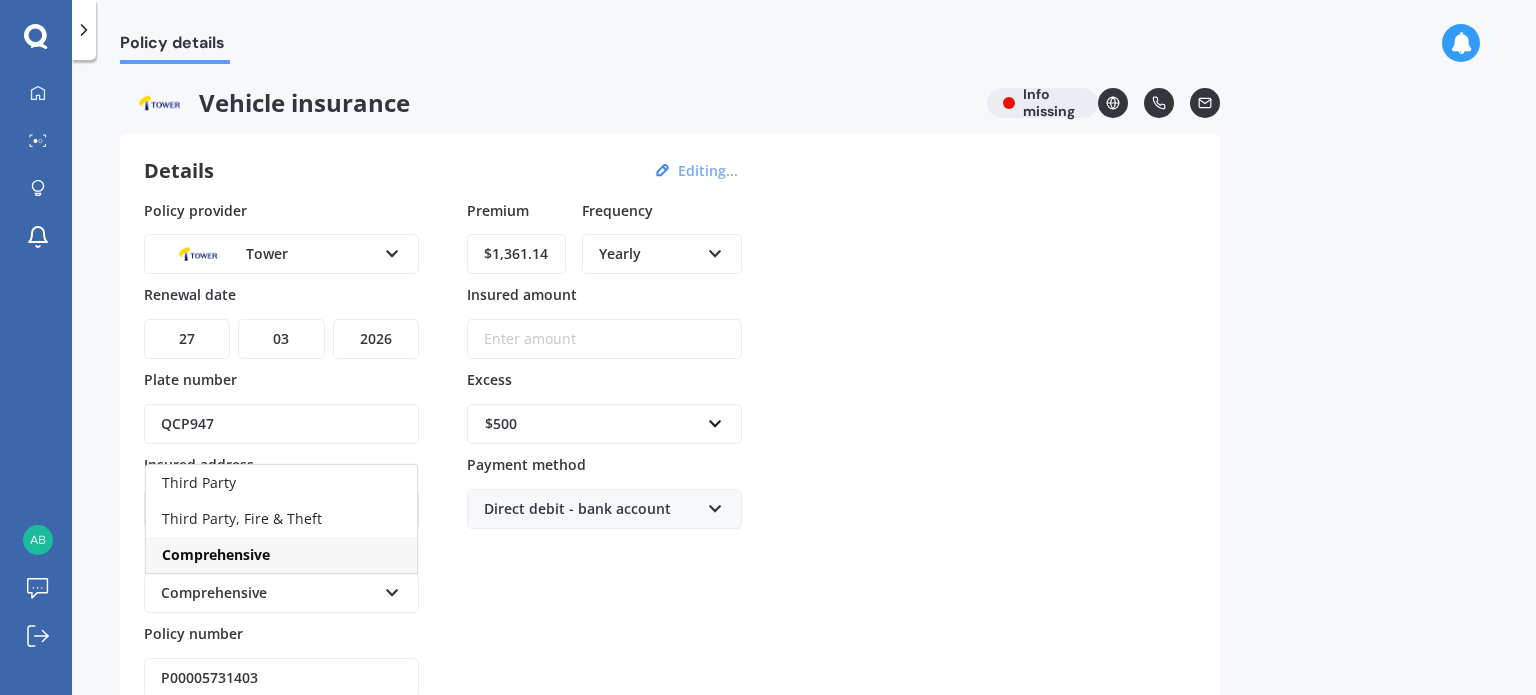 click on "Comprehensive Third Party Third Party, Fire & Theft Comprehensive" at bounding box center (281, 593) 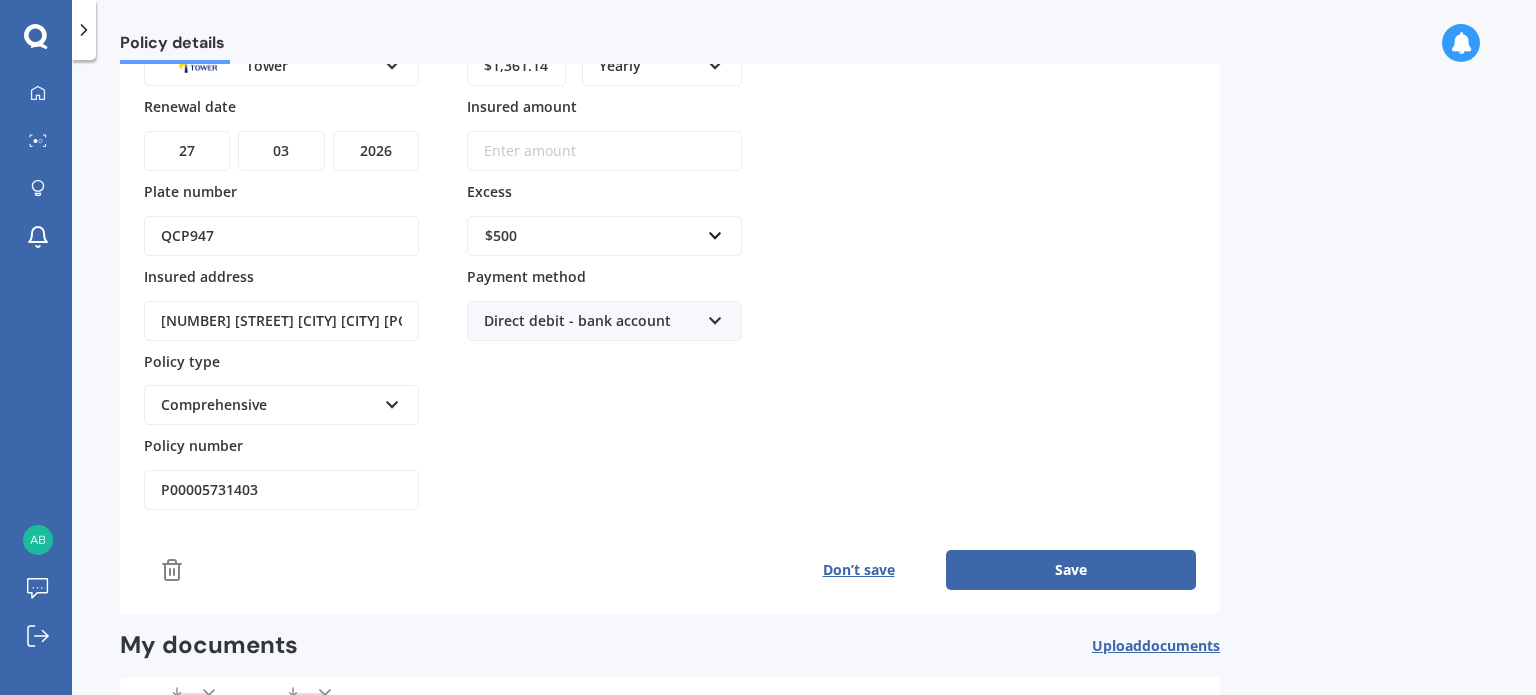 scroll, scrollTop: 202, scrollLeft: 0, axis: vertical 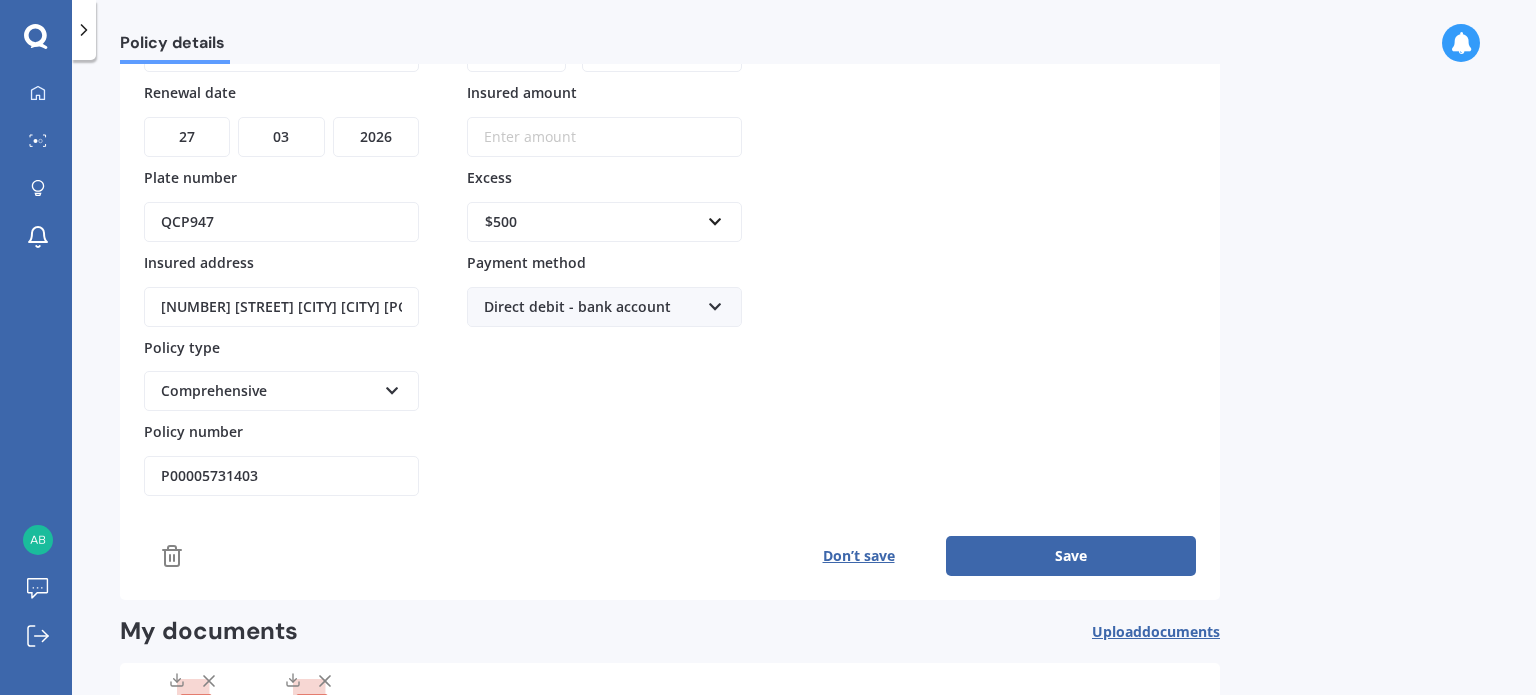 click on "Save" at bounding box center [1071, 556] 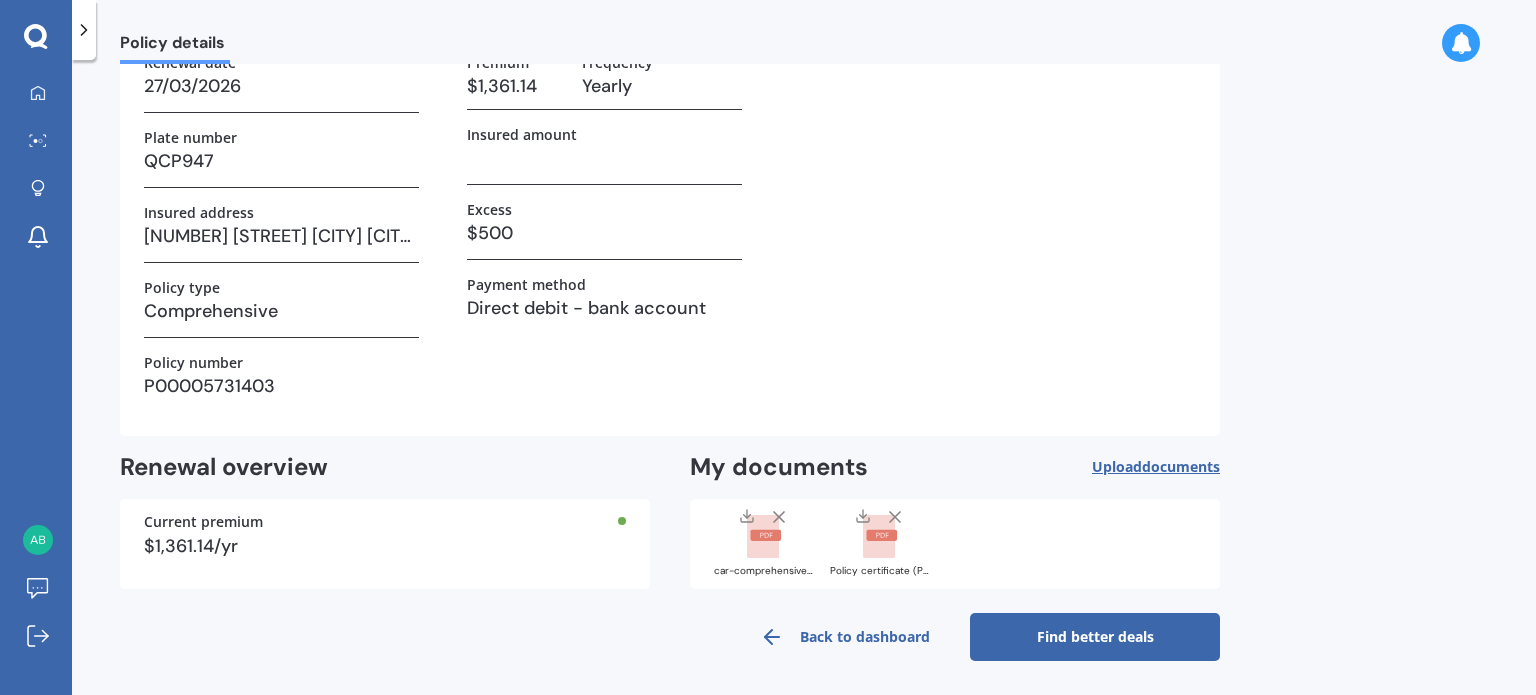 scroll, scrollTop: 0, scrollLeft: 0, axis: both 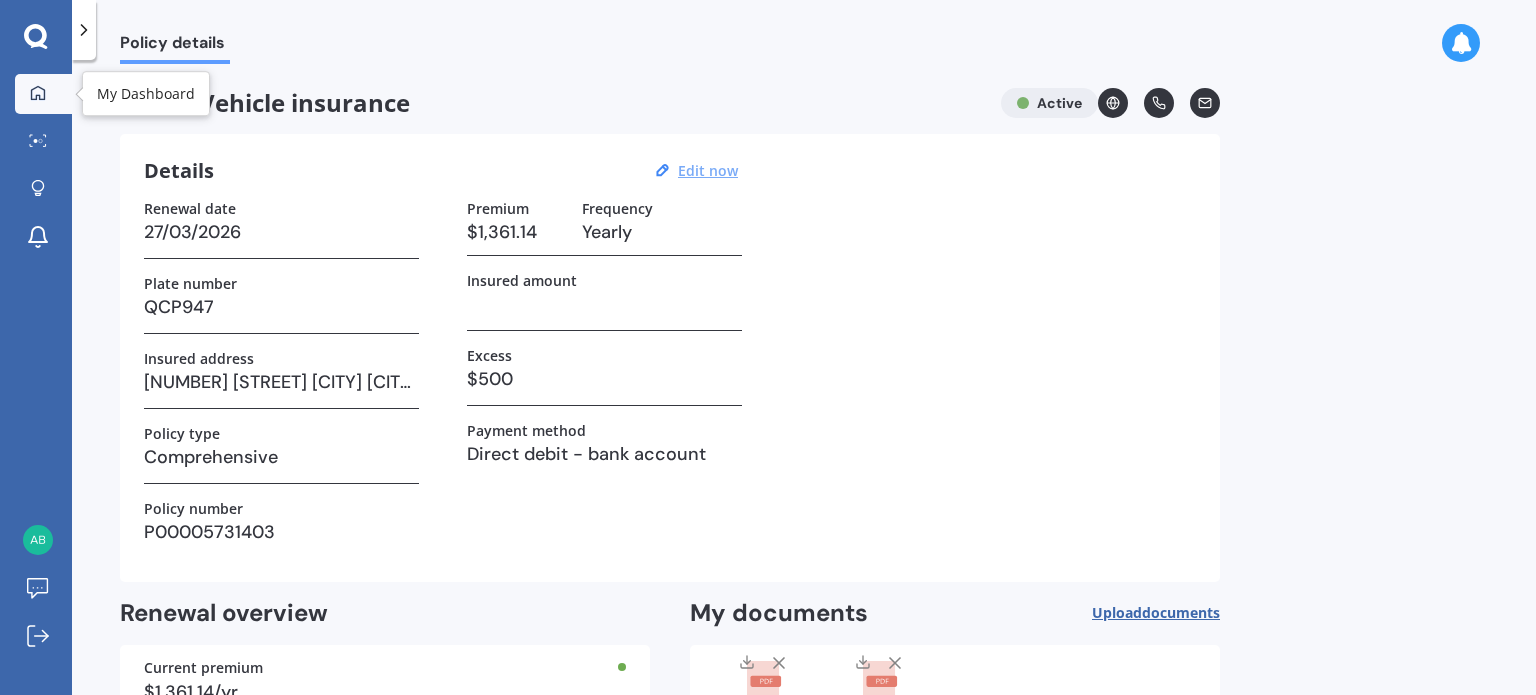 click on "My Dashboard" at bounding box center (43, 94) 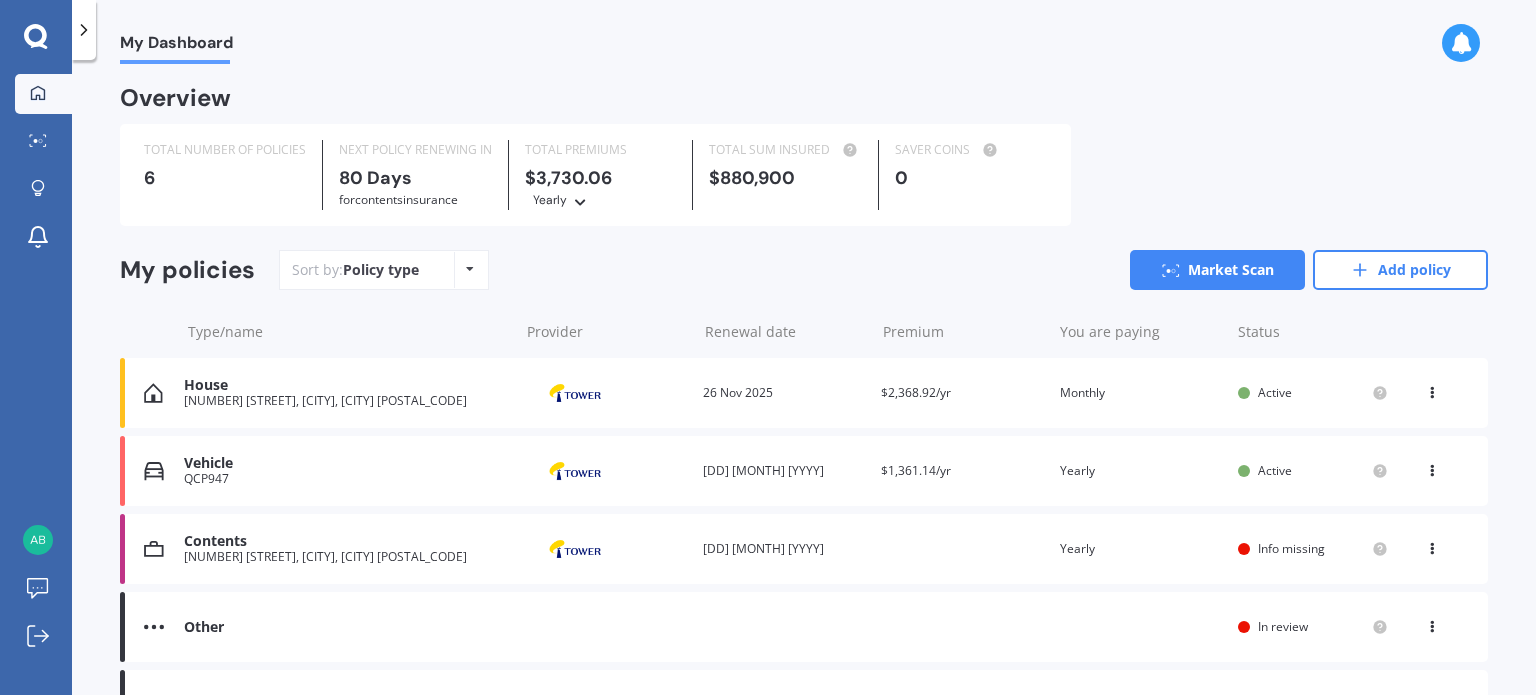 click on "[NUMBER] [STREET], [CITY], [CITY] [POSTAL_CODE]" at bounding box center (346, 557) 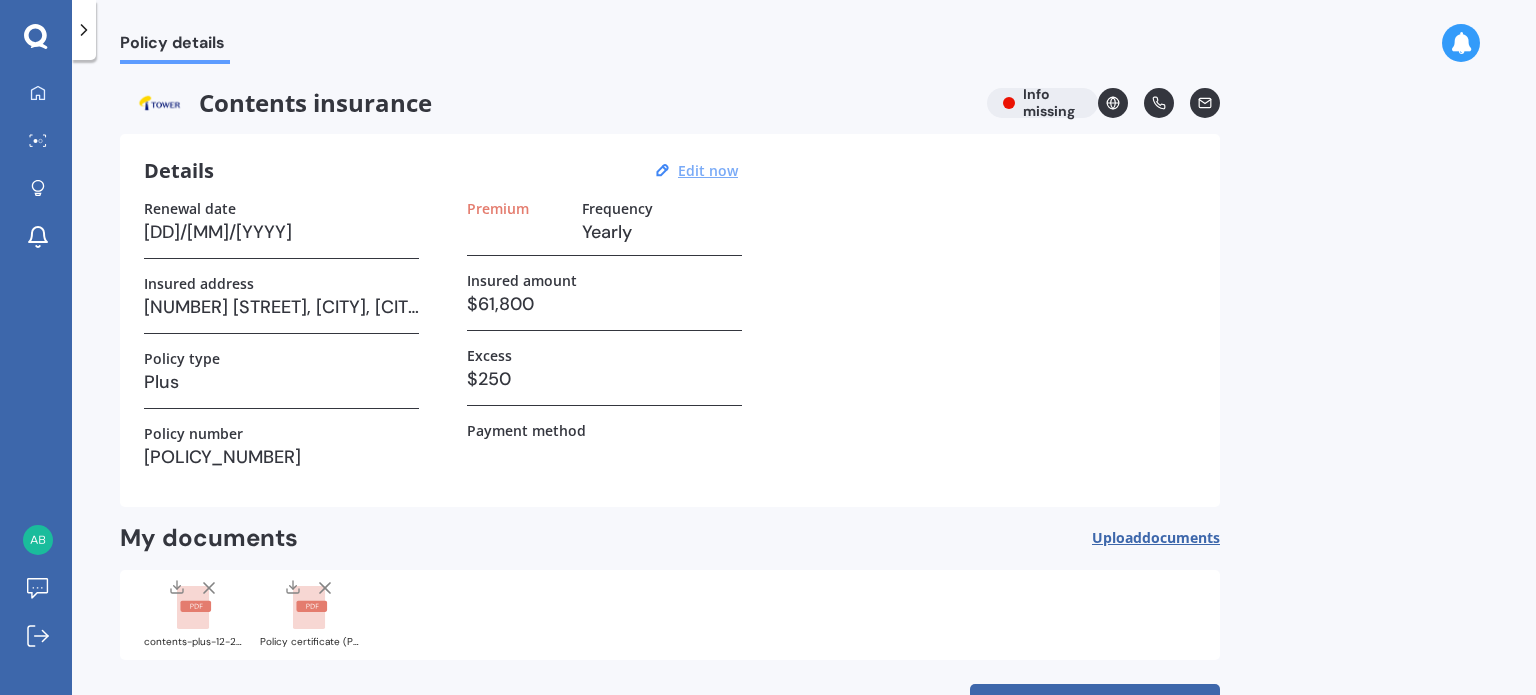 click on "Edit now" at bounding box center [708, 170] 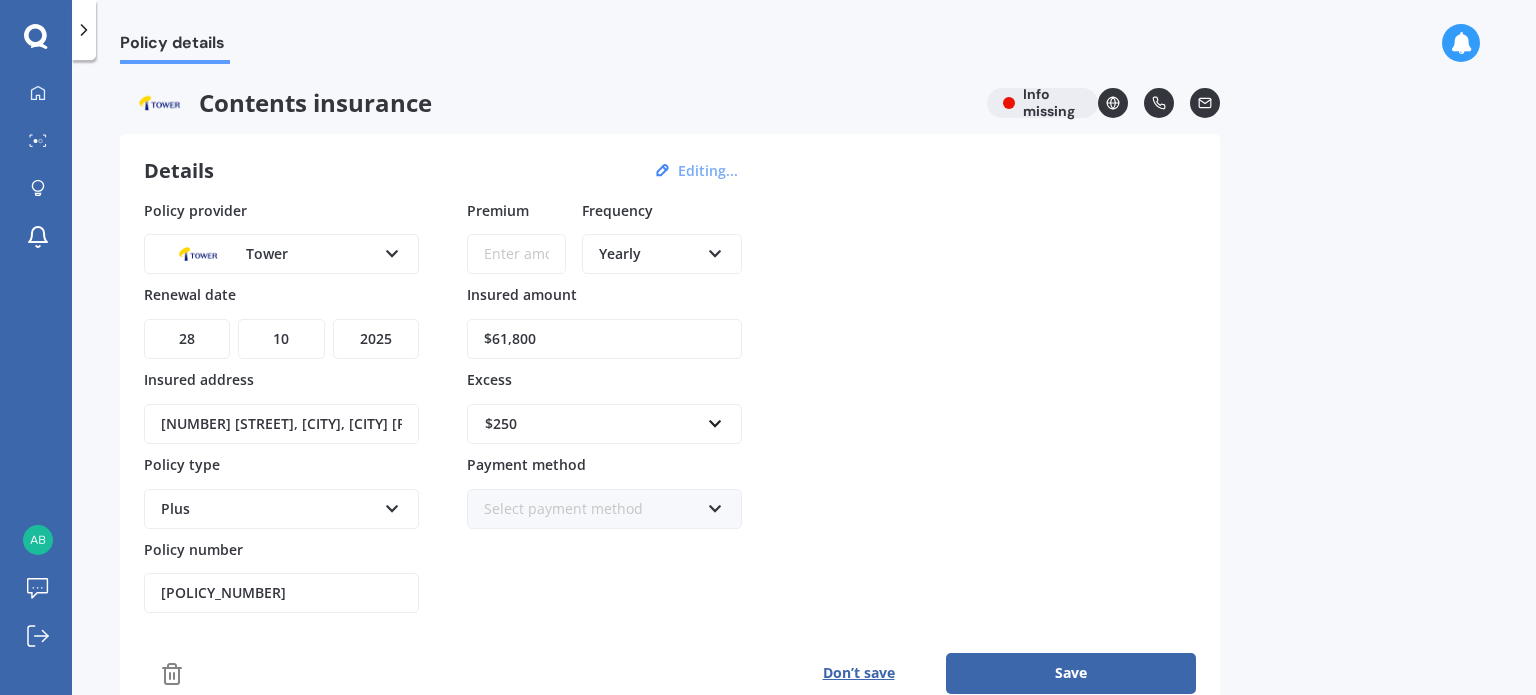 click on "Yearly" at bounding box center [649, 254] 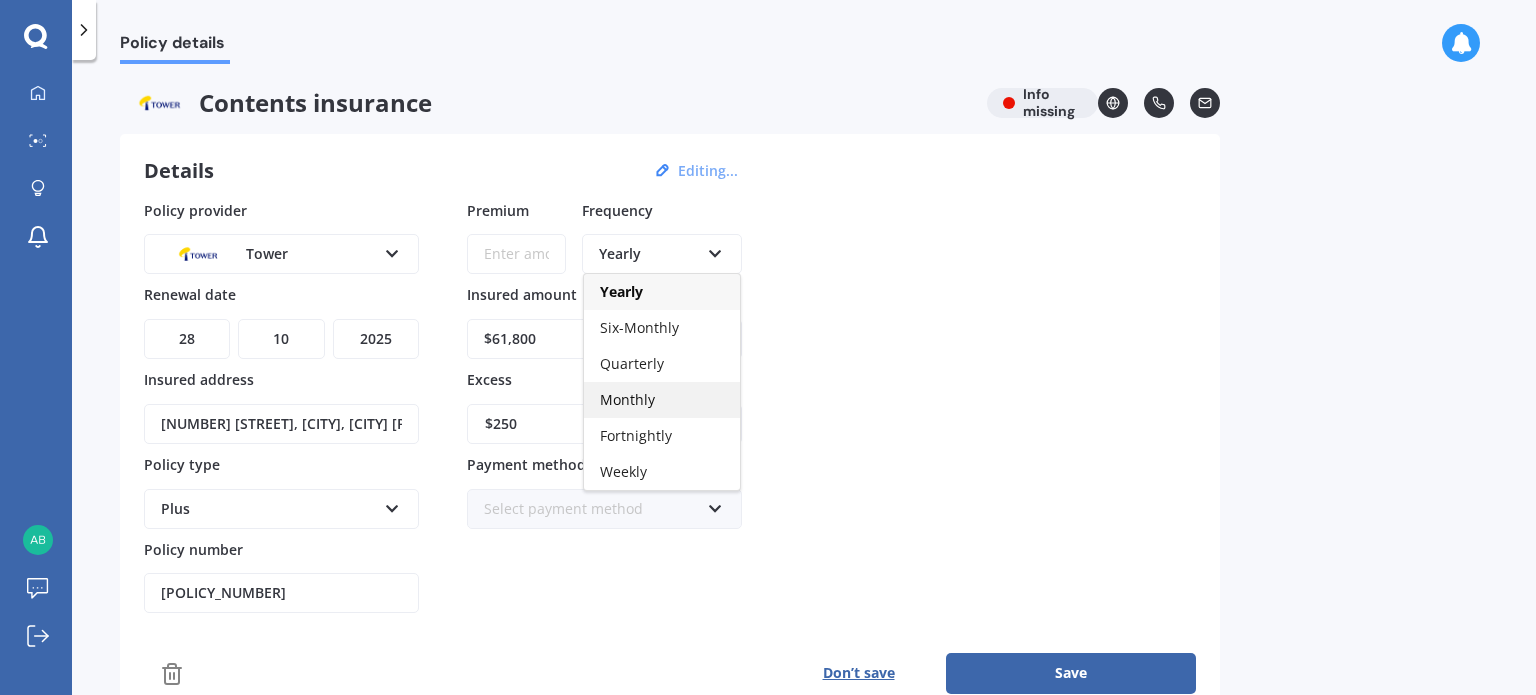 click on "Monthly" at bounding box center (627, 399) 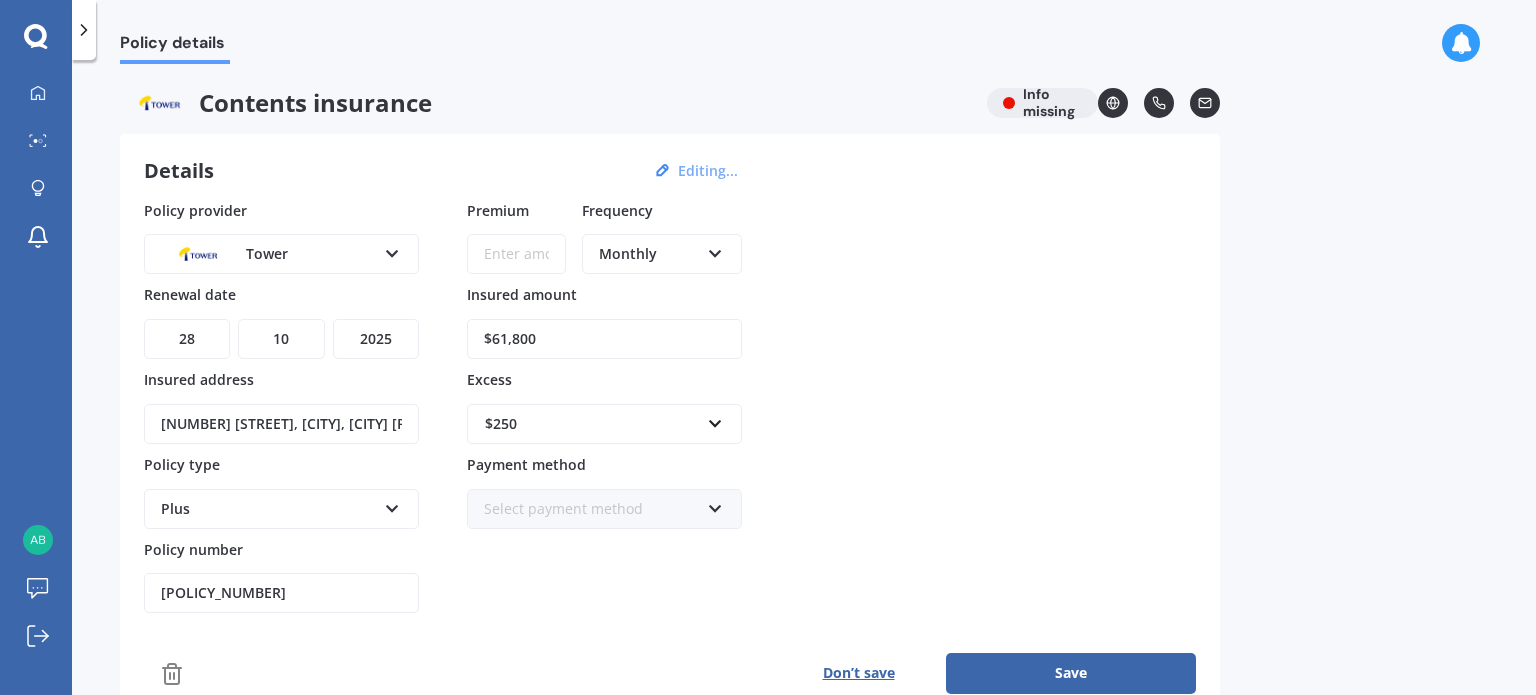 click on "Premium" at bounding box center (516, 254) 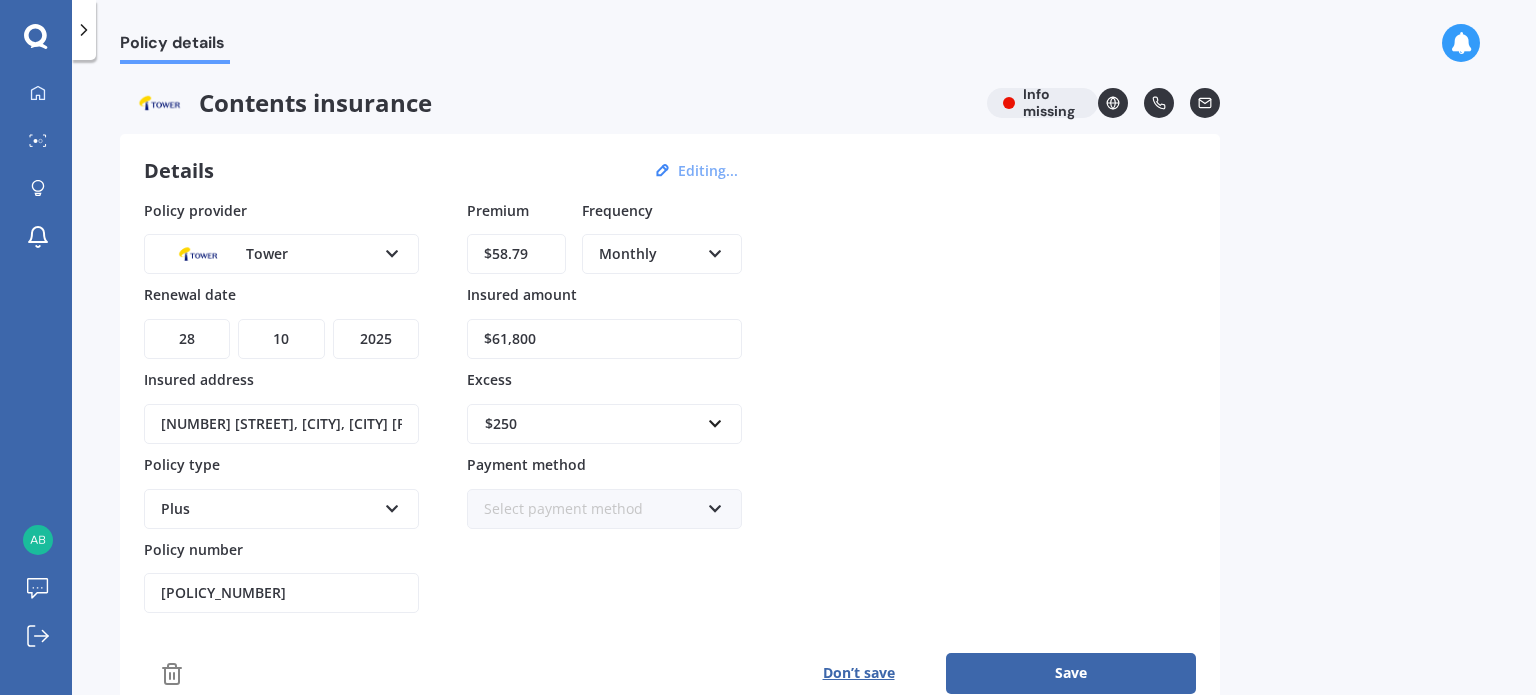 type on "$58.79" 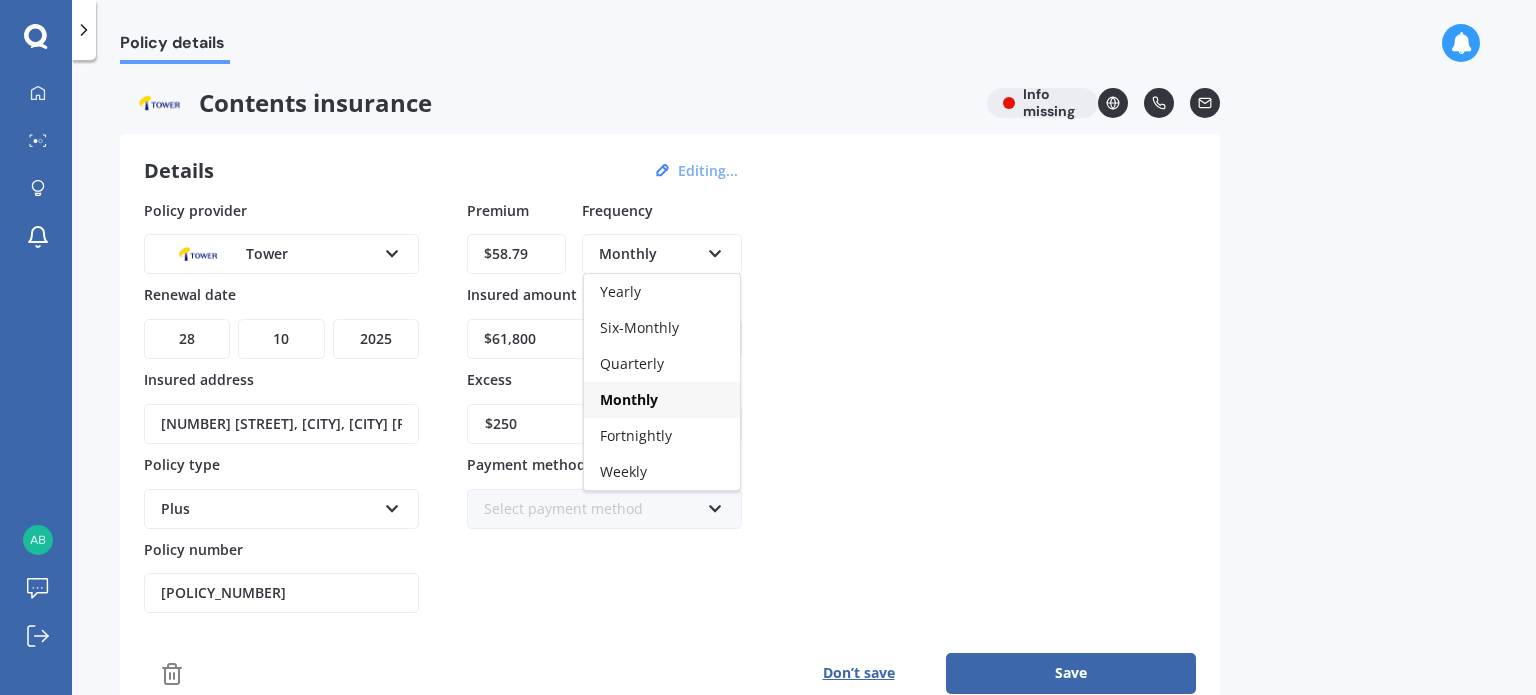 click on "Monthly" at bounding box center (629, 399) 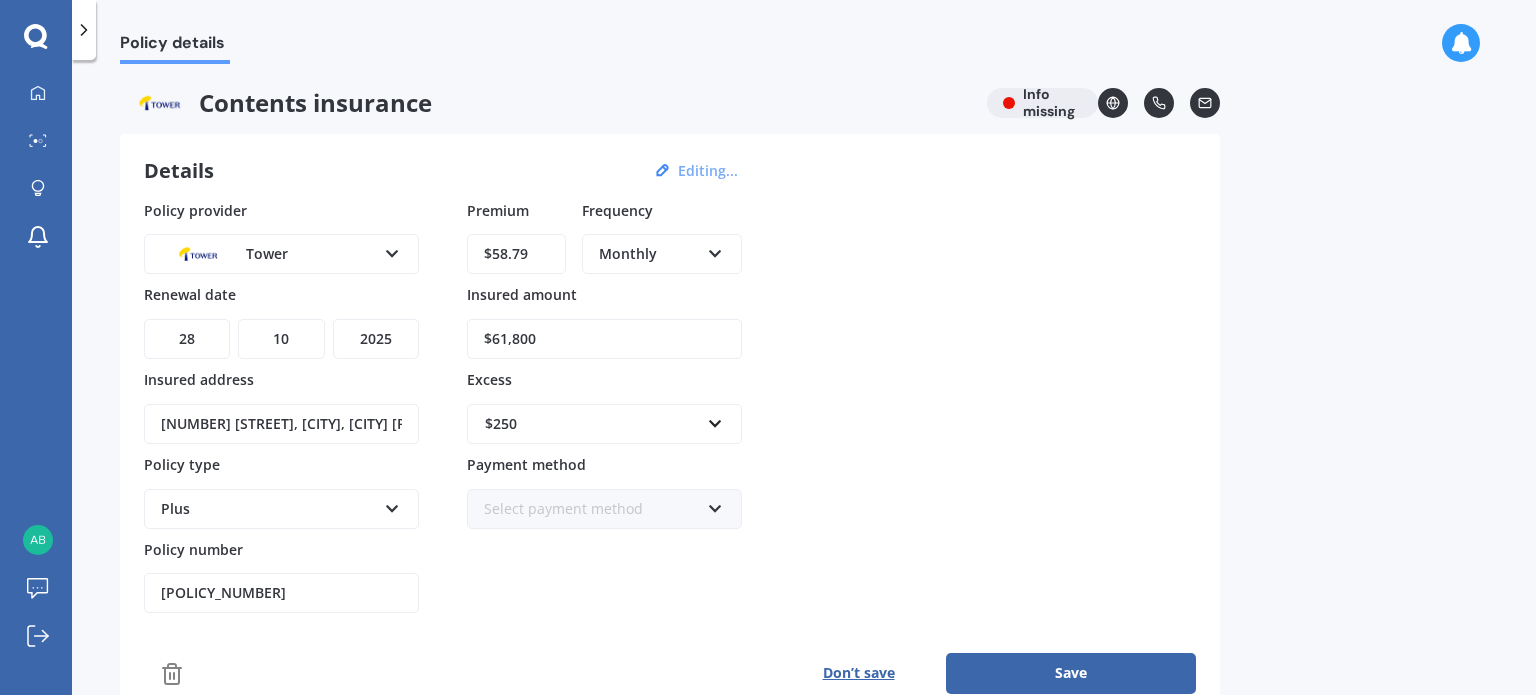 click on "Select payment method" at bounding box center (591, 509) 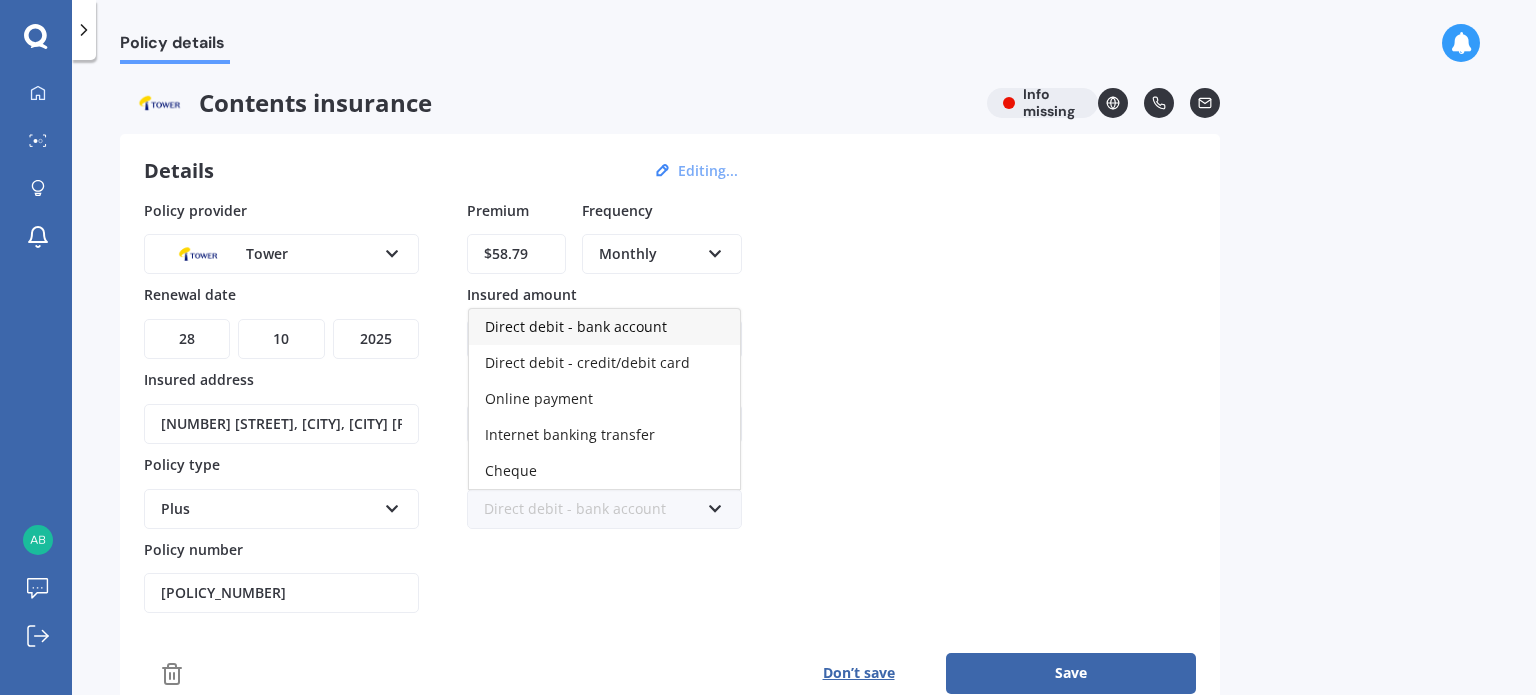 click on "Direct debit - bank account" at bounding box center [604, 327] 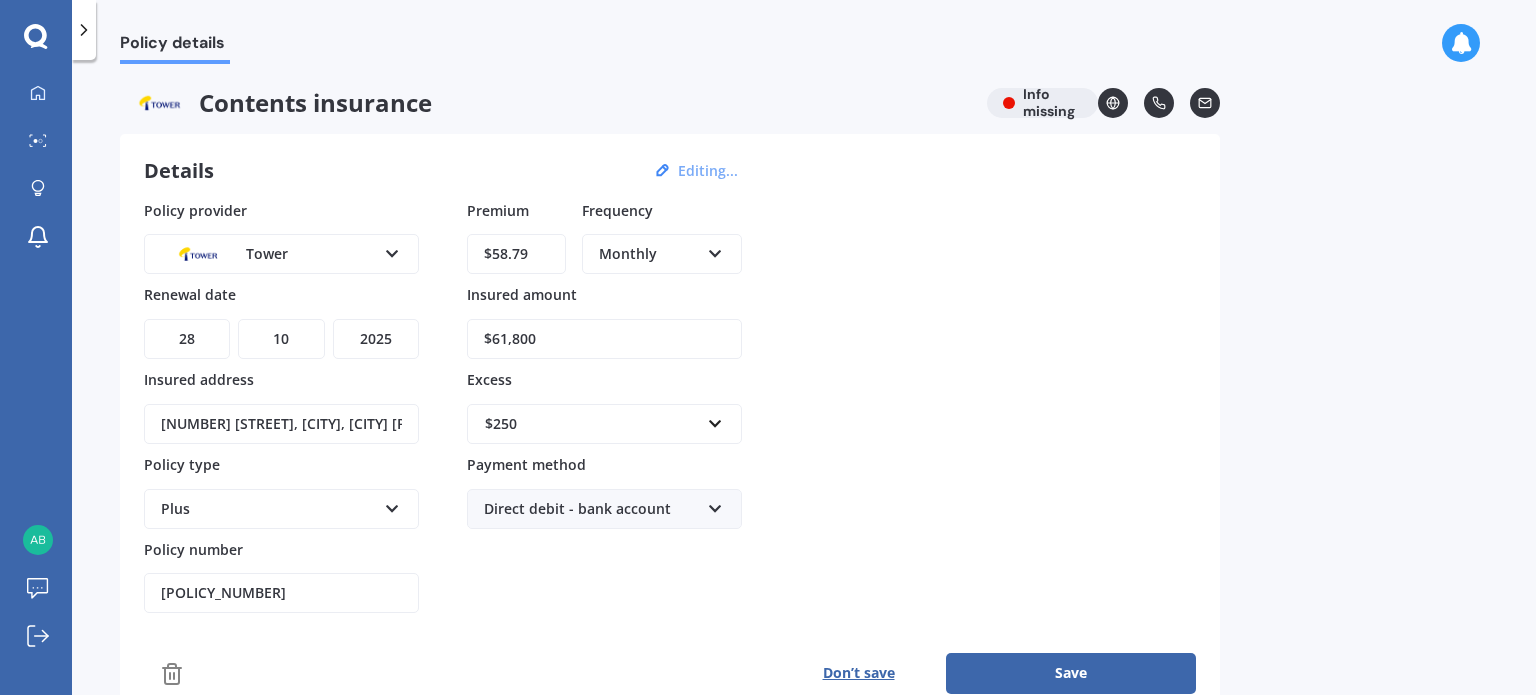 click on "Save" at bounding box center [1071, 673] 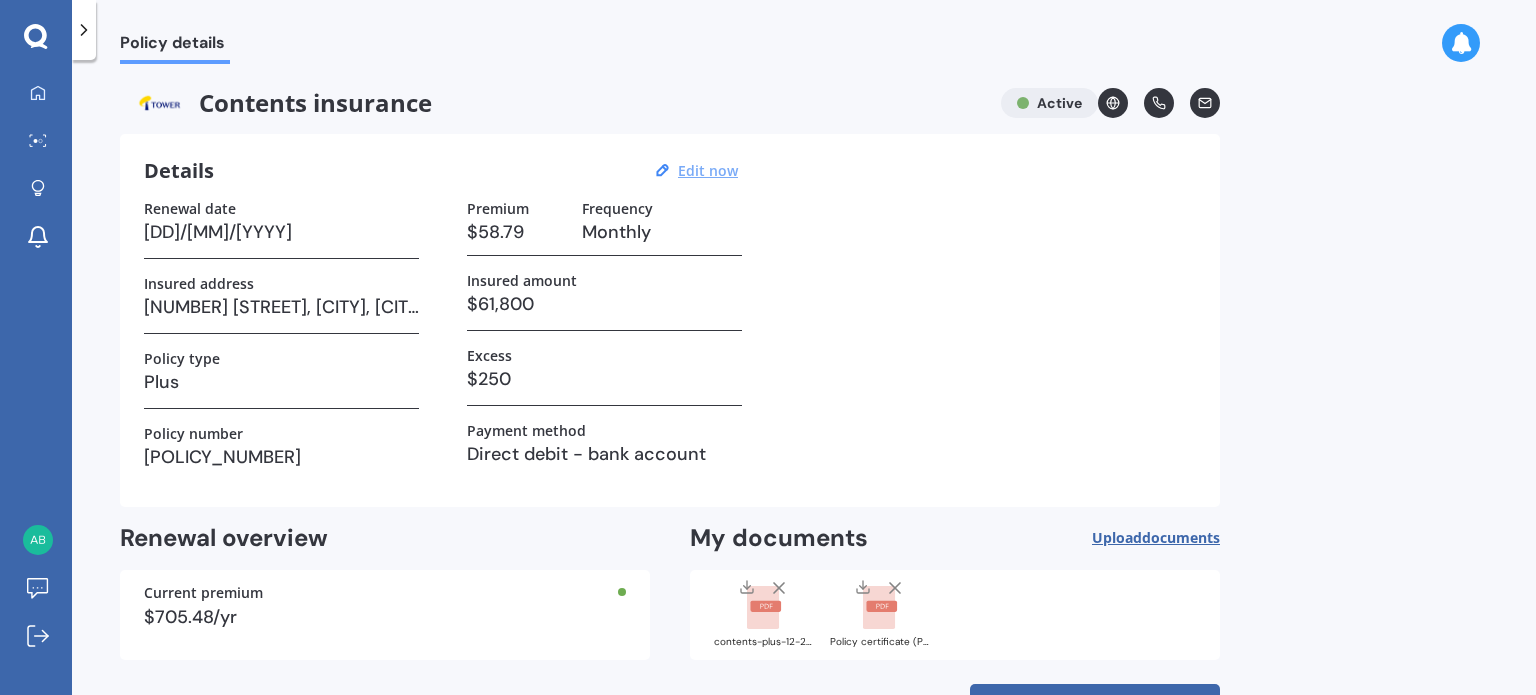 scroll, scrollTop: 72, scrollLeft: 0, axis: vertical 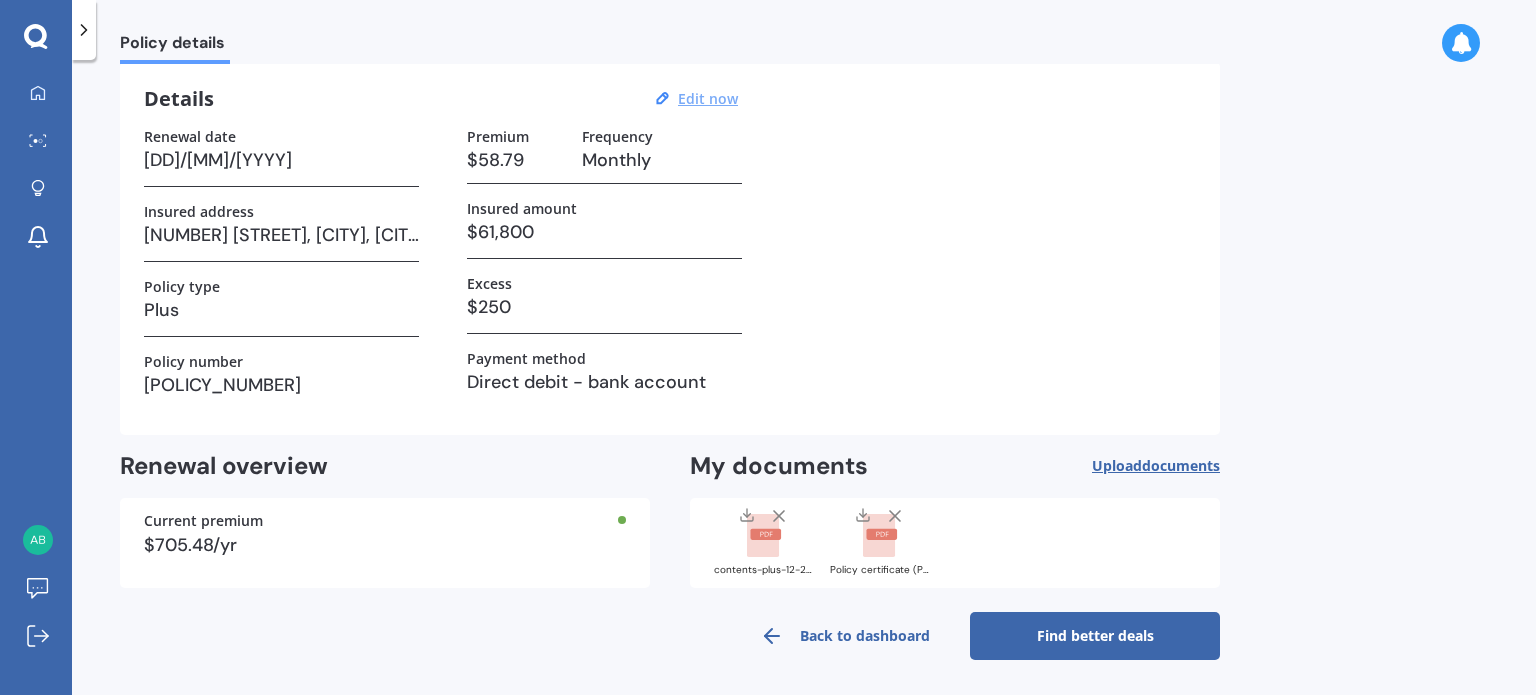 click on "Back to dashboard" at bounding box center [845, 636] 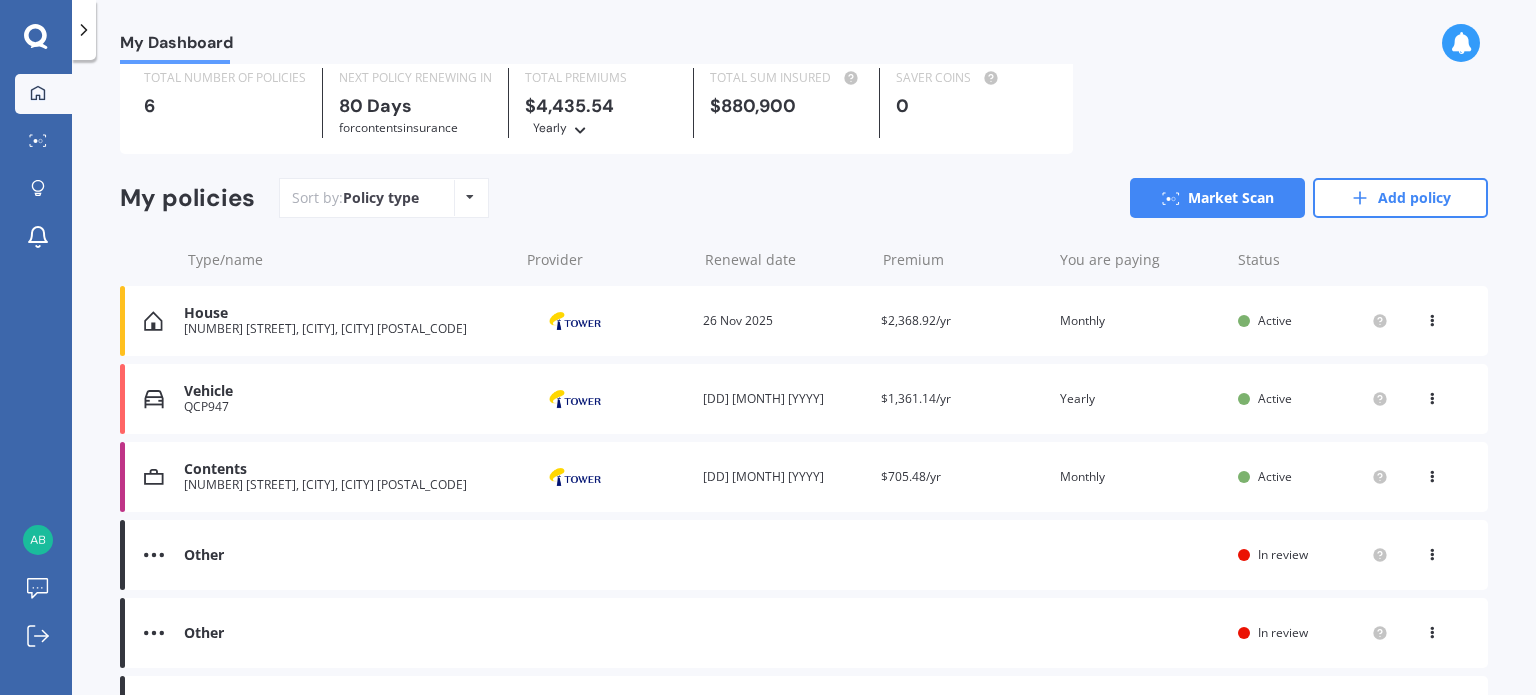 scroll, scrollTop: 0, scrollLeft: 0, axis: both 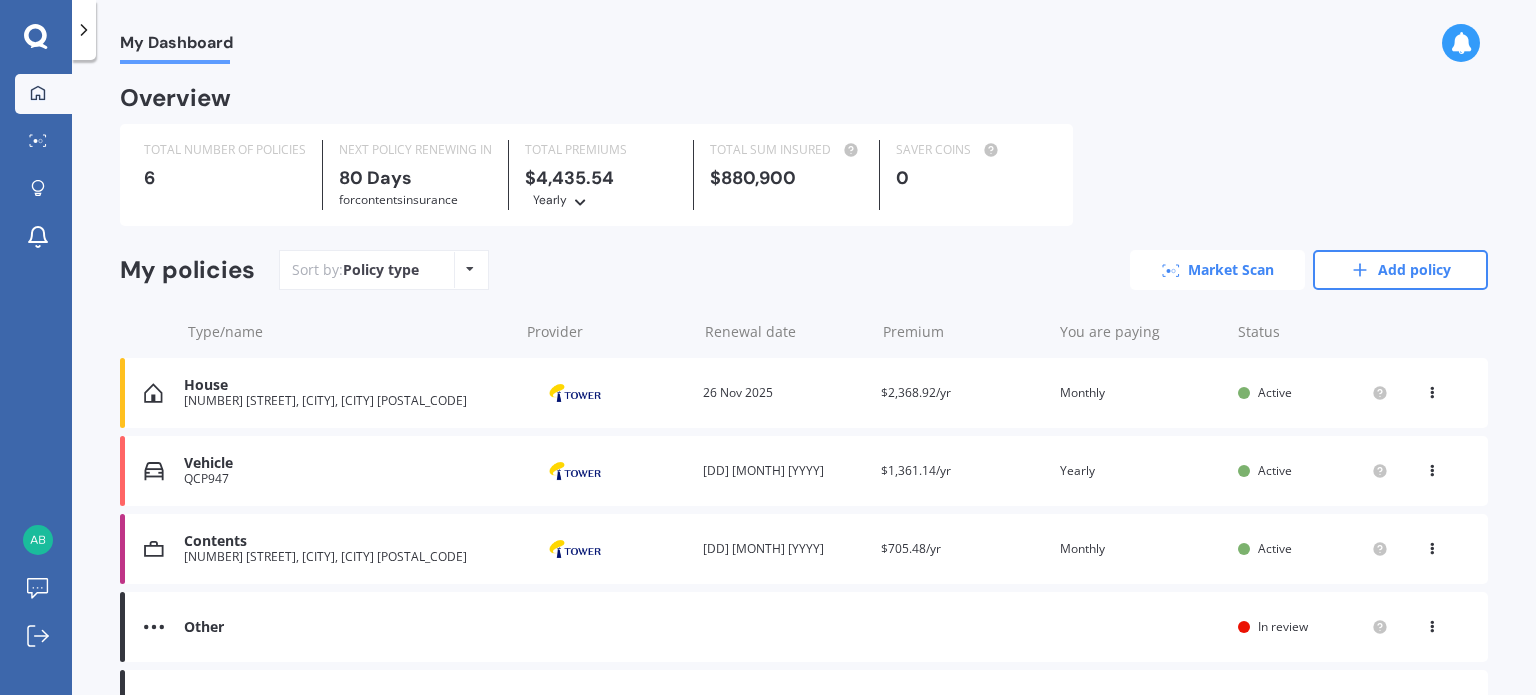 click on "Market Scan" at bounding box center [1217, 270] 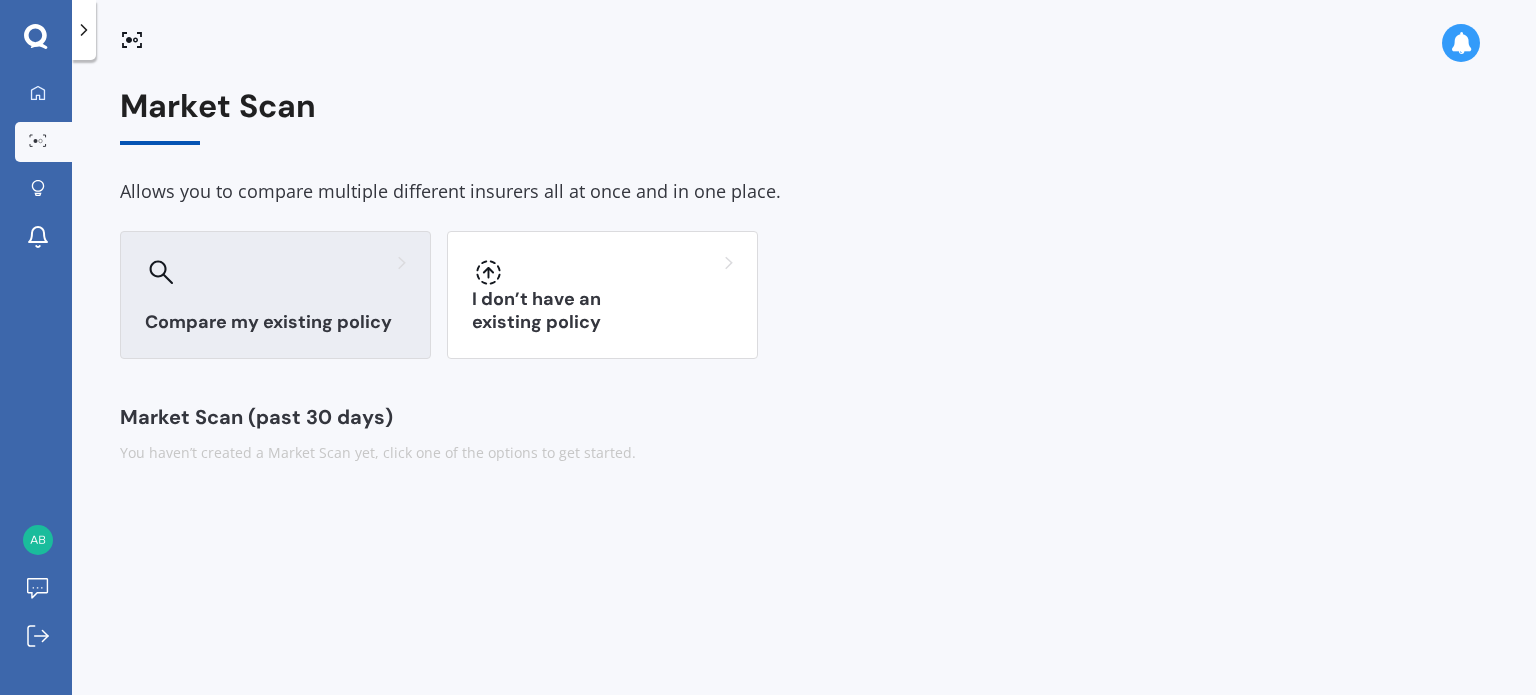 click at bounding box center (275, 272) 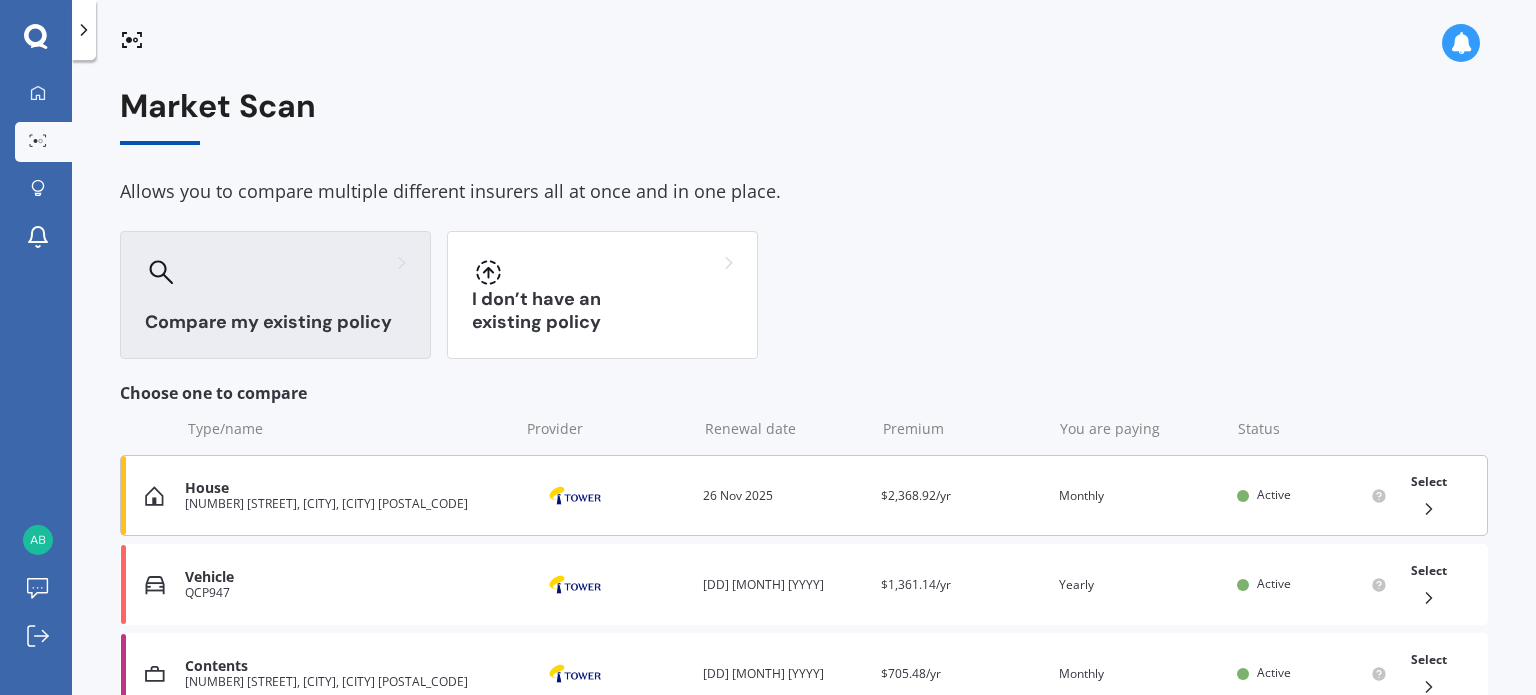 click on "House [NUMBER] [STREET], [CITY], [CITY] [POSTAL_CODE] Provider Renewal date 26 Nov 2025 Premium $2,368.92/yr You are paying Monthly Status Active Select" at bounding box center (804, 495) 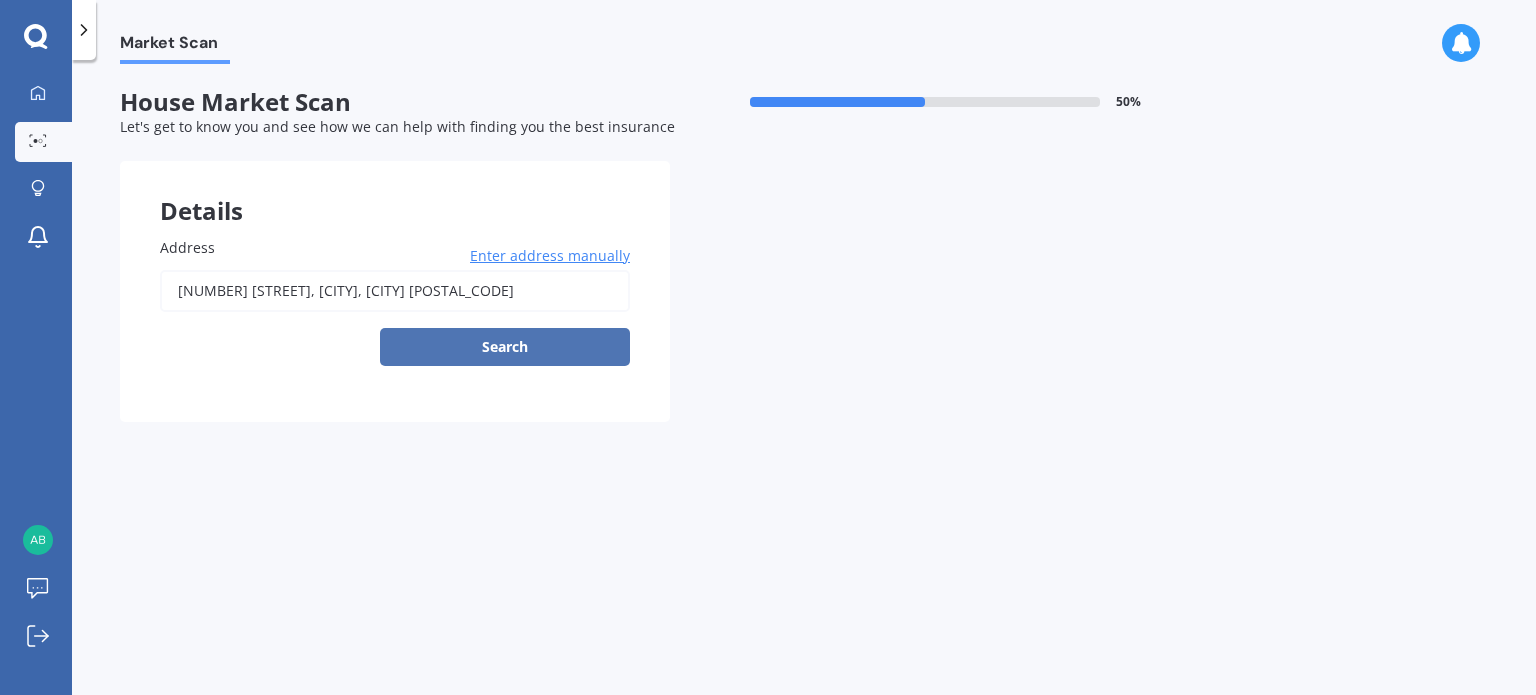 click on "Search" at bounding box center (505, 347) 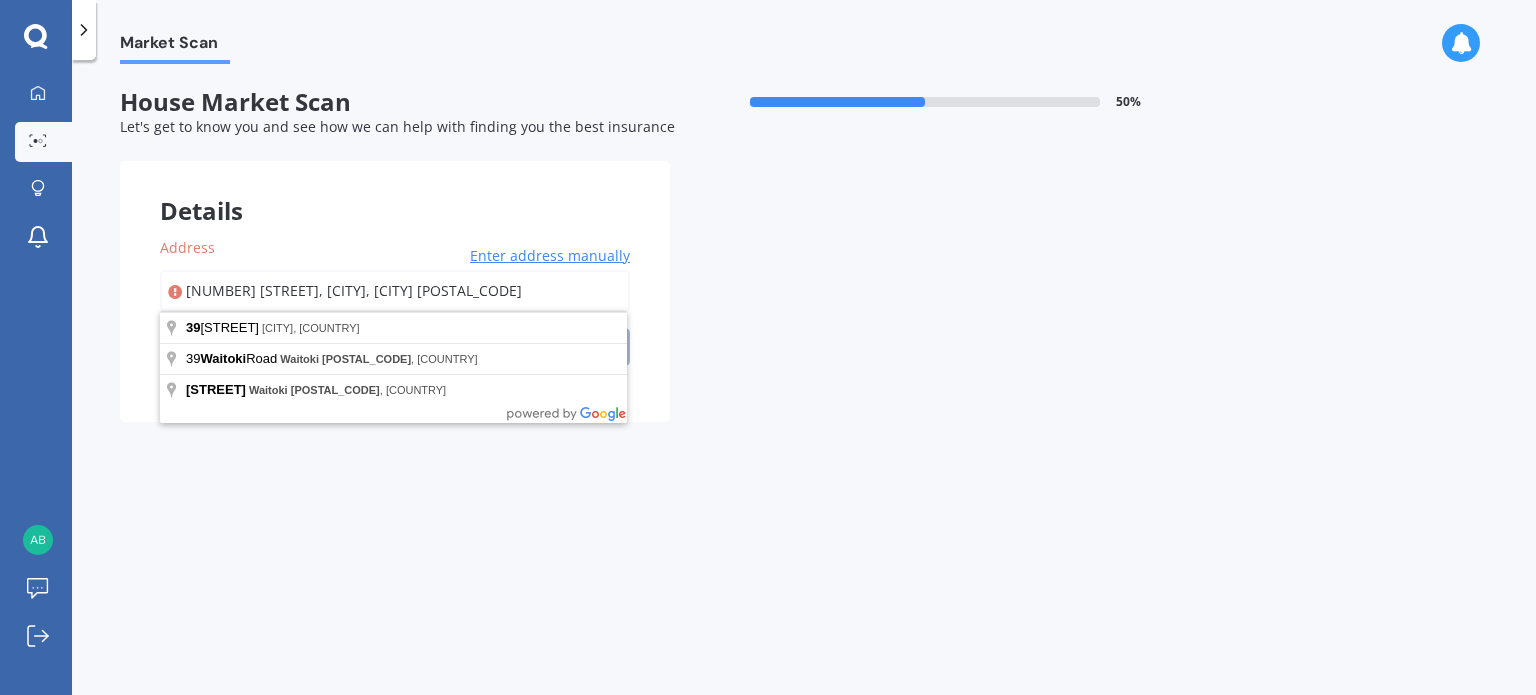 click on "[NUMBER] [STREET], [CITY], [CITY] [POSTAL_CODE]" at bounding box center (395, 291) 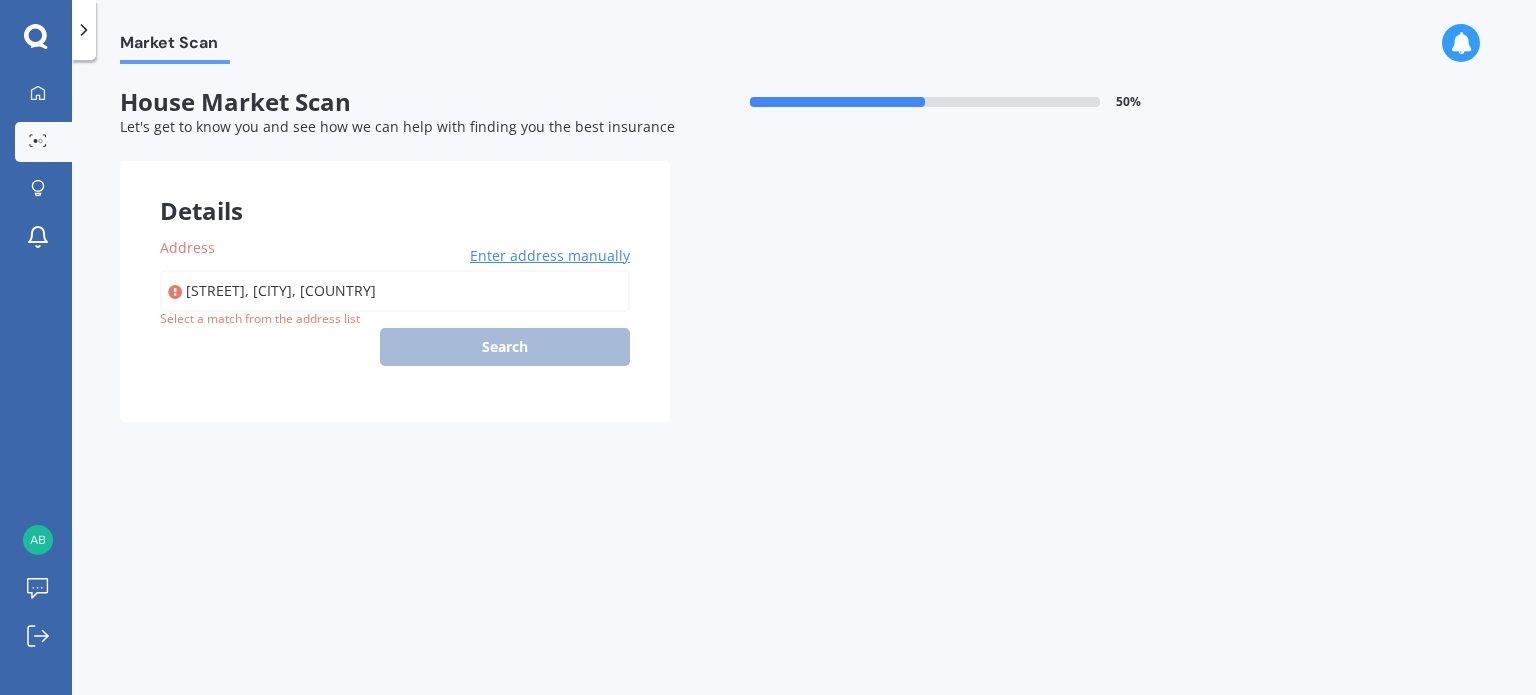 type on "[NUMBER] [STREET], [CITY] [POSTAL_CODE]" 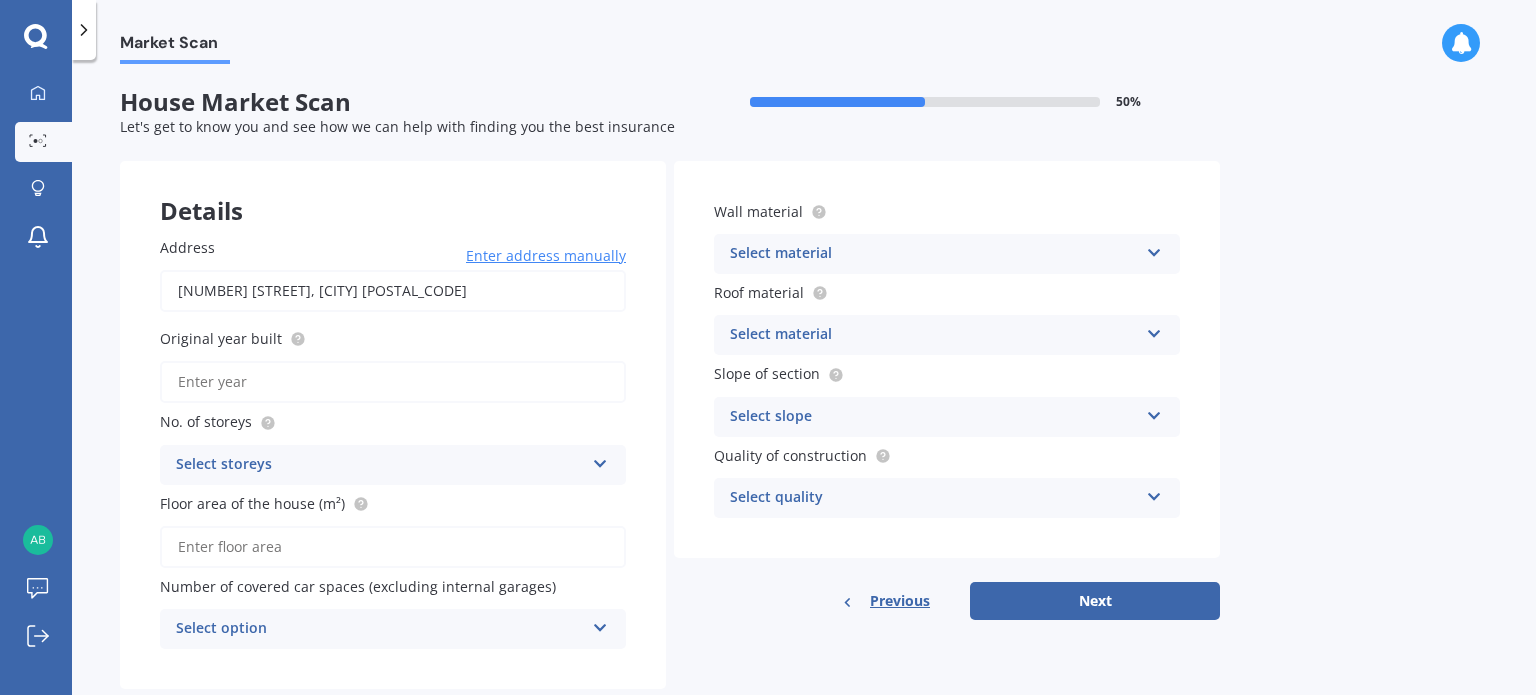 click on "Select material" at bounding box center (934, 254) 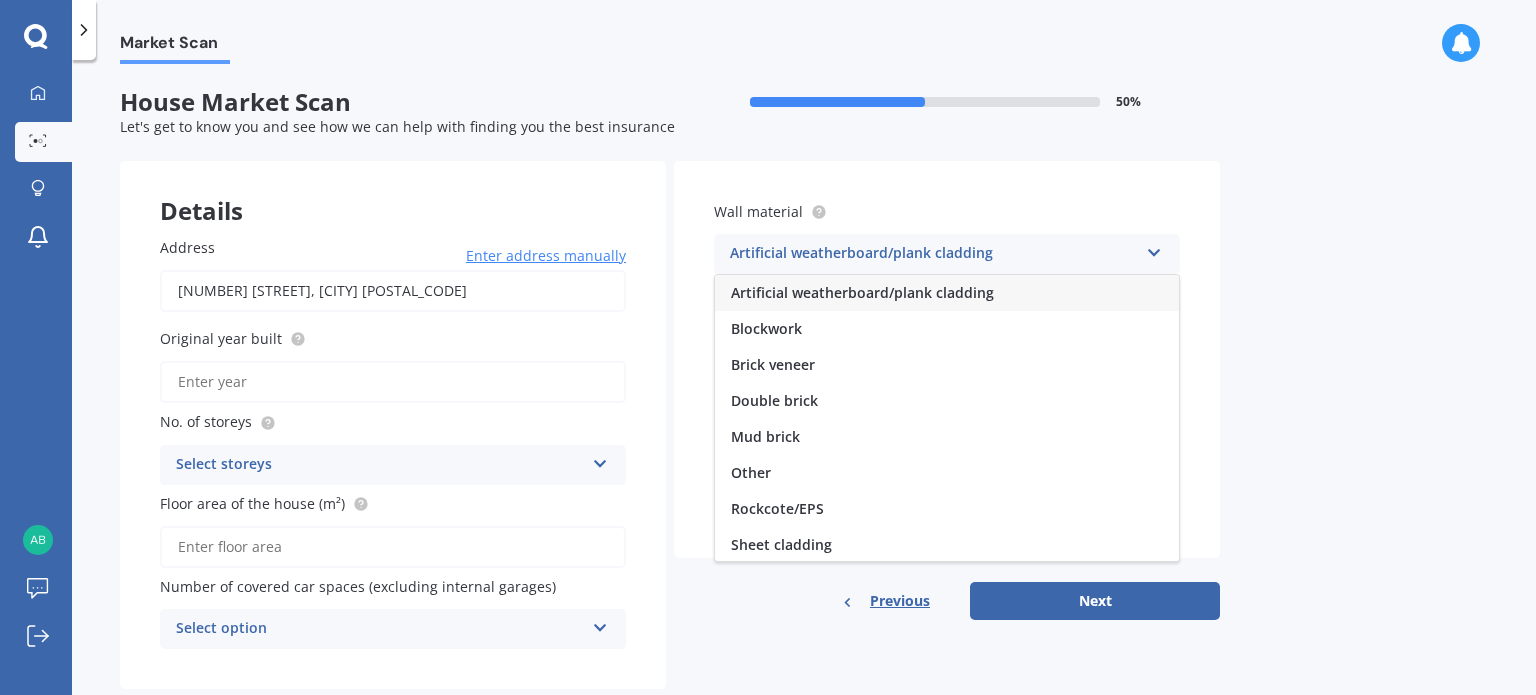 click on "Artificial weatherboard/plank cladding" at bounding box center (862, 292) 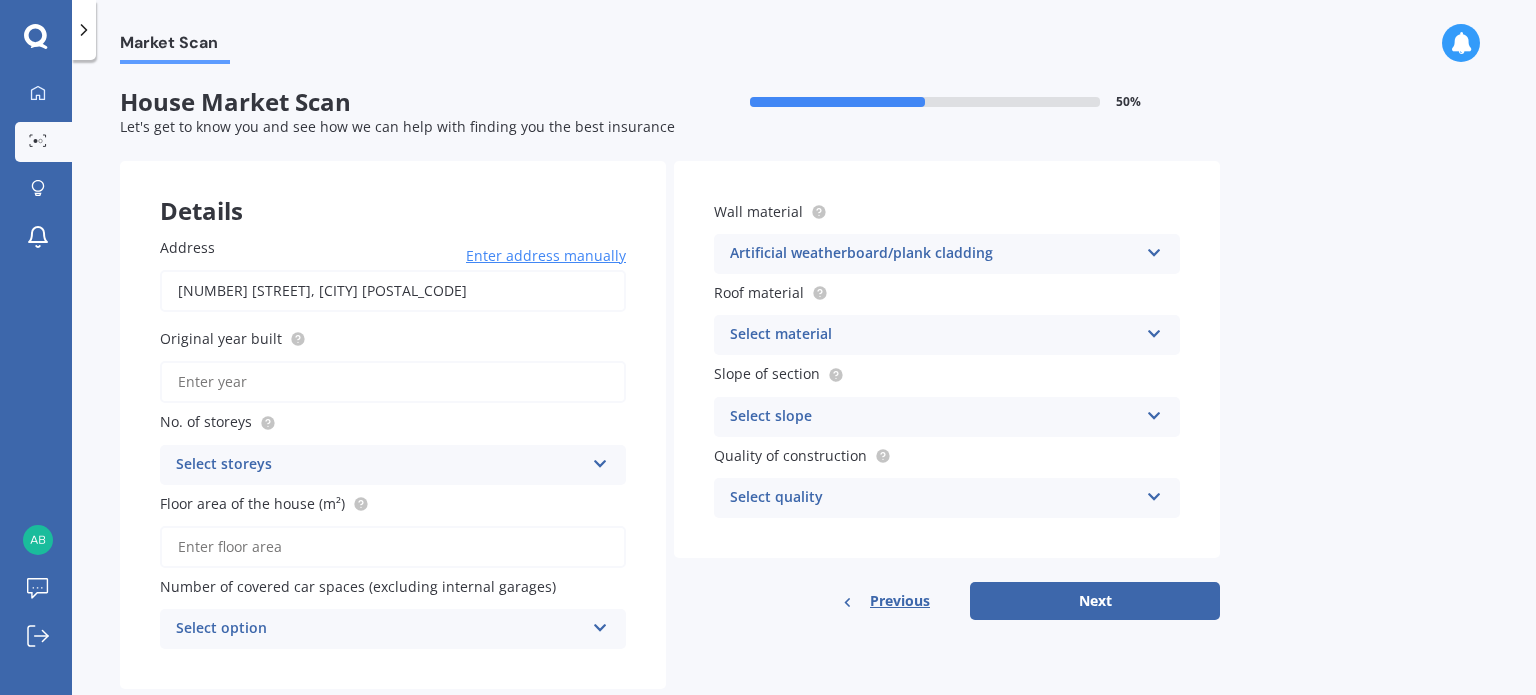 click on "Select material" at bounding box center [934, 335] 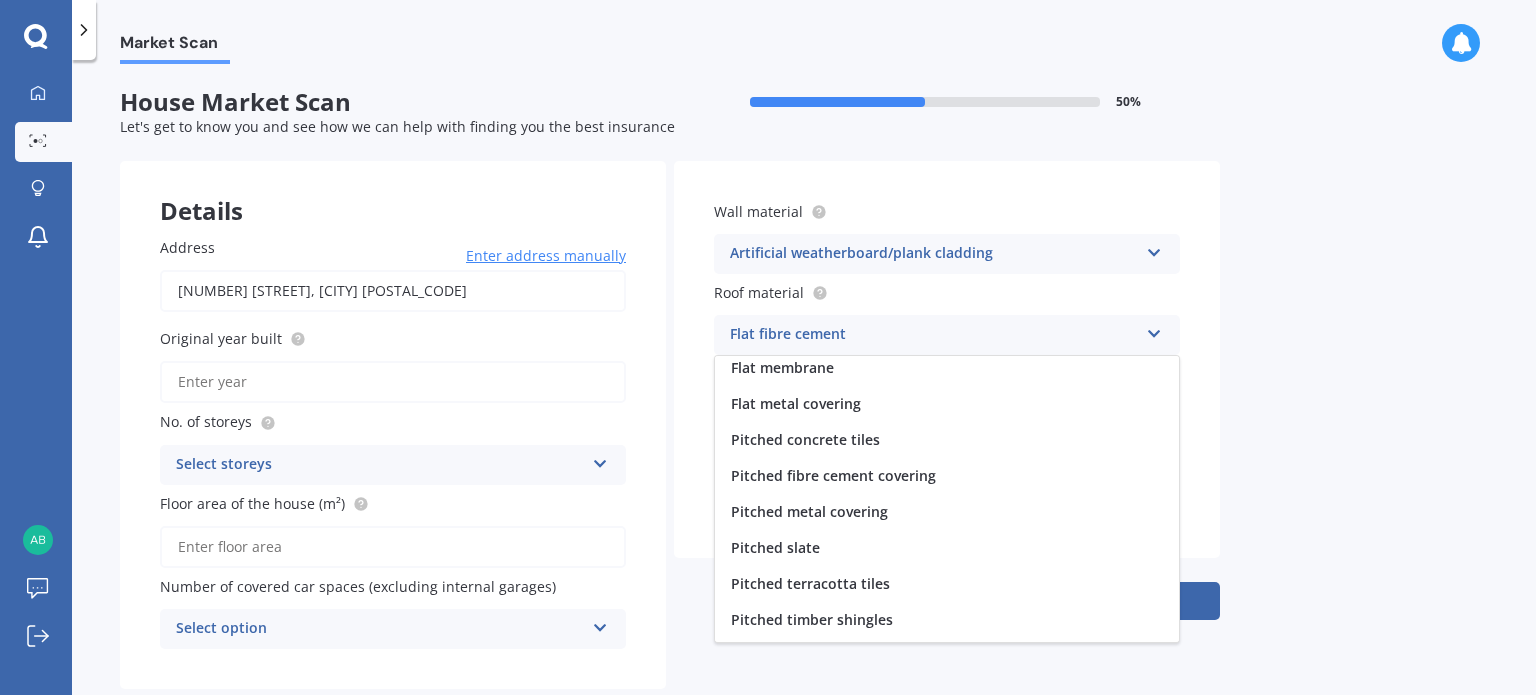 scroll, scrollTop: 73, scrollLeft: 0, axis: vertical 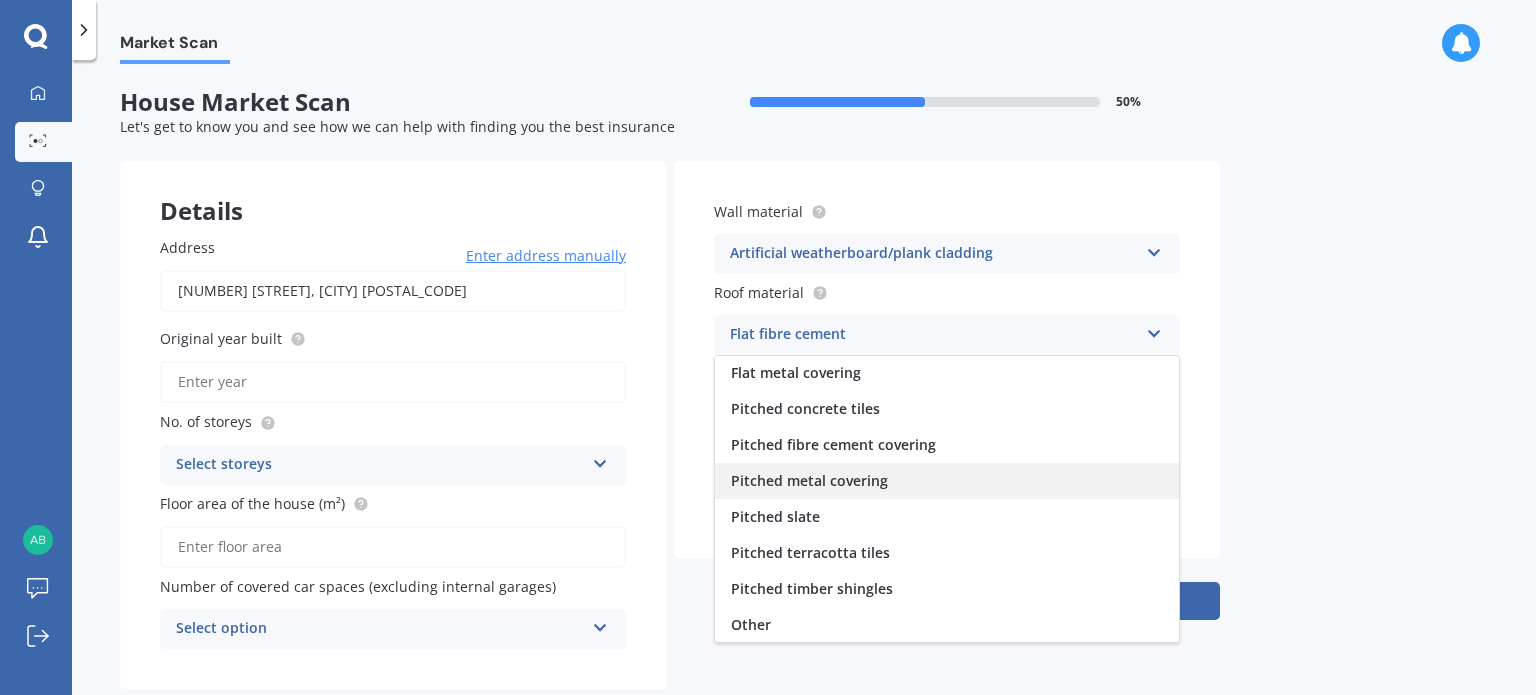 click on "Pitched metal covering" at bounding box center [947, 481] 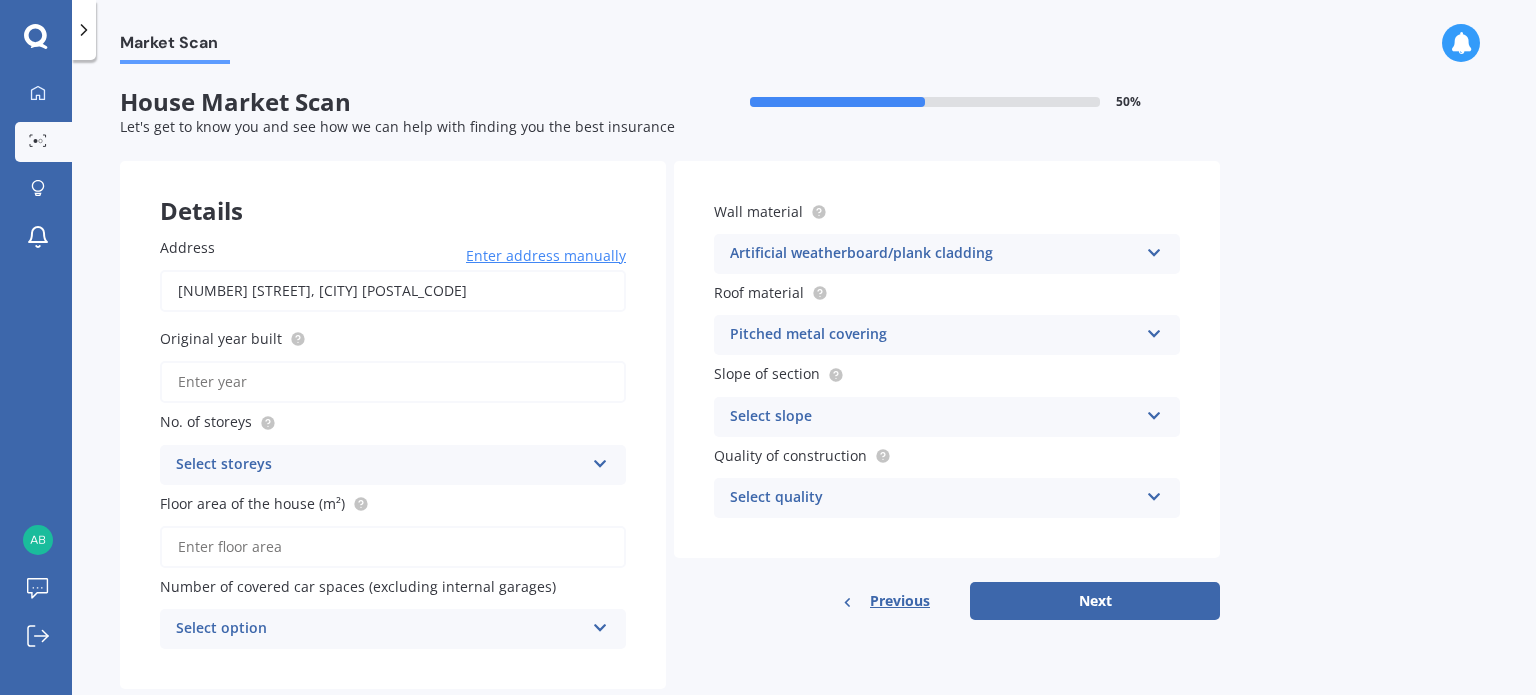 click on "Select slope" at bounding box center [934, 417] 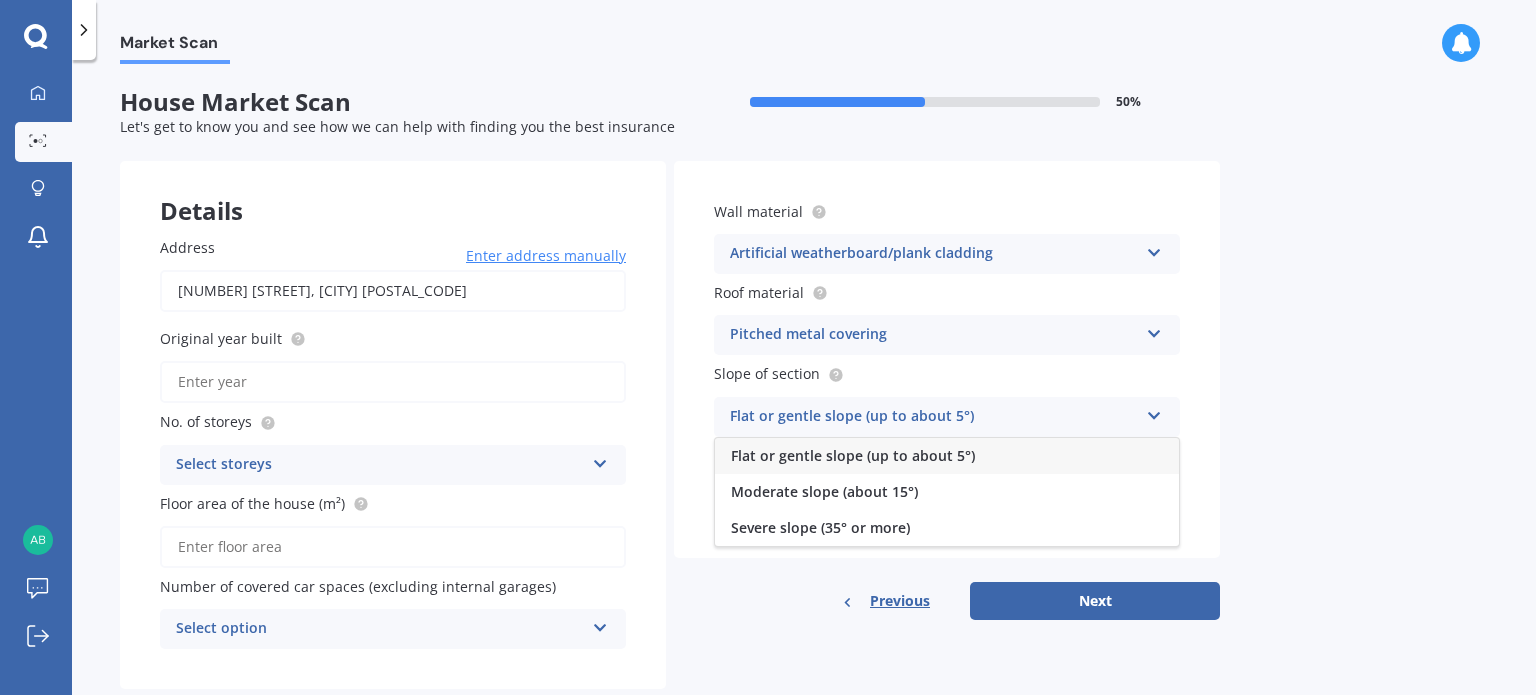 click on "Flat or gentle slope (up to about 5°)" at bounding box center [853, 455] 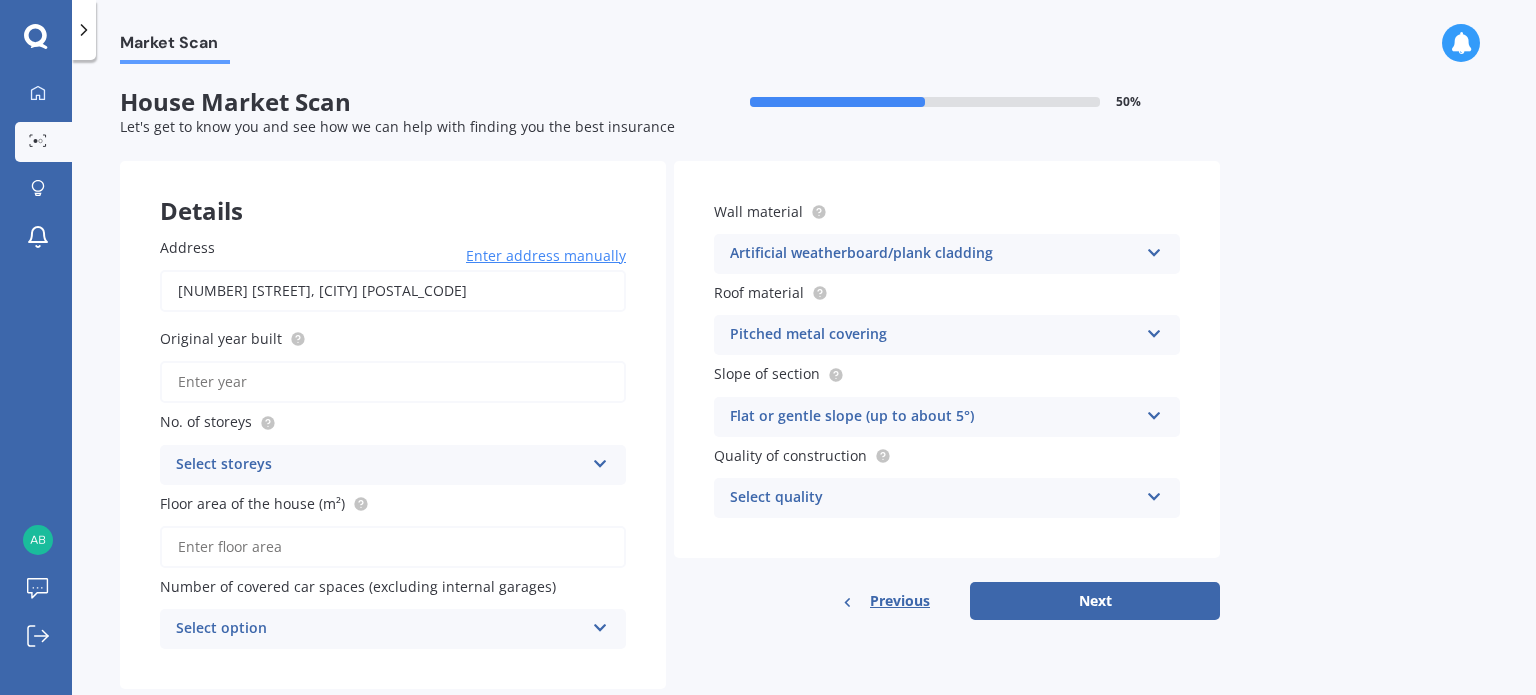 click on "Select quality" at bounding box center [934, 498] 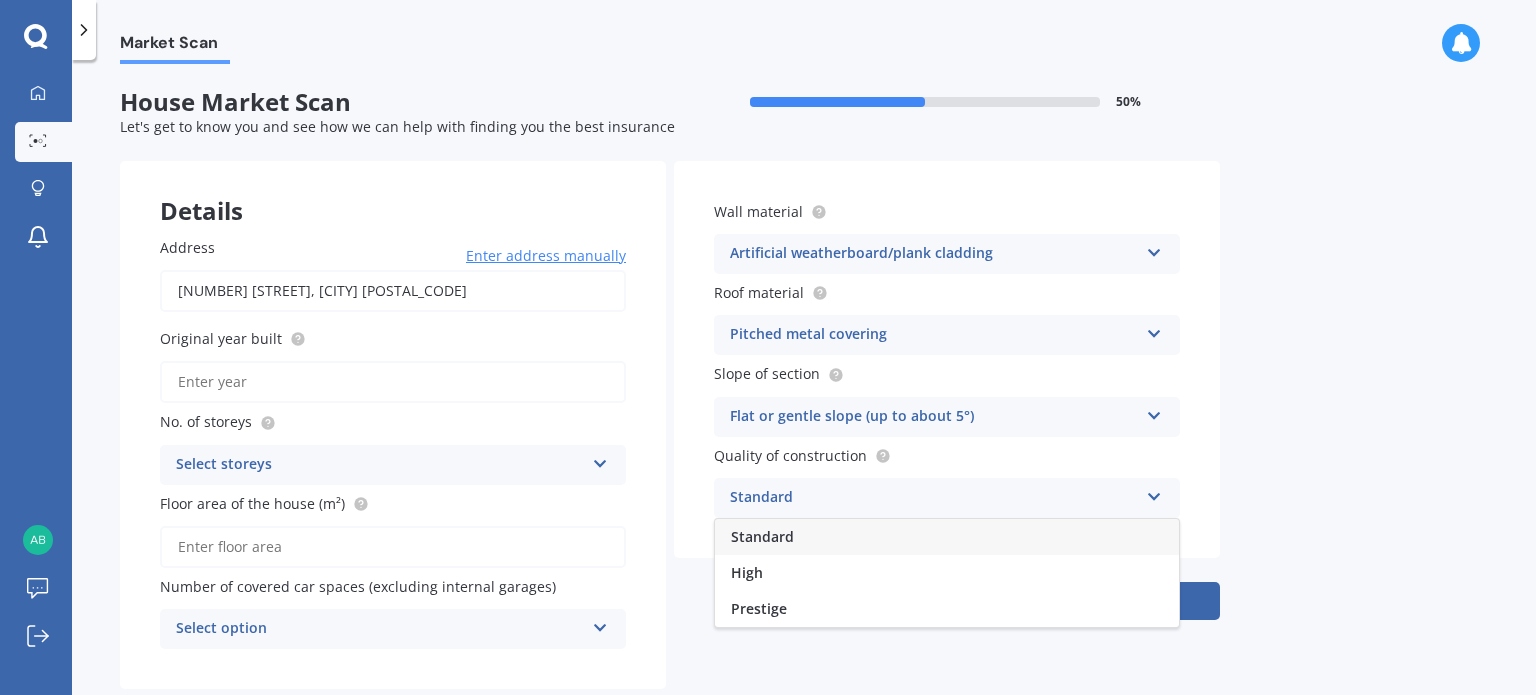click on "Standard" at bounding box center (947, 537) 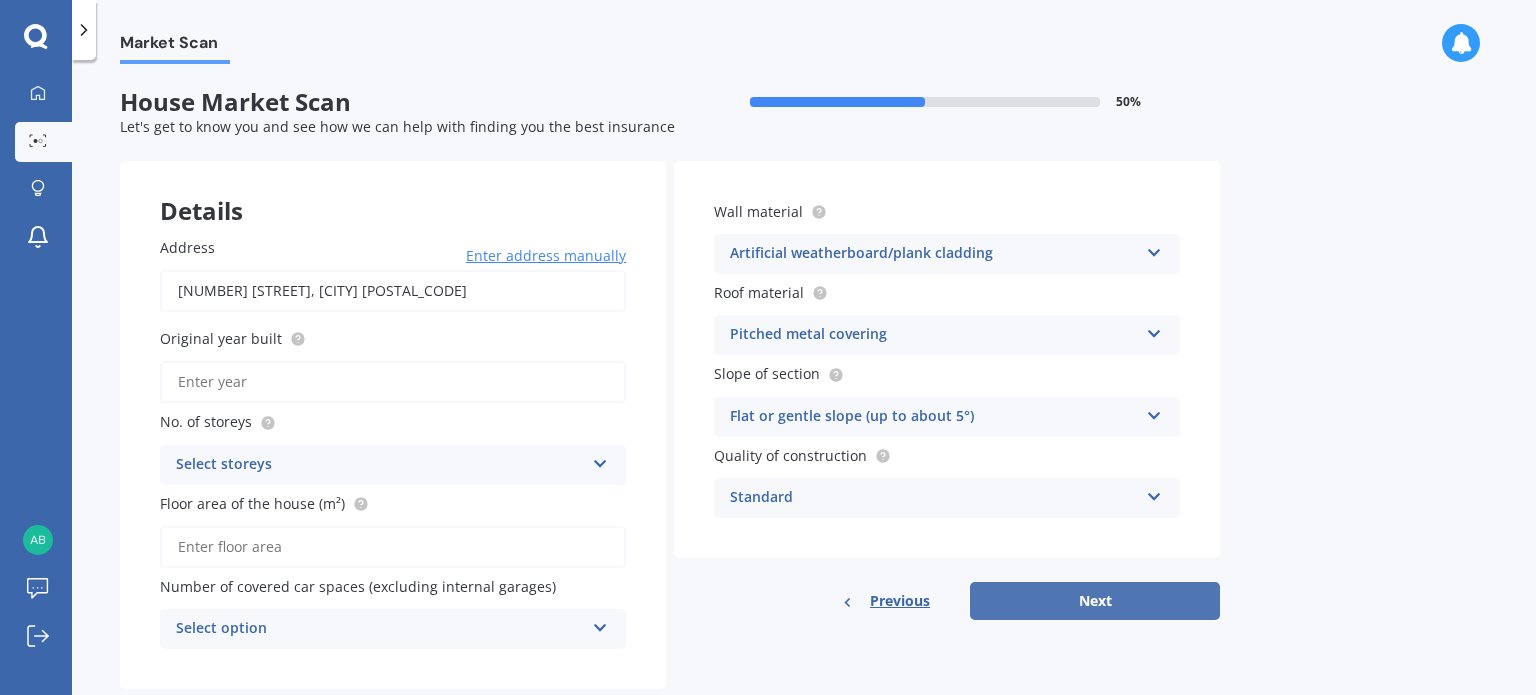 click on "Next" at bounding box center (1095, 601) 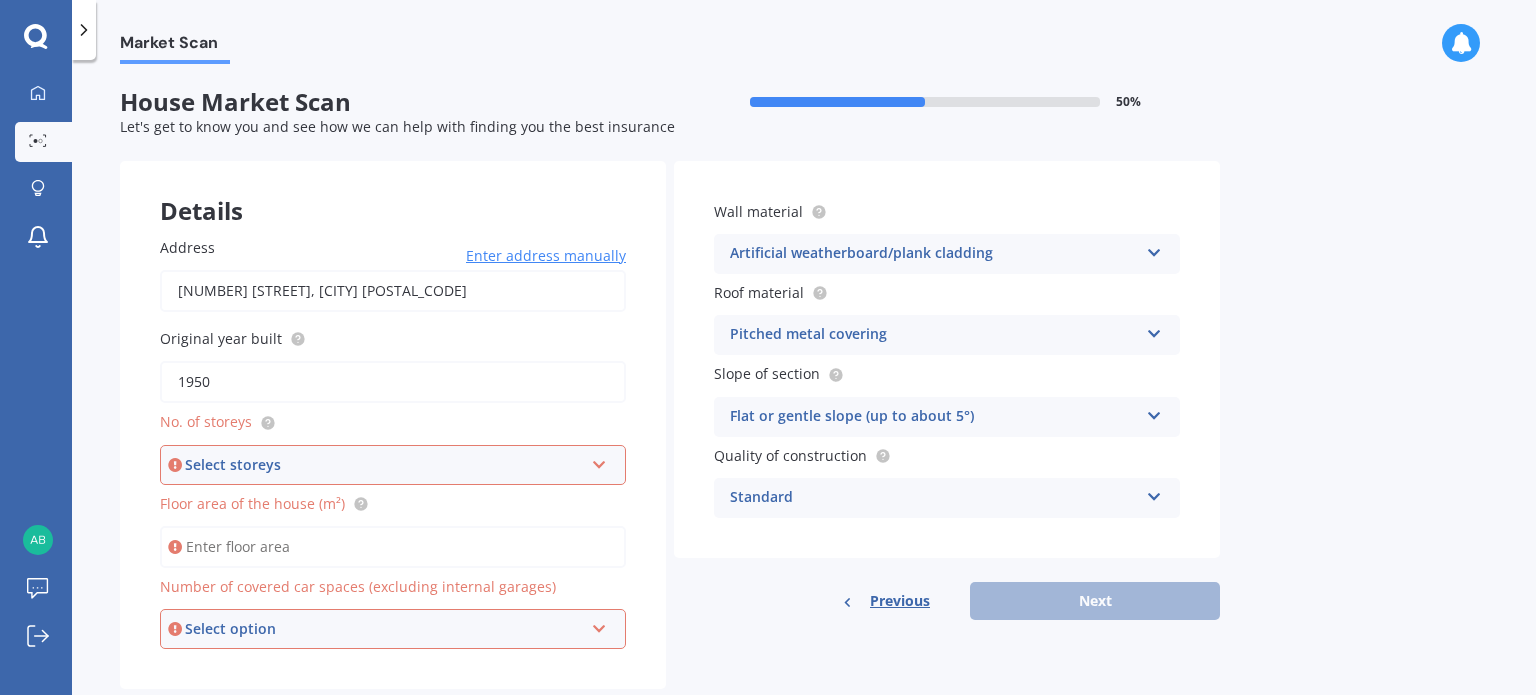 type on "1950" 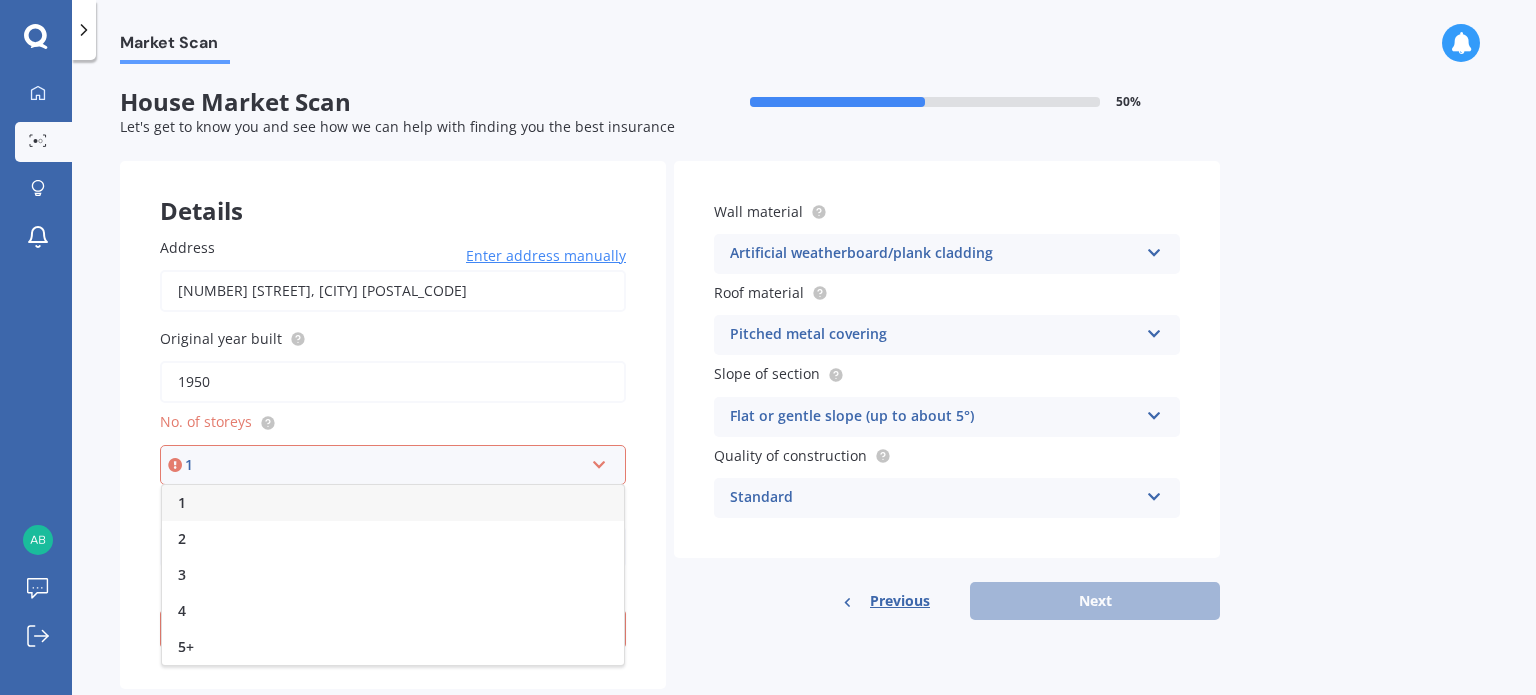click on "1" at bounding box center (393, 503) 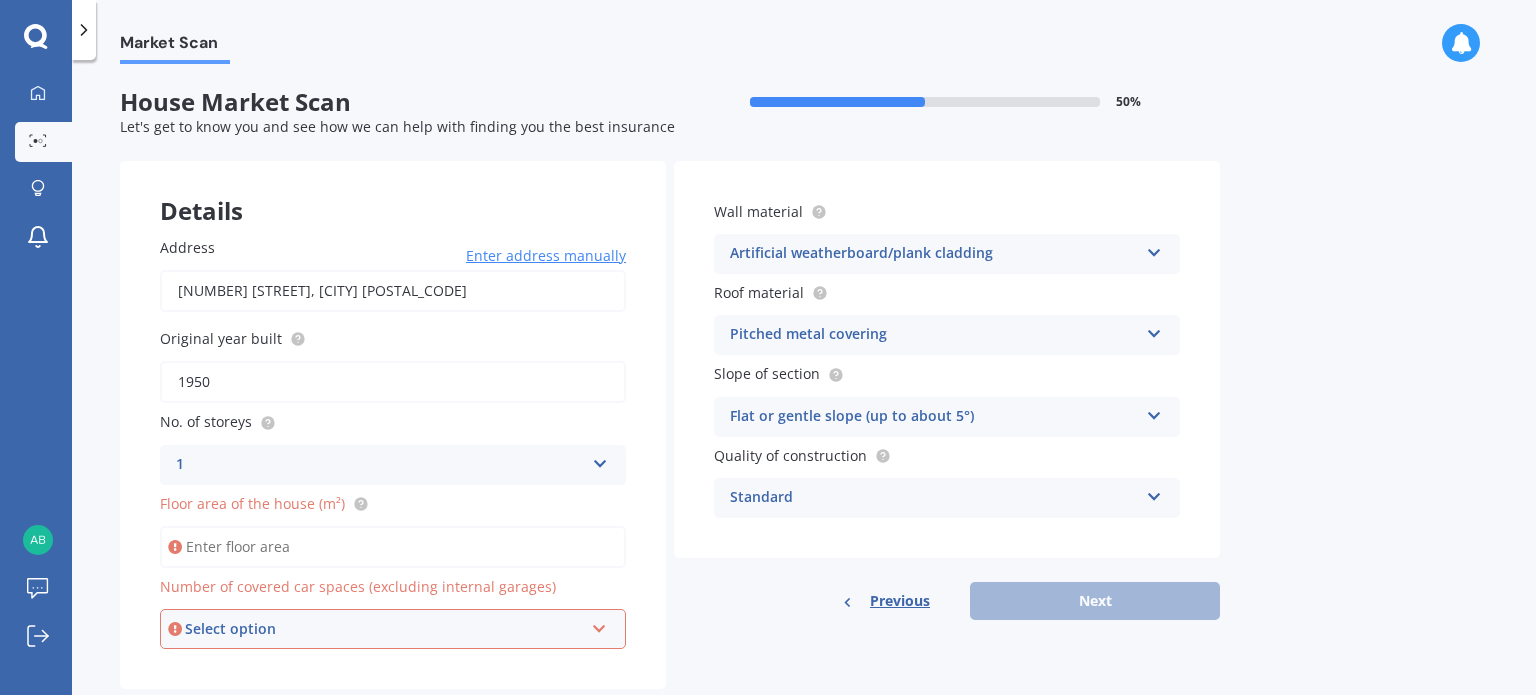 click on "Select option" at bounding box center (384, 629) 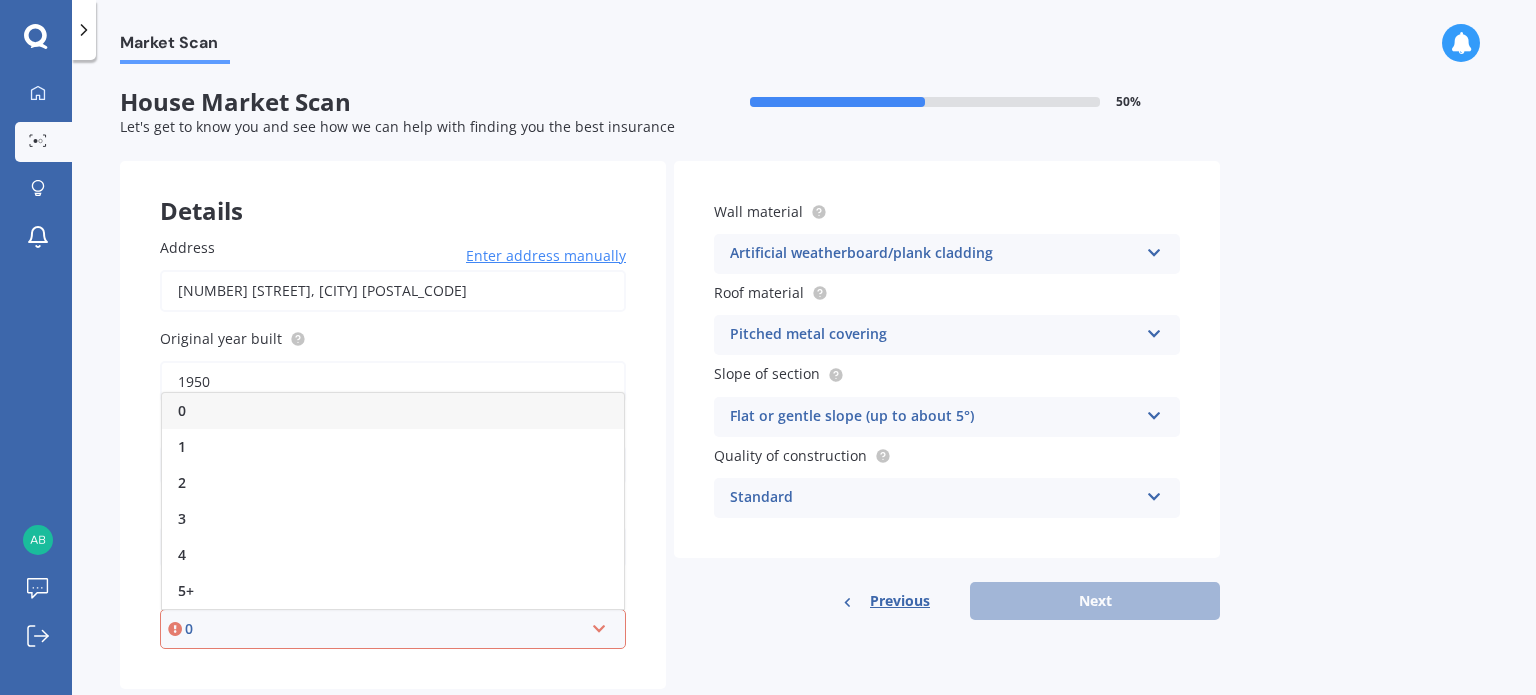 click on "0" at bounding box center (384, 629) 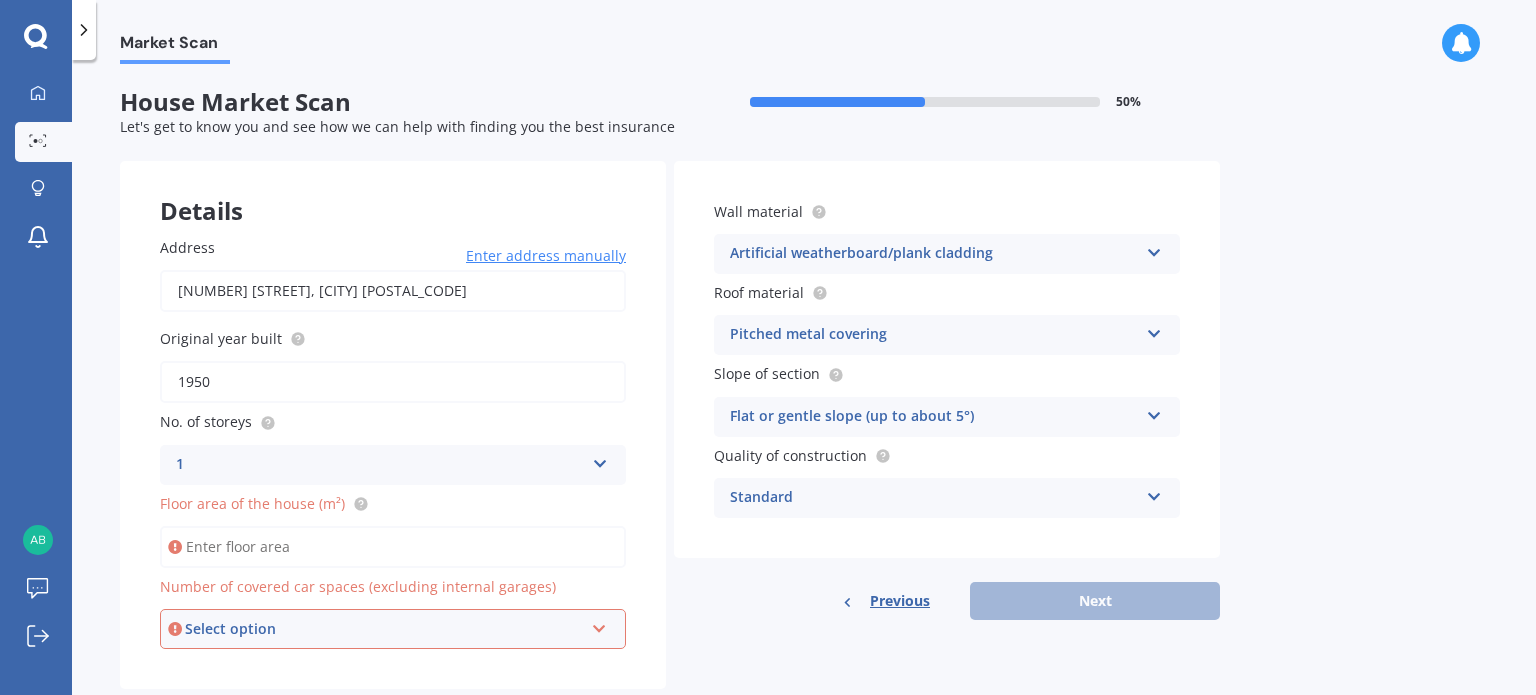 click on "Select option" at bounding box center (384, 629) 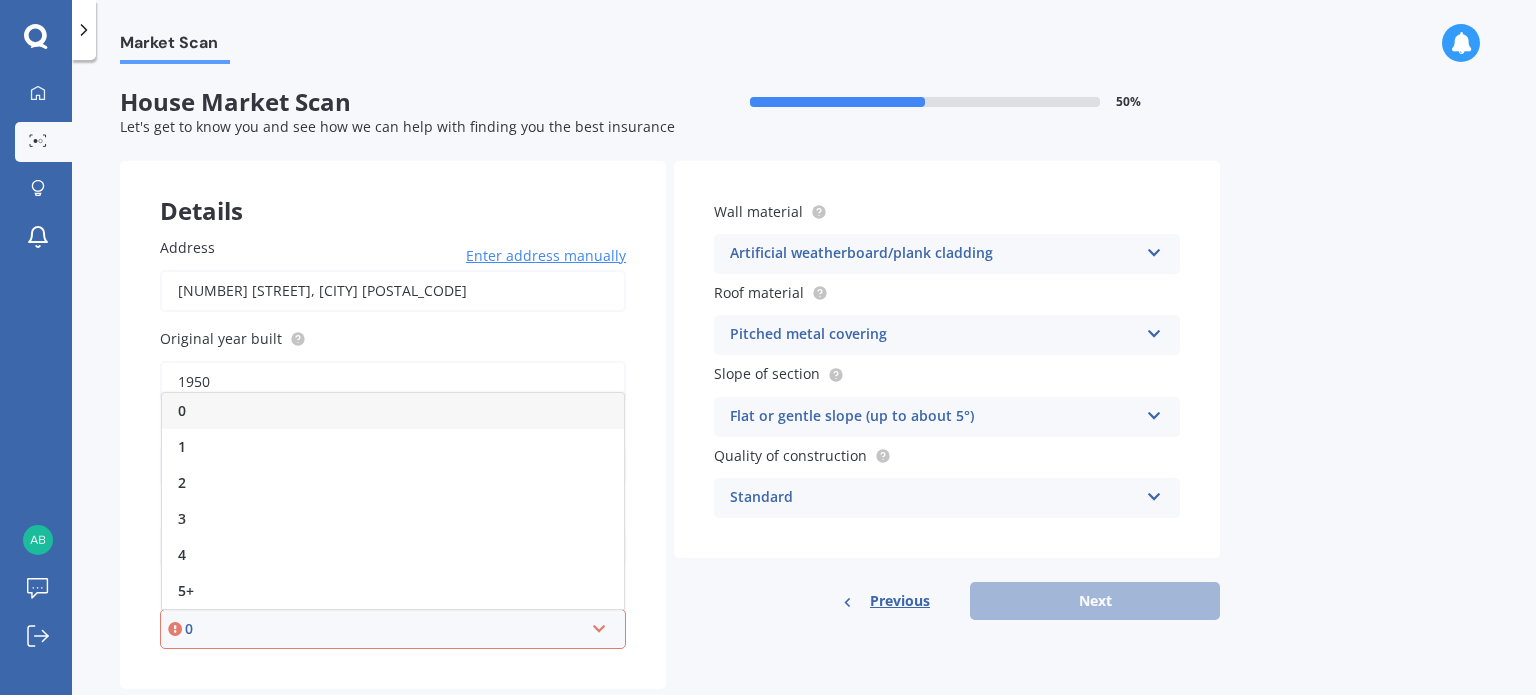 click on "0" at bounding box center (384, 629) 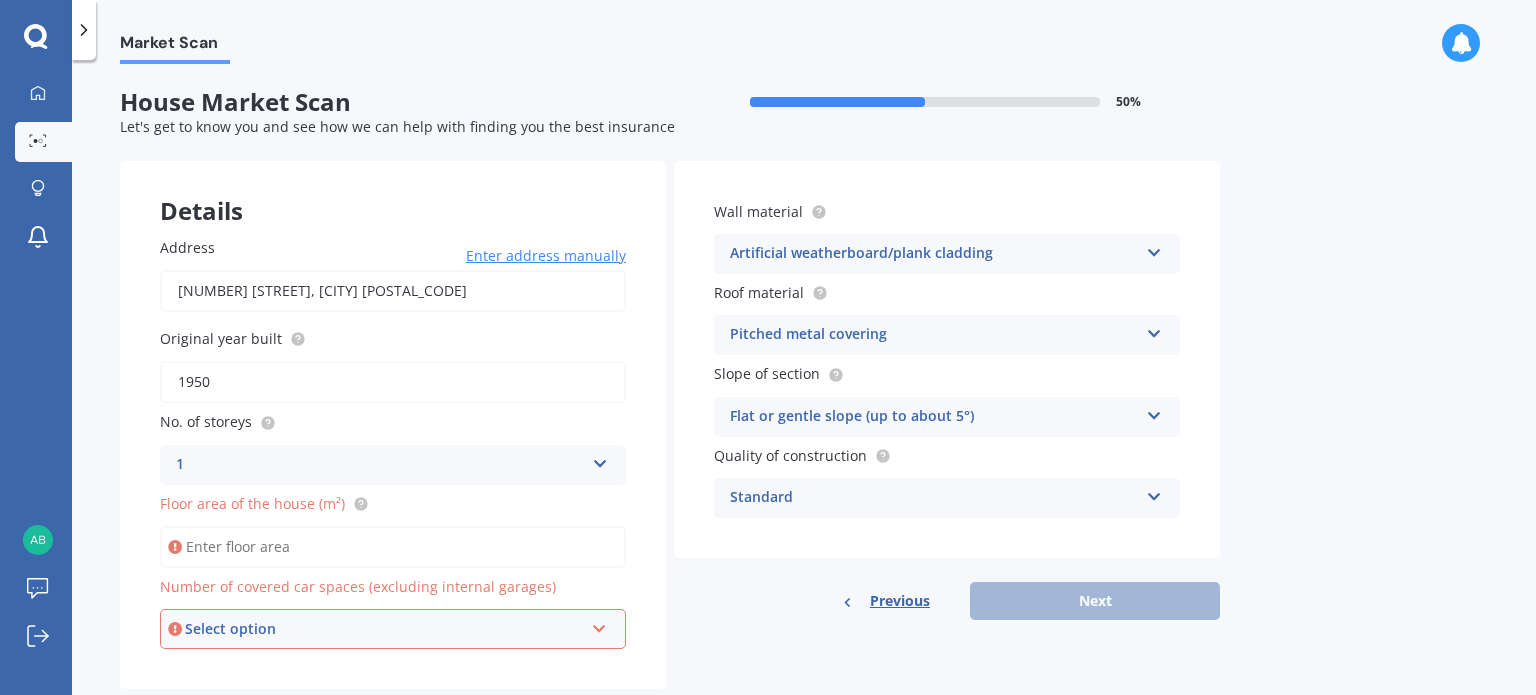 click on "Floor area of the house (m²)" at bounding box center (393, 547) 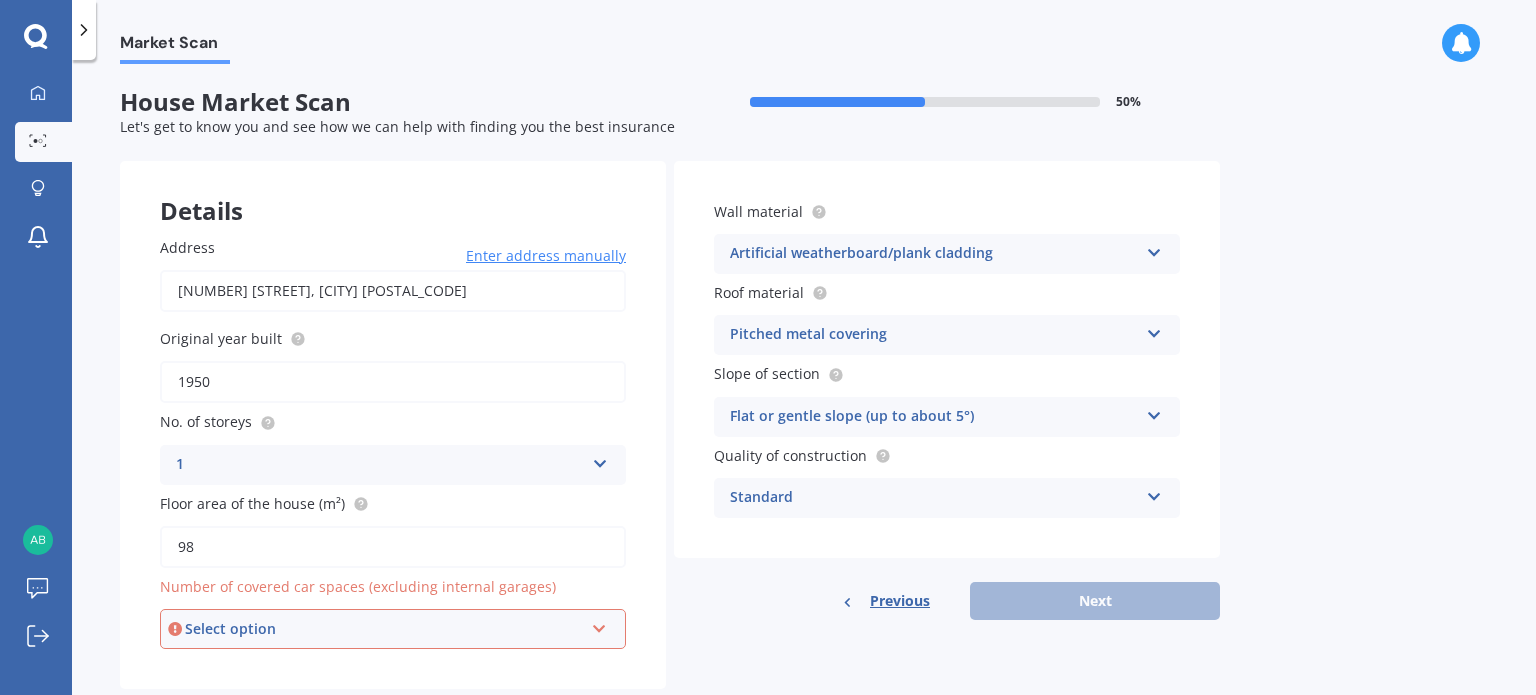 type on "98" 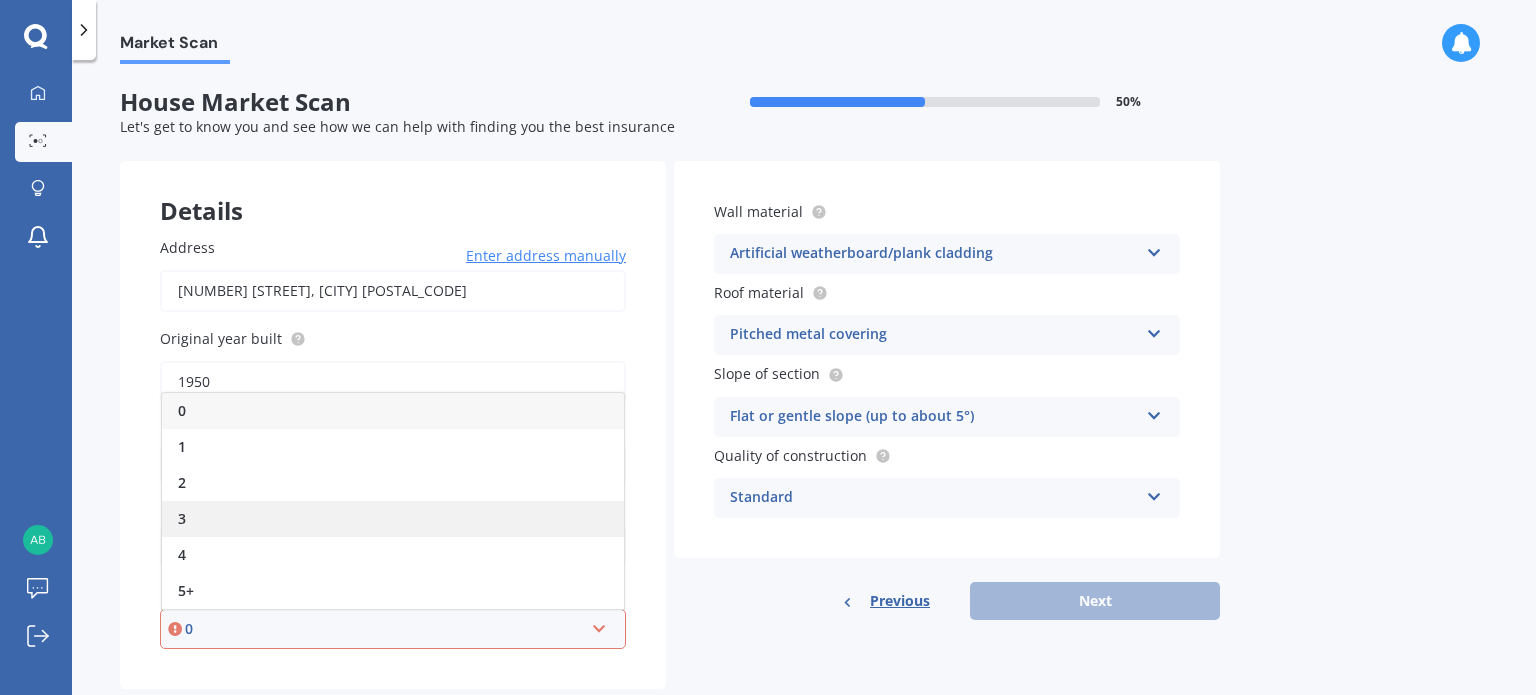 click on "3" at bounding box center [393, 519] 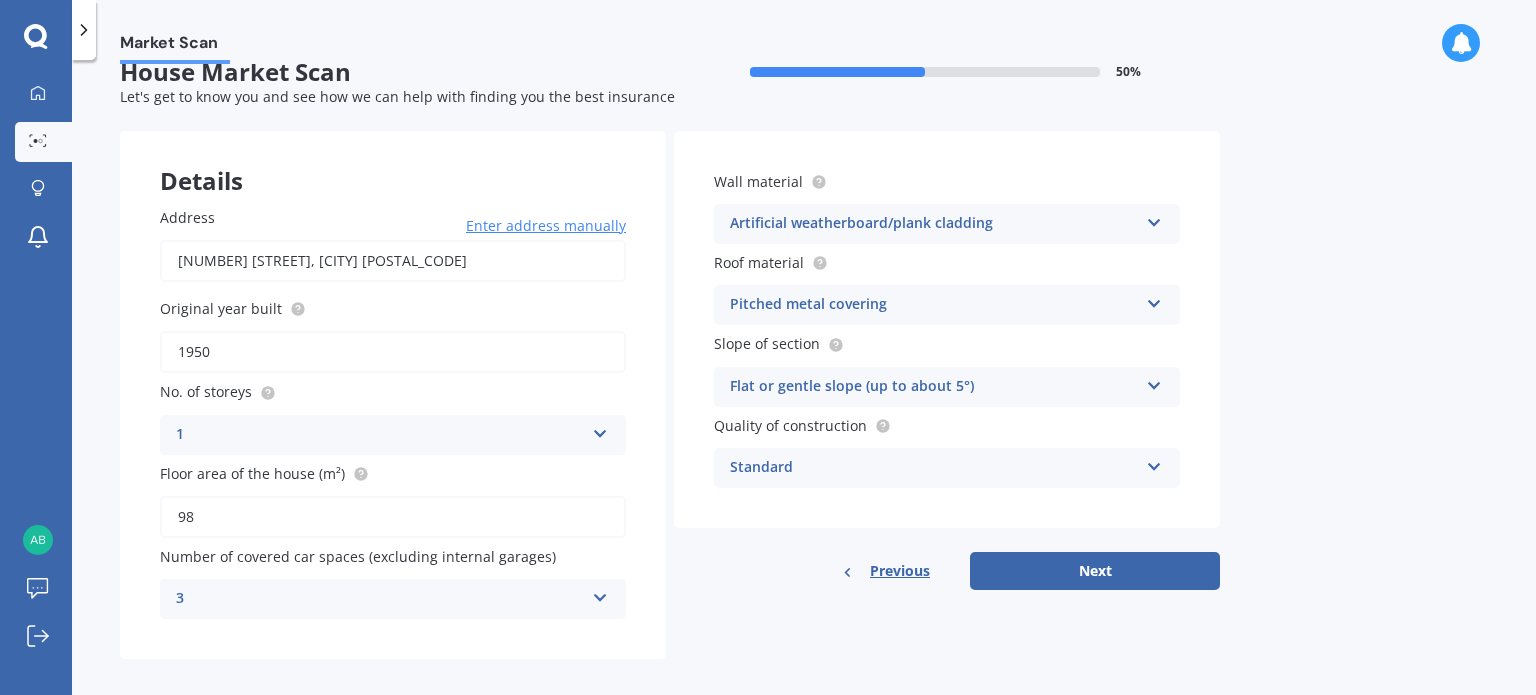 scroll, scrollTop: 44, scrollLeft: 0, axis: vertical 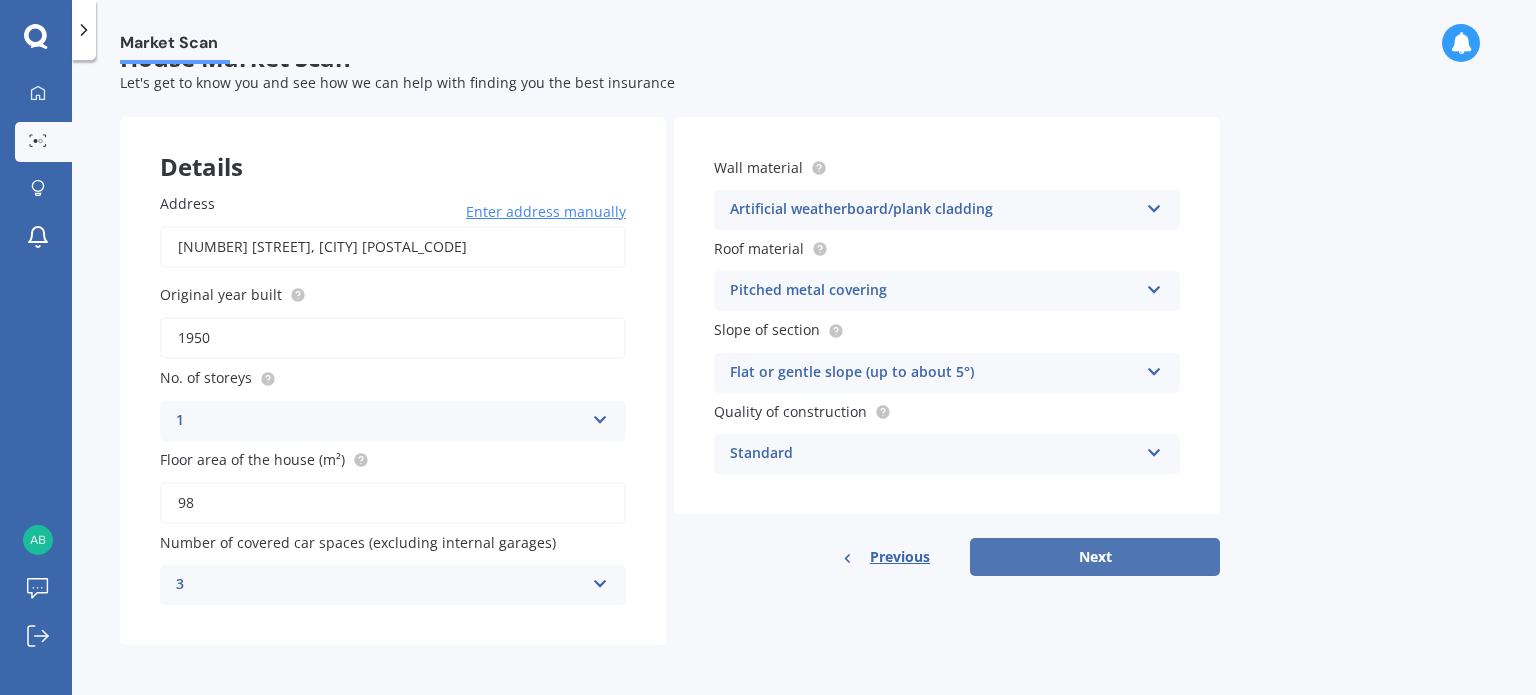 click on "Next" at bounding box center [1095, 557] 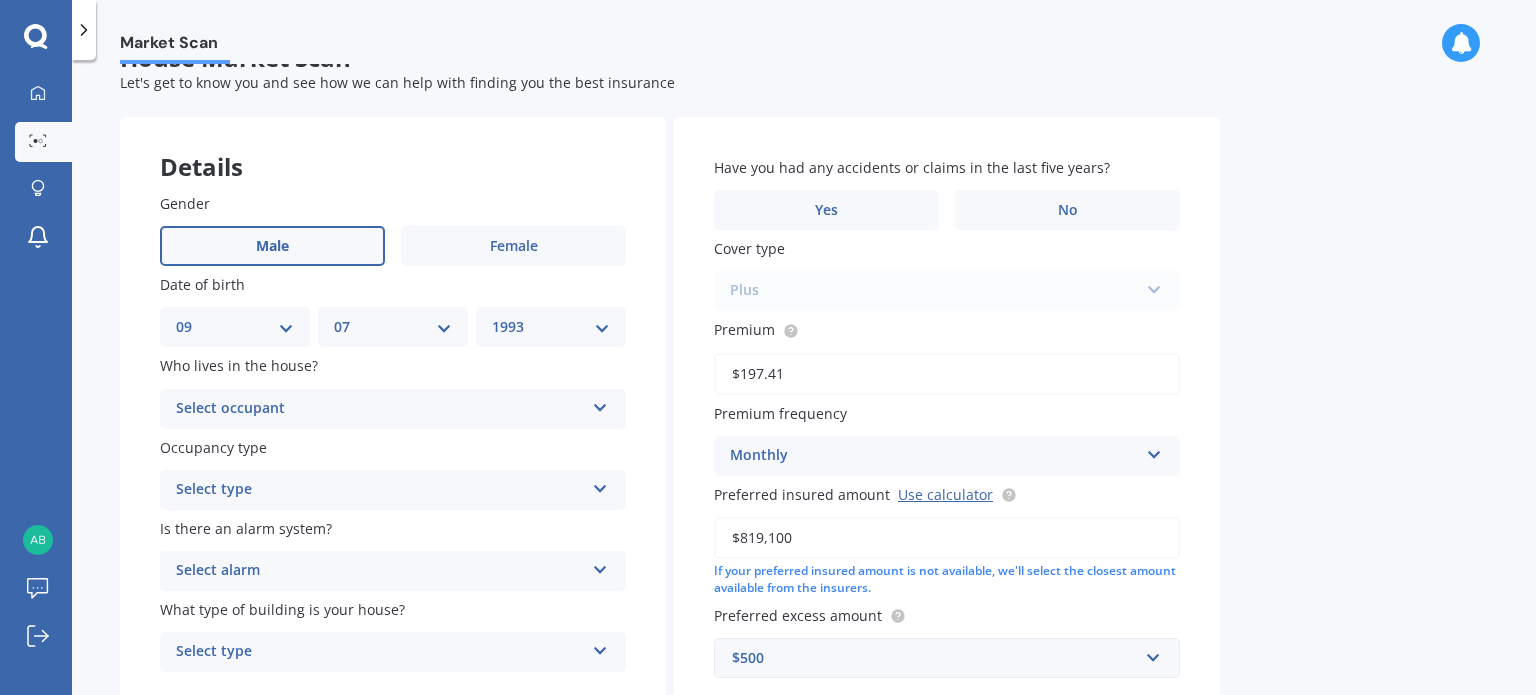 scroll, scrollTop: 0, scrollLeft: 0, axis: both 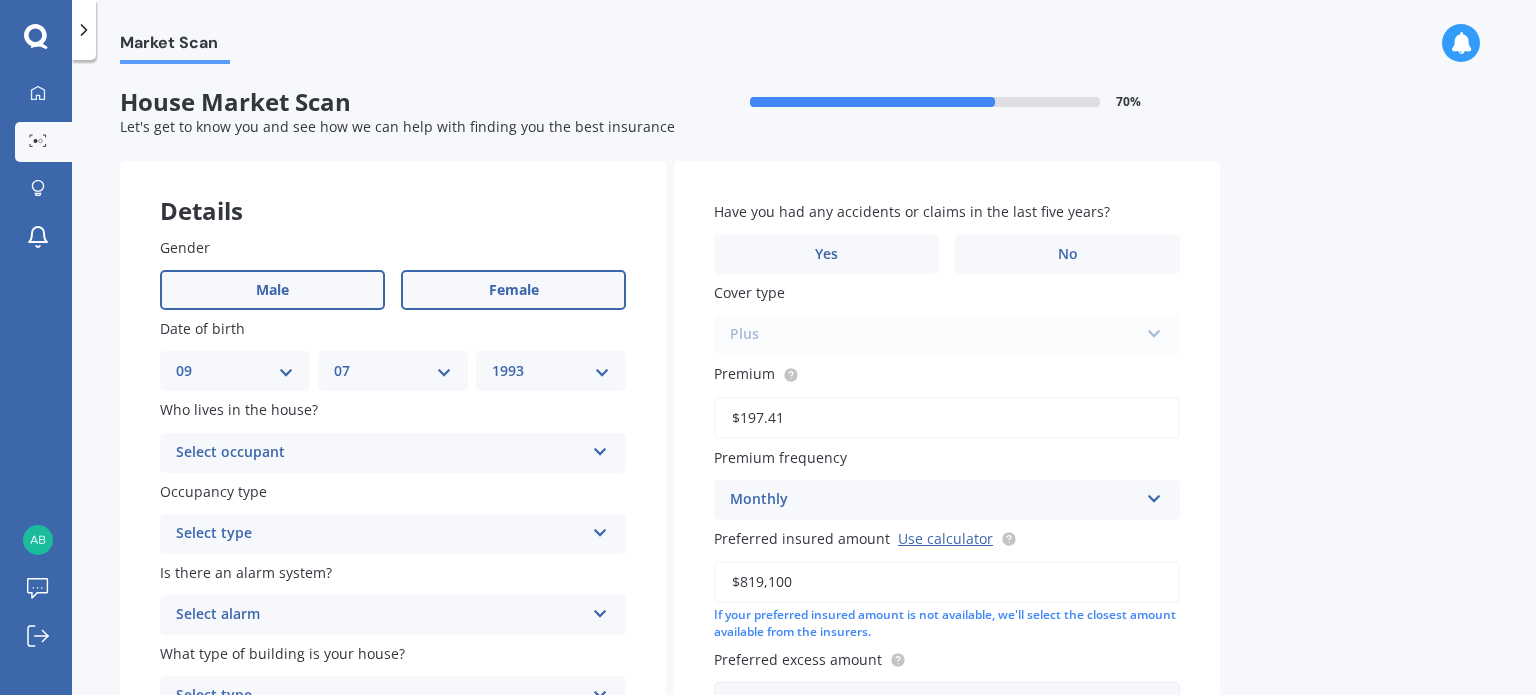 click on "Female" at bounding box center [513, 290] 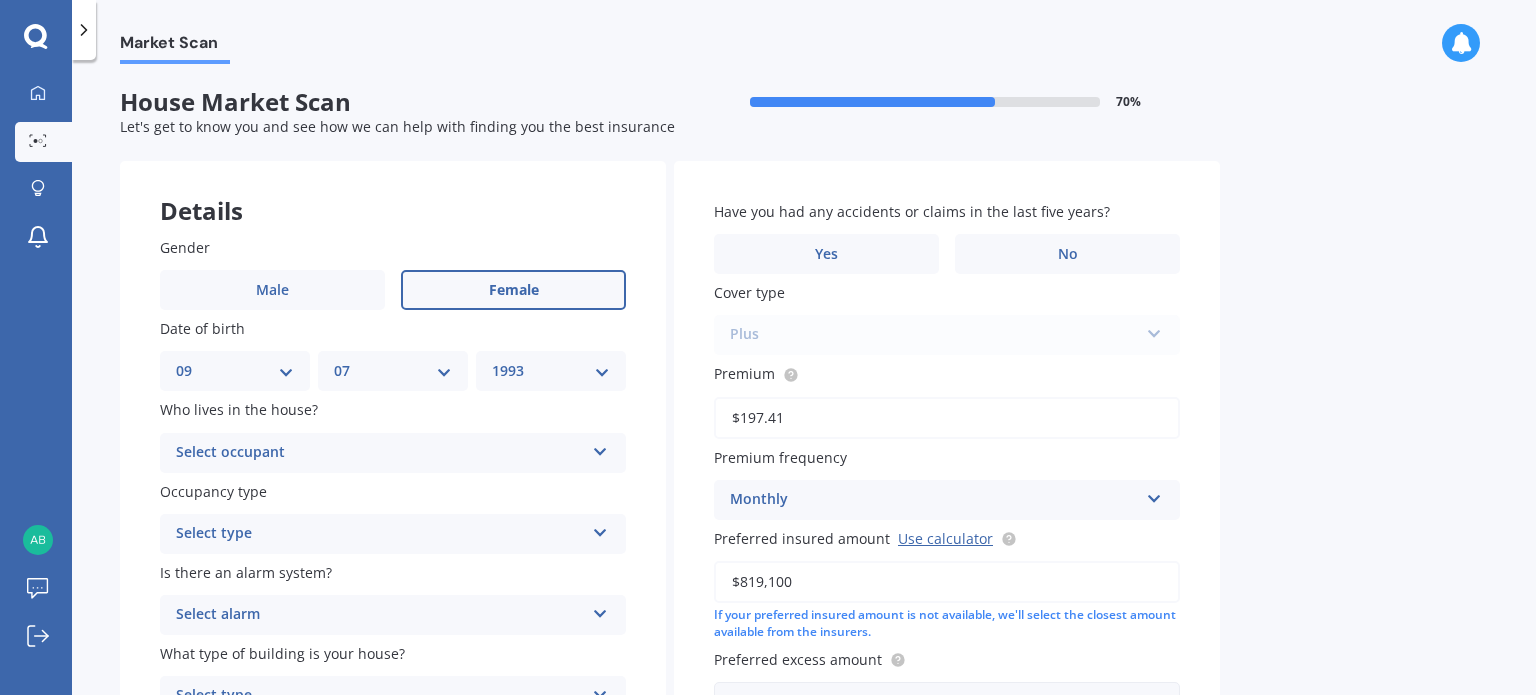 click on "DD 01 02 03 04 05 06 07 08 09 10 11 12 13 14 15 16 17 18 19 20 21 22 23 24 25 26 27 28 29 30 31" at bounding box center (235, 371) 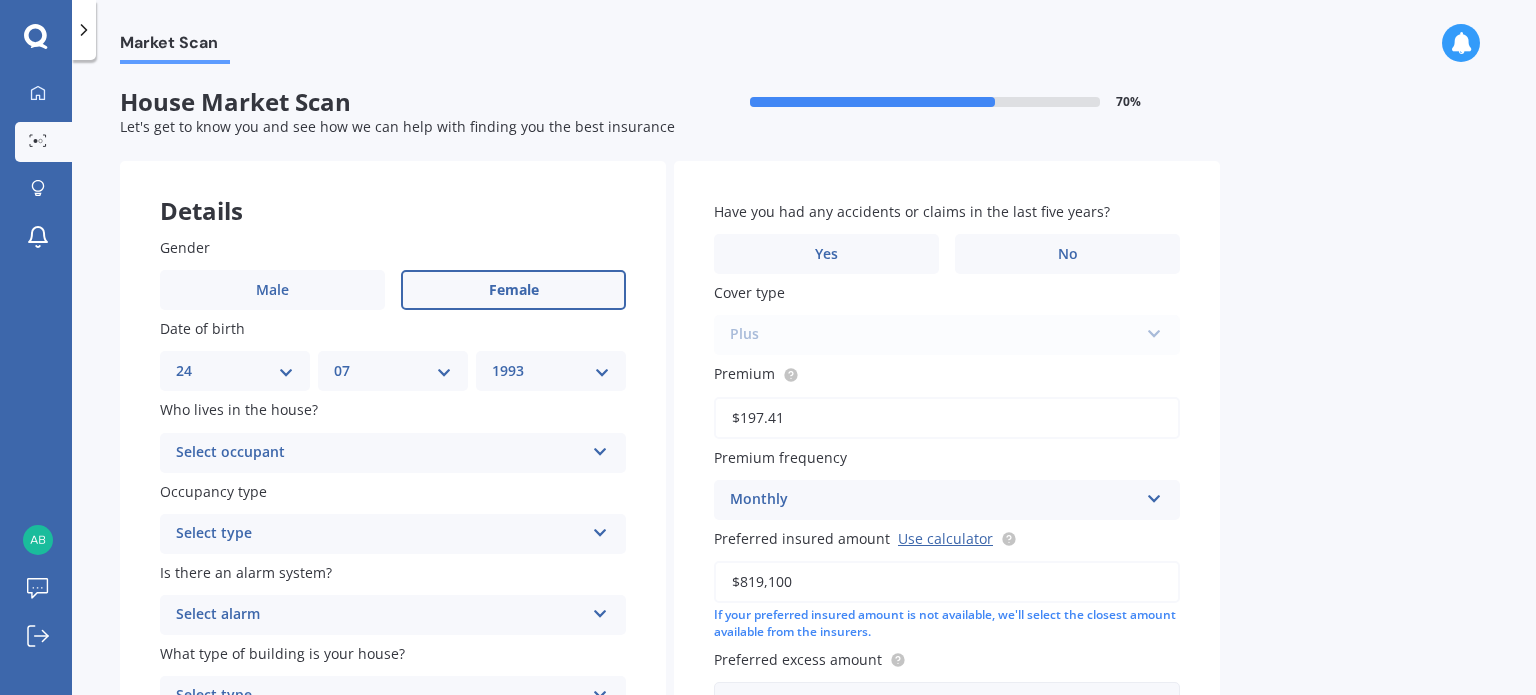 click on "MM 01 02 03 04 05 06 07 08 09 10 11 12" at bounding box center (393, 371) 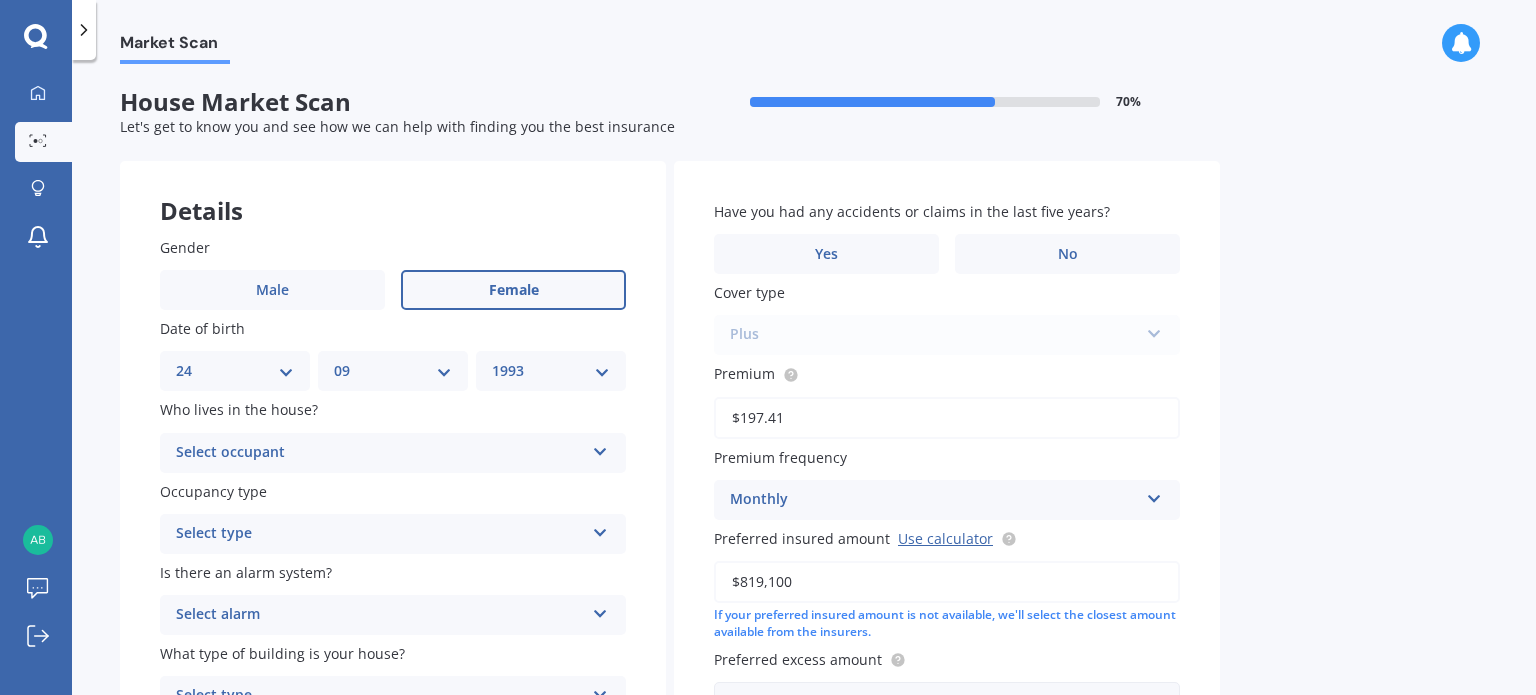click on "MM 01 02 03 04 05 06 07 08 09 10 11 12" at bounding box center [393, 371] 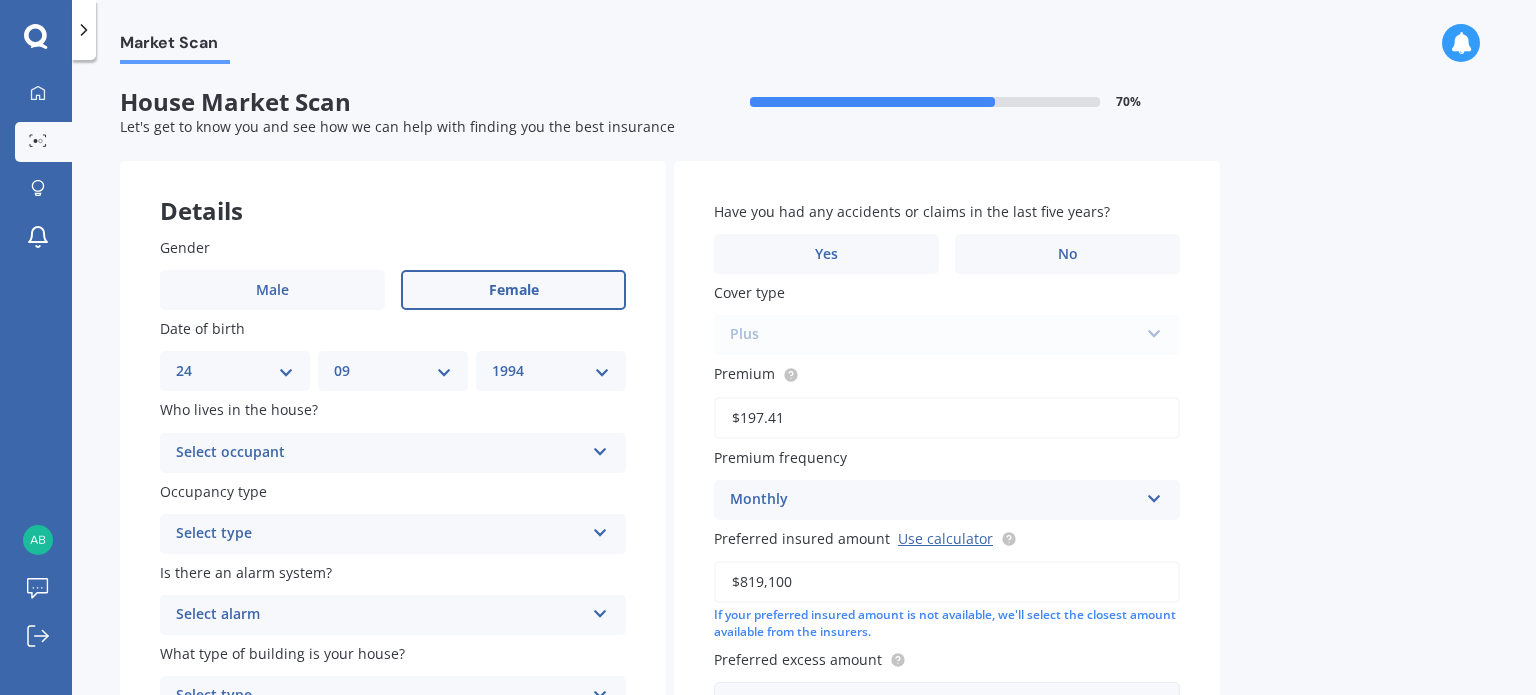 click on "YYYY 2009 2008 2007 2006 2005 2004 2003 2002 2001 2000 1999 1998 1997 1996 1995 1994 1993 1992 1991 1990 1989 1988 1987 1986 1985 1984 1983 1982 1981 1980 1979 1978 1977 1976 1975 1974 1973 1972 1971 1970 1969 1968 1967 1966 1965 1964 1963 1962 1961 1960 1959 1958 1957 1956 1955 1954 1953 1952 1951 1950 1949 1948 1947 1946 1945 1944 1943 1942 1941 1940 1939 1938 1937 1936 1935 1934 1933 1932 1931 1930 1929 1928 1927 1926 1925 1924 1923 1922 1921 1920 1919 1918 1917 1916 1915 1914 1913 1912 1911 1910" at bounding box center [551, 371] 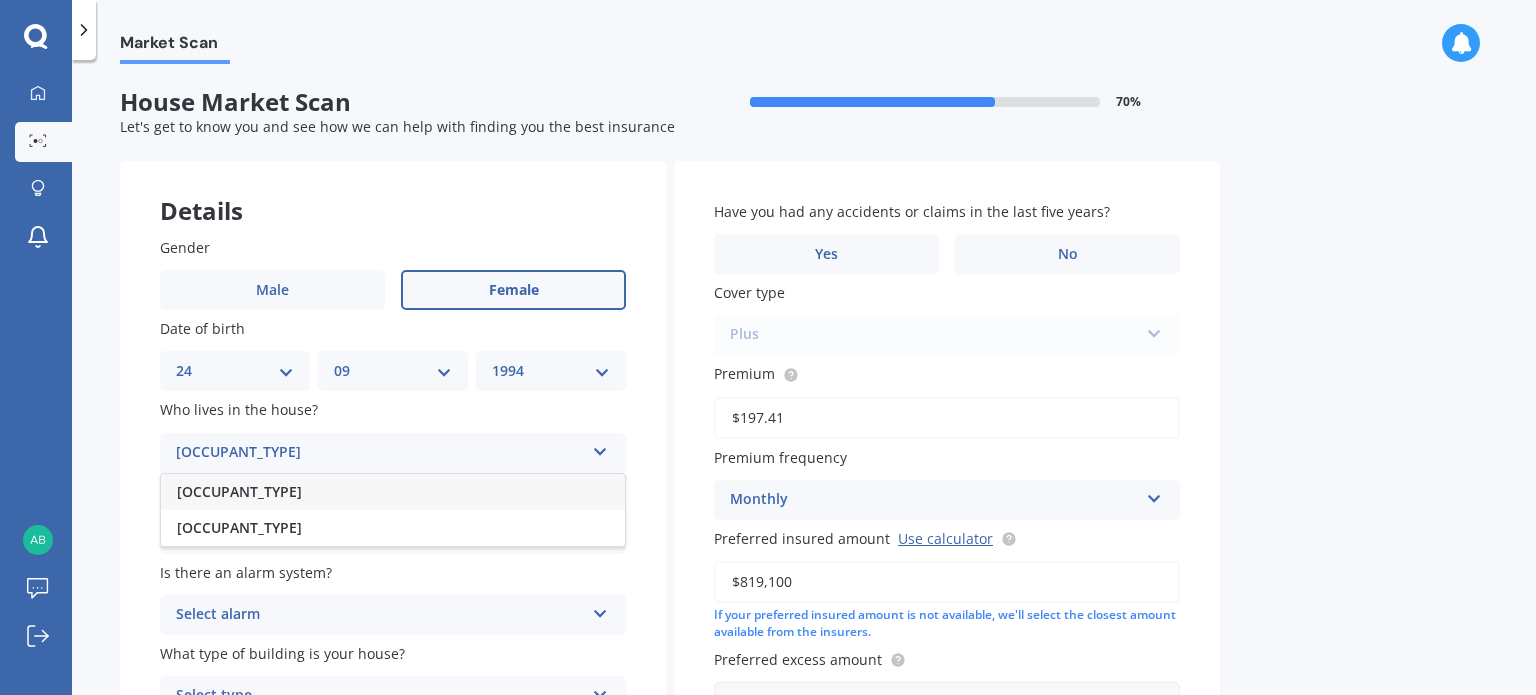 click on "[OCCUPANT_TYPE]" at bounding box center (393, 492) 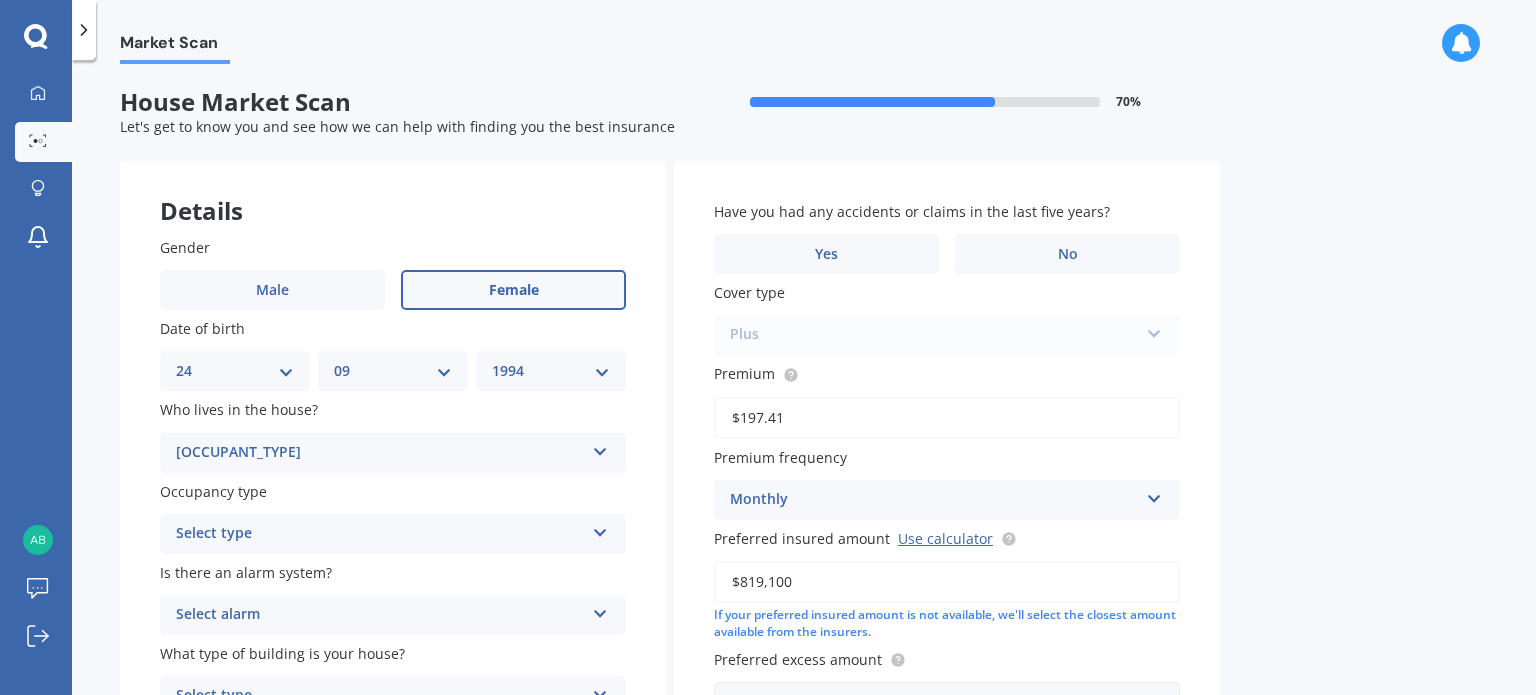 click on "Select type" at bounding box center (380, 534) 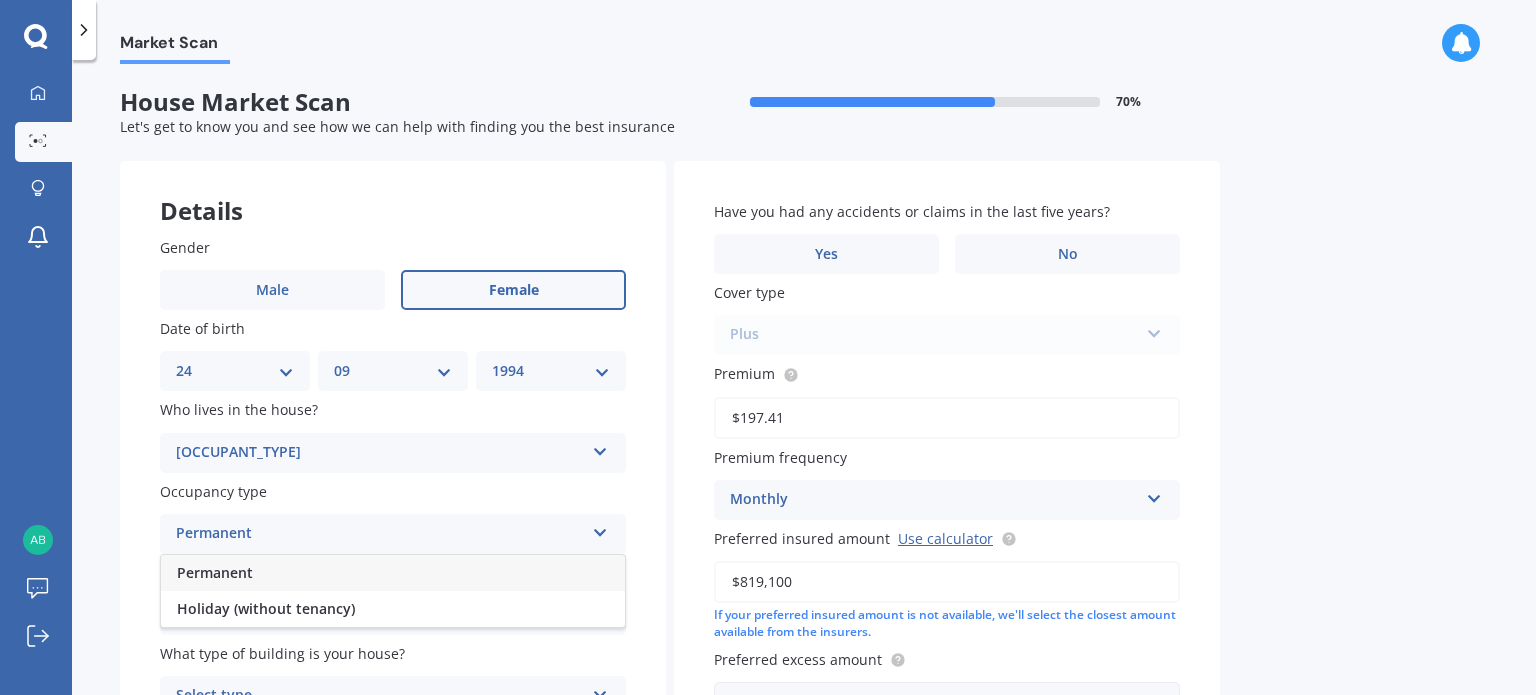 click on "Permanent" at bounding box center [393, 573] 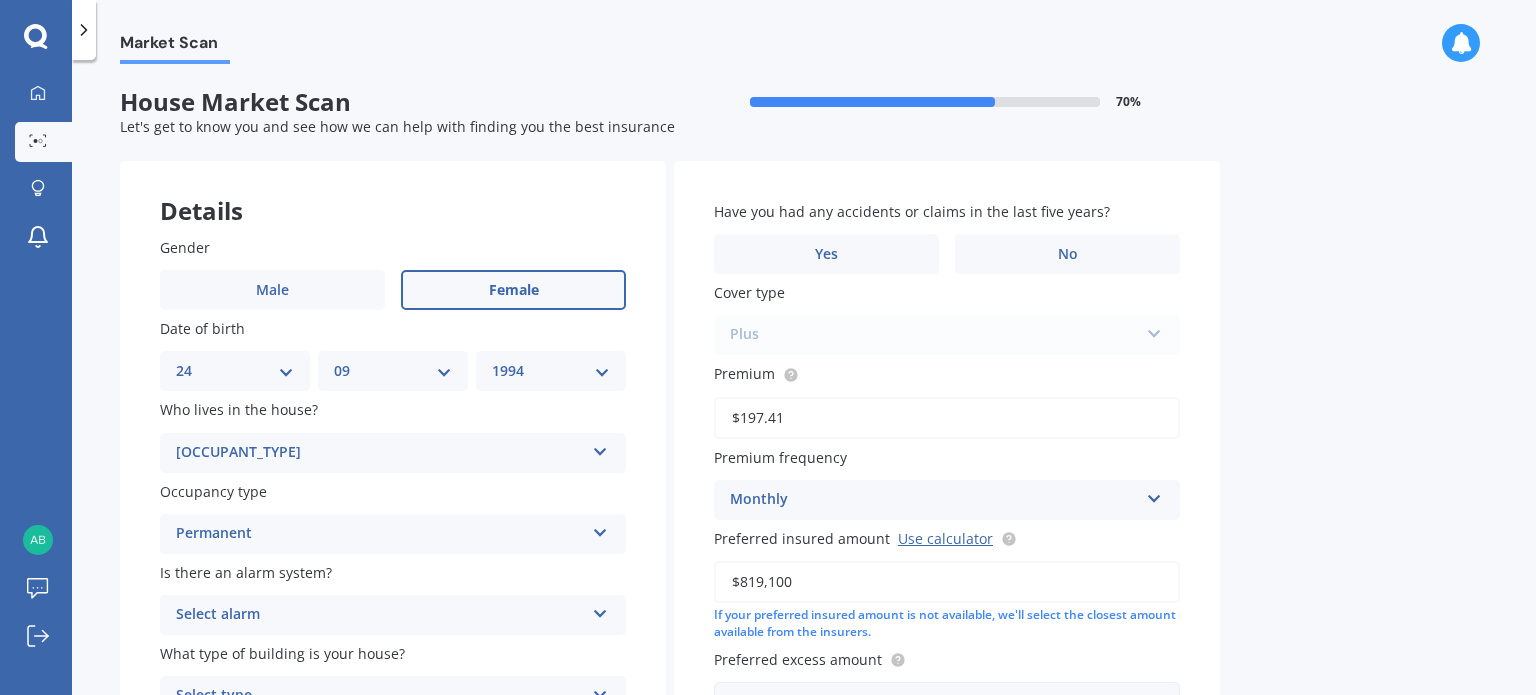 click on "Select alarm" at bounding box center [380, 615] 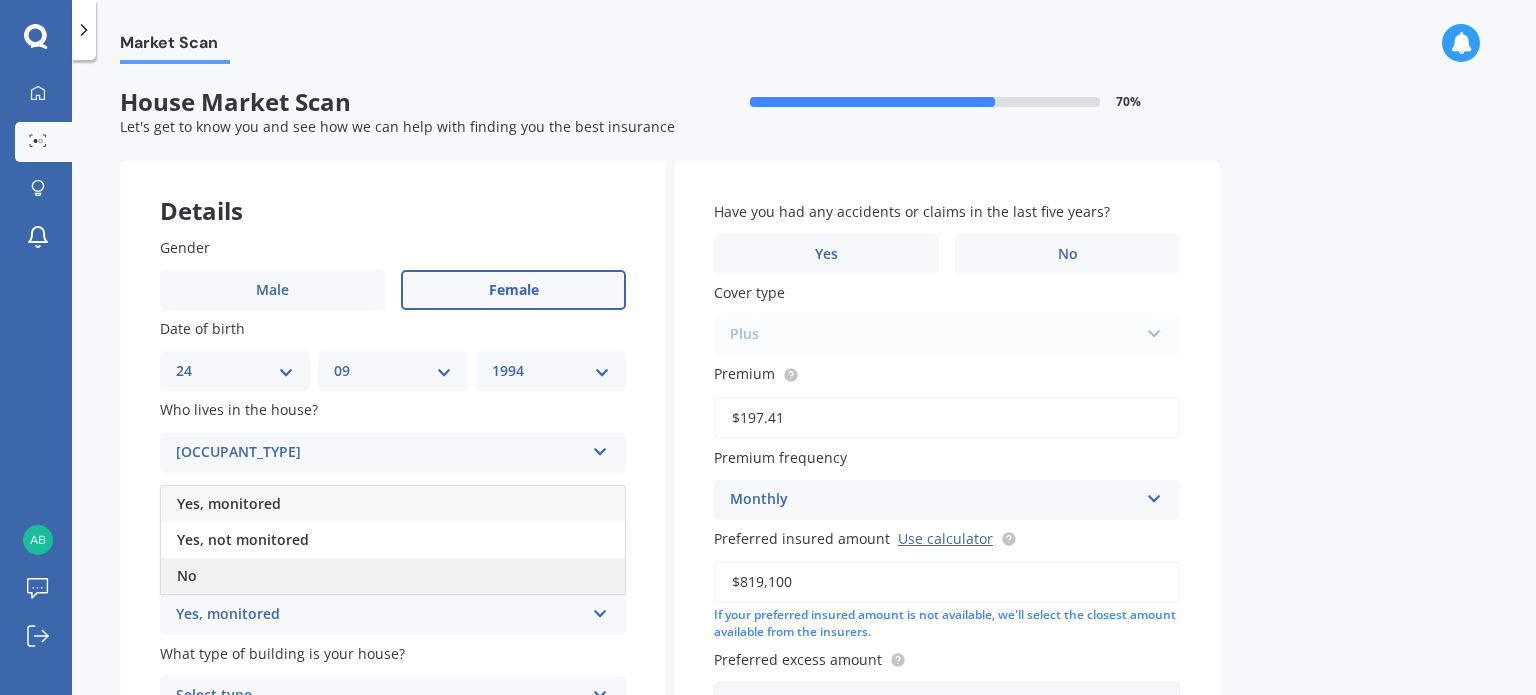 click on "No" at bounding box center (393, 576) 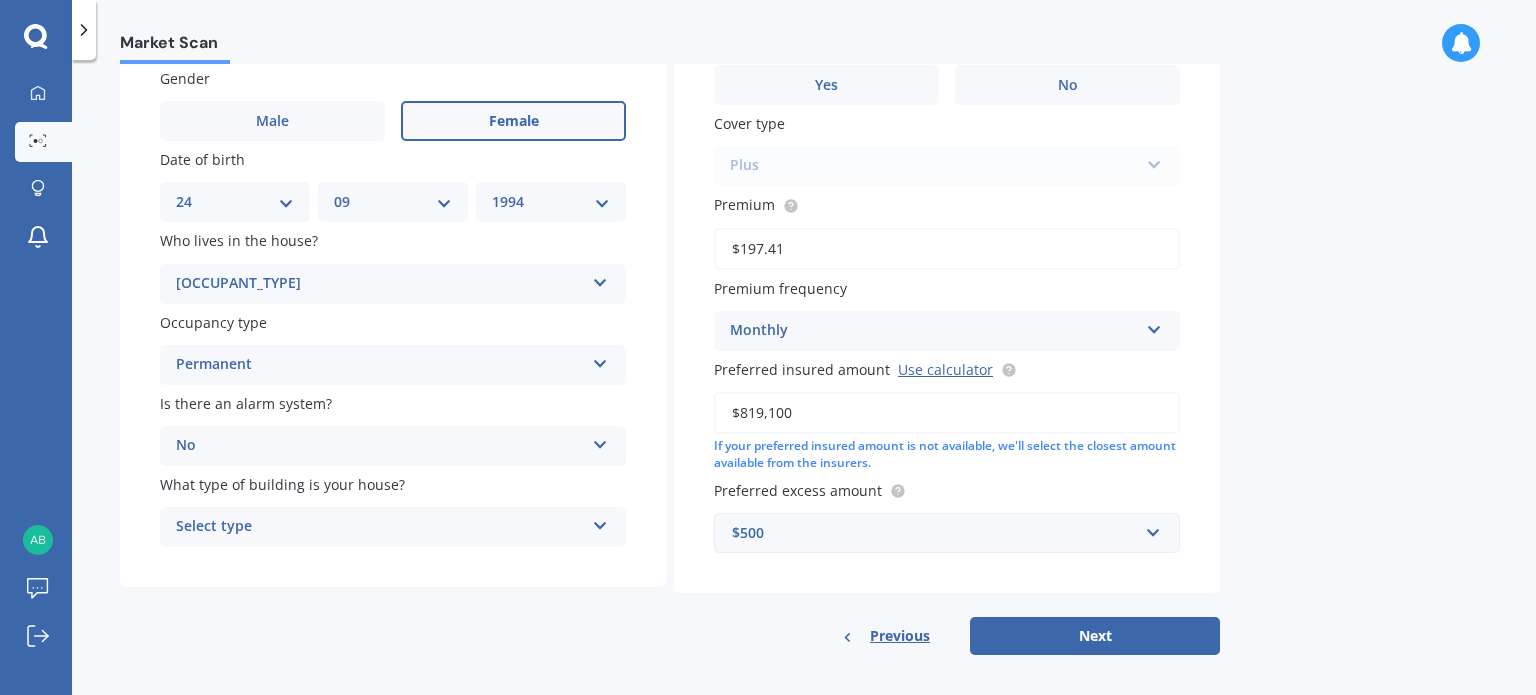 scroll, scrollTop: 170, scrollLeft: 0, axis: vertical 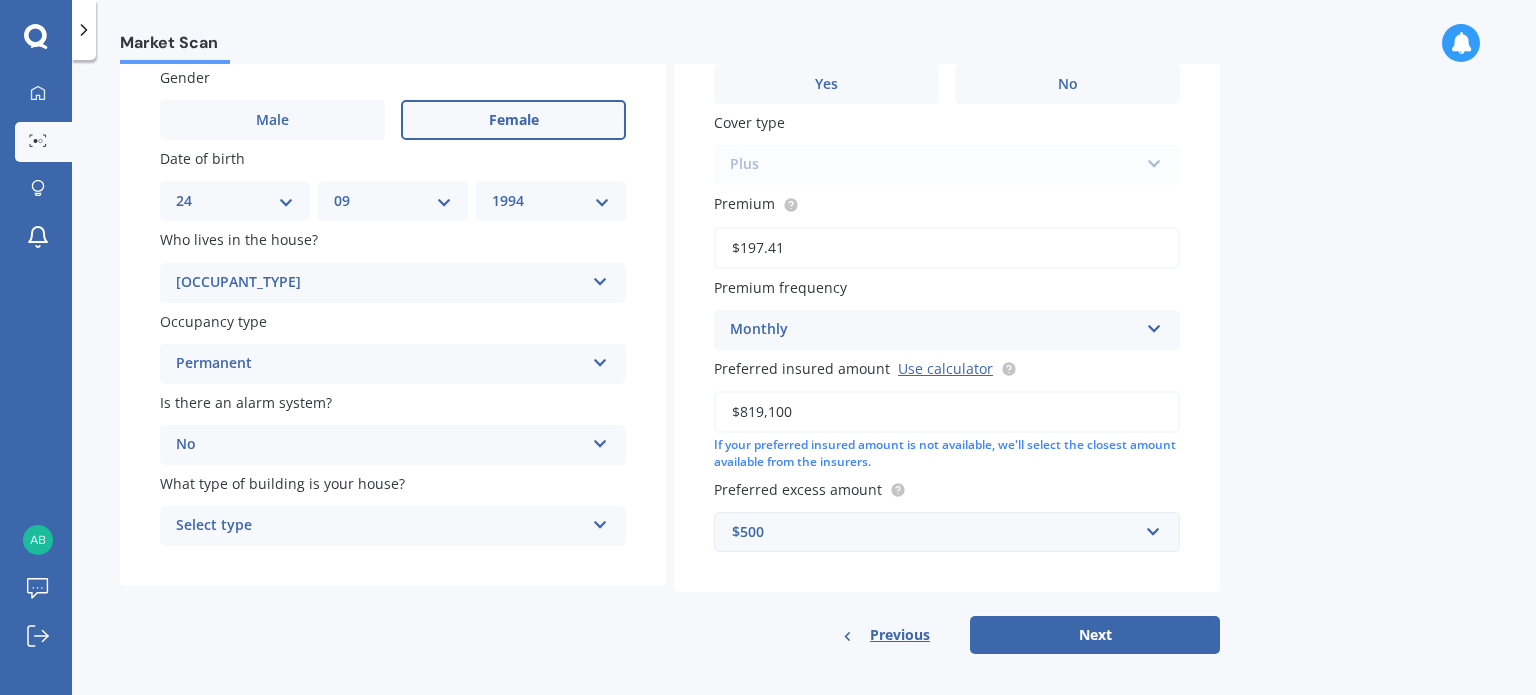 click on "Select type" at bounding box center [380, 526] 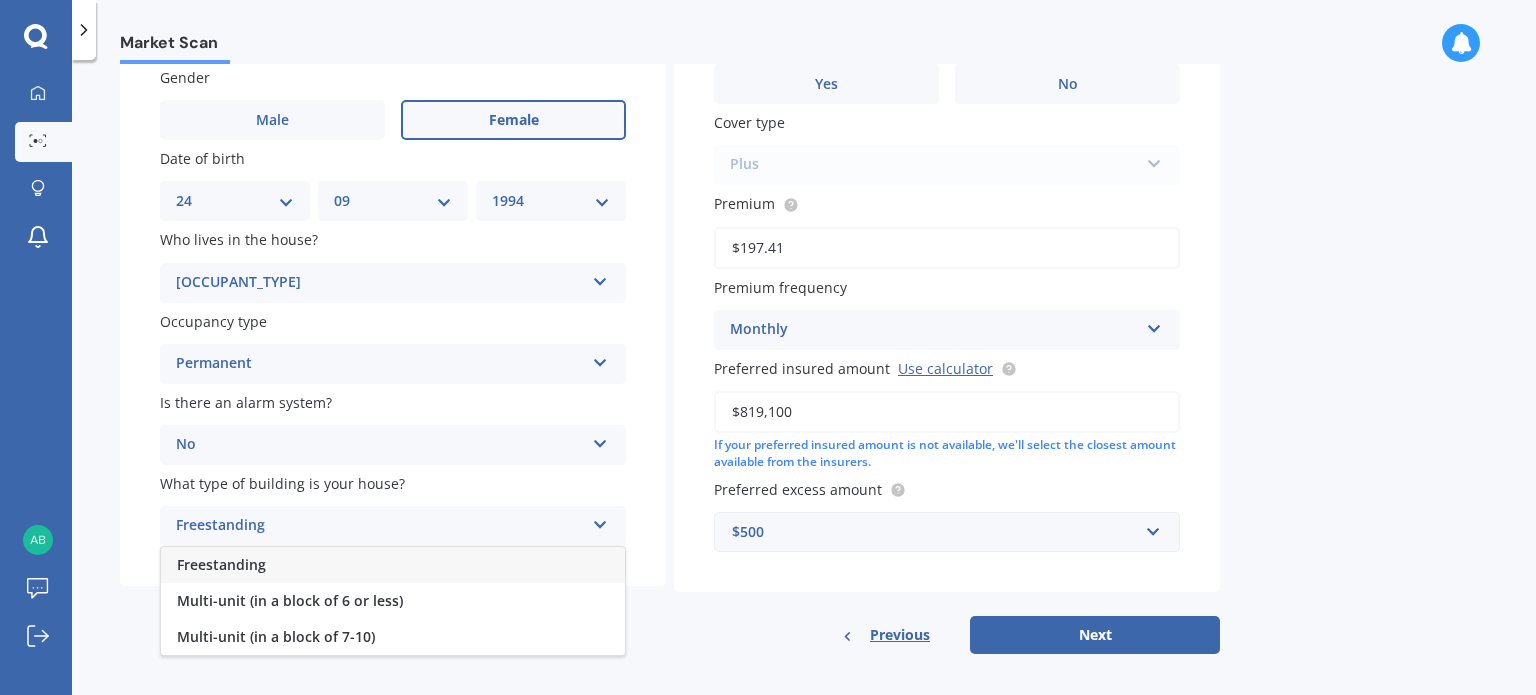 click on "Freestanding" at bounding box center [393, 565] 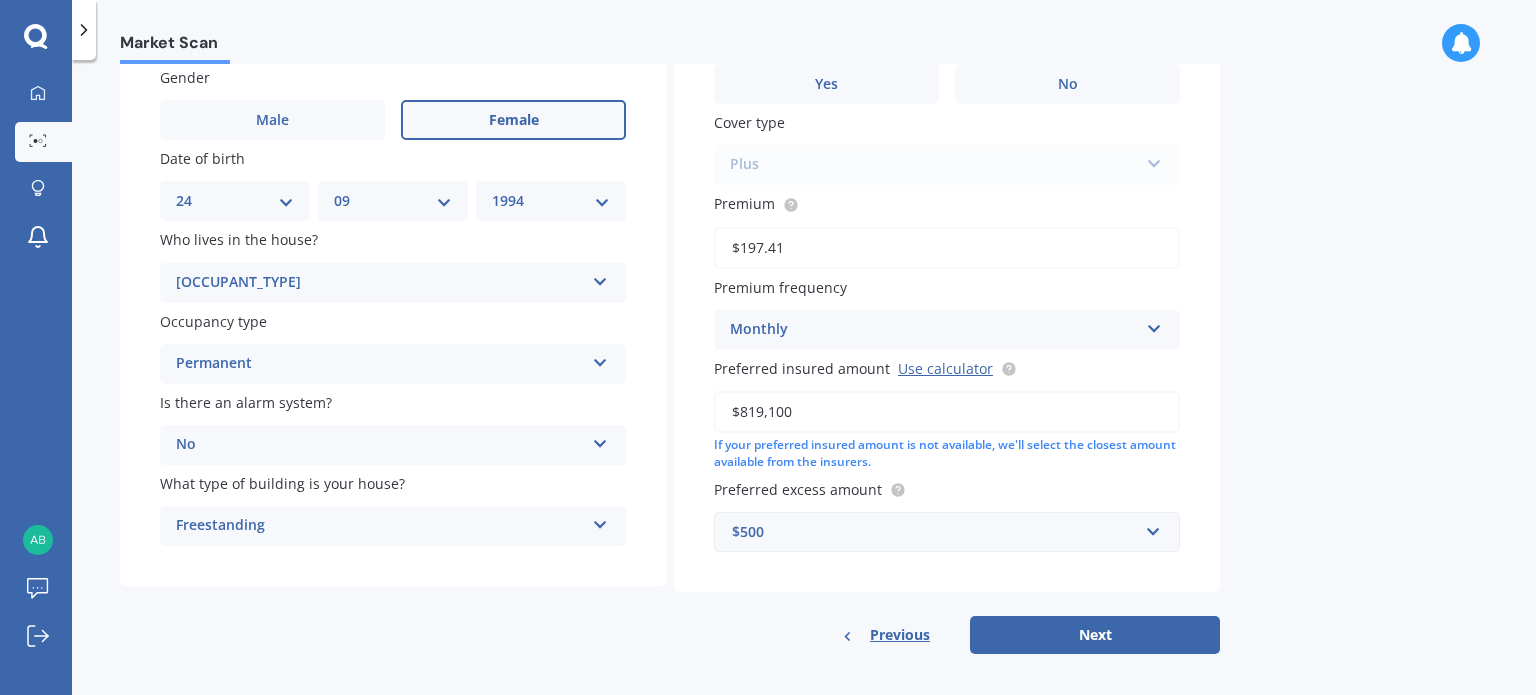 scroll, scrollTop: 44, scrollLeft: 0, axis: vertical 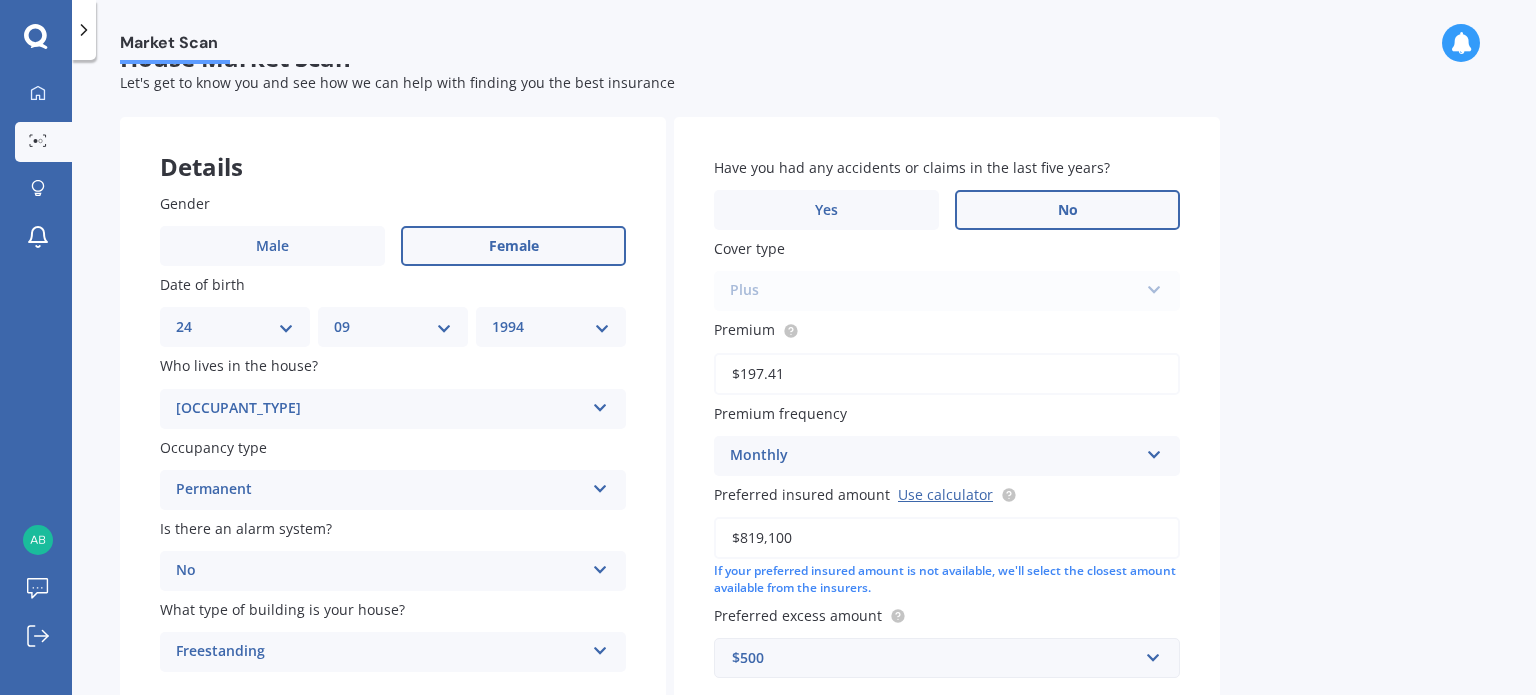 click on "No" at bounding box center (1067, 210) 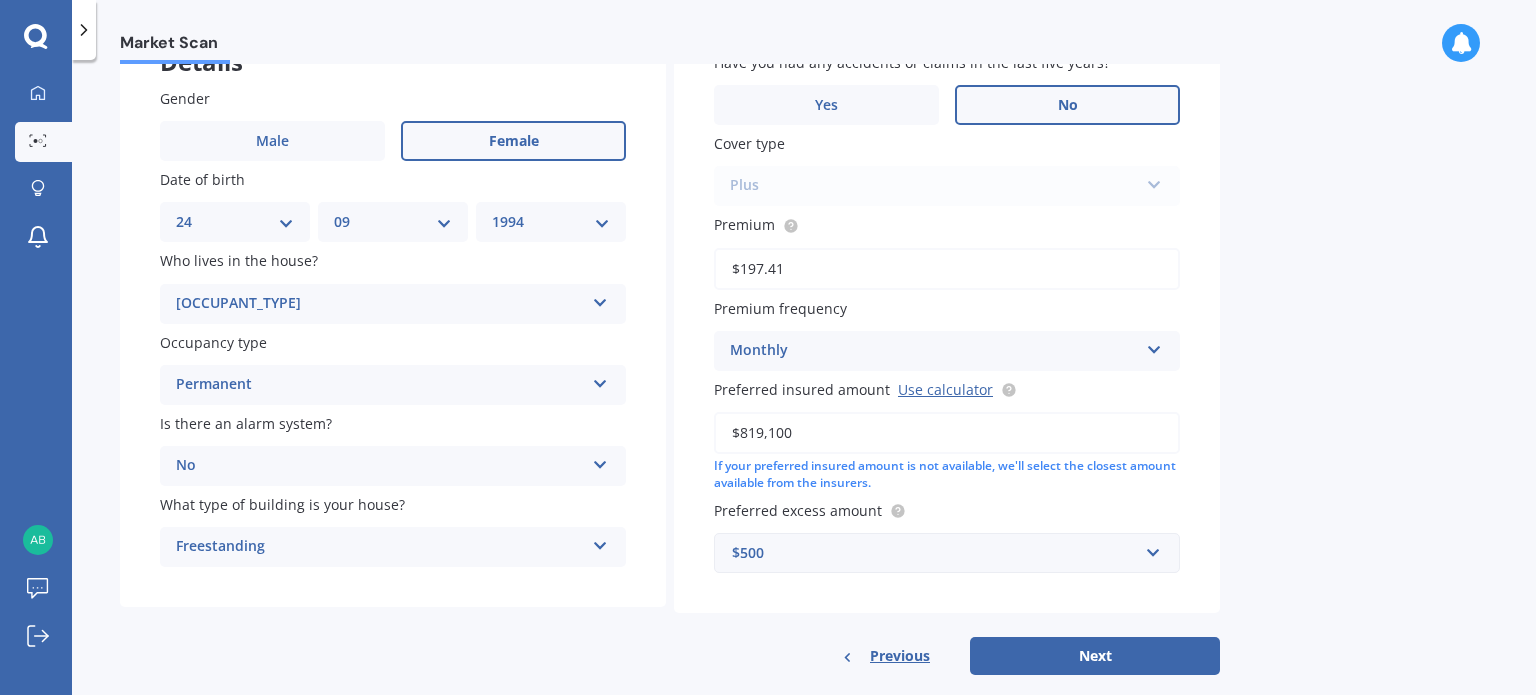 scroll, scrollTop: 180, scrollLeft: 0, axis: vertical 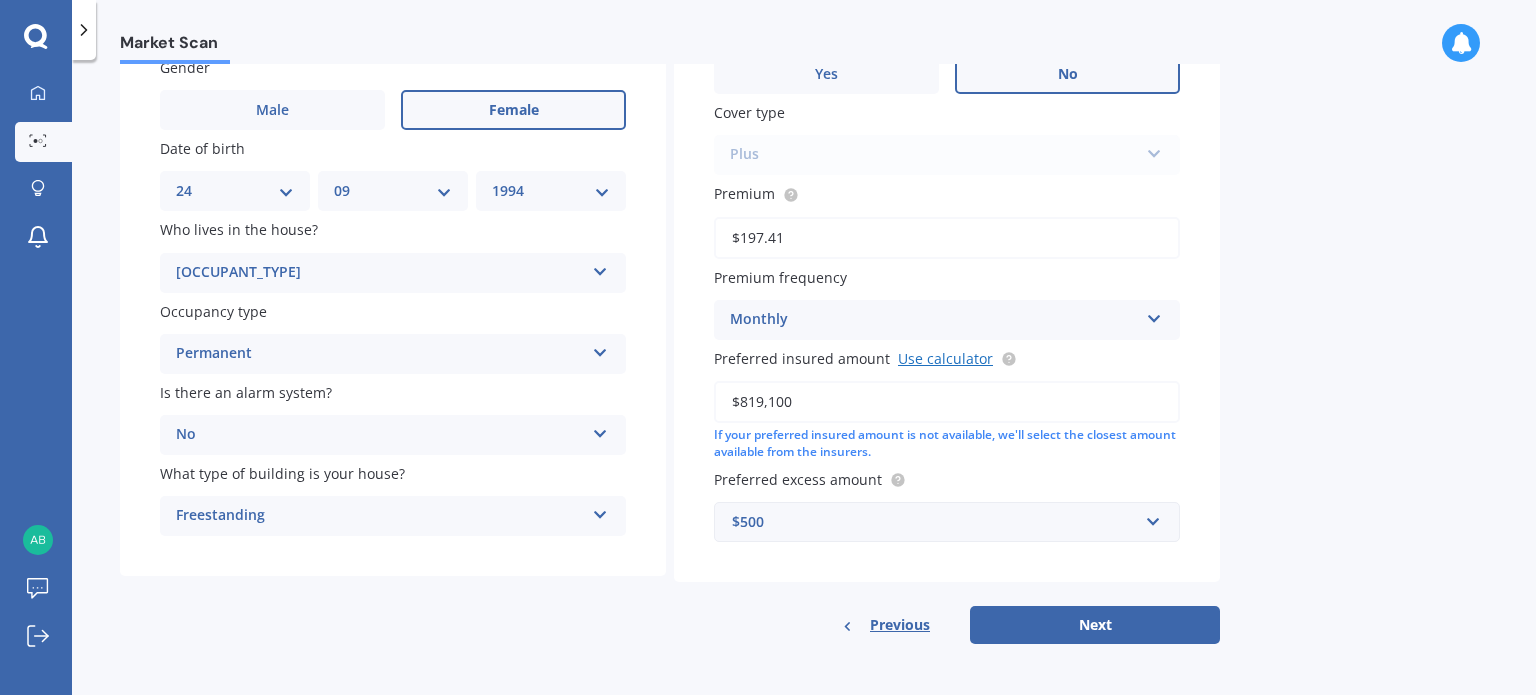 click on "Use calculator" at bounding box center [945, 358] 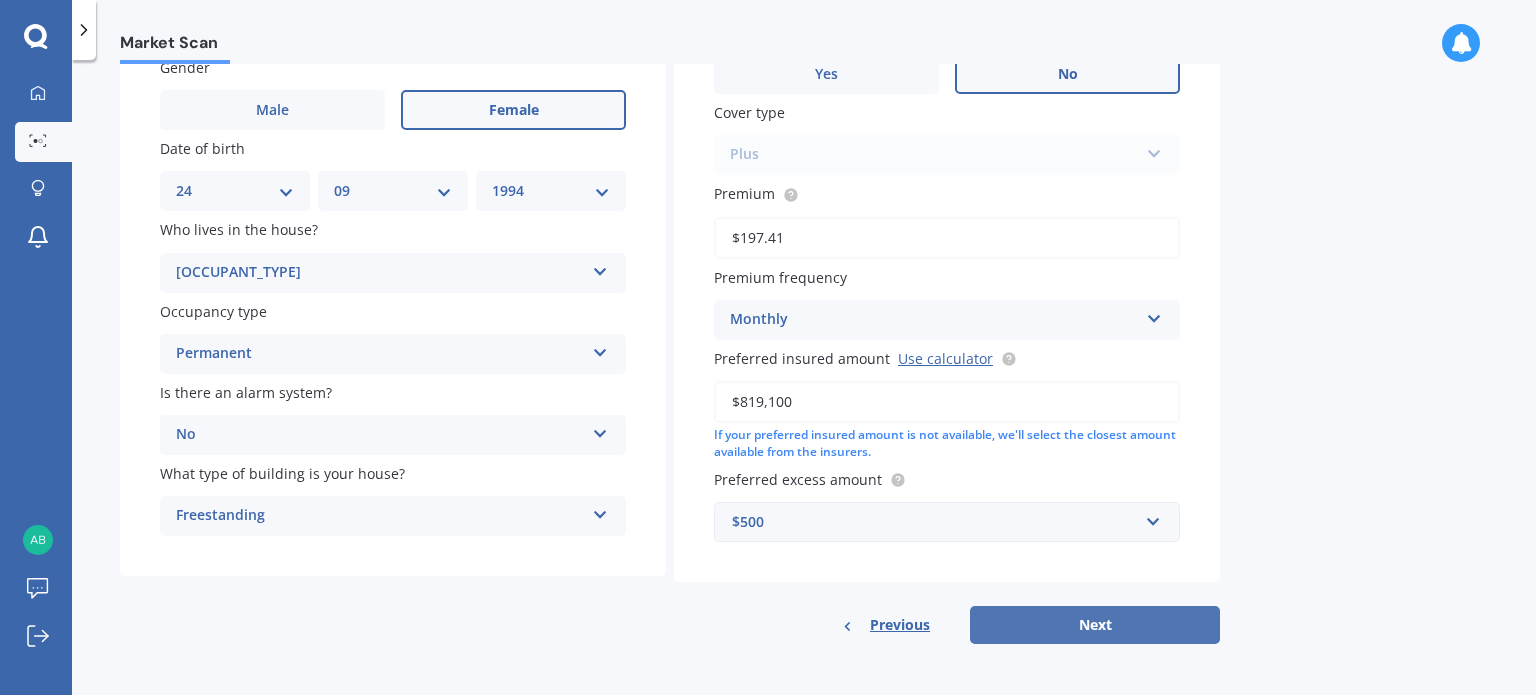 click on "Next" at bounding box center [1095, 625] 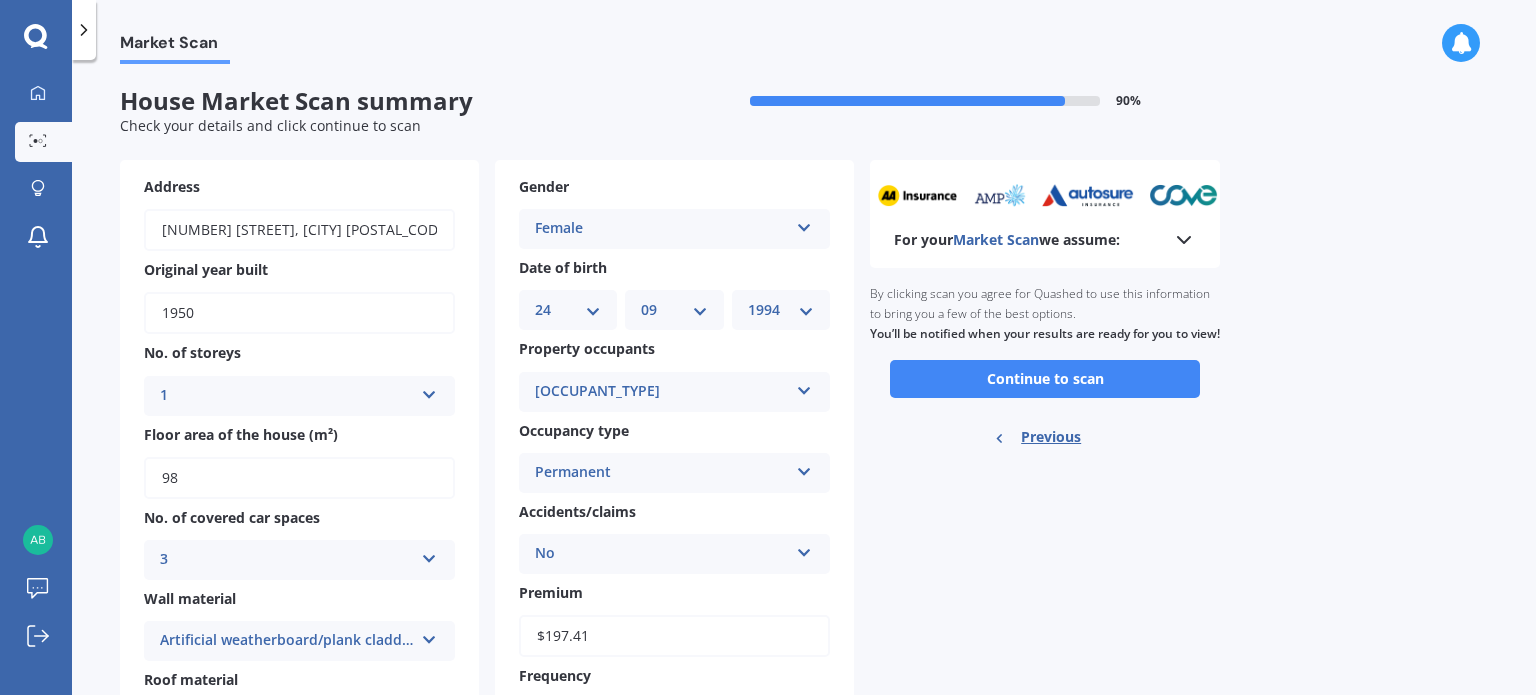 scroll, scrollTop: 0, scrollLeft: 0, axis: both 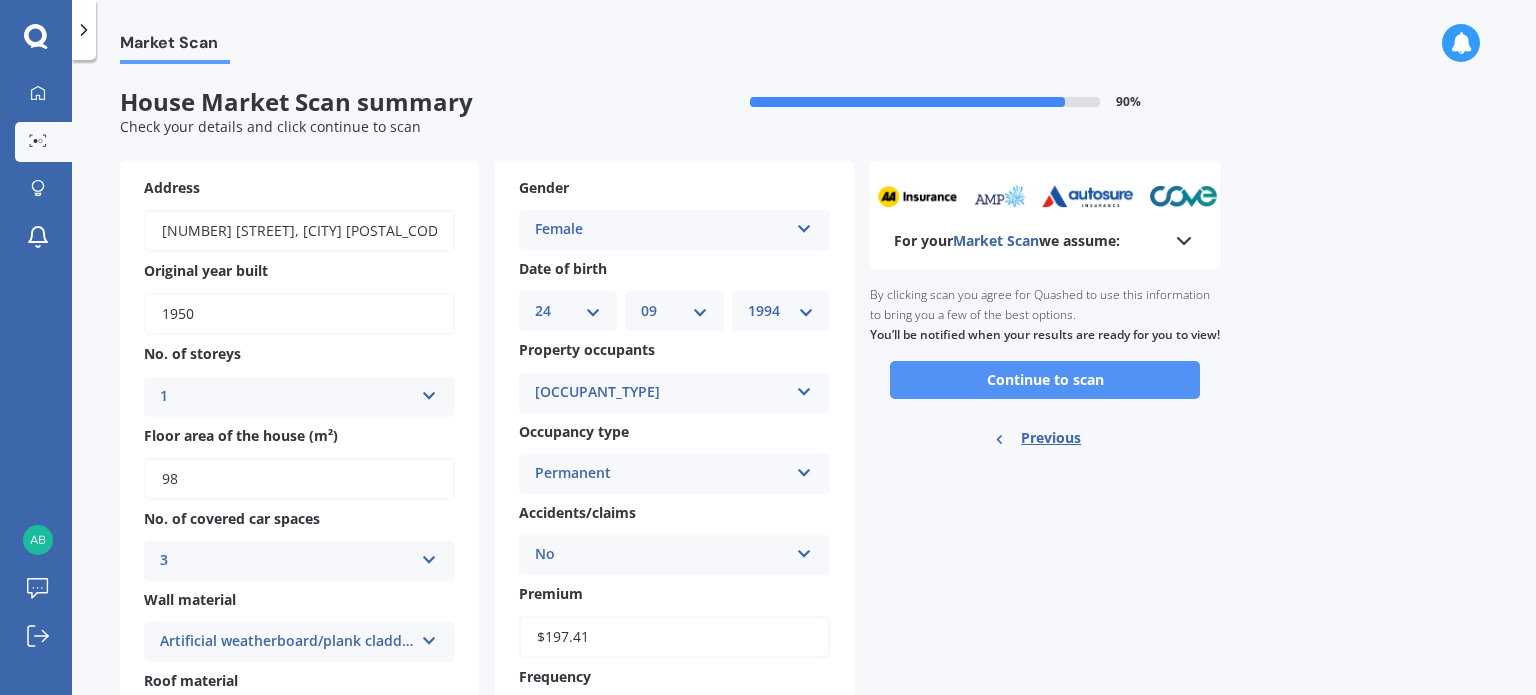 click on "Continue to scan" at bounding box center (1045, 380) 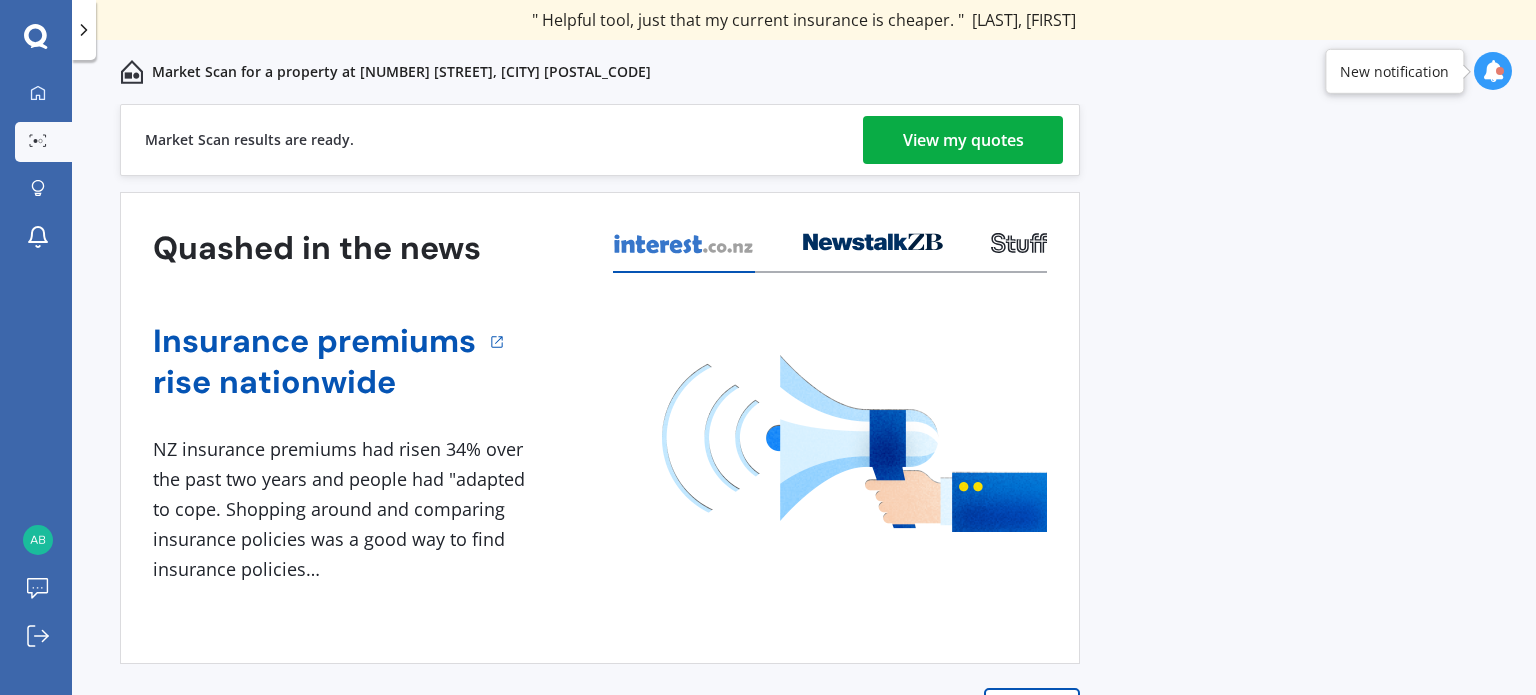 click on "View my quotes" at bounding box center (963, 140) 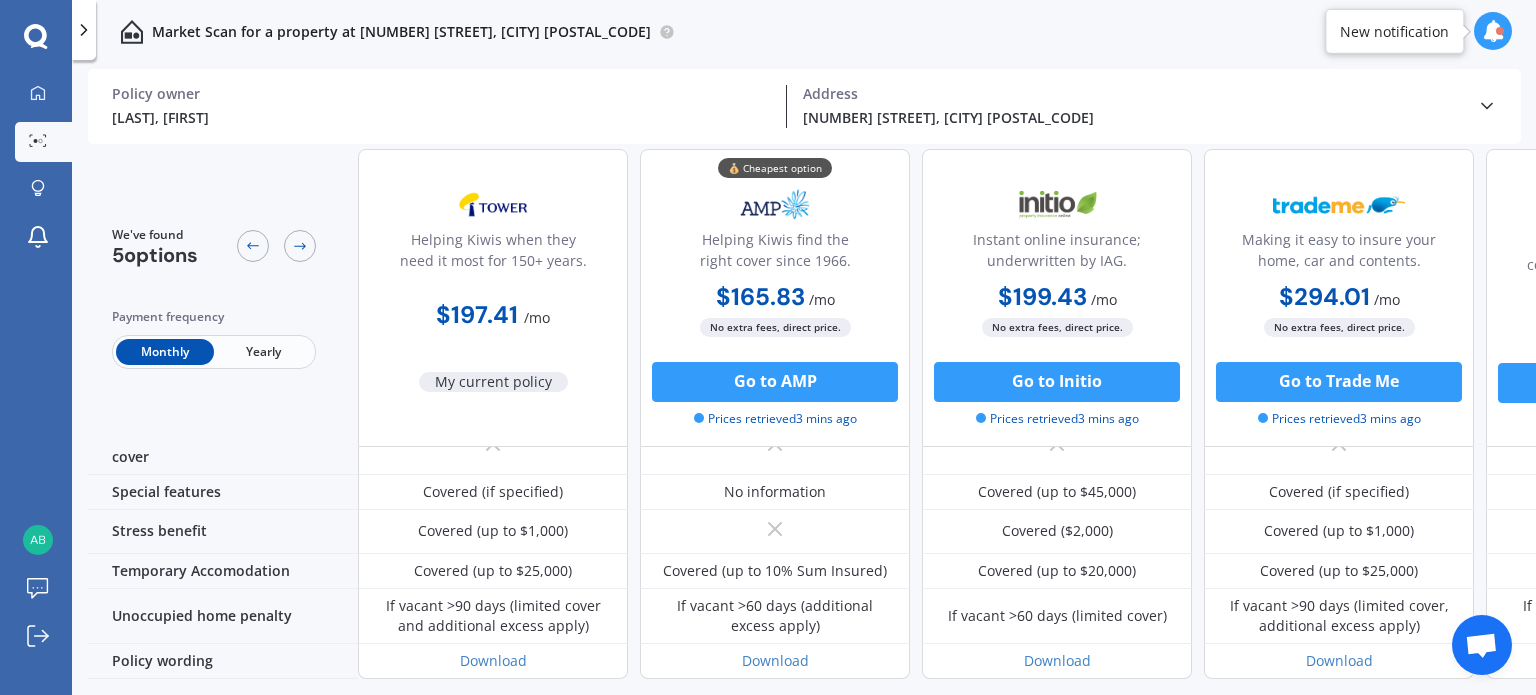 scroll, scrollTop: 1215, scrollLeft: 0, axis: vertical 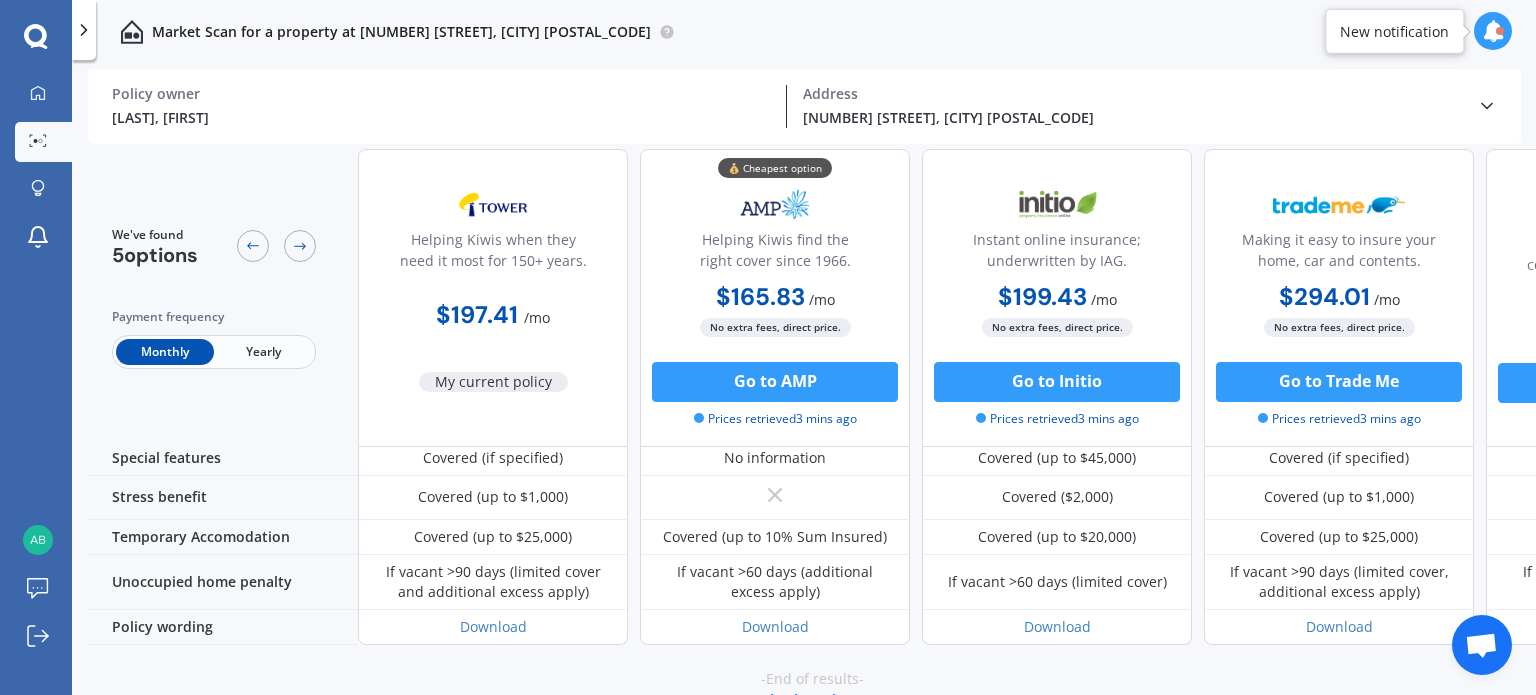 drag, startPoint x: 1145, startPoint y: 680, endPoint x: 1237, endPoint y: 684, distance: 92.086914 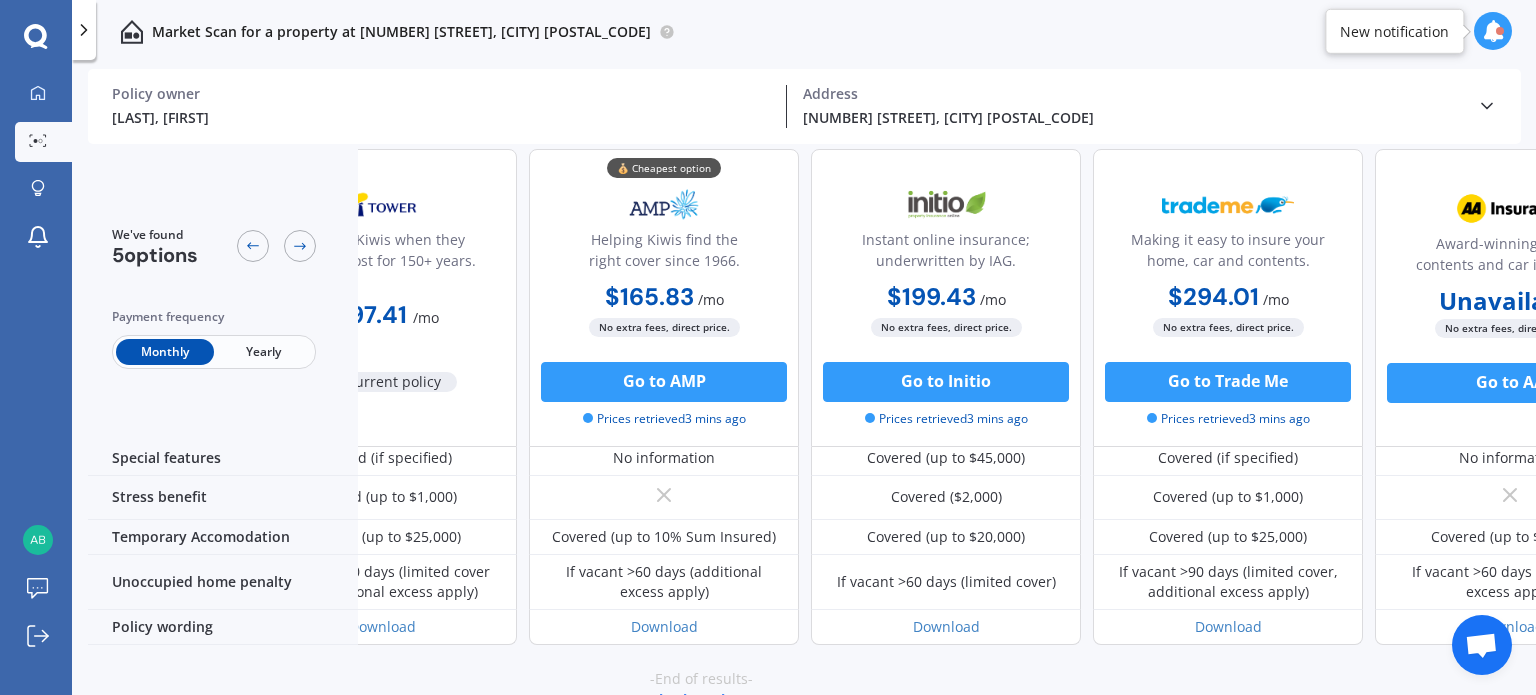 scroll, scrollTop: 1215, scrollLeft: 108, axis: both 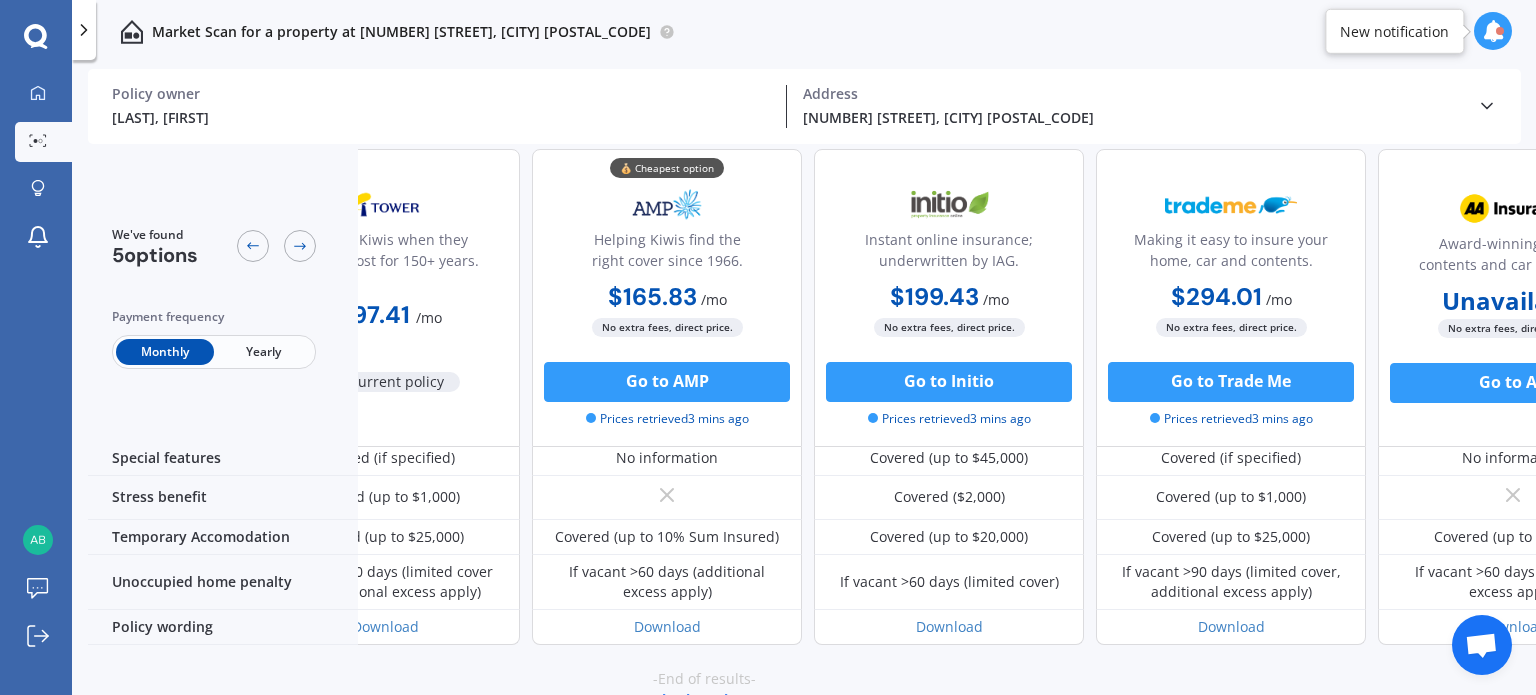 click on "Go back to the top" at bounding box center [716, 701] 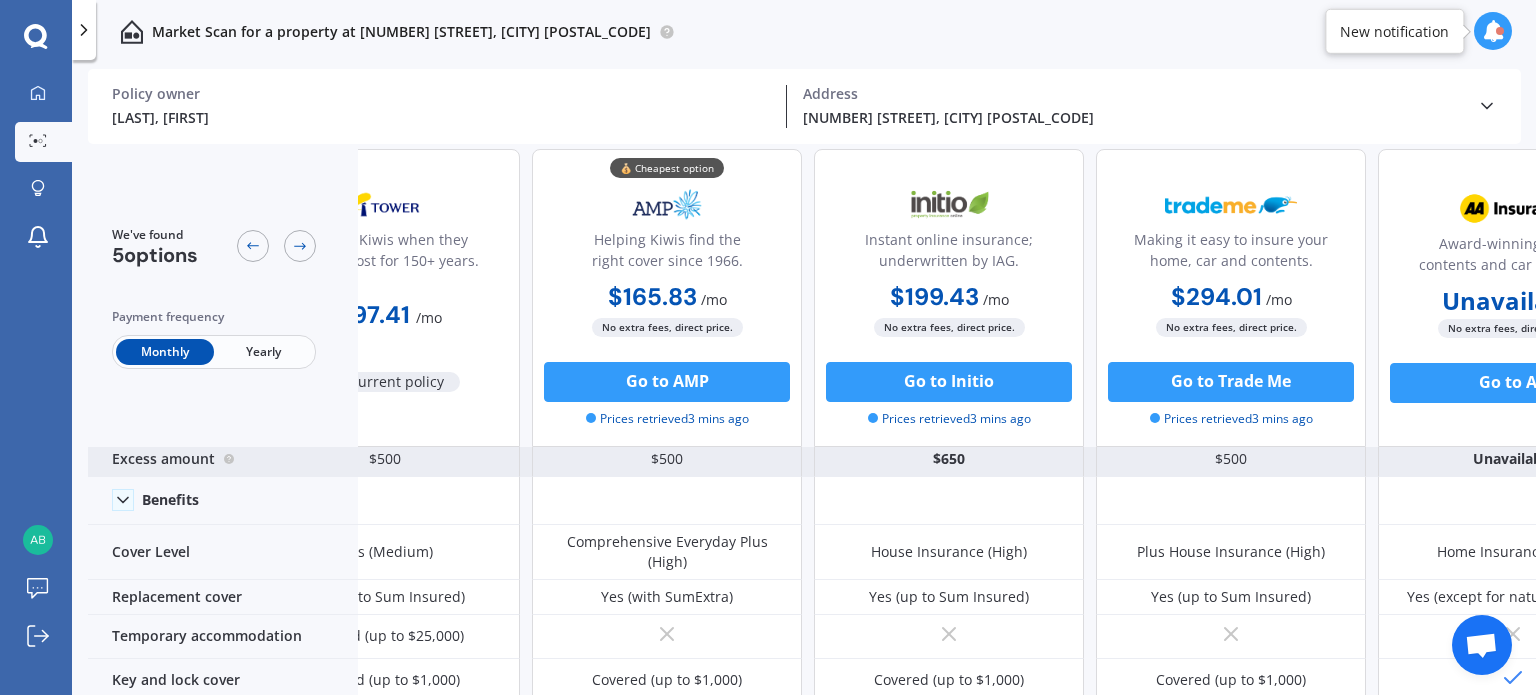 scroll, scrollTop: 0, scrollLeft: 108, axis: horizontal 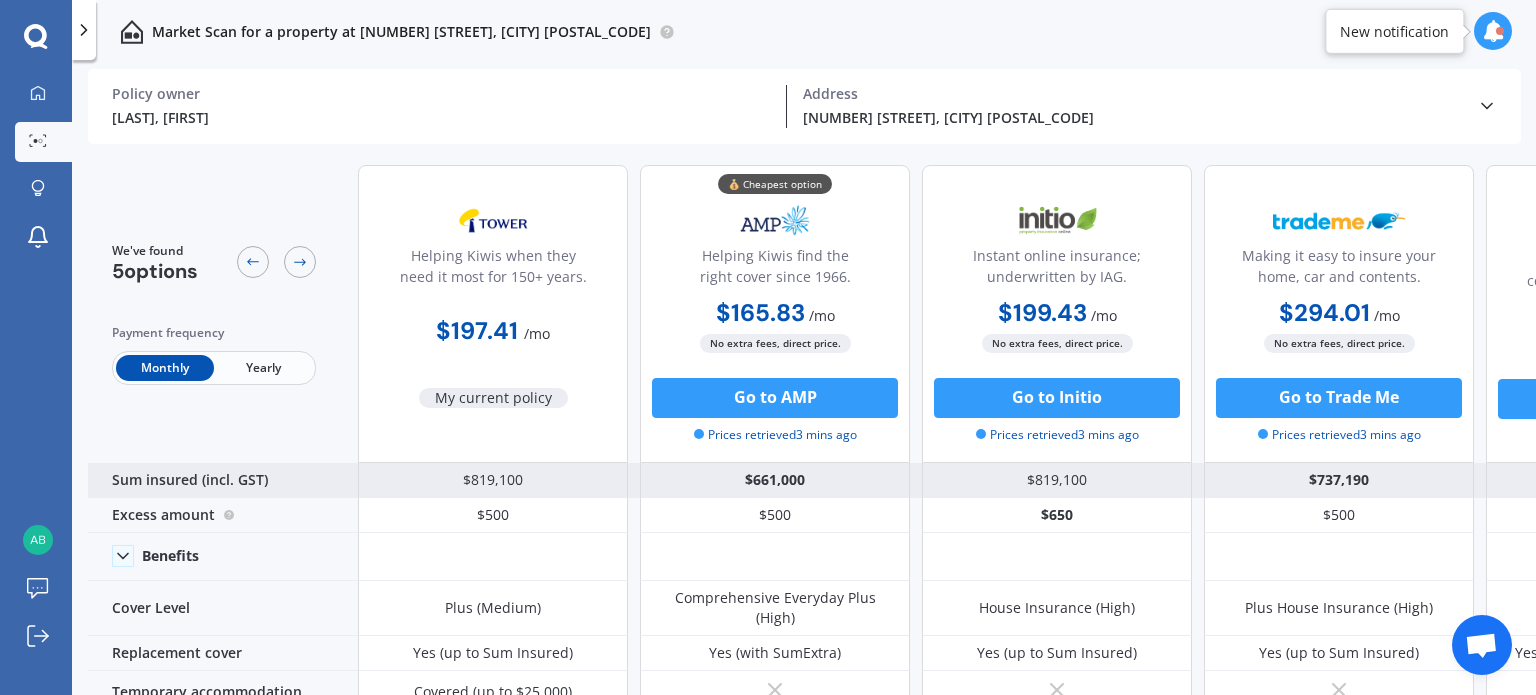 click on "$661,000" at bounding box center [775, 480] 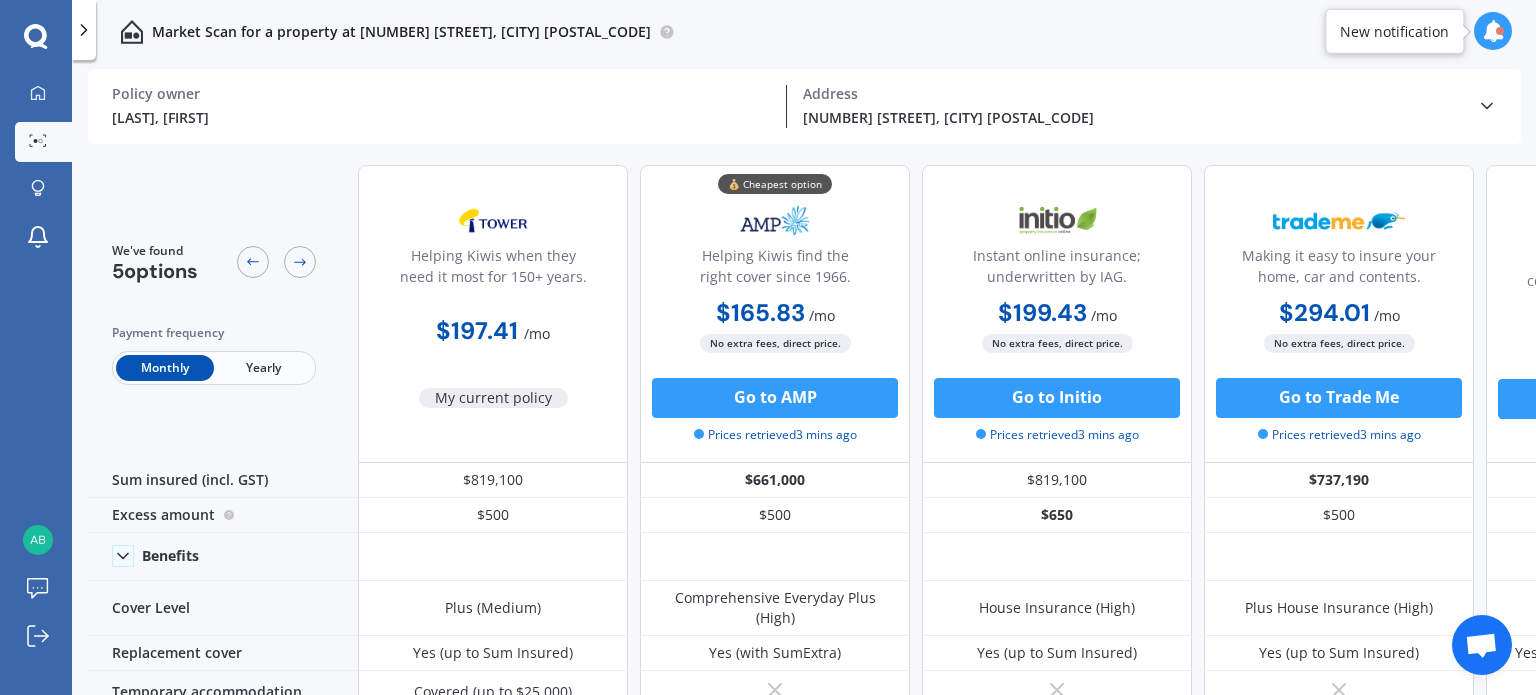 click at bounding box center [1493, 31] 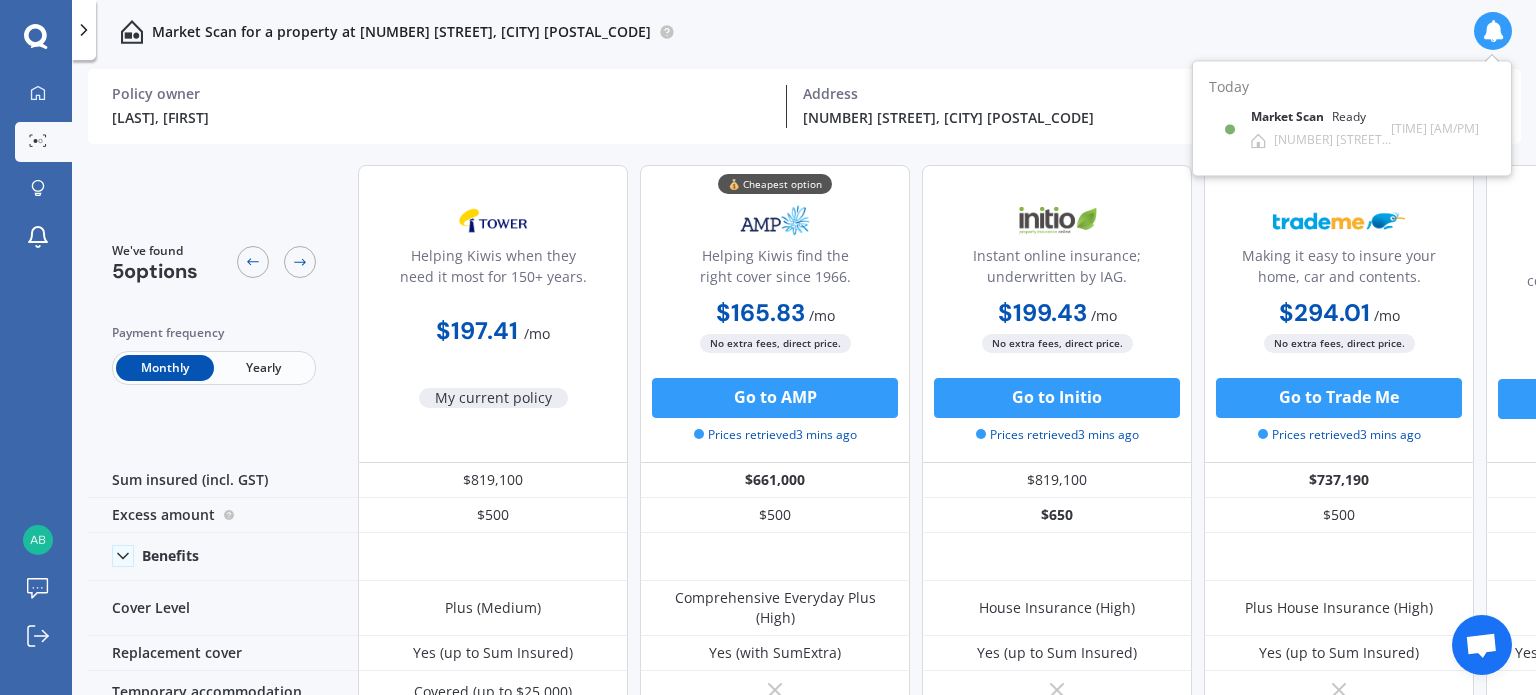 click at bounding box center (1493, 31) 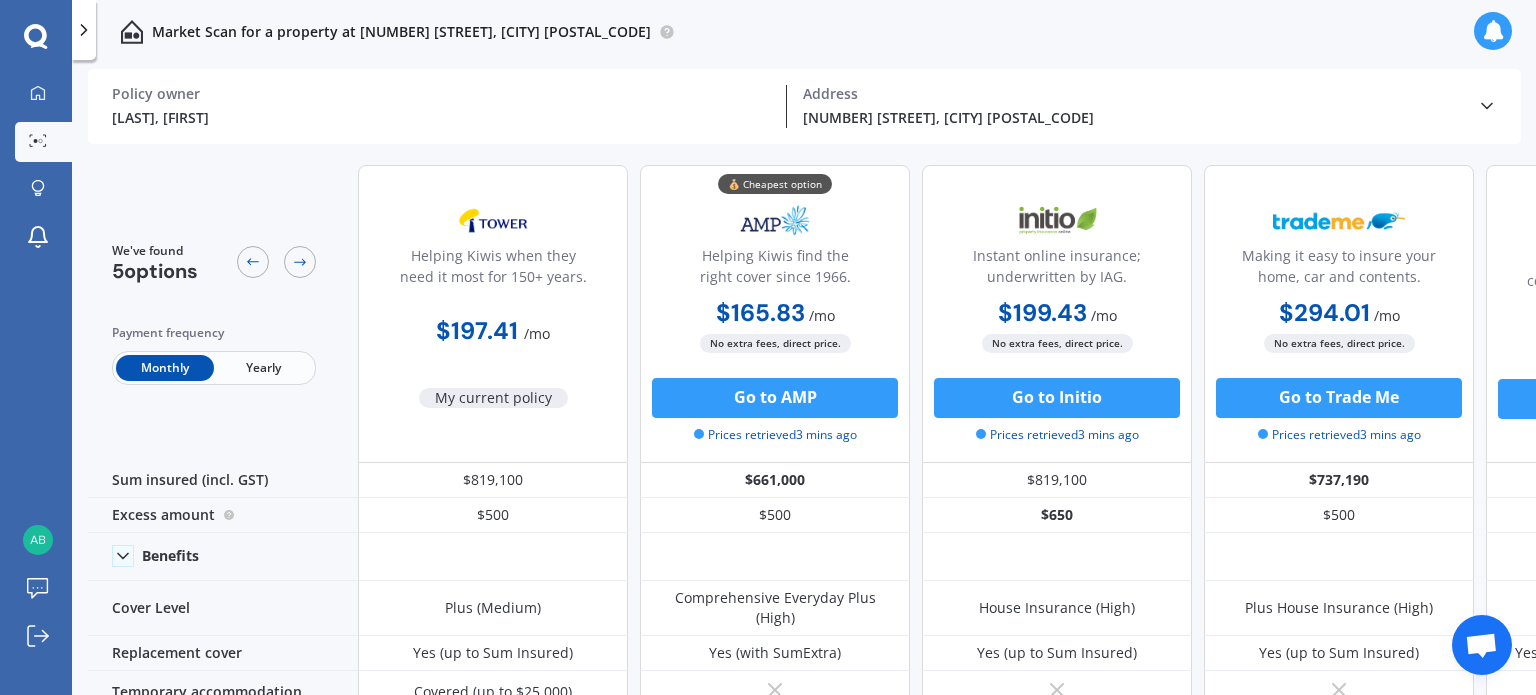 click at bounding box center [84, 30] 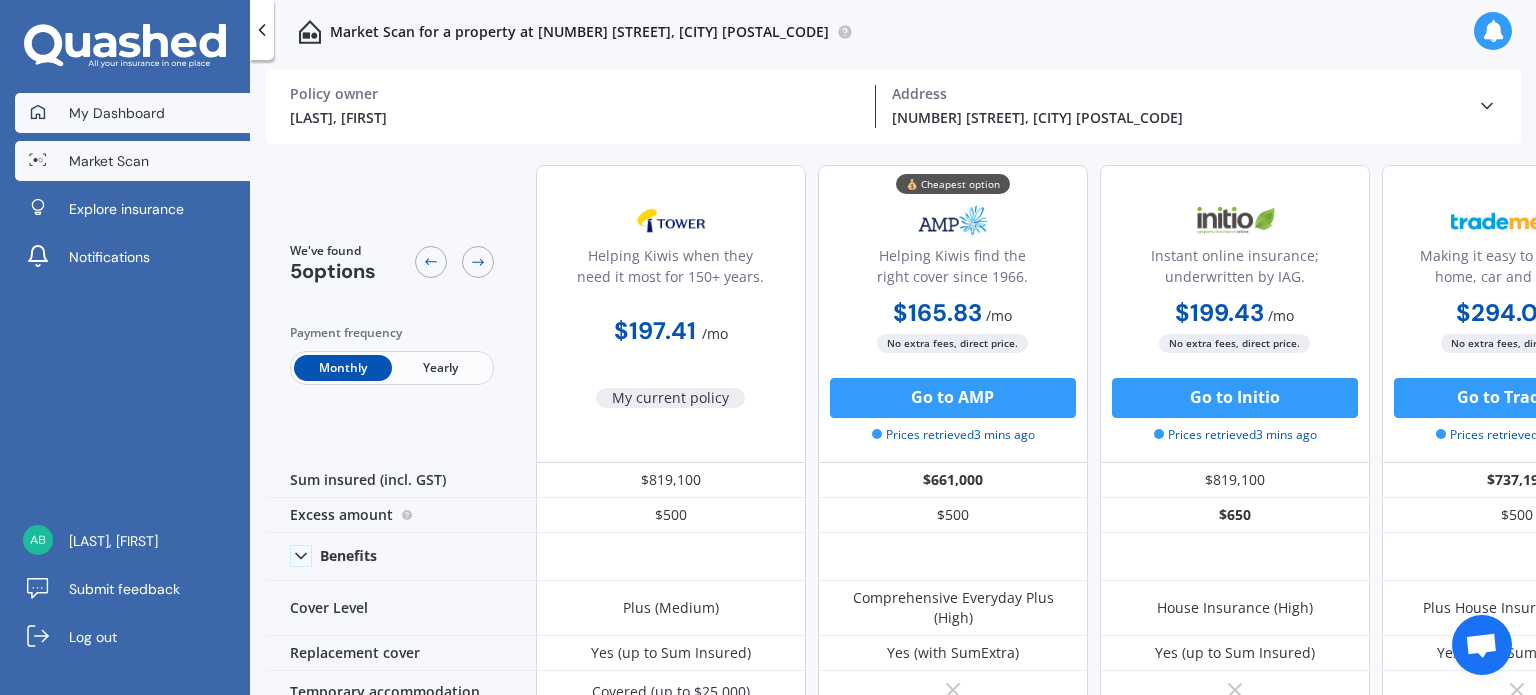 click on "My Dashboard" at bounding box center (132, 113) 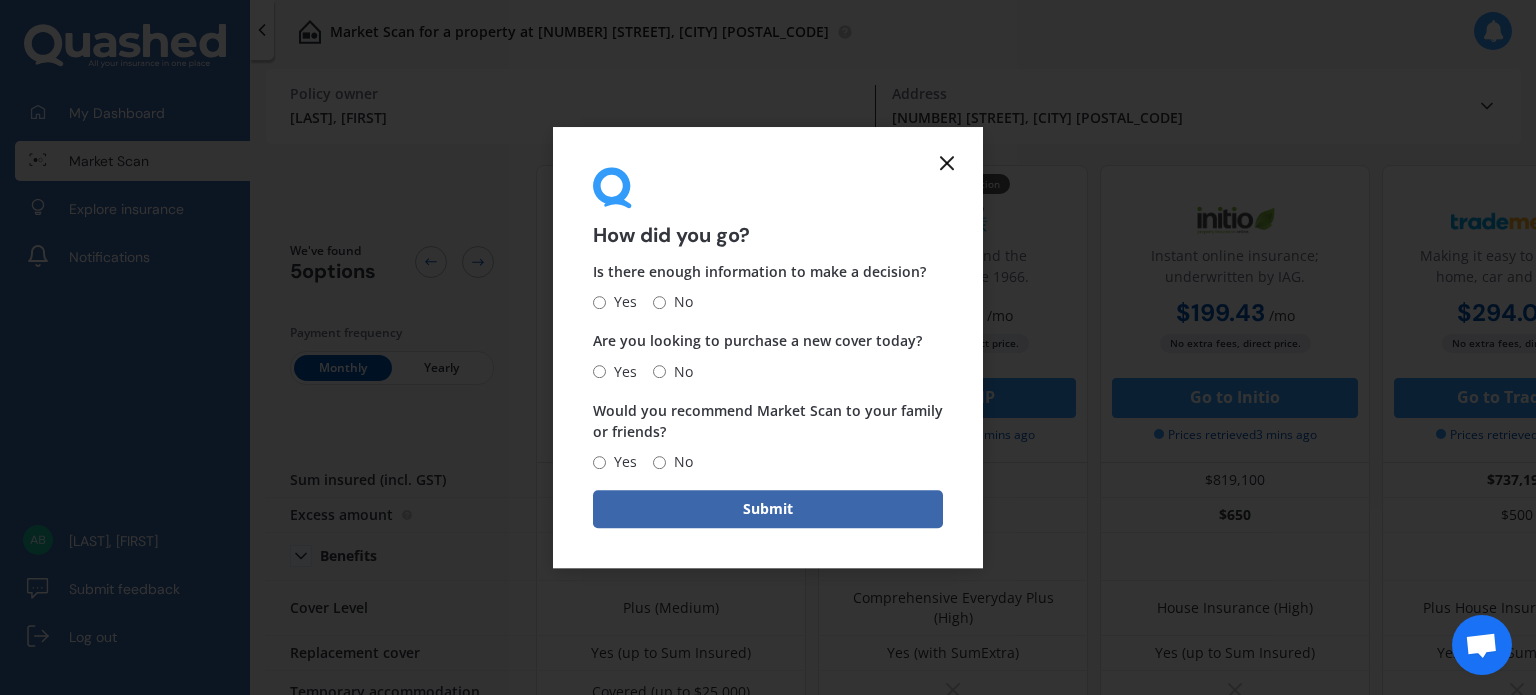 click on "Yes" at bounding box center [621, 303] 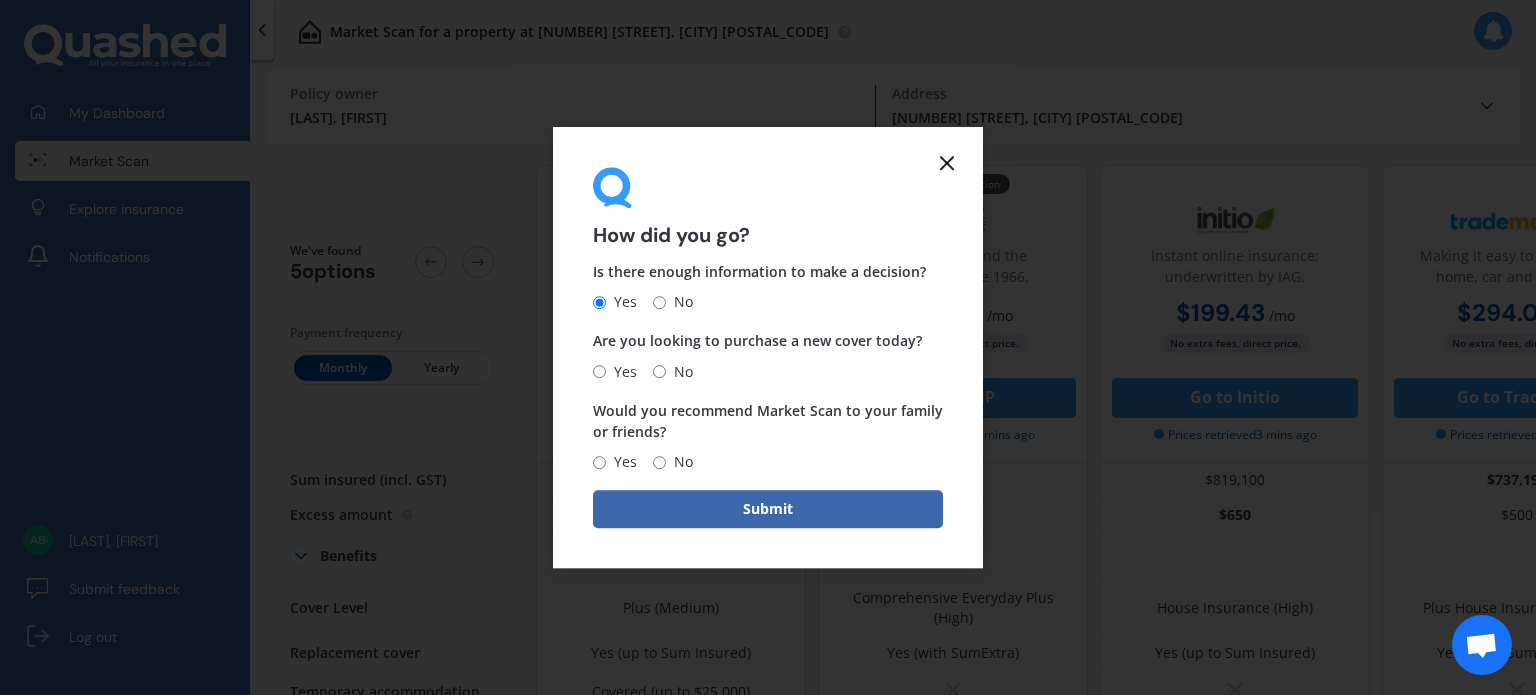 click on "No" at bounding box center (659, 371) 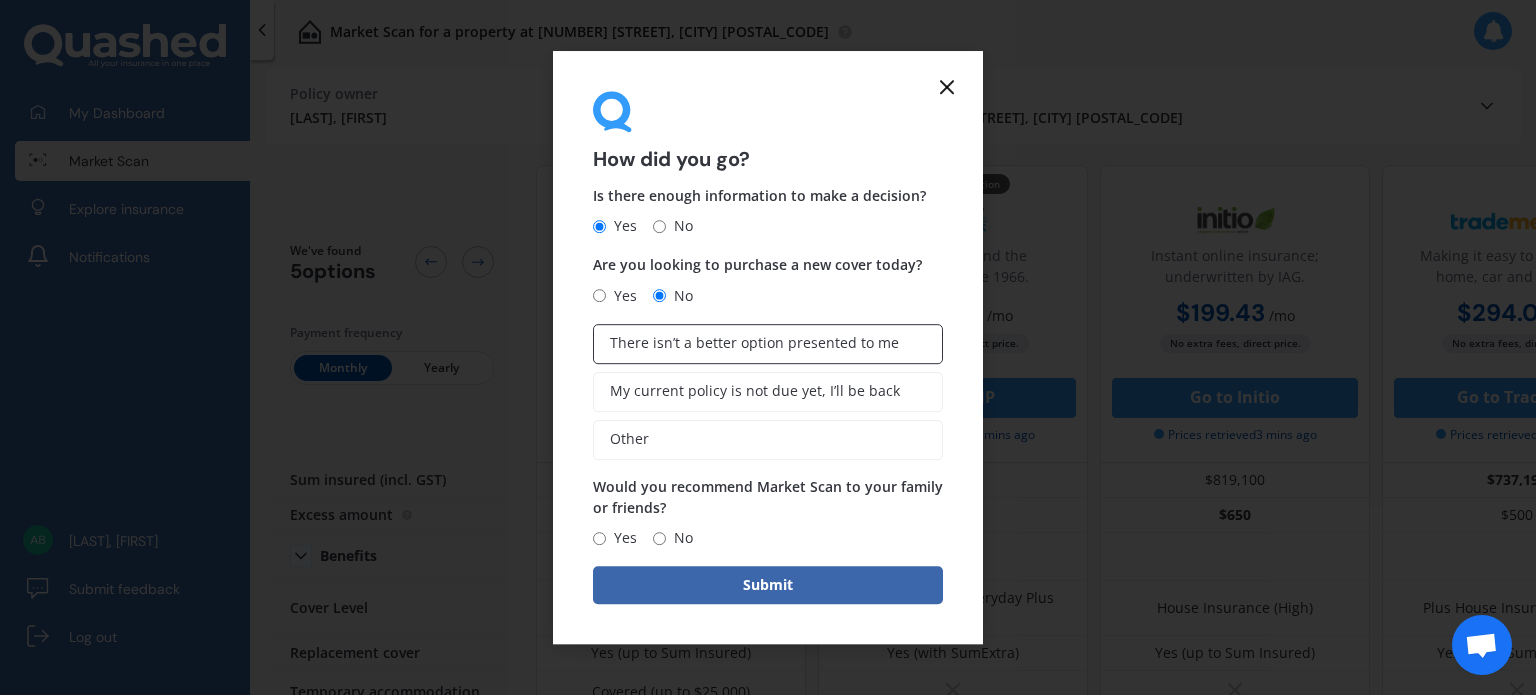 click on "There isn’t a better option presented to me" at bounding box center [754, 343] 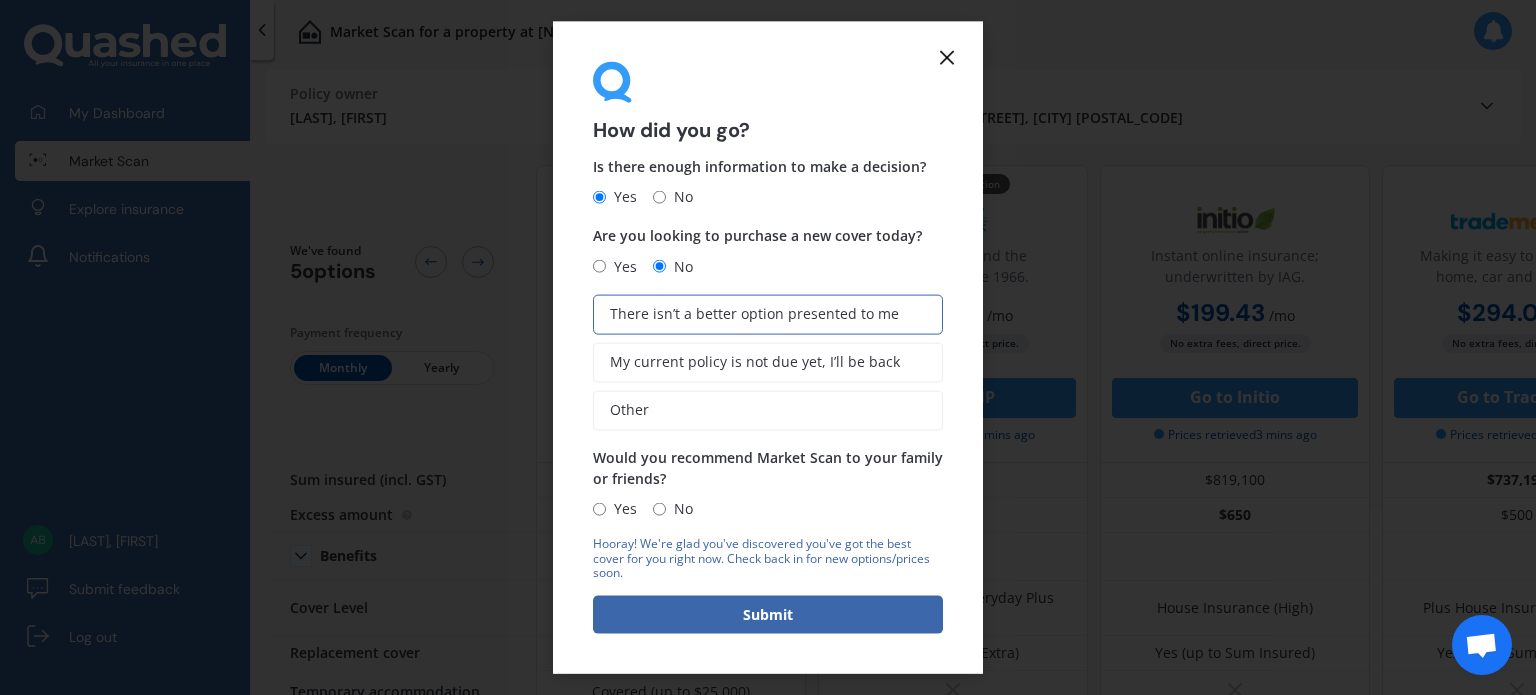 click on "Yes" at bounding box center (621, 509) 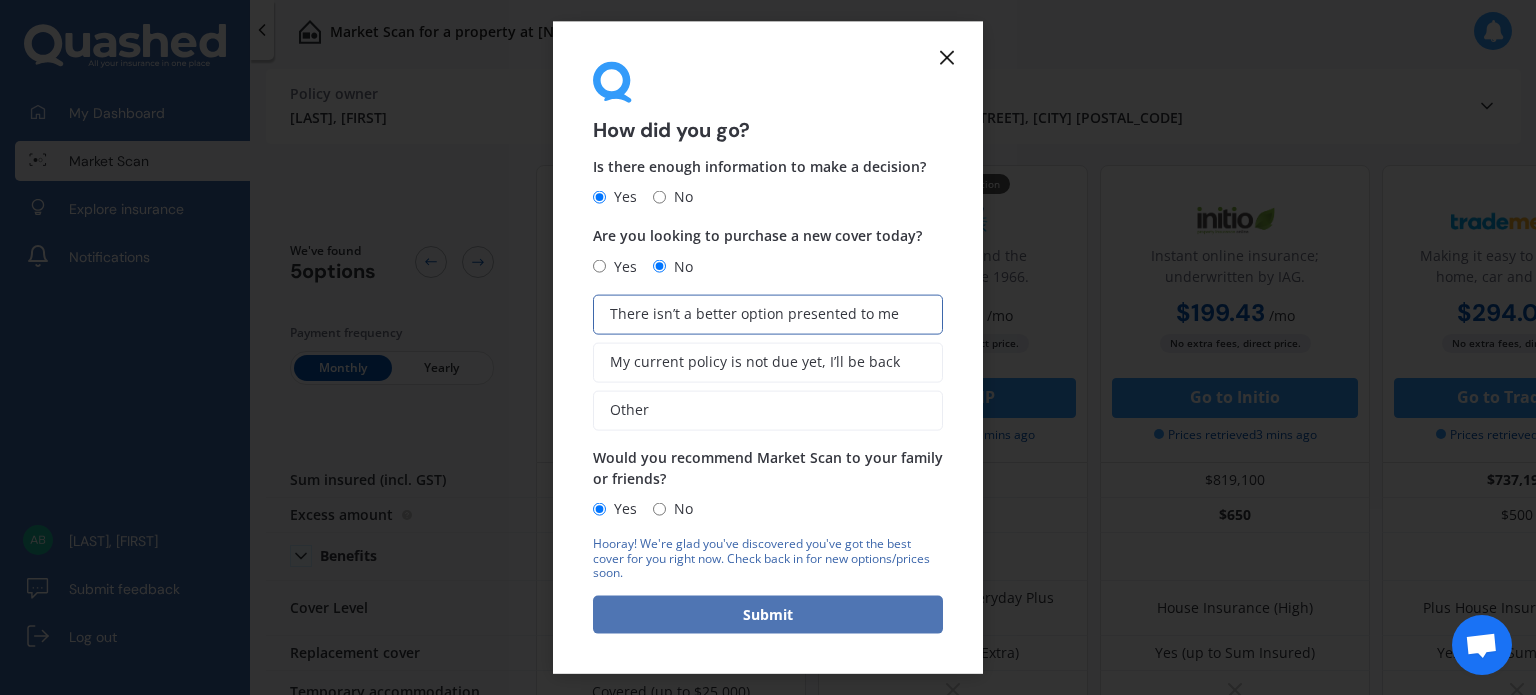 click on "Submit" at bounding box center (768, 615) 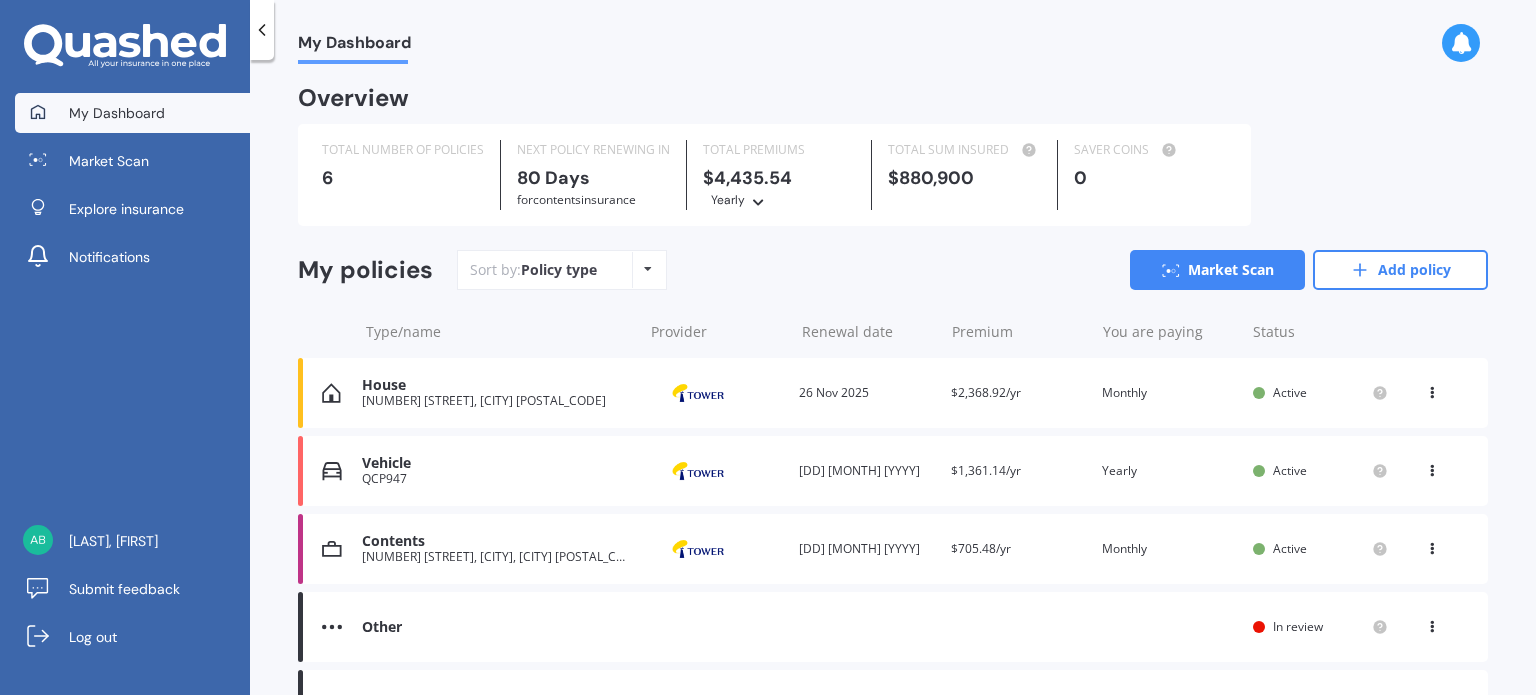 click on "Vehicle" at bounding box center (497, 463) 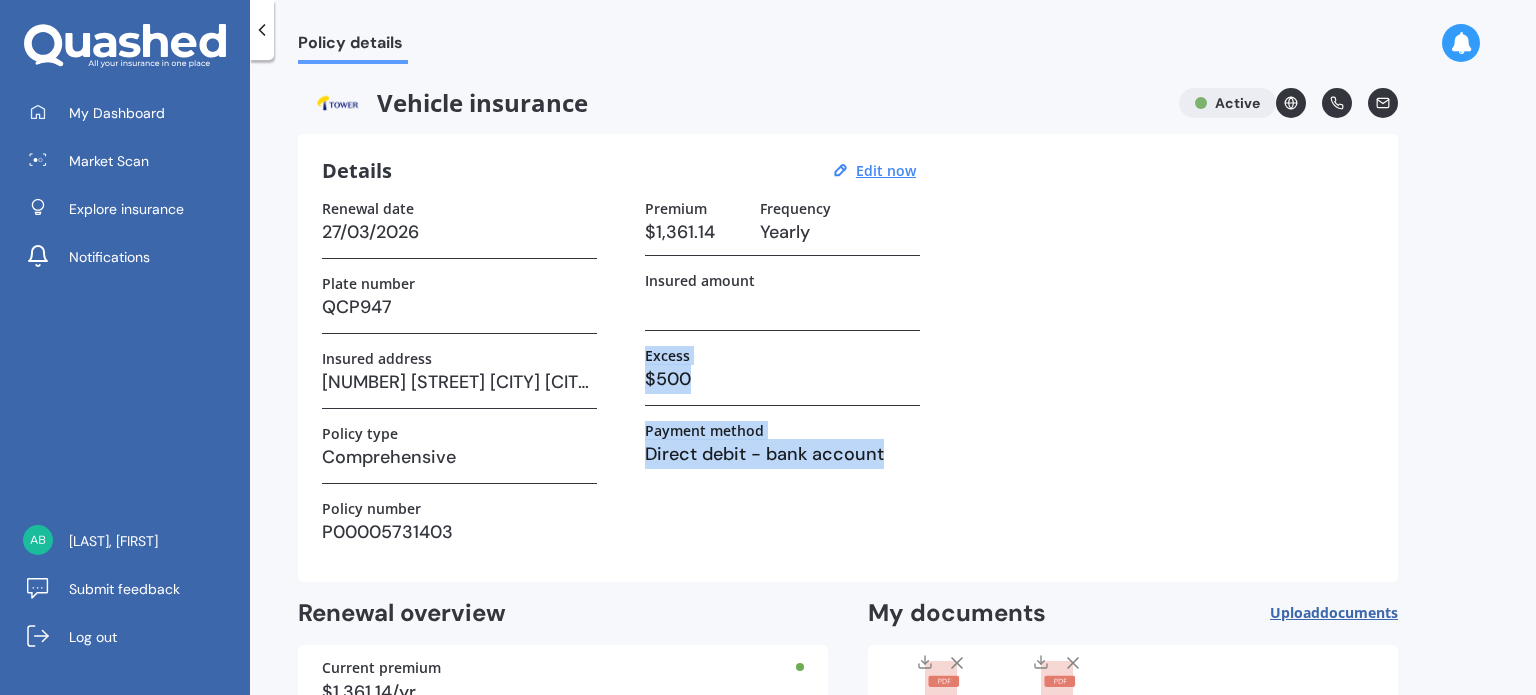 drag, startPoint x: 1535, startPoint y: 303, endPoint x: 1535, endPoint y: 490, distance: 187 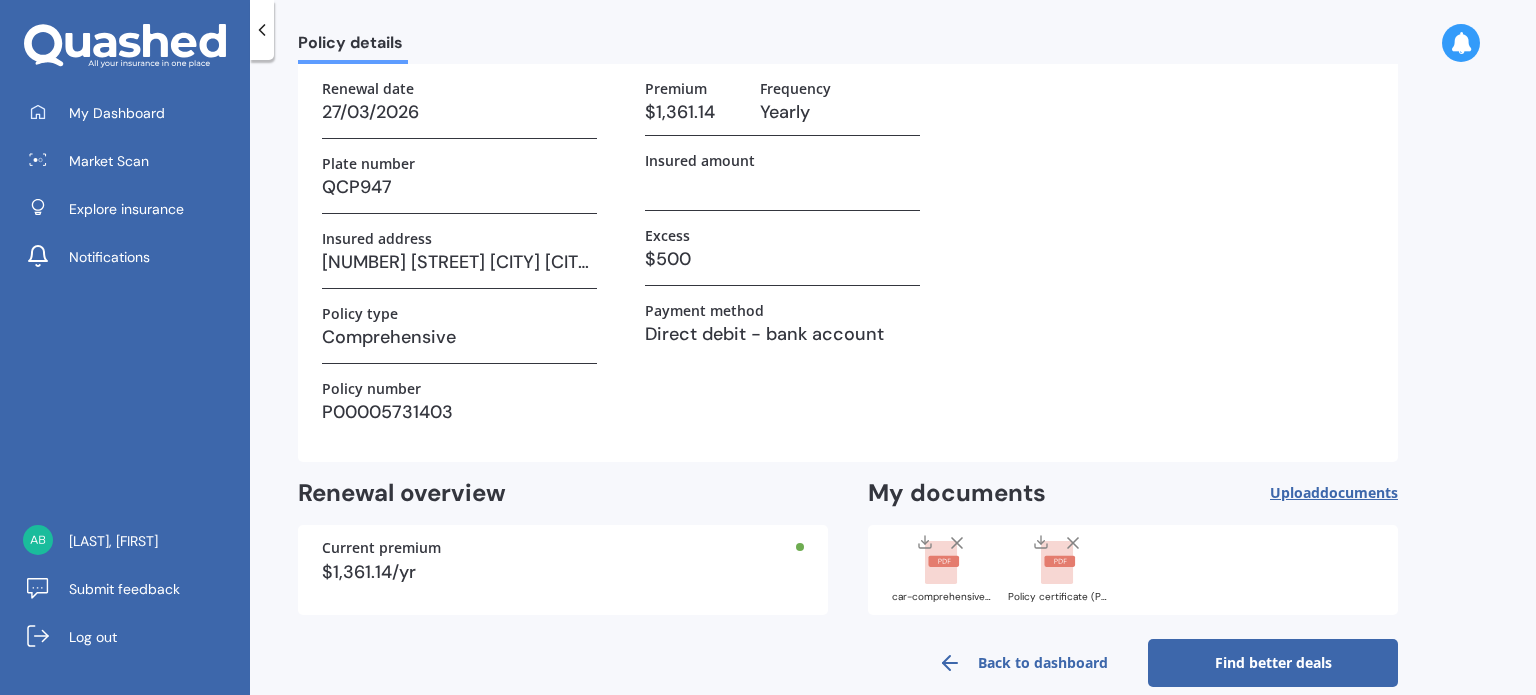 scroll, scrollTop: 146, scrollLeft: 0, axis: vertical 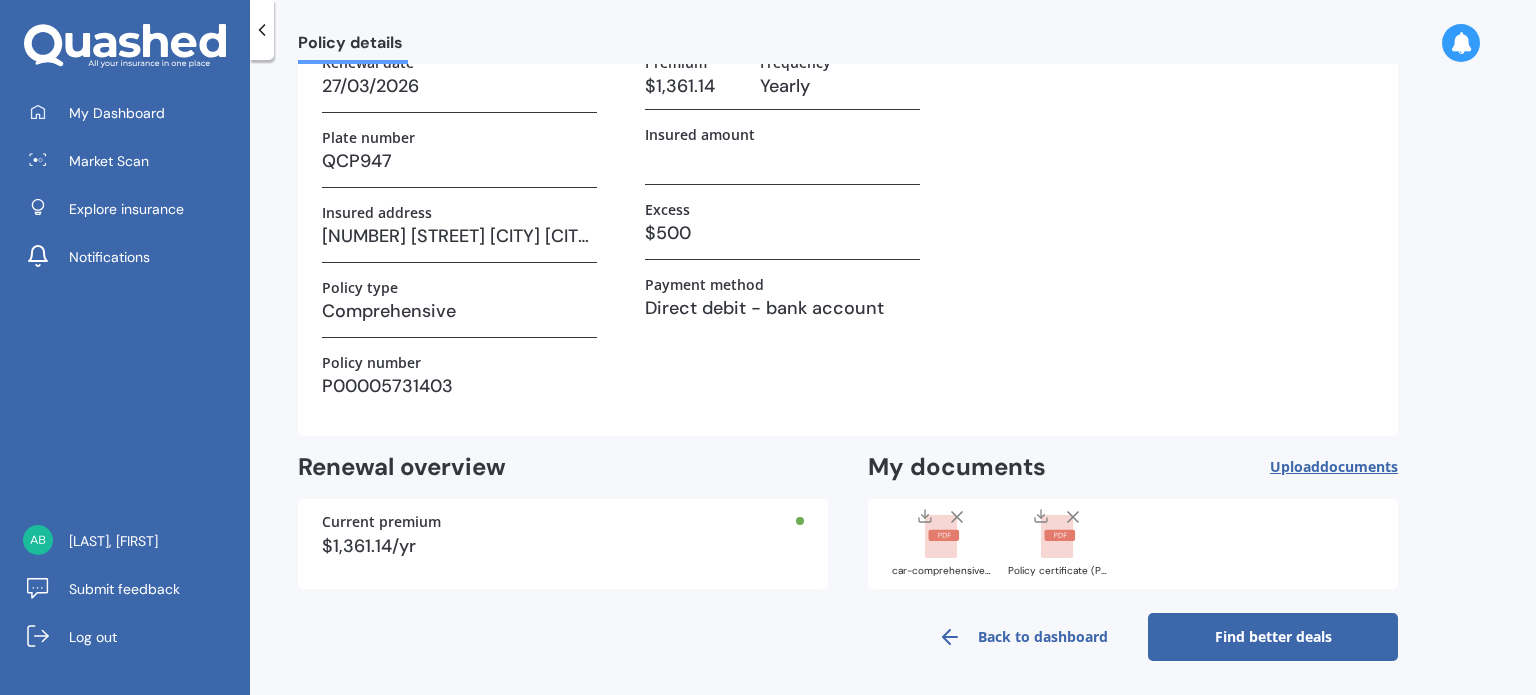 click on "Find better deals" at bounding box center [1273, 637] 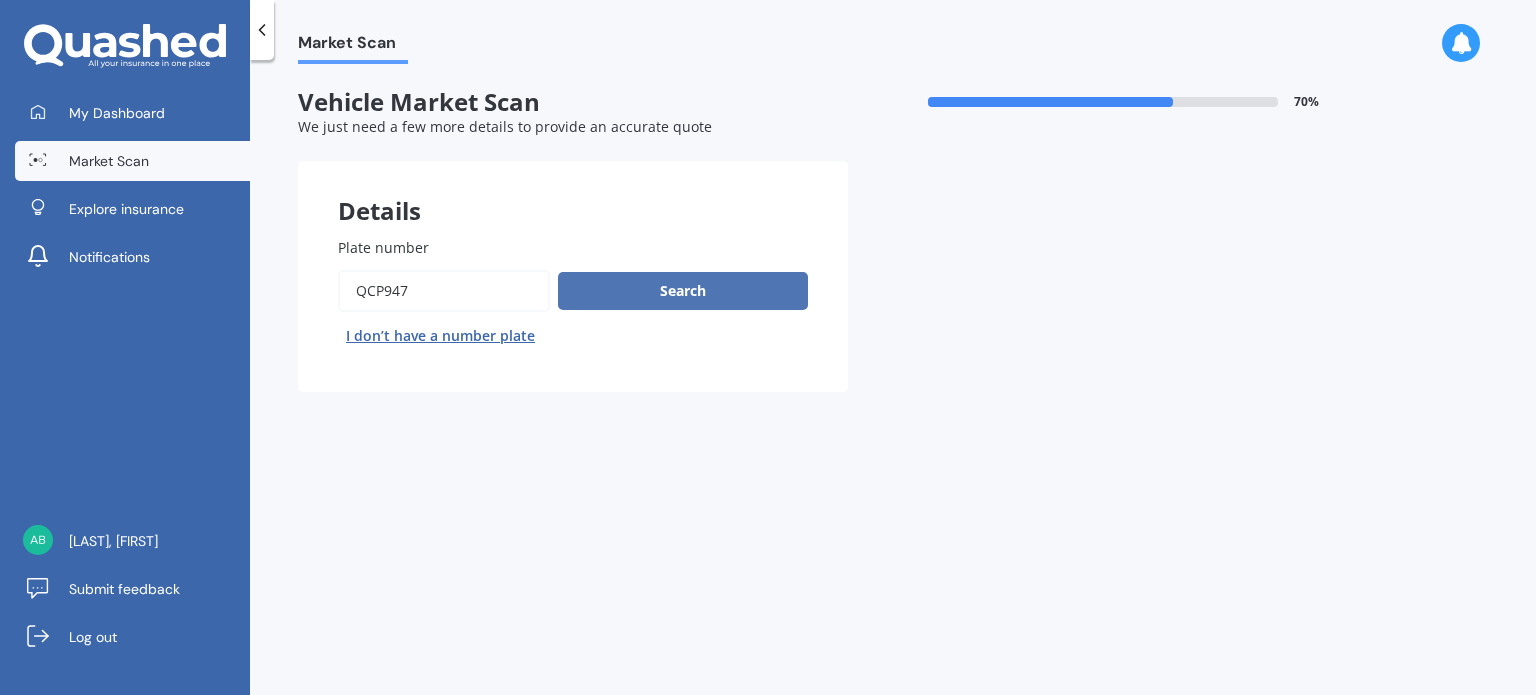 click on "Search" at bounding box center (683, 291) 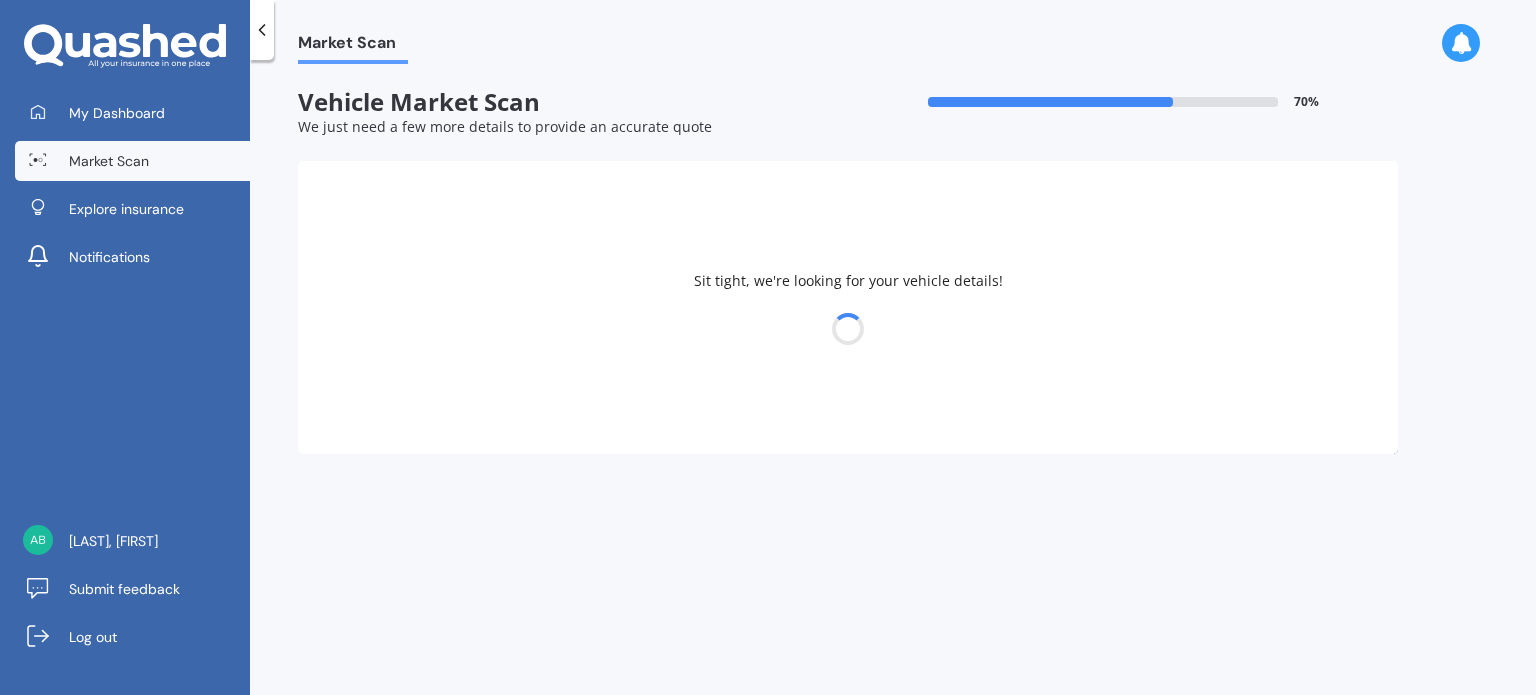 select on "NISSAN" 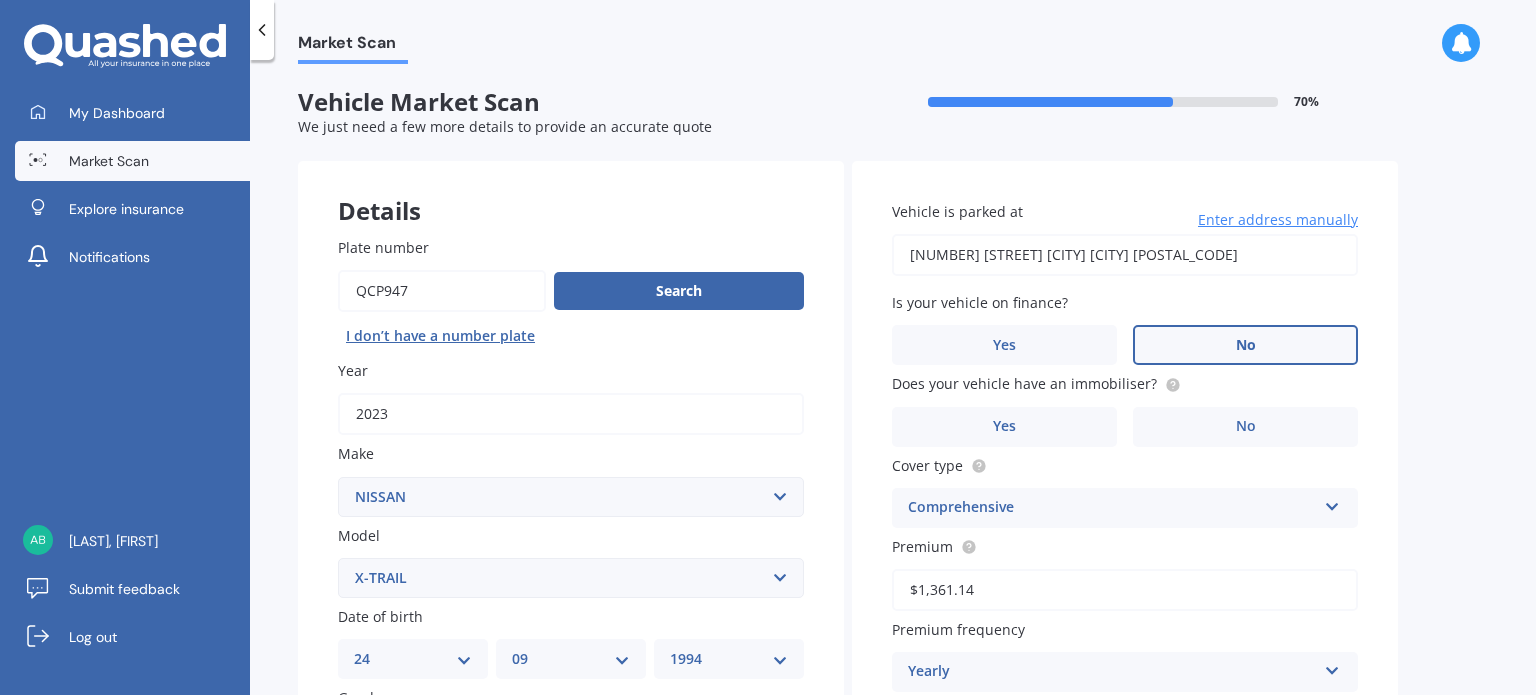 click on "No" at bounding box center [1245, 345] 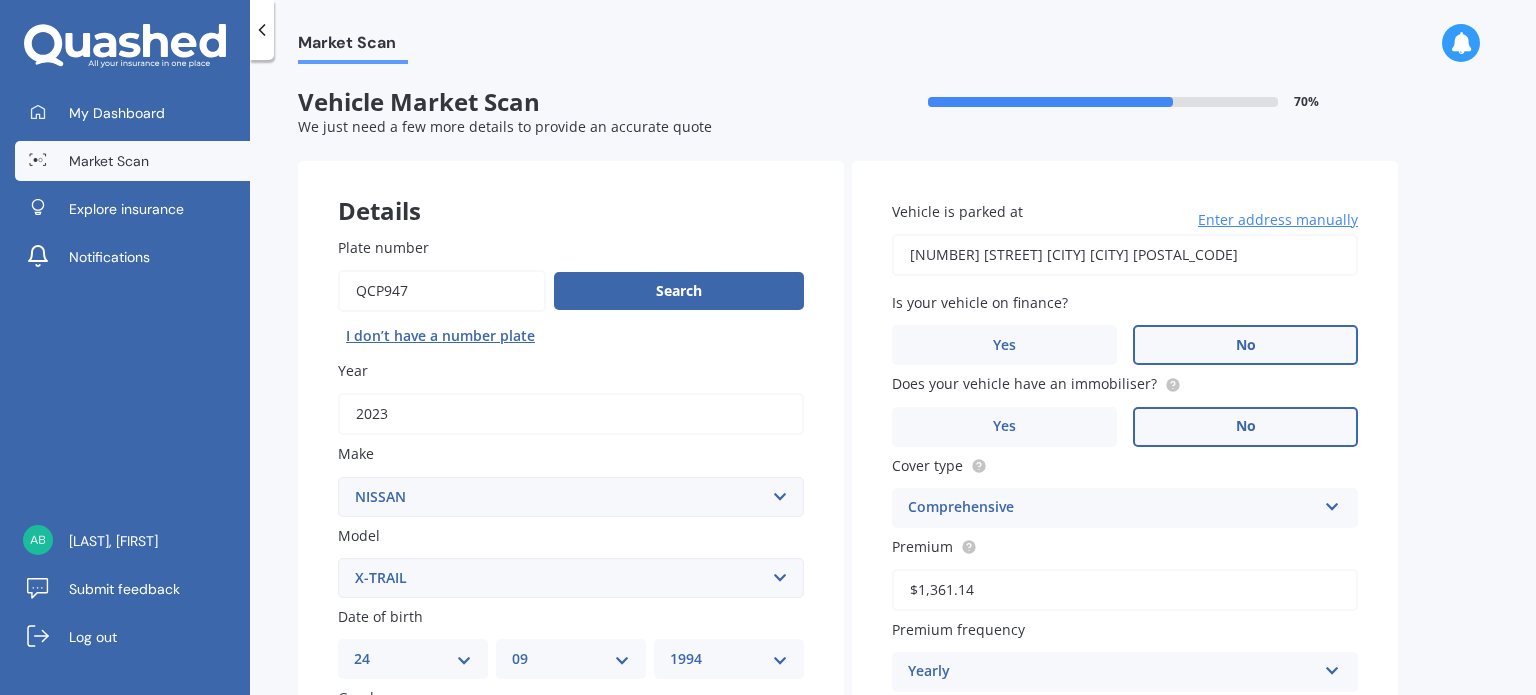 click on "No" at bounding box center [1246, 426] 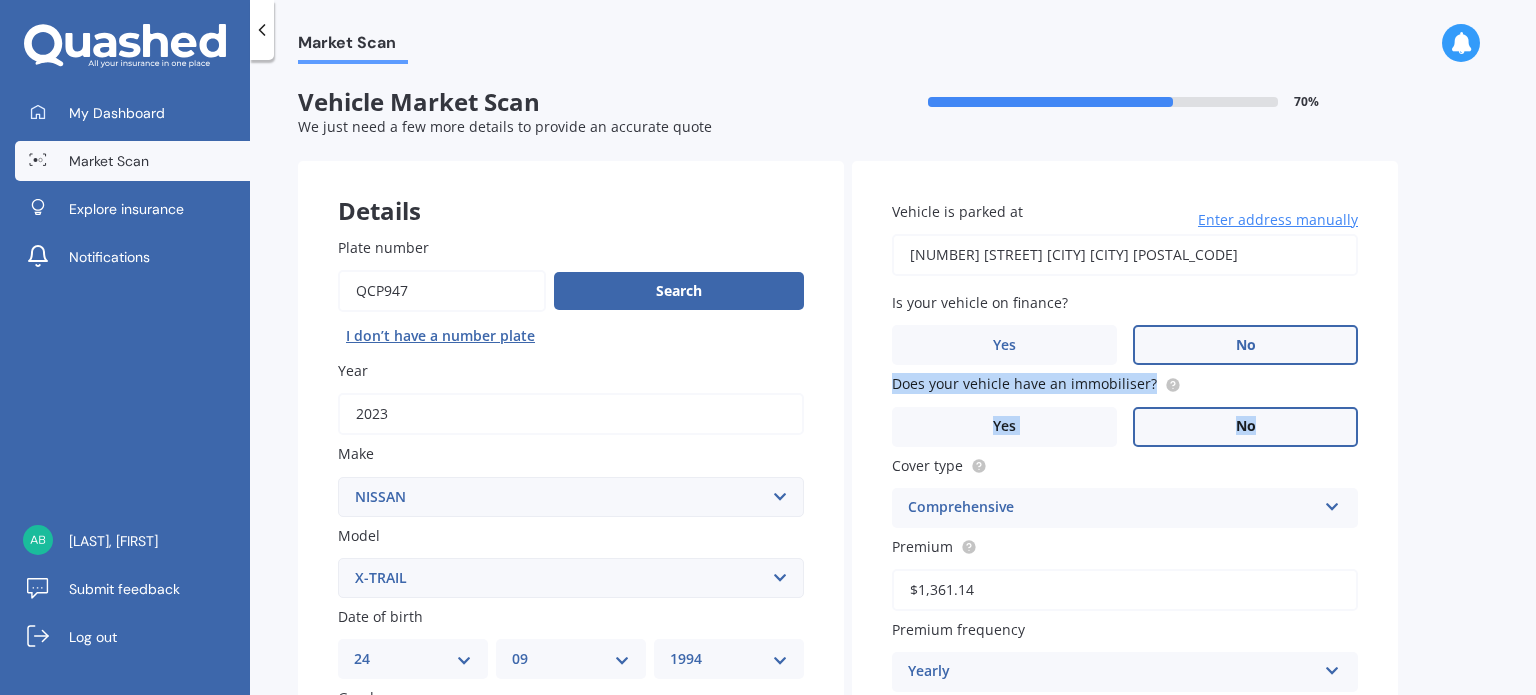 drag, startPoint x: 1535, startPoint y: 288, endPoint x: 1528, endPoint y: 373, distance: 85.28775 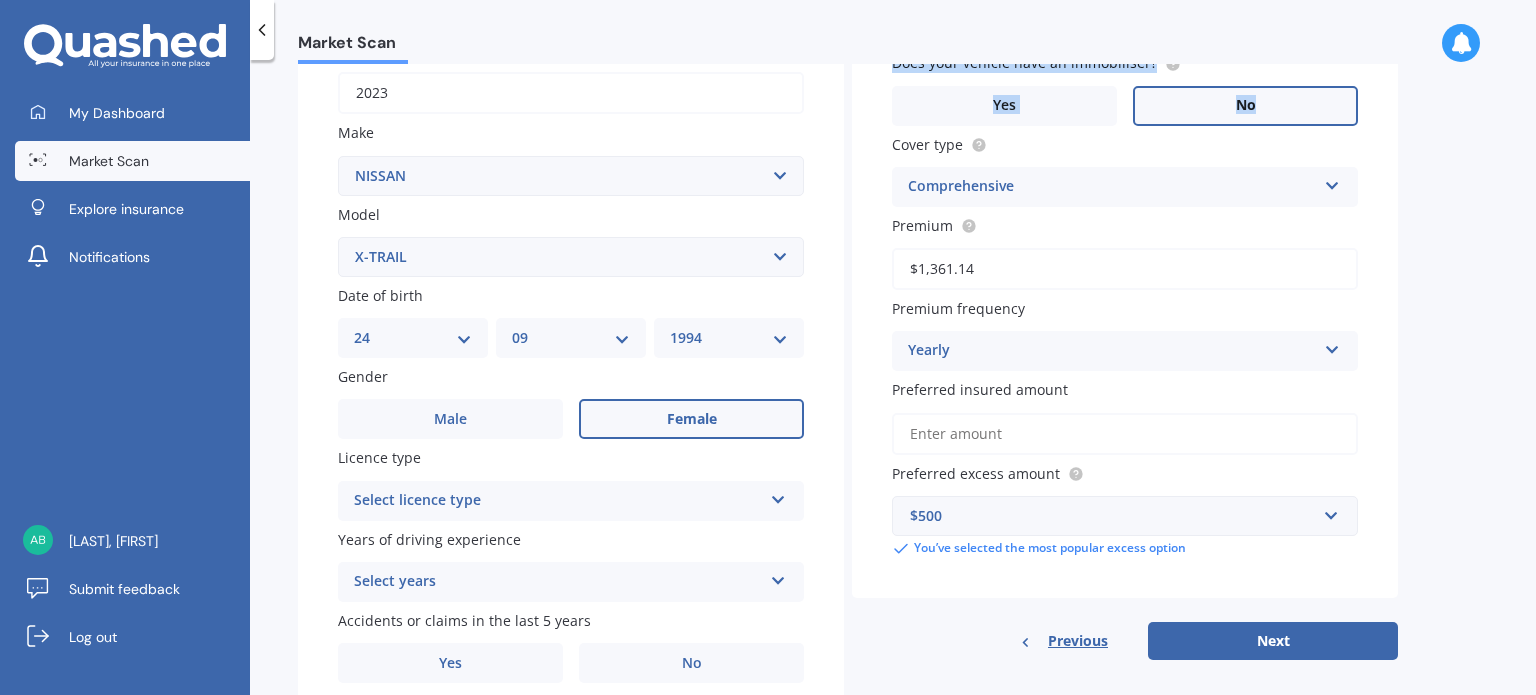 scroll, scrollTop: 350, scrollLeft: 0, axis: vertical 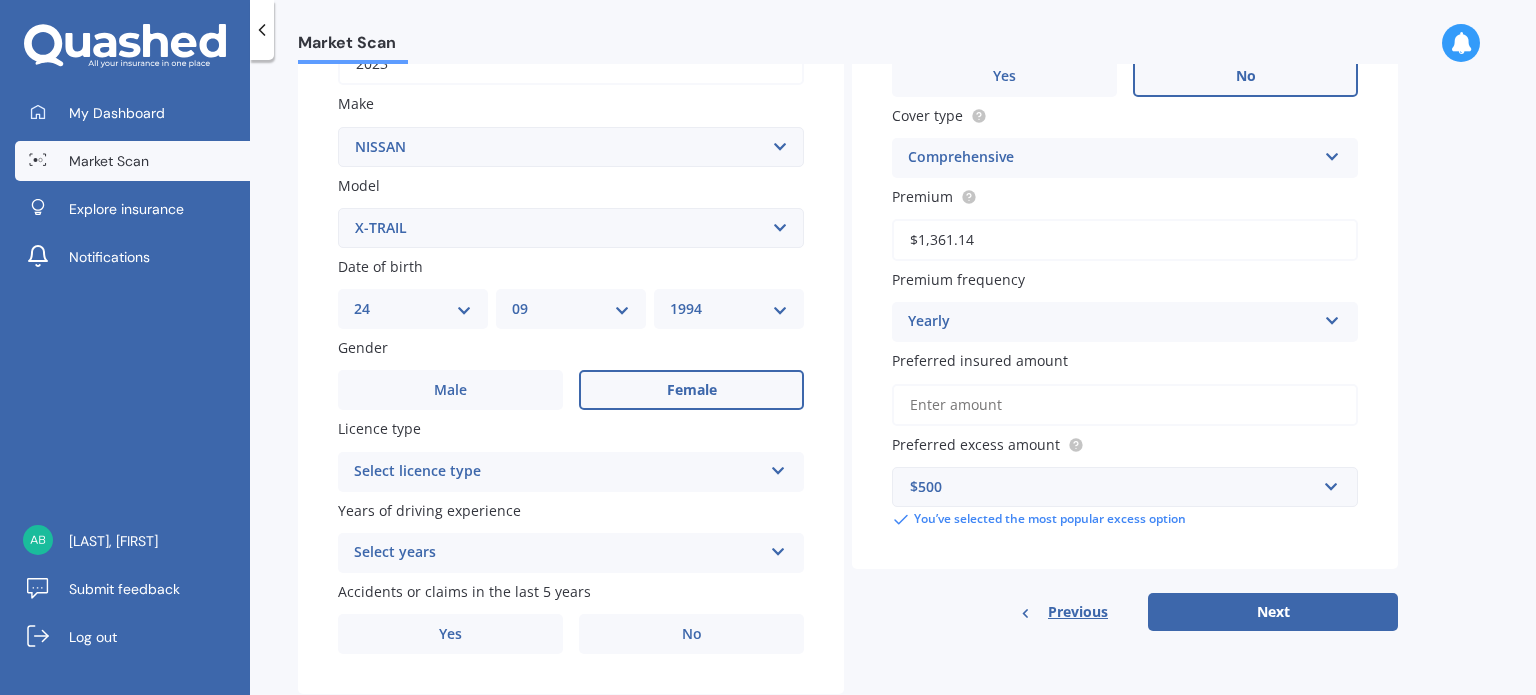 click on "Select licence type" at bounding box center (558, 472) 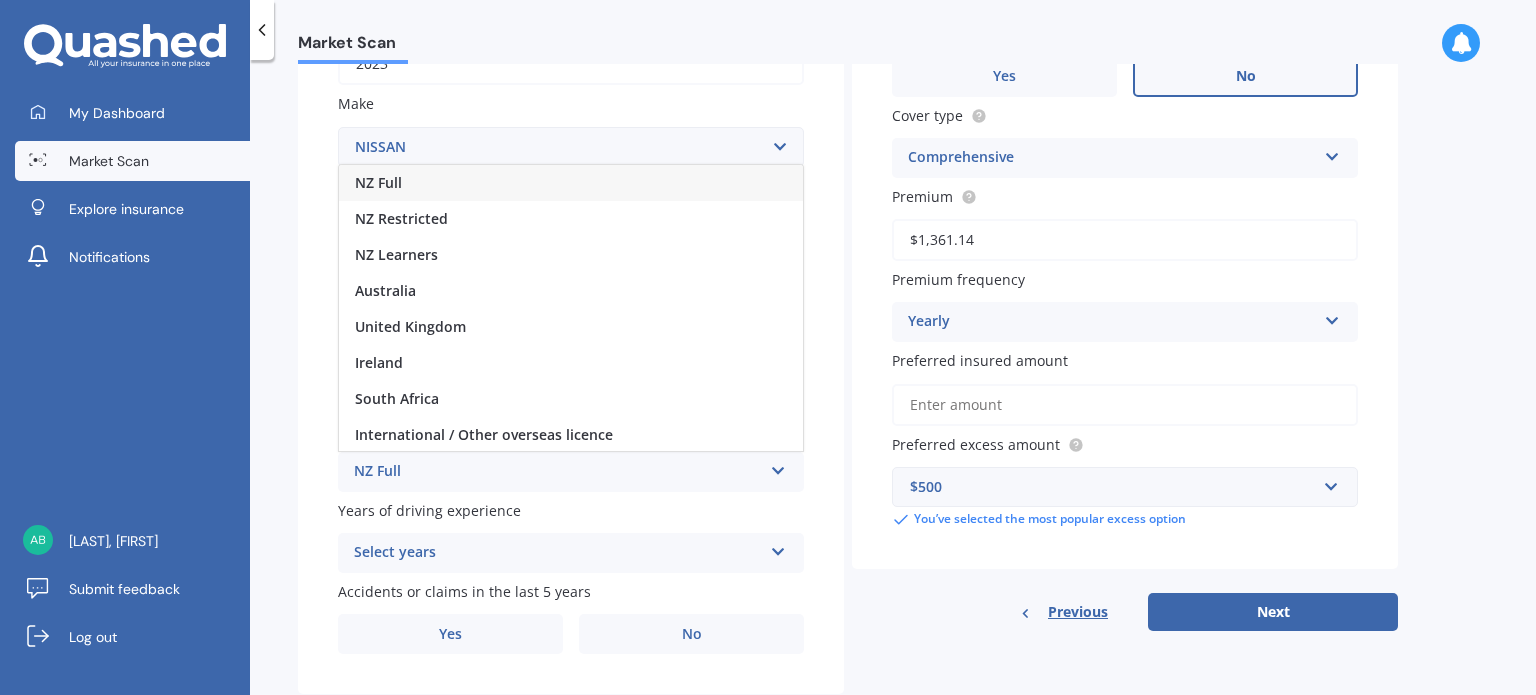 click on "NZ Full" at bounding box center (571, 183) 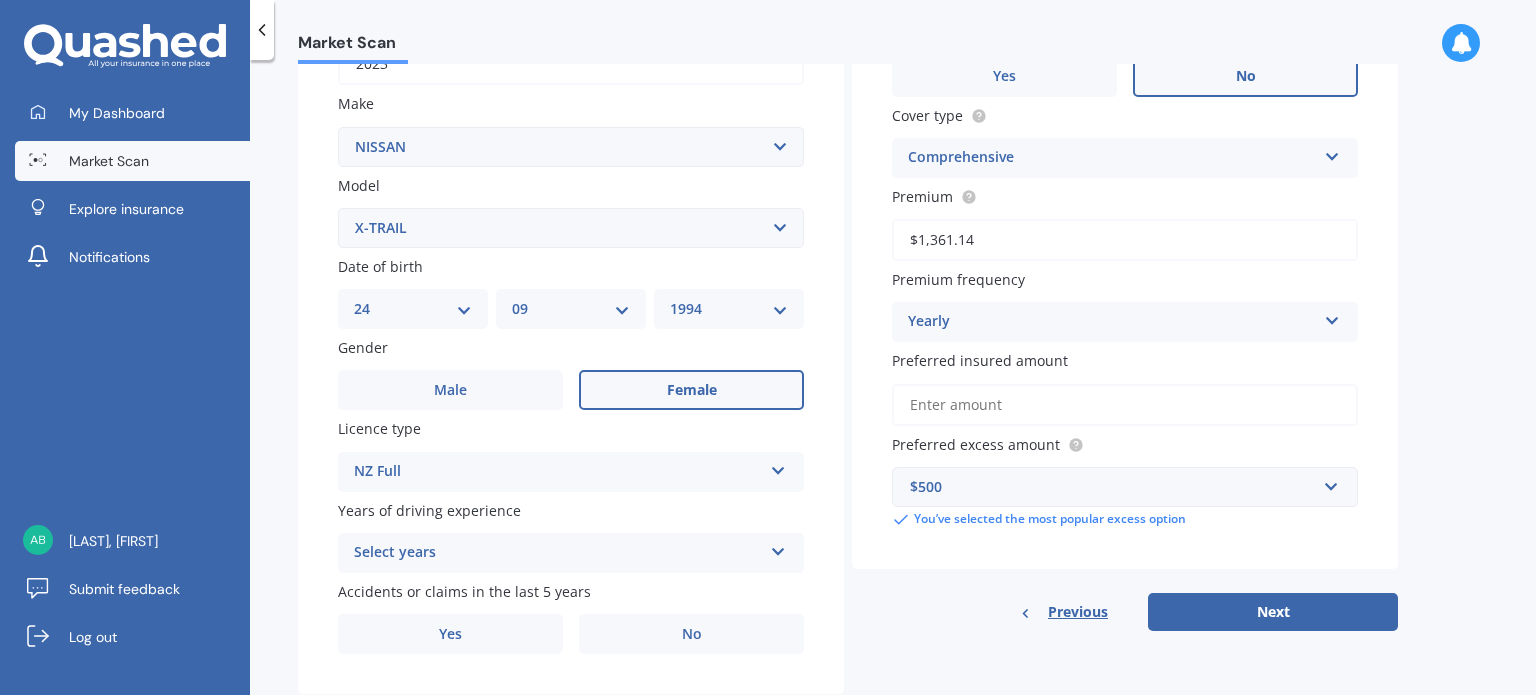 click on "Select years" at bounding box center (558, 553) 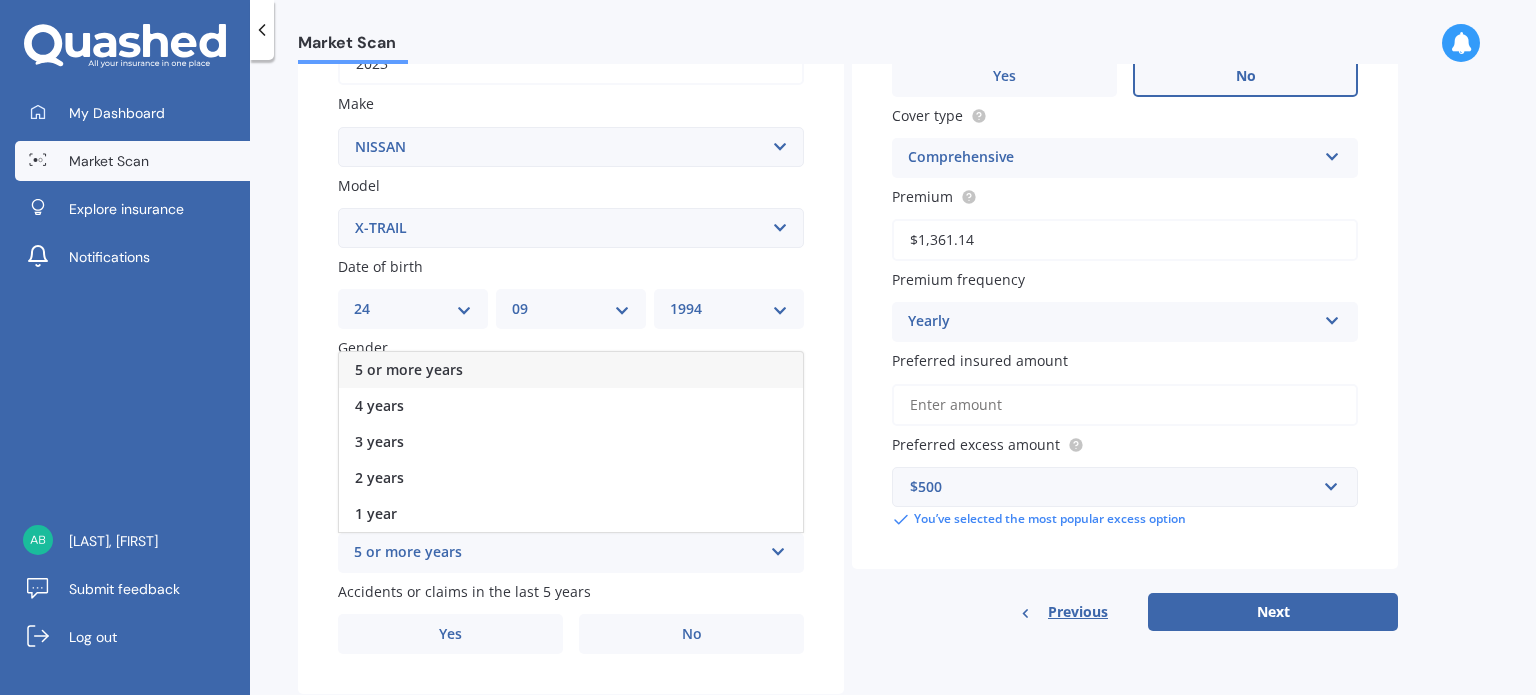 click on "5 or more years" at bounding box center [571, 370] 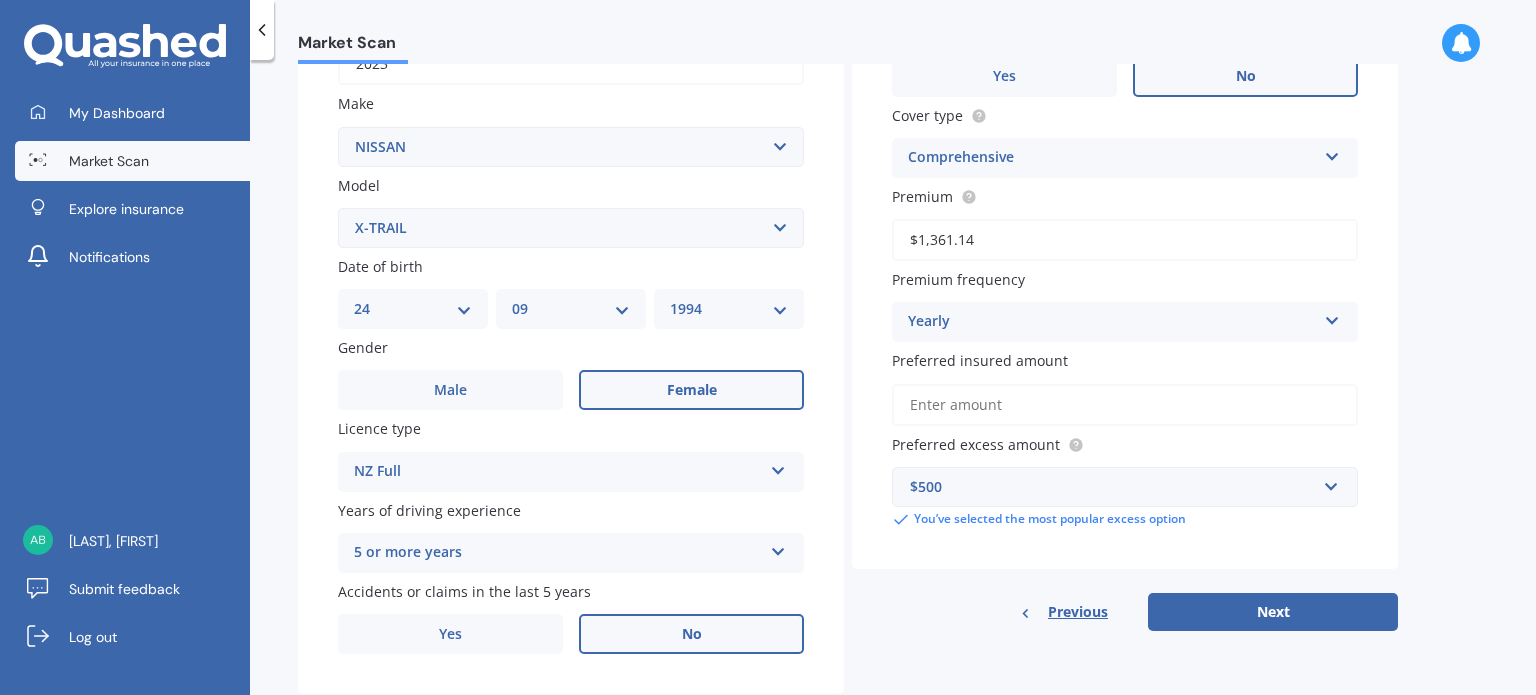 click on "No" at bounding box center (691, 634) 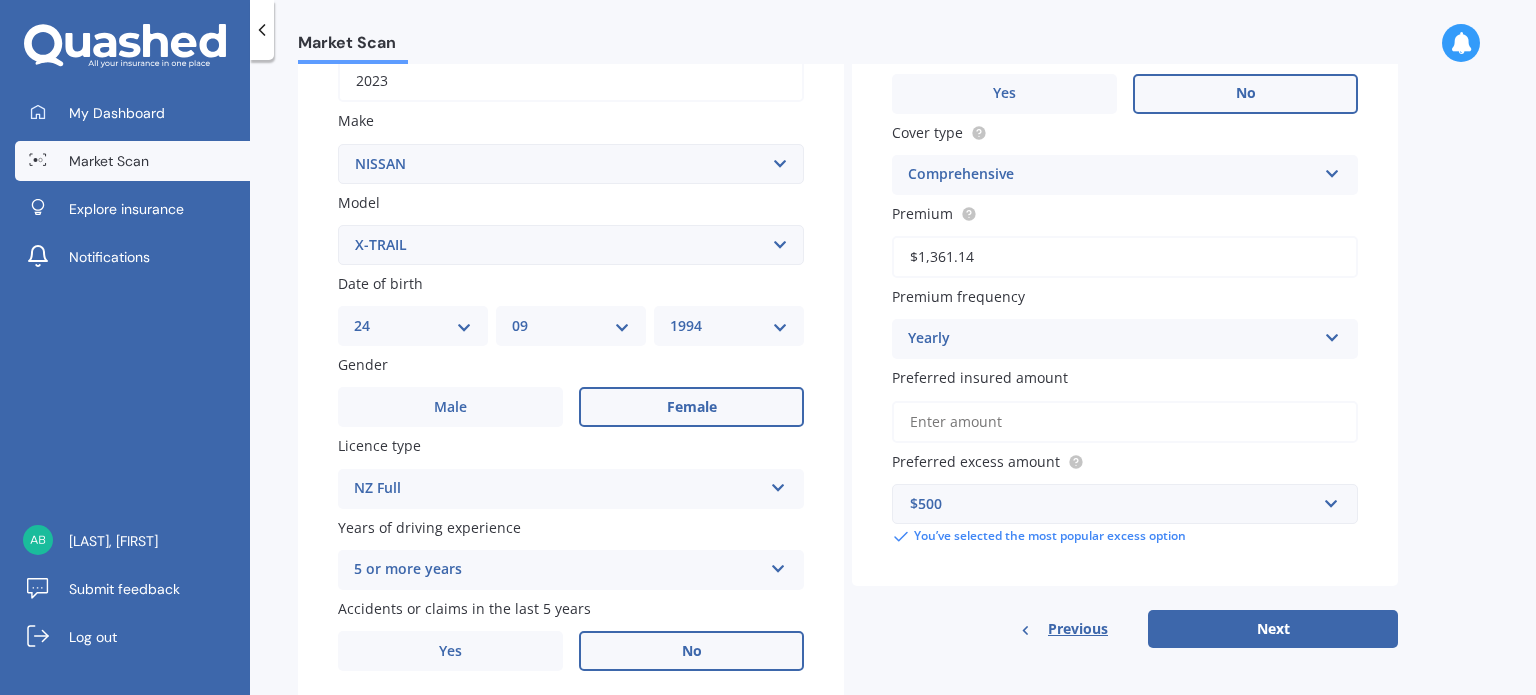 scroll, scrollTop: 336, scrollLeft: 0, axis: vertical 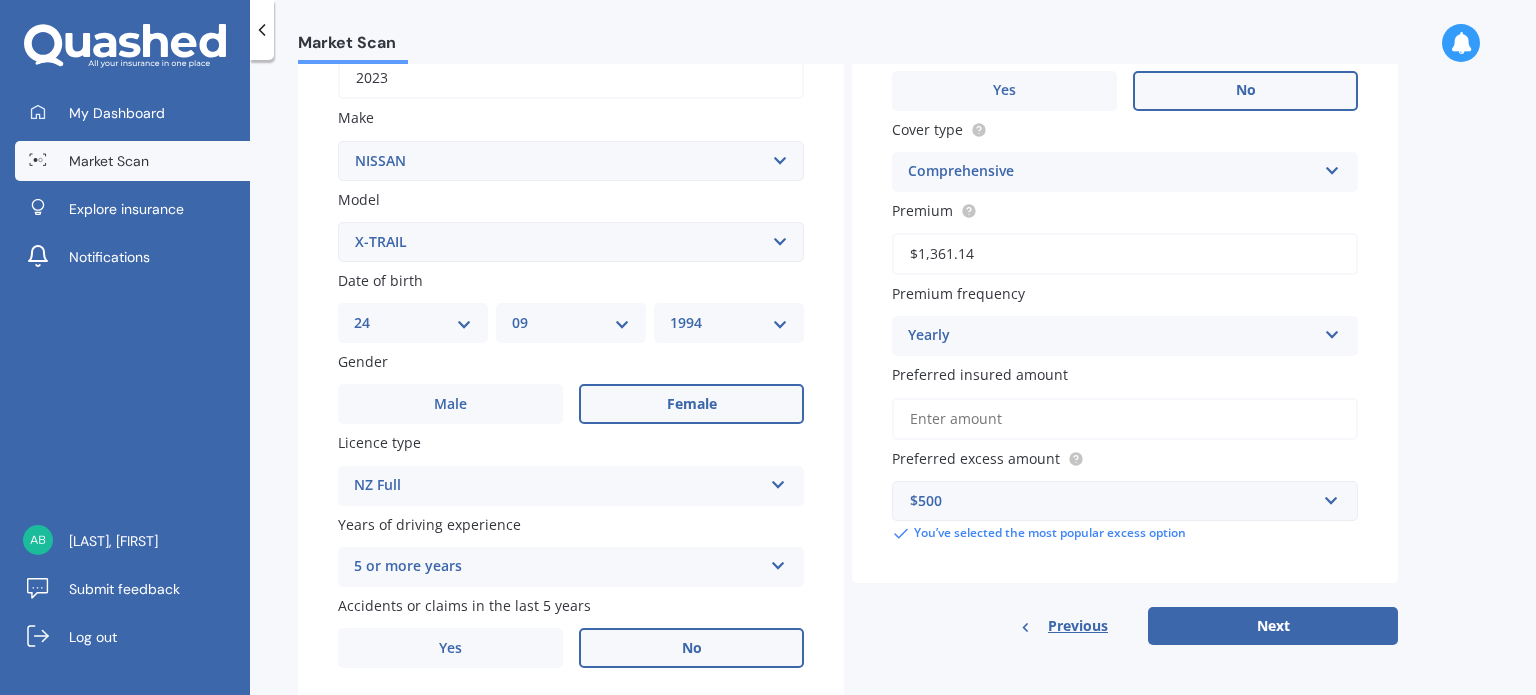 click on "Preferred insured amount" at bounding box center [1125, 419] 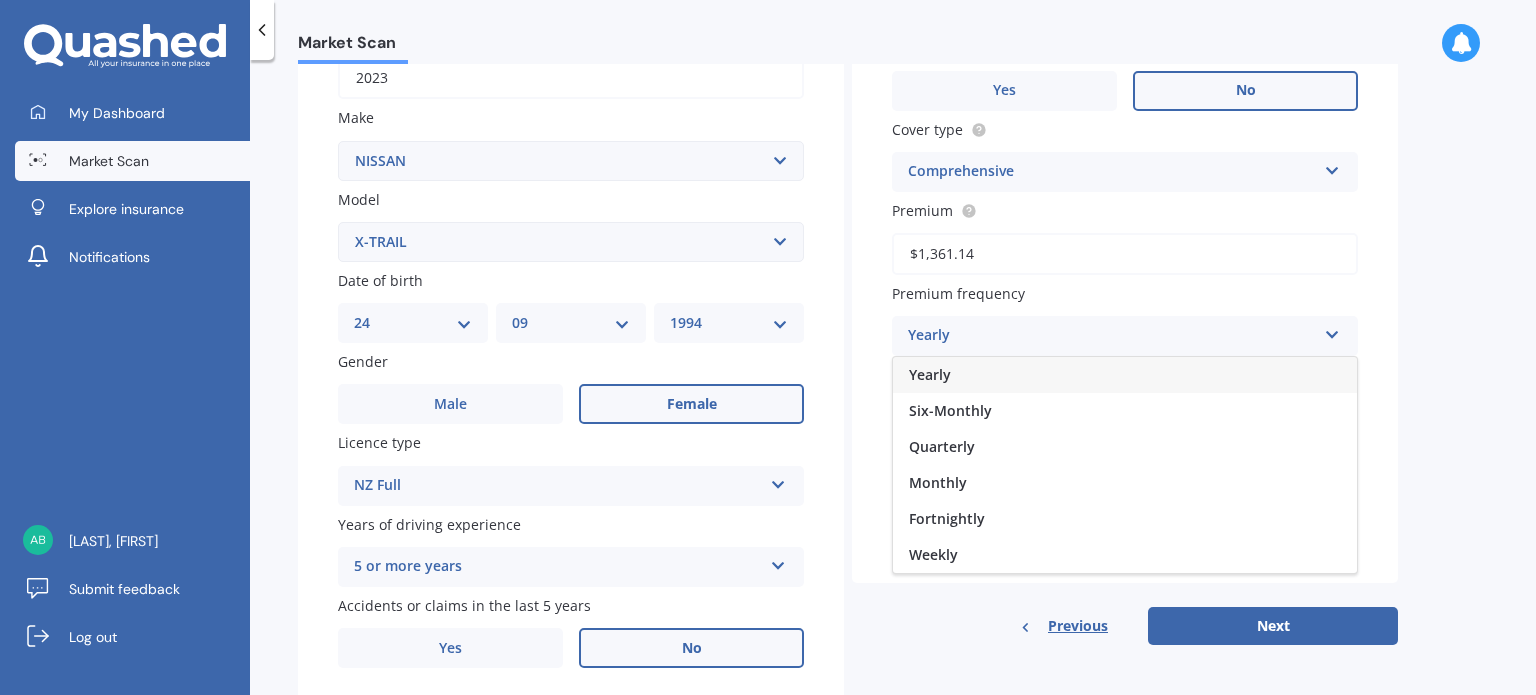 click on "Yearly" at bounding box center [1112, 336] 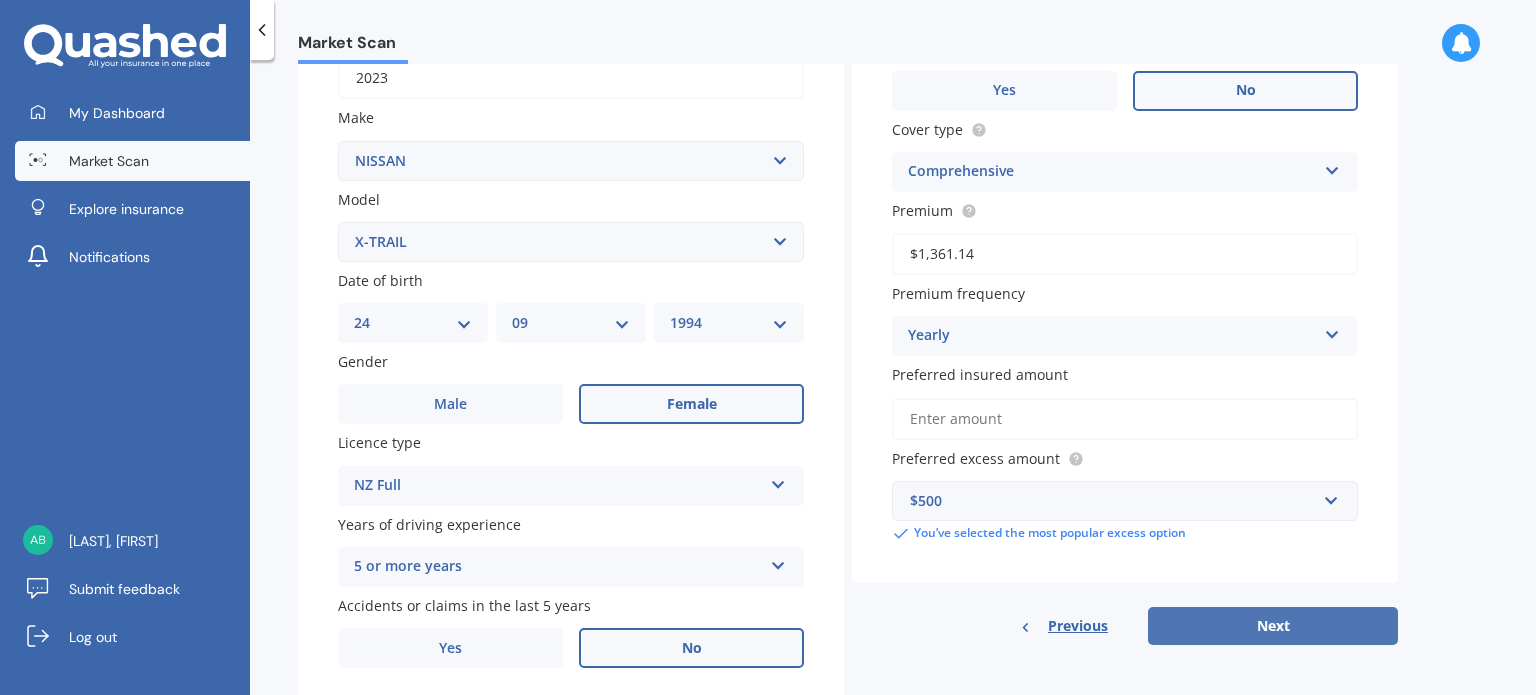 click on "Next" at bounding box center (1273, 626) 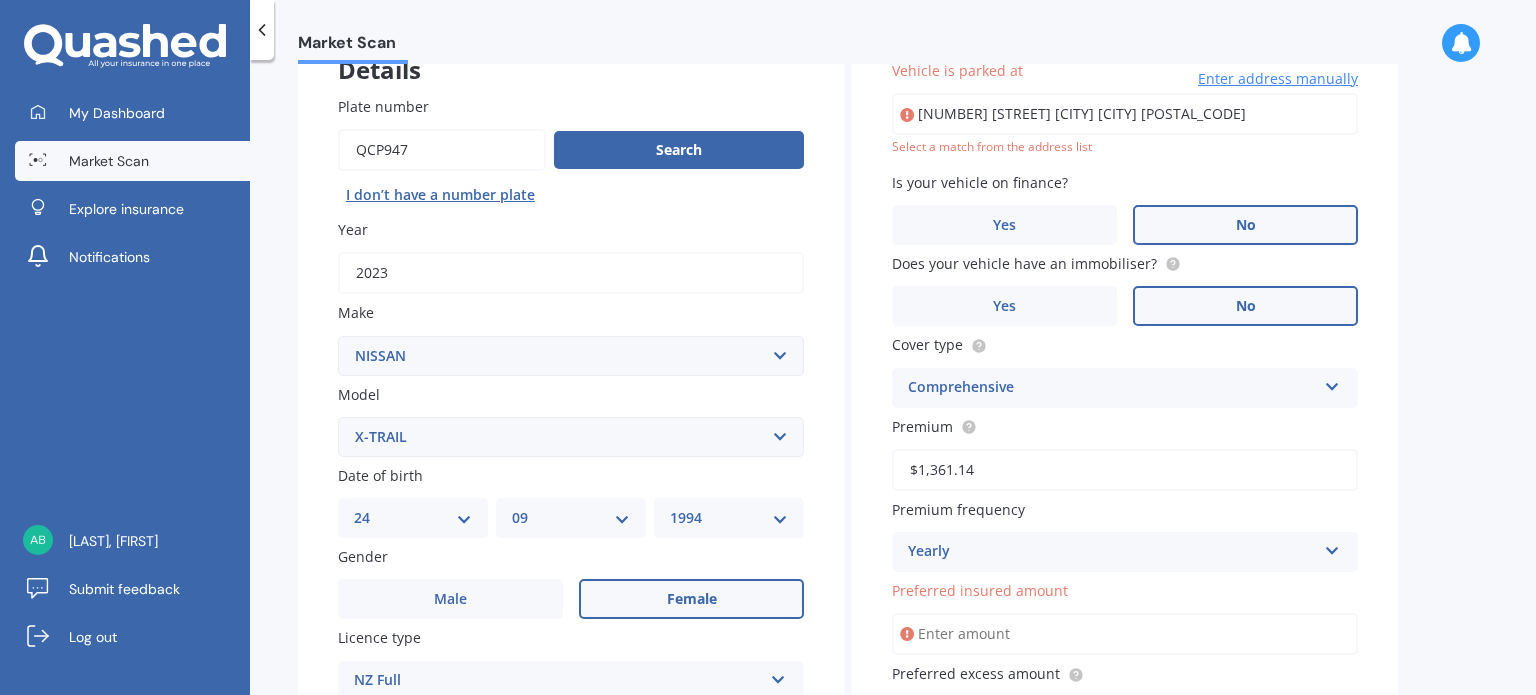 scroll, scrollTop: 136, scrollLeft: 0, axis: vertical 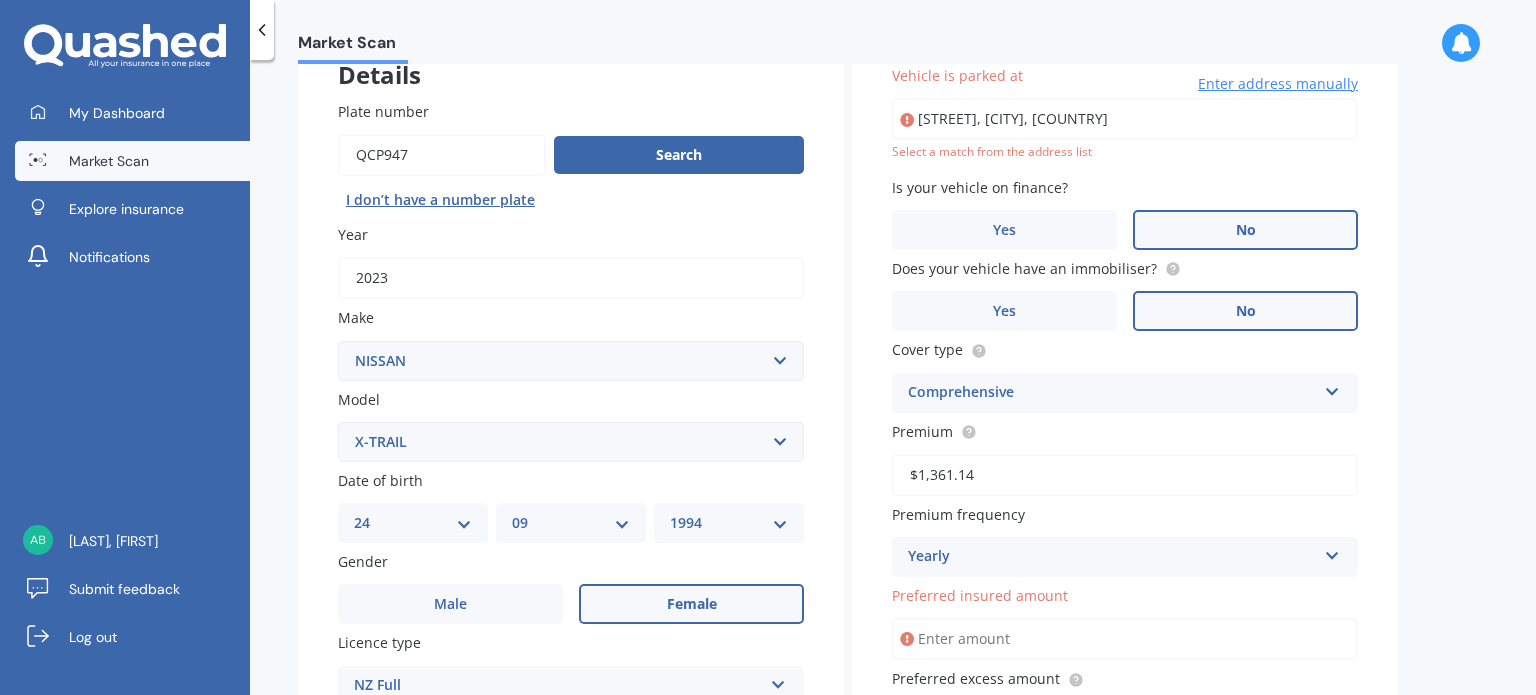 type on "[NUMBER] [STREET], [CITY] [POSTAL_CODE]" 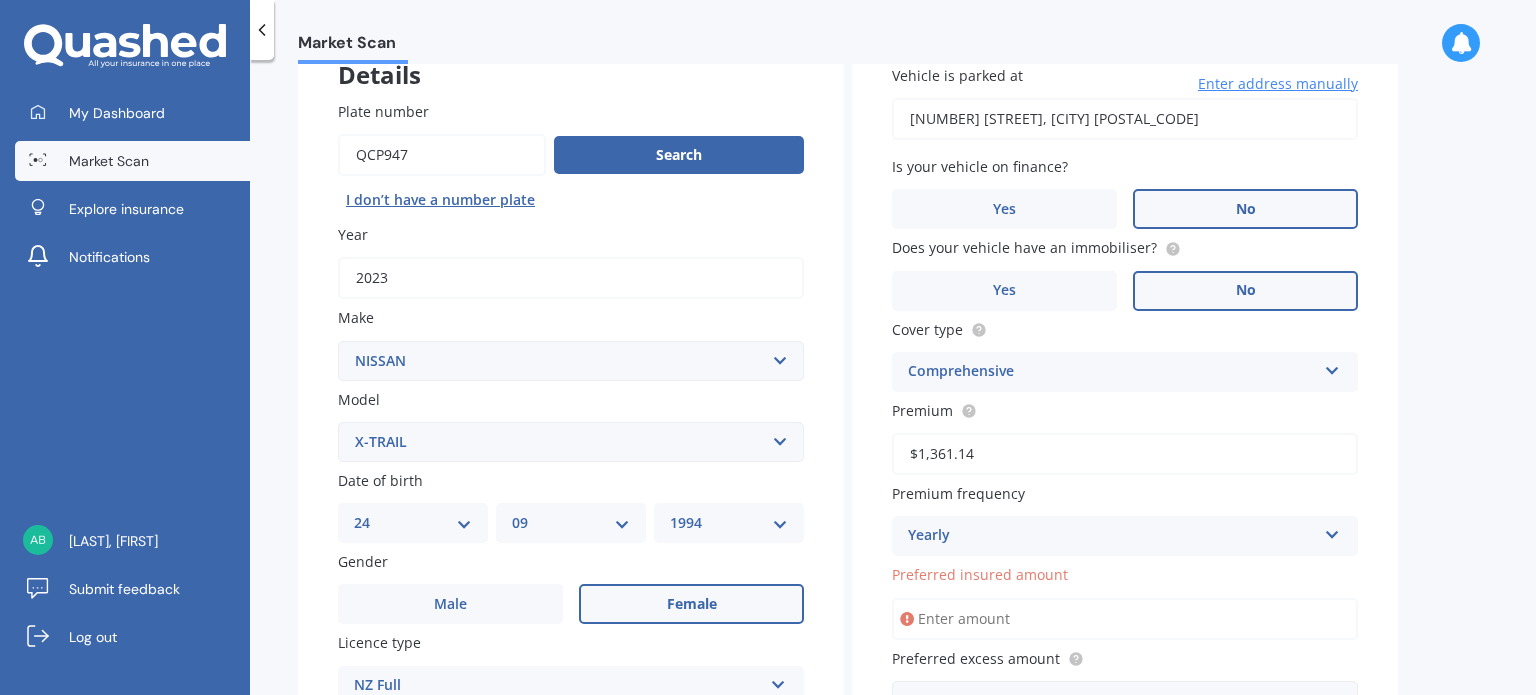 click on "Preferred insured amount" at bounding box center (1125, 619) 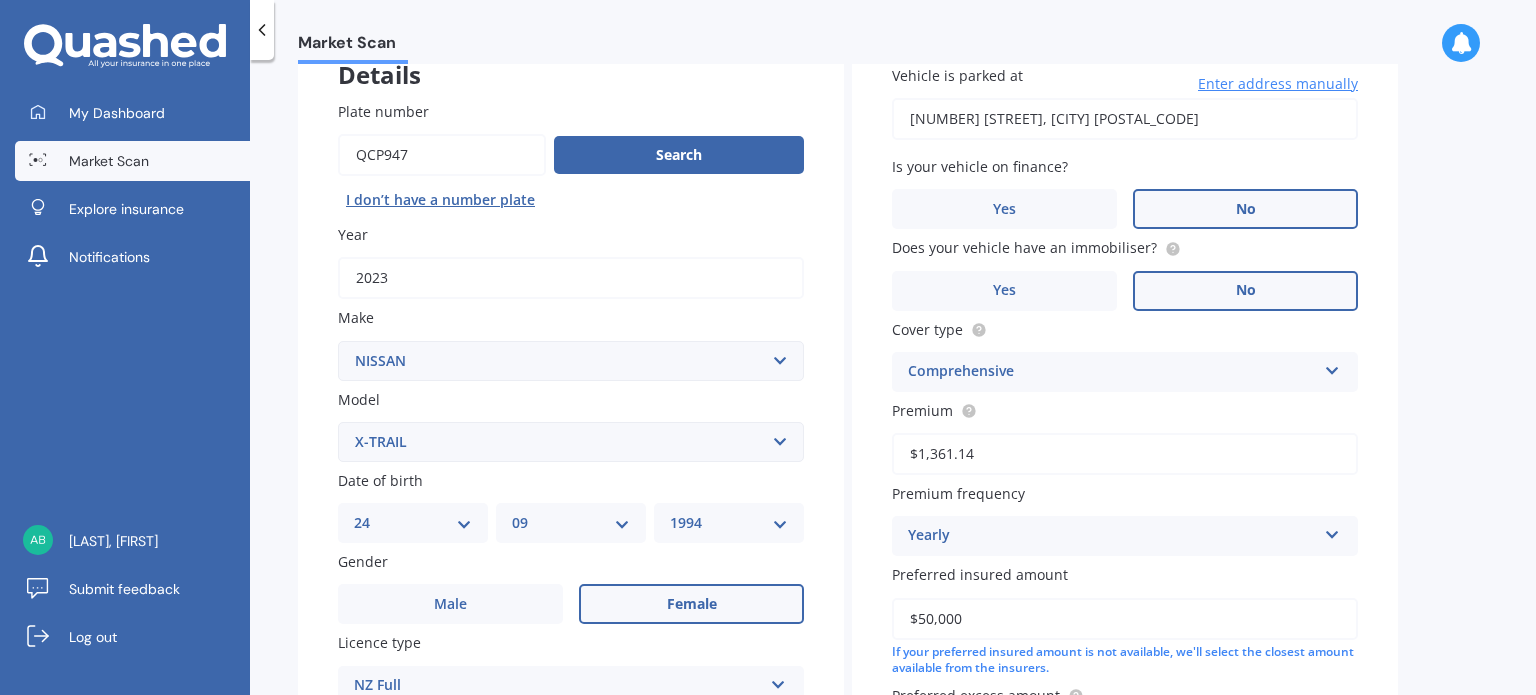 type on "$50,000" 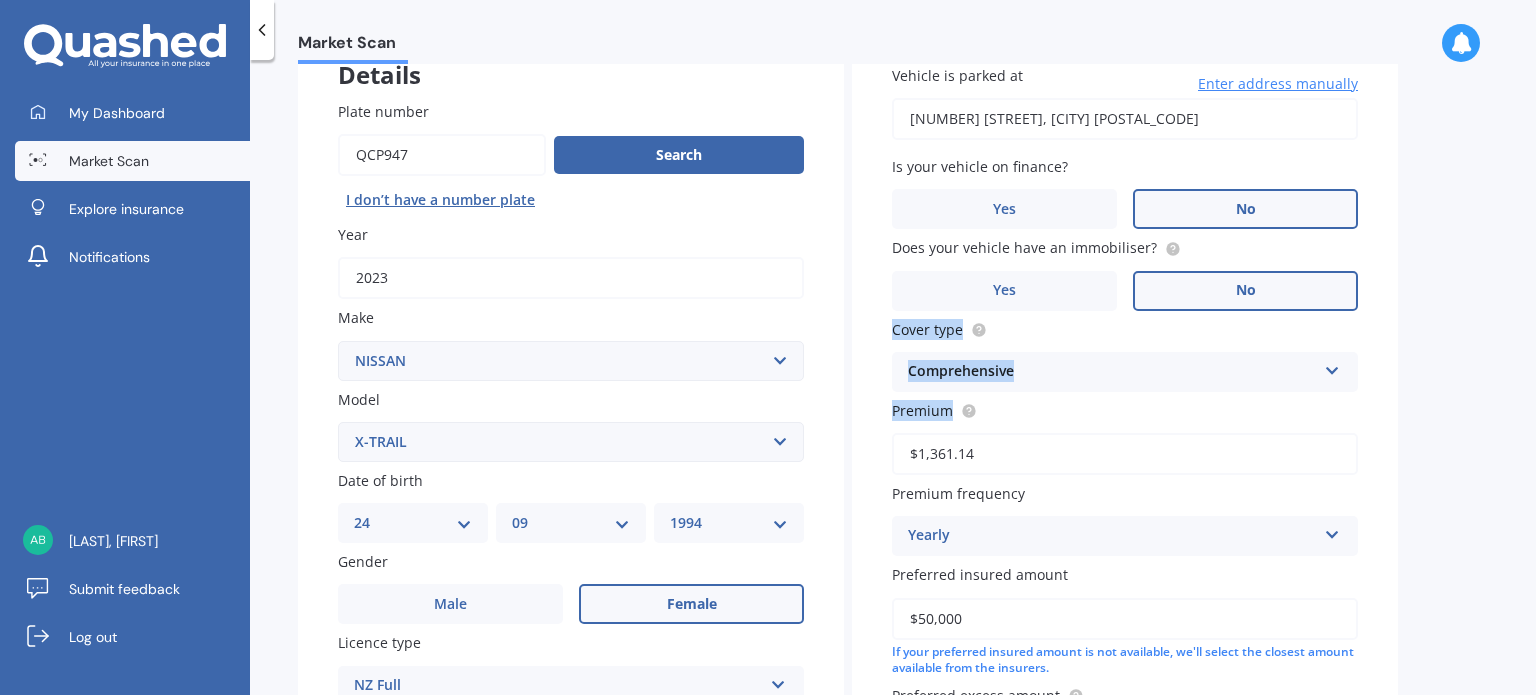 drag, startPoint x: 1535, startPoint y: 310, endPoint x: 1535, endPoint y: 423, distance: 113 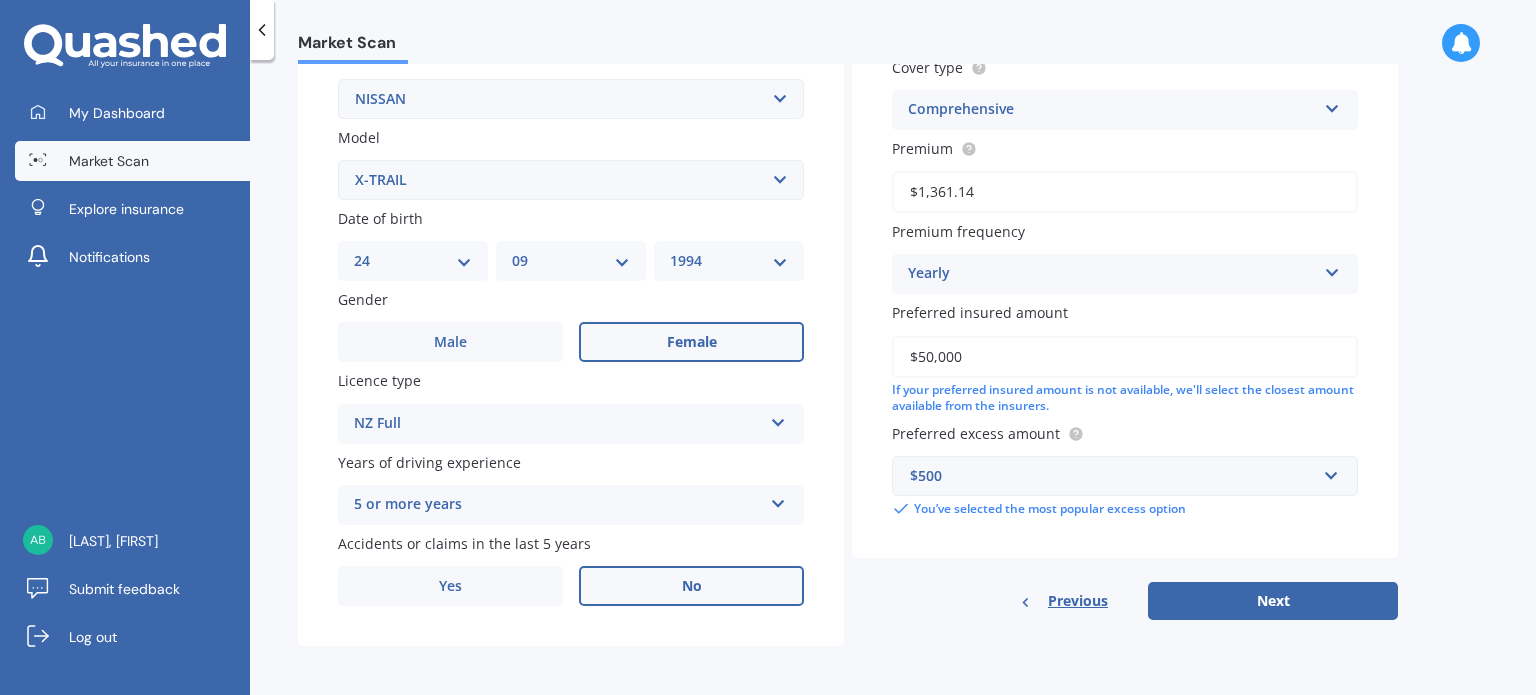 scroll, scrollTop: 400, scrollLeft: 0, axis: vertical 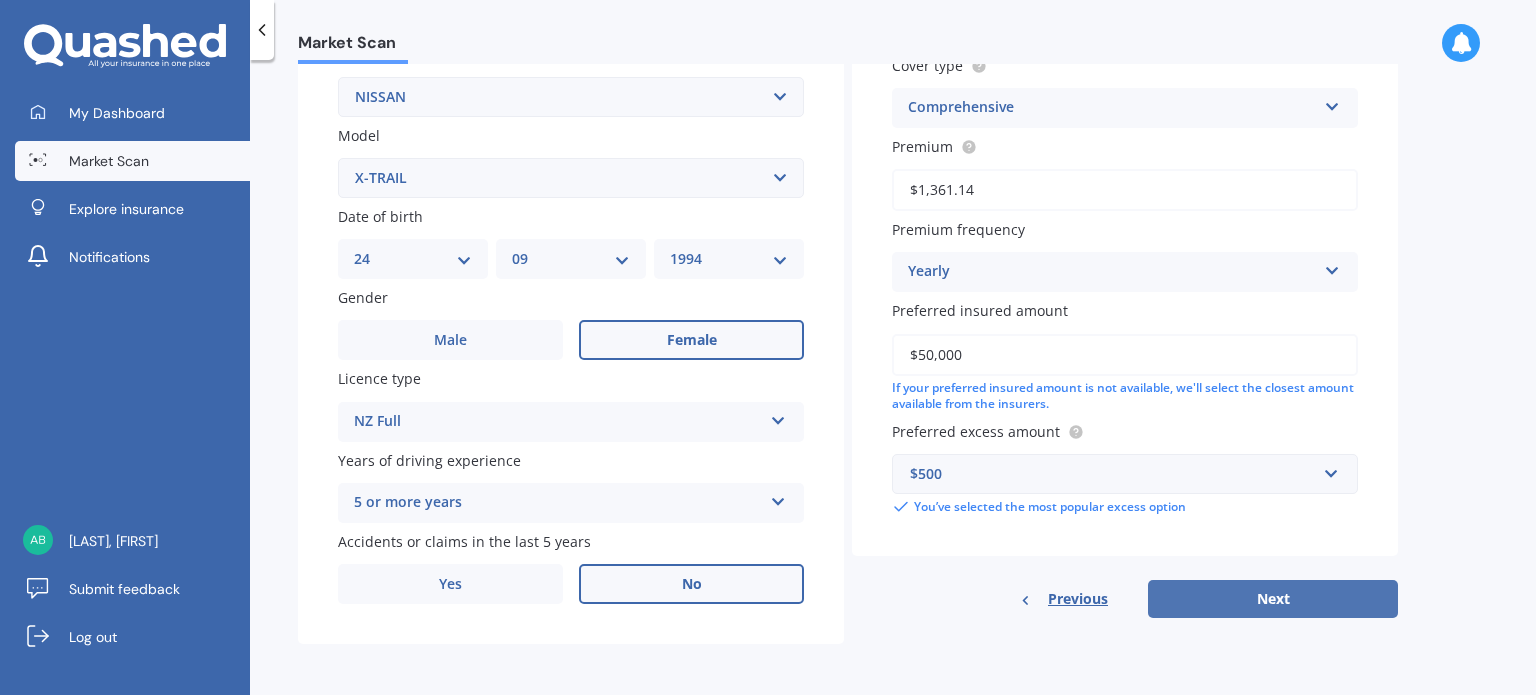 click on "Next" at bounding box center [1273, 599] 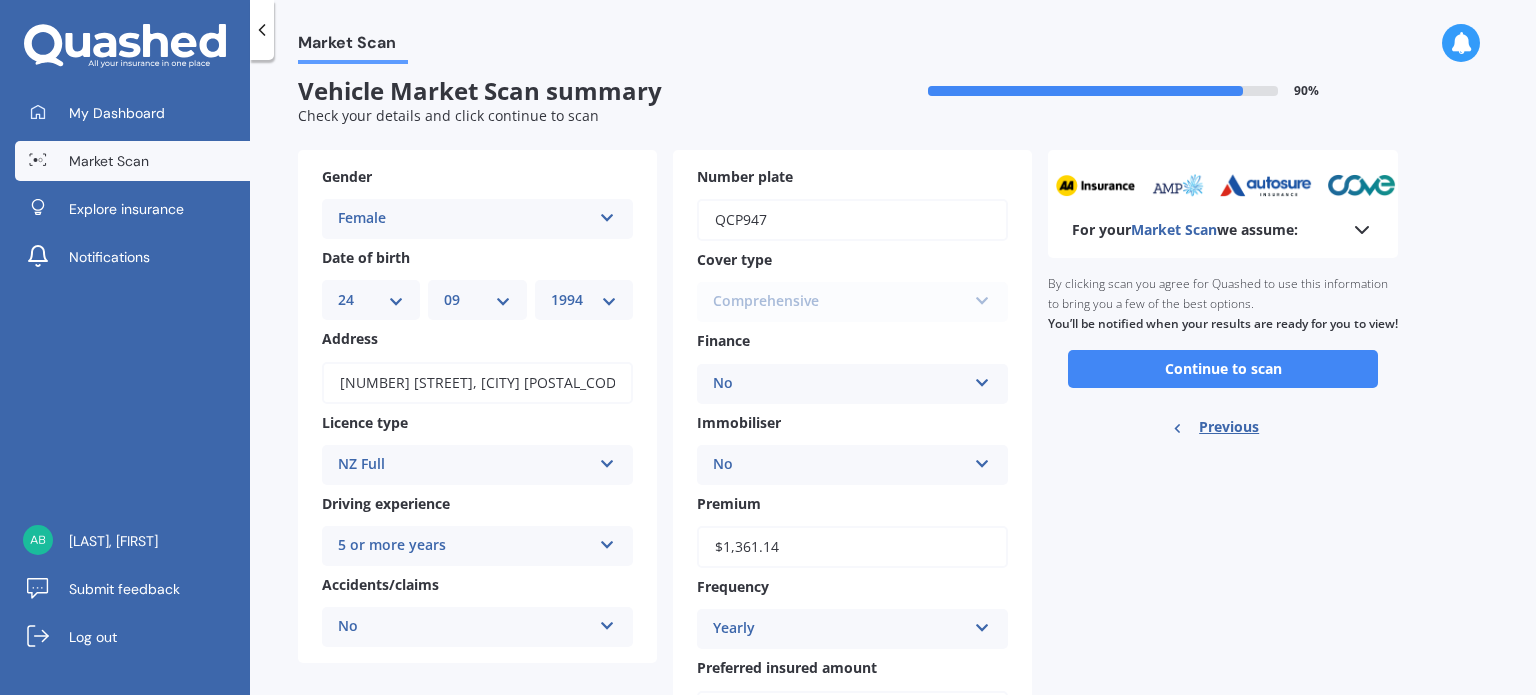 scroll, scrollTop: 0, scrollLeft: 0, axis: both 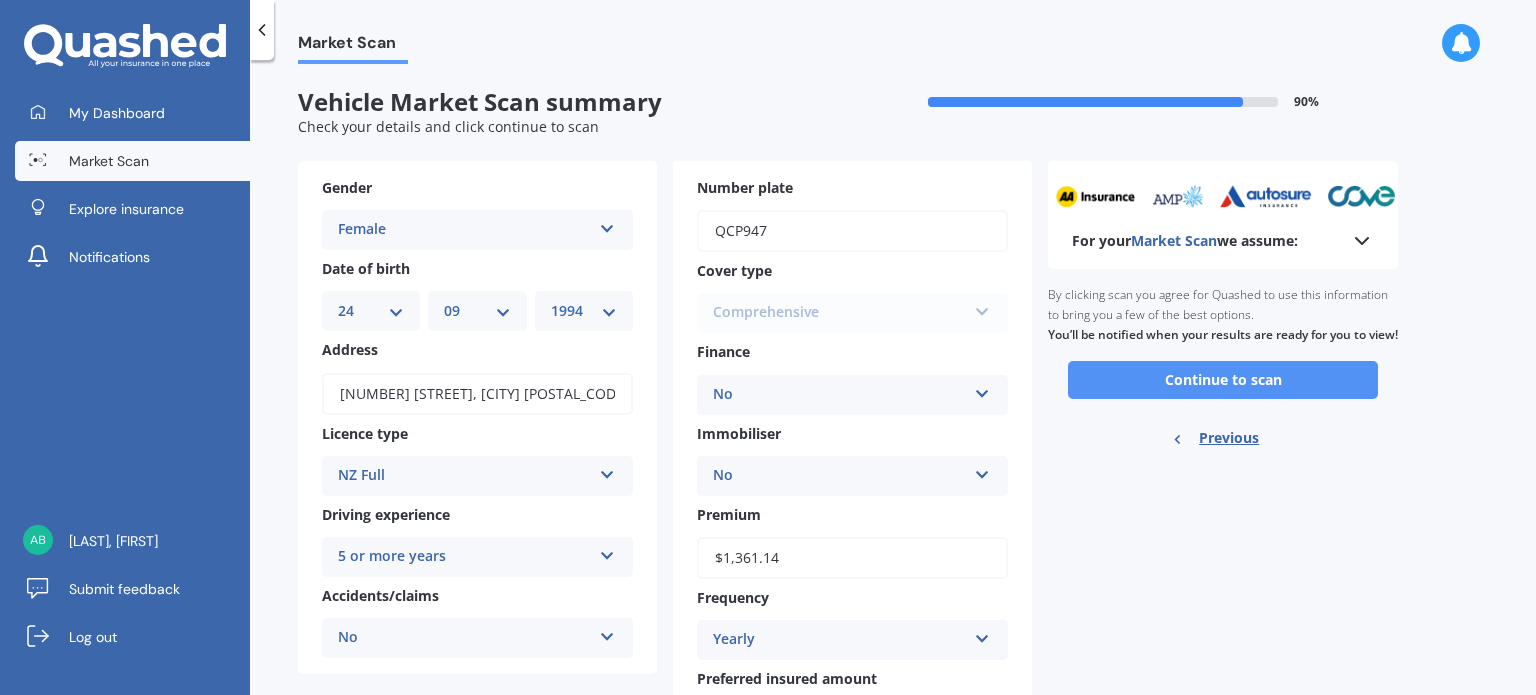 click on "Continue to scan" at bounding box center [1223, 380] 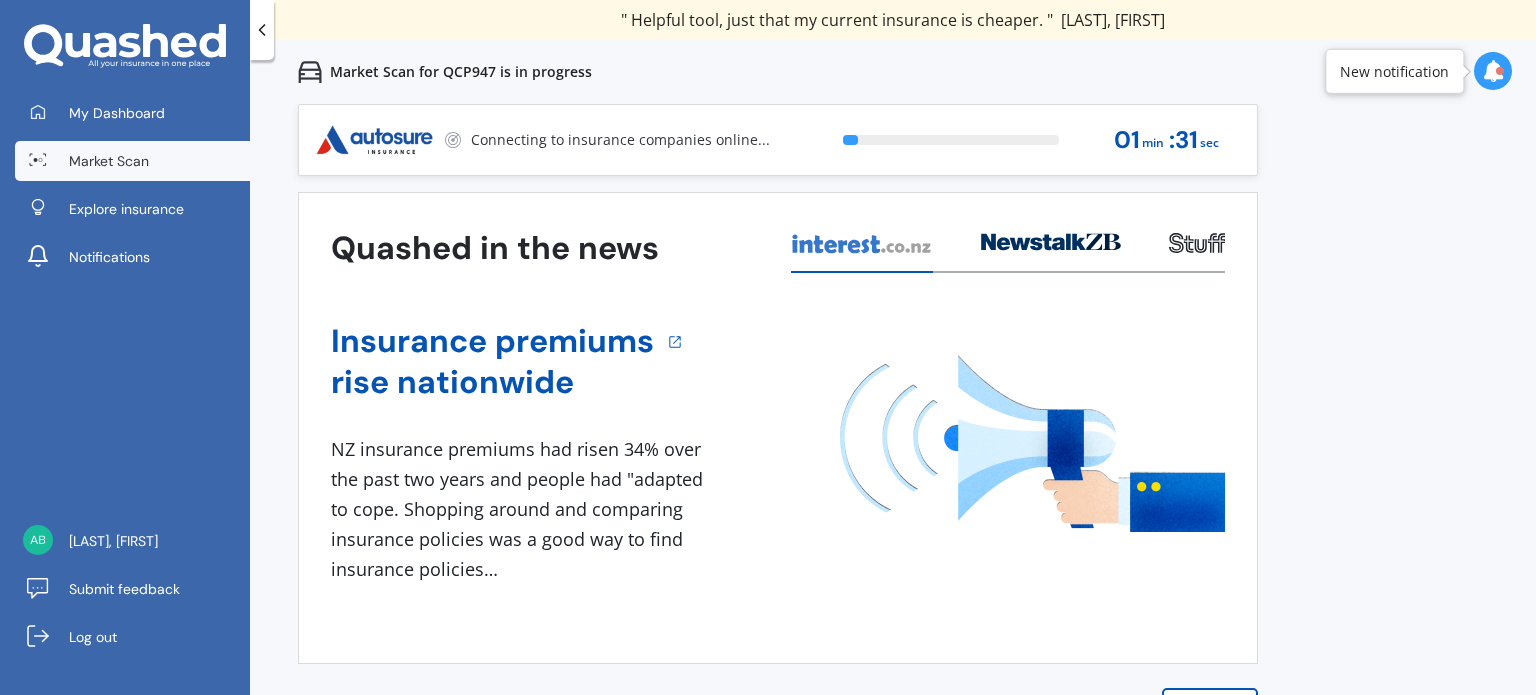 click at bounding box center [1493, 71] 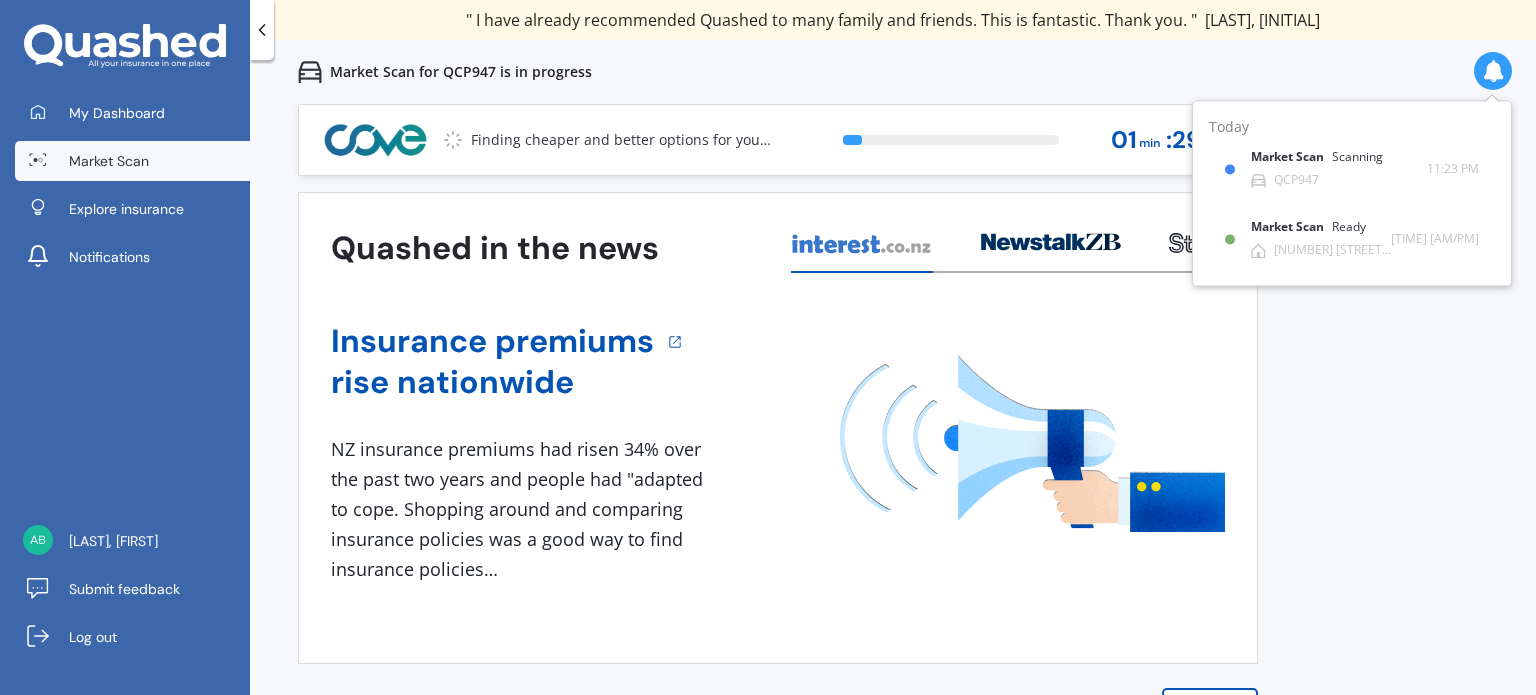 click at bounding box center [1493, 71] 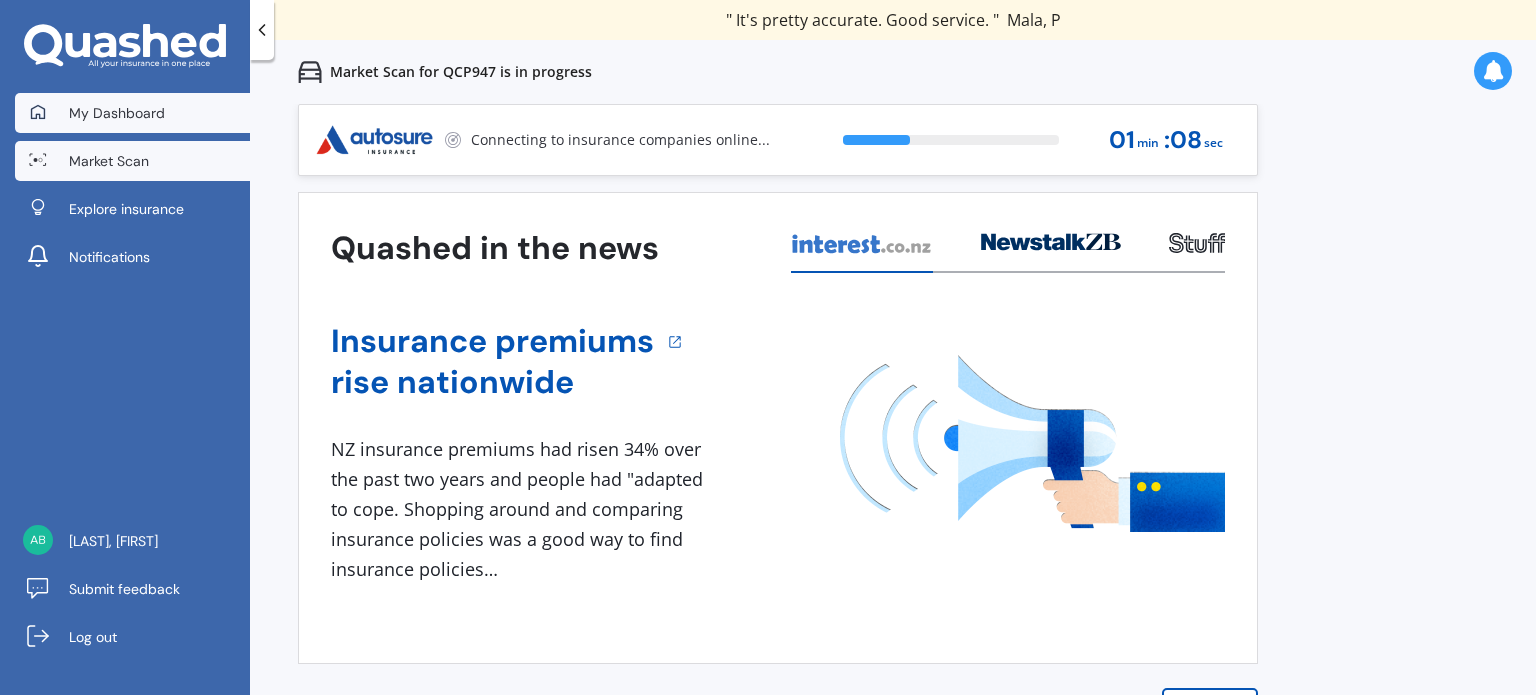 click on "My Dashboard" at bounding box center [132, 113] 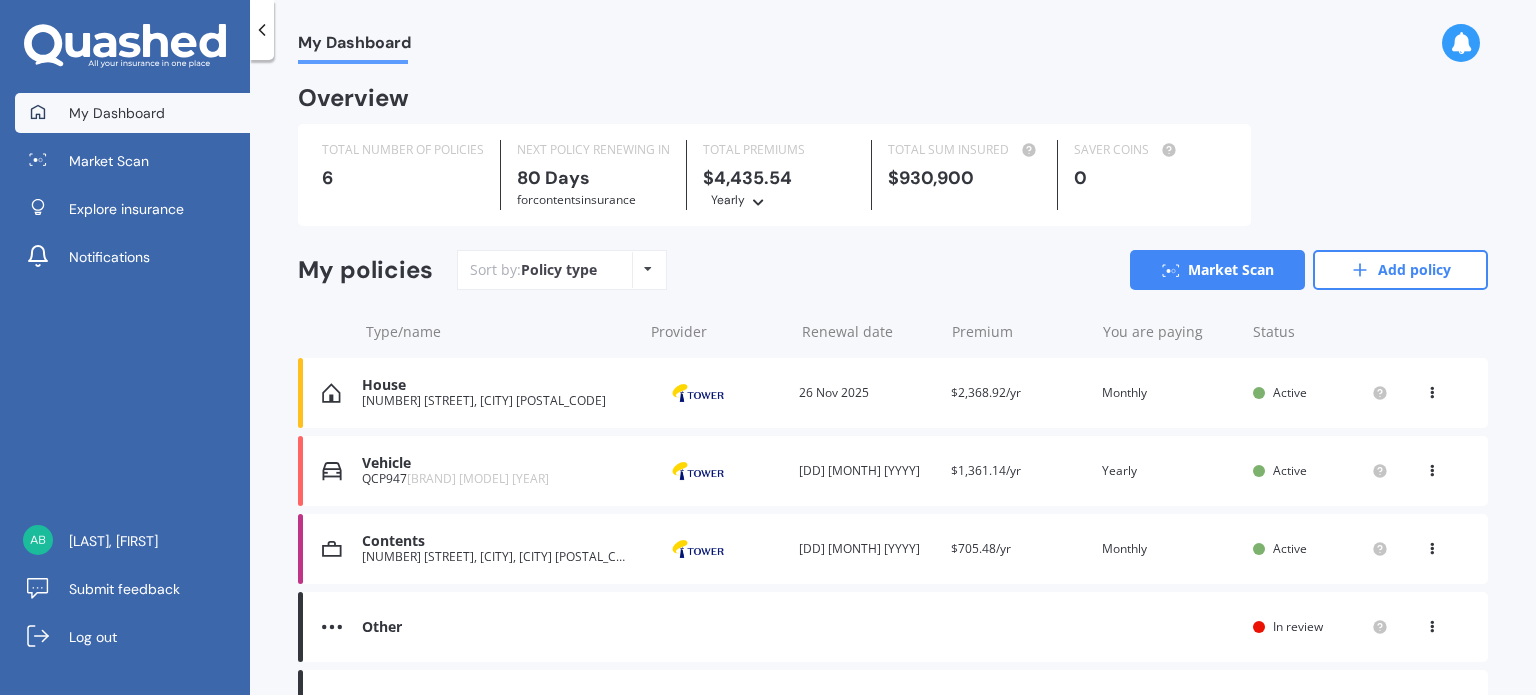 click on "[NUMBER] [STREET], [CITY], [CITY] [POSTAL_CODE]" at bounding box center [497, 557] 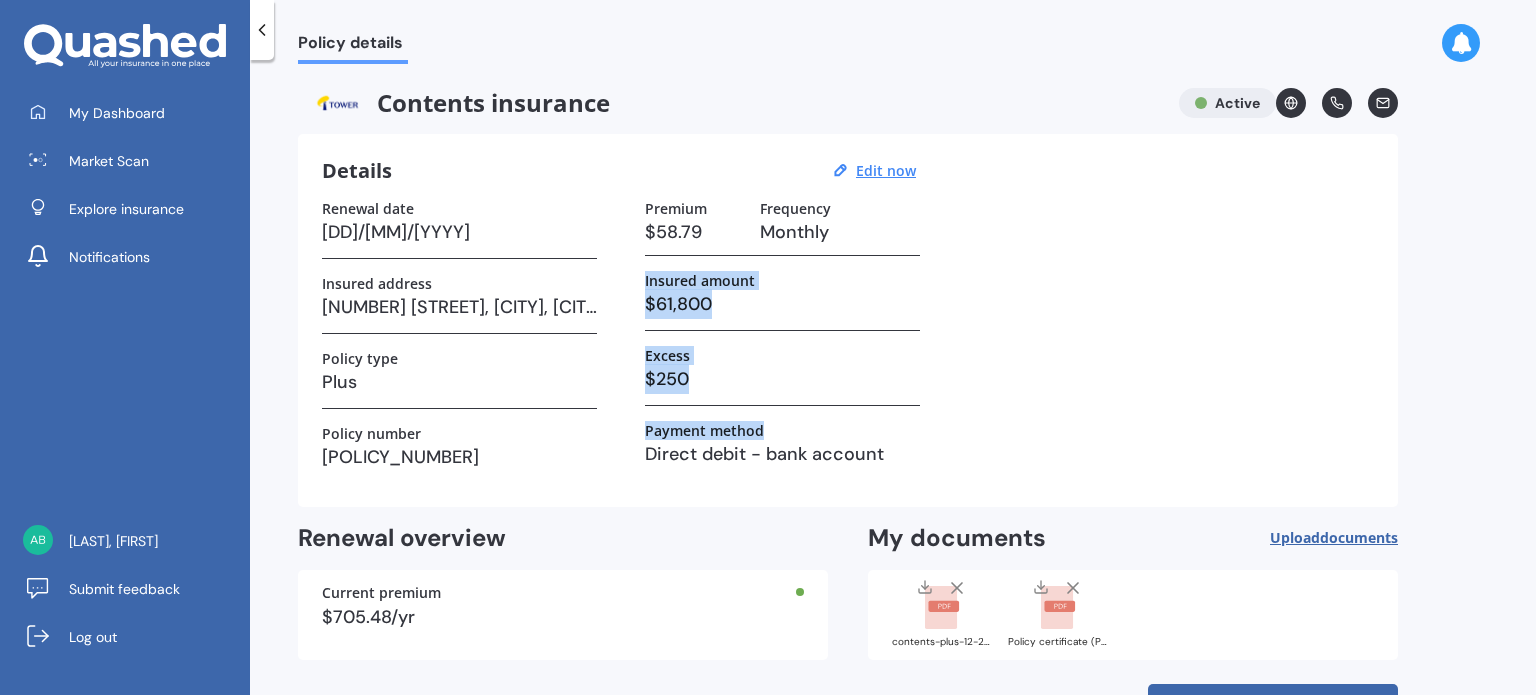 drag, startPoint x: 1535, startPoint y: 237, endPoint x: 1528, endPoint y: 435, distance: 198.1237 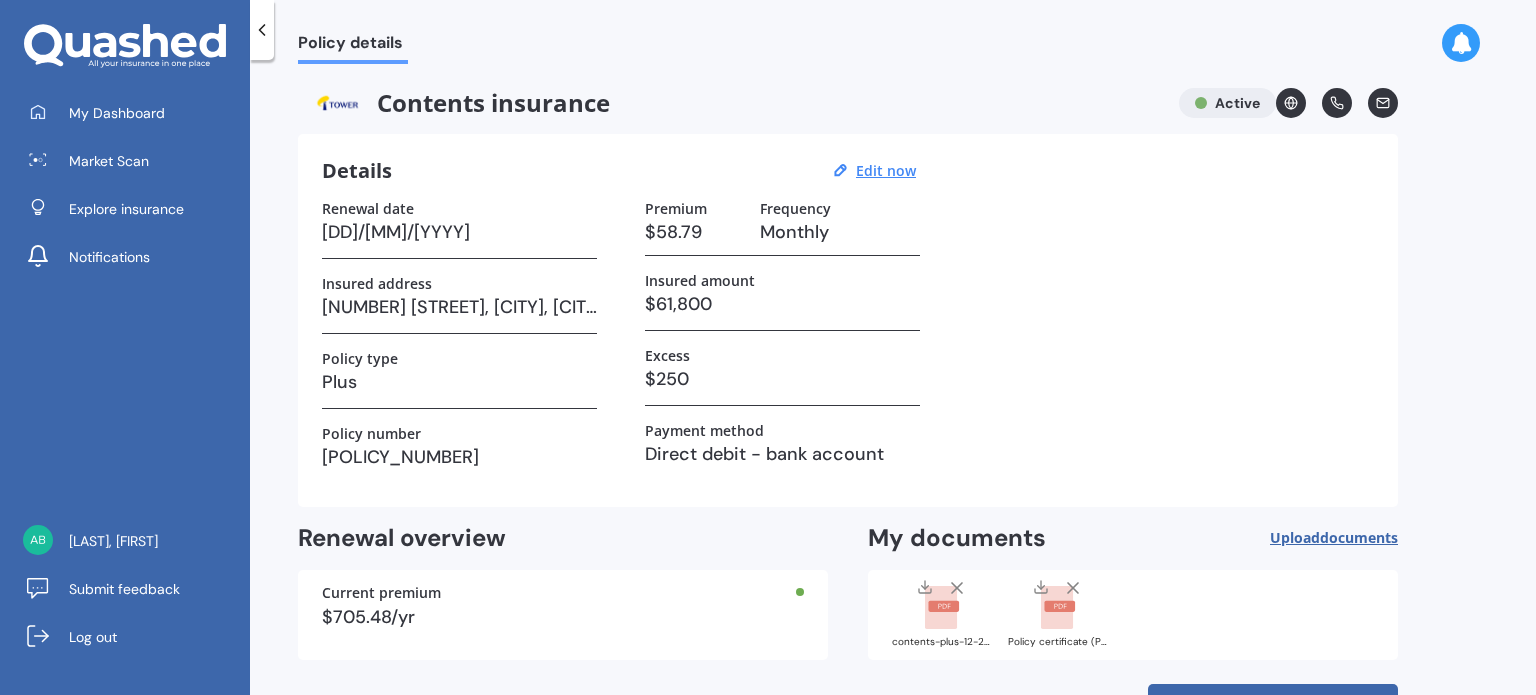 scroll, scrollTop: 72, scrollLeft: 0, axis: vertical 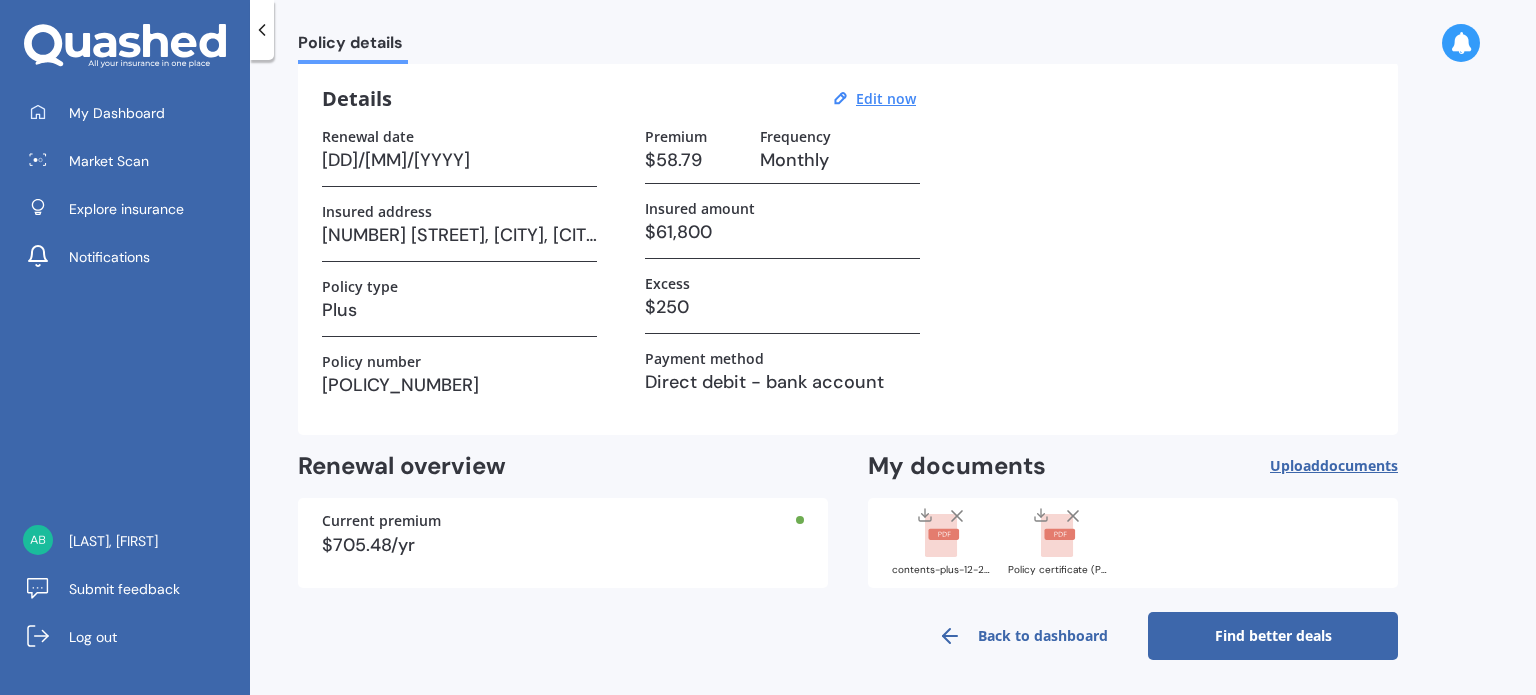 click on "Find better deals" at bounding box center (1273, 636) 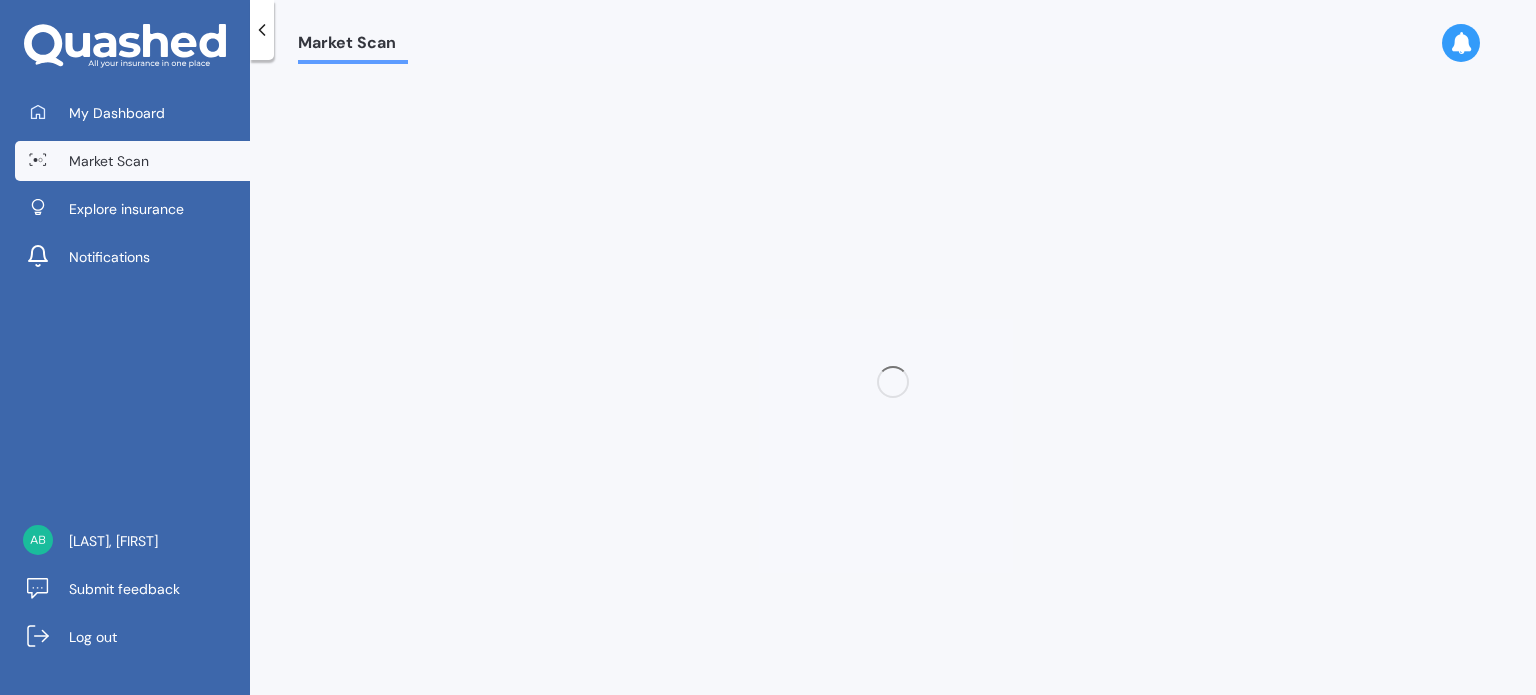 scroll, scrollTop: 0, scrollLeft: 0, axis: both 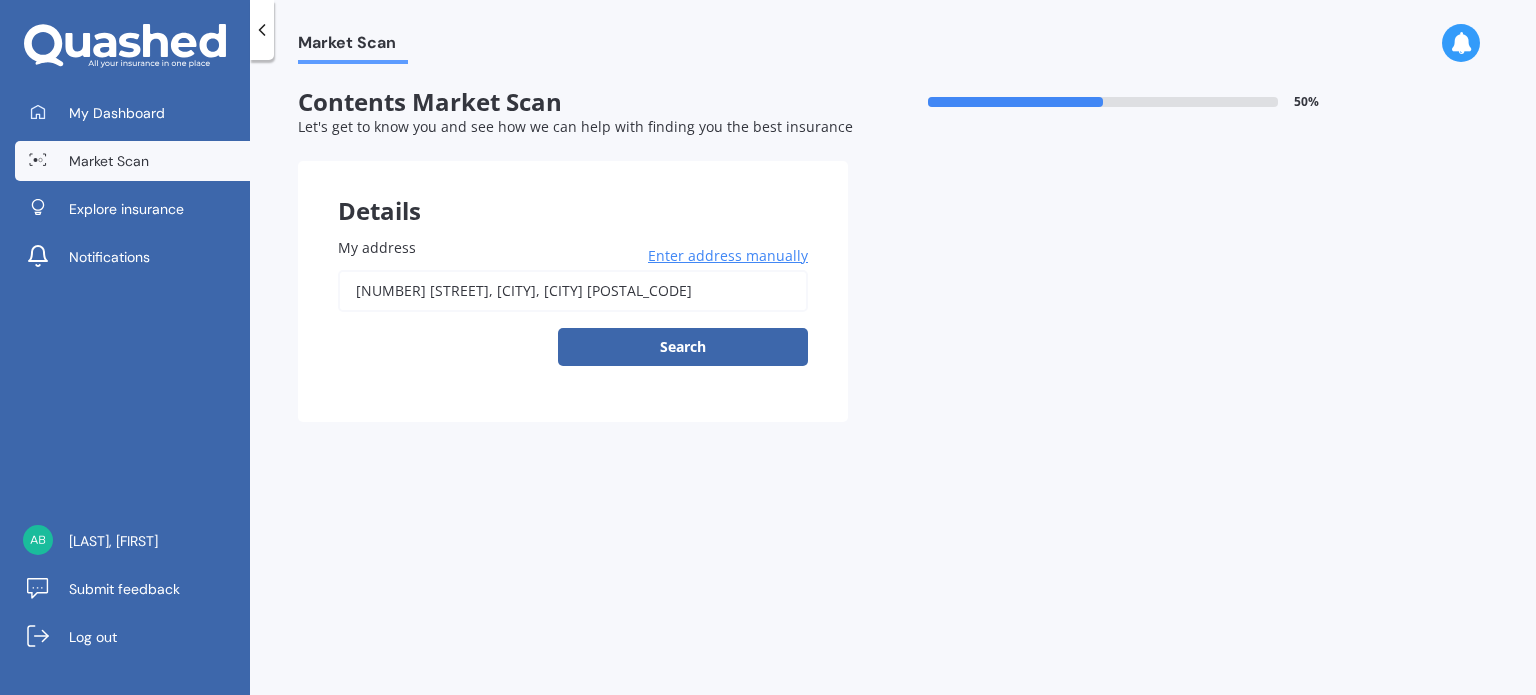 click on "[NUMBER] [STREET], [CITY], [CITY] [POSTAL_CODE]" at bounding box center [573, 291] 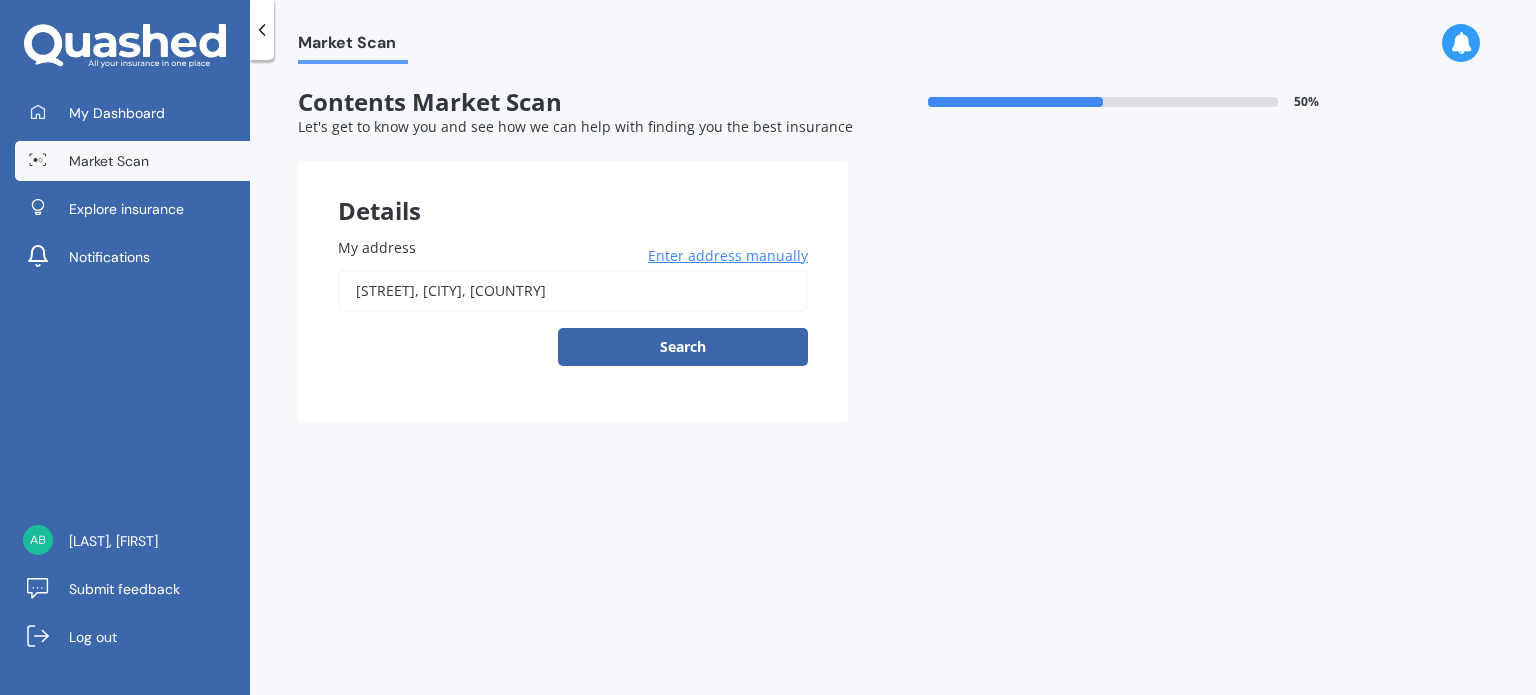 type on "[NUMBER] [STREET], [CITY] [POSTAL_CODE]" 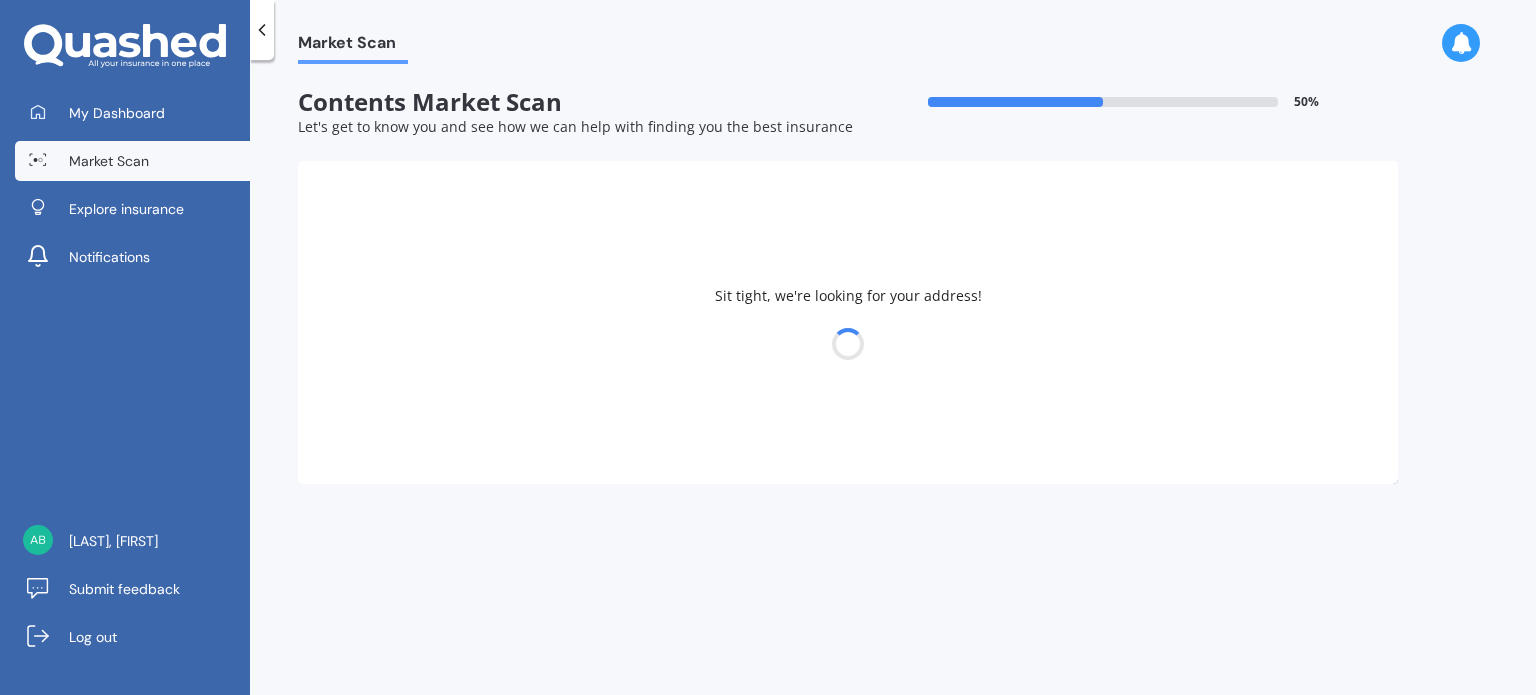 select on "24" 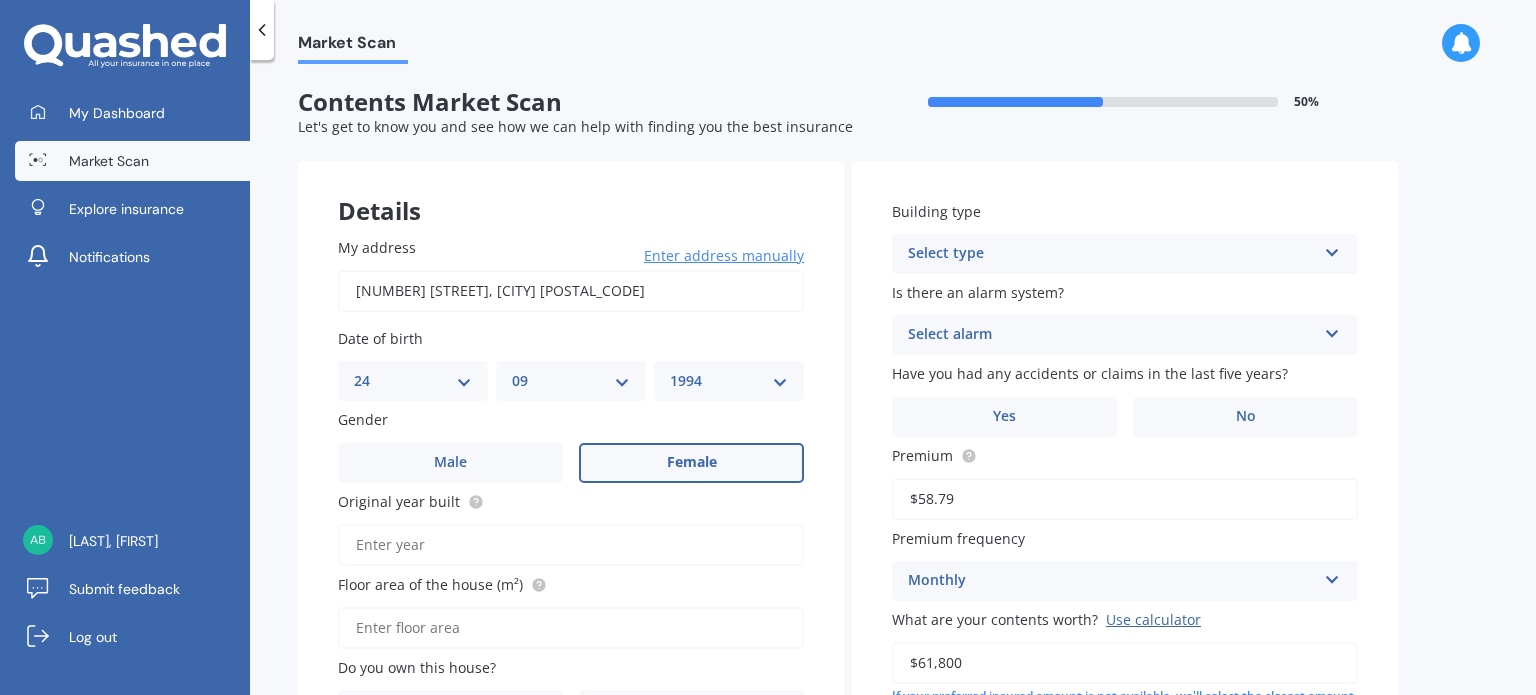 click on "Original year built" at bounding box center (571, 545) 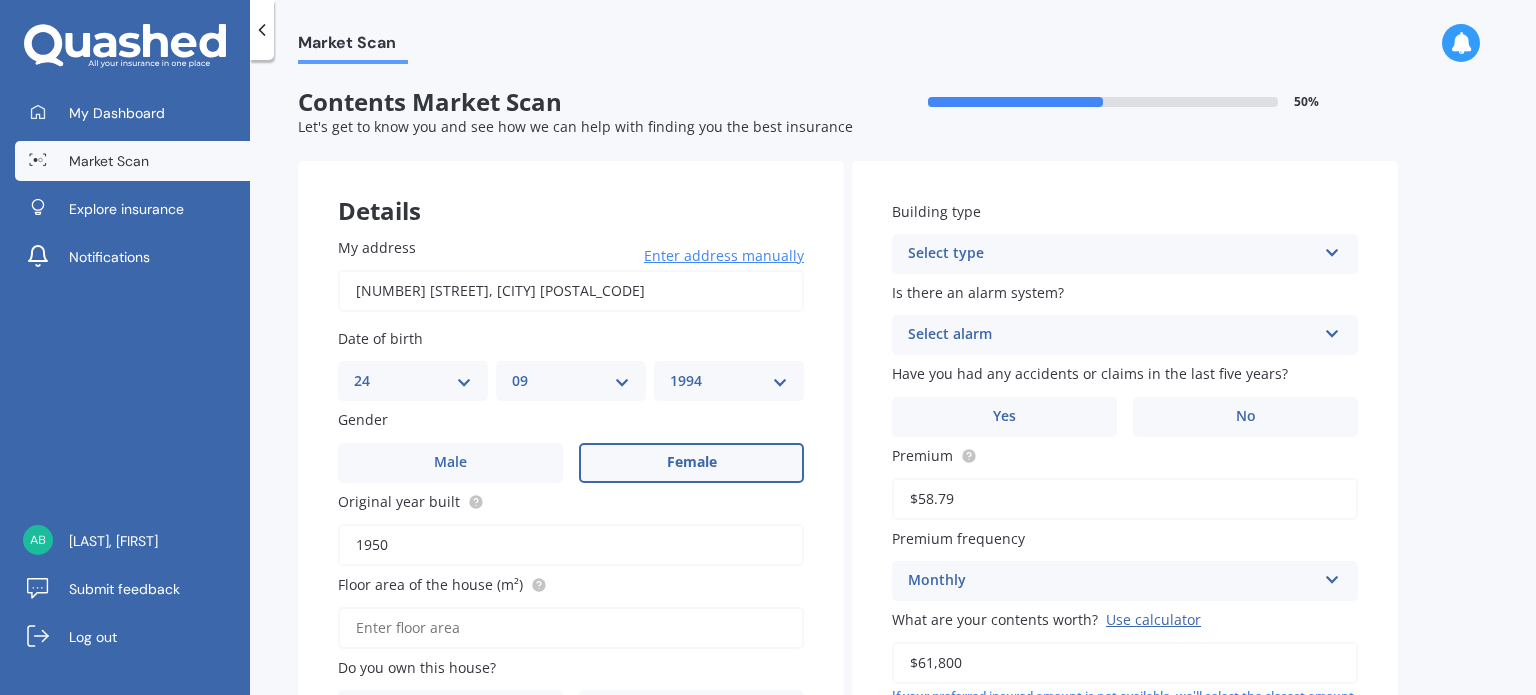 type on "1950" 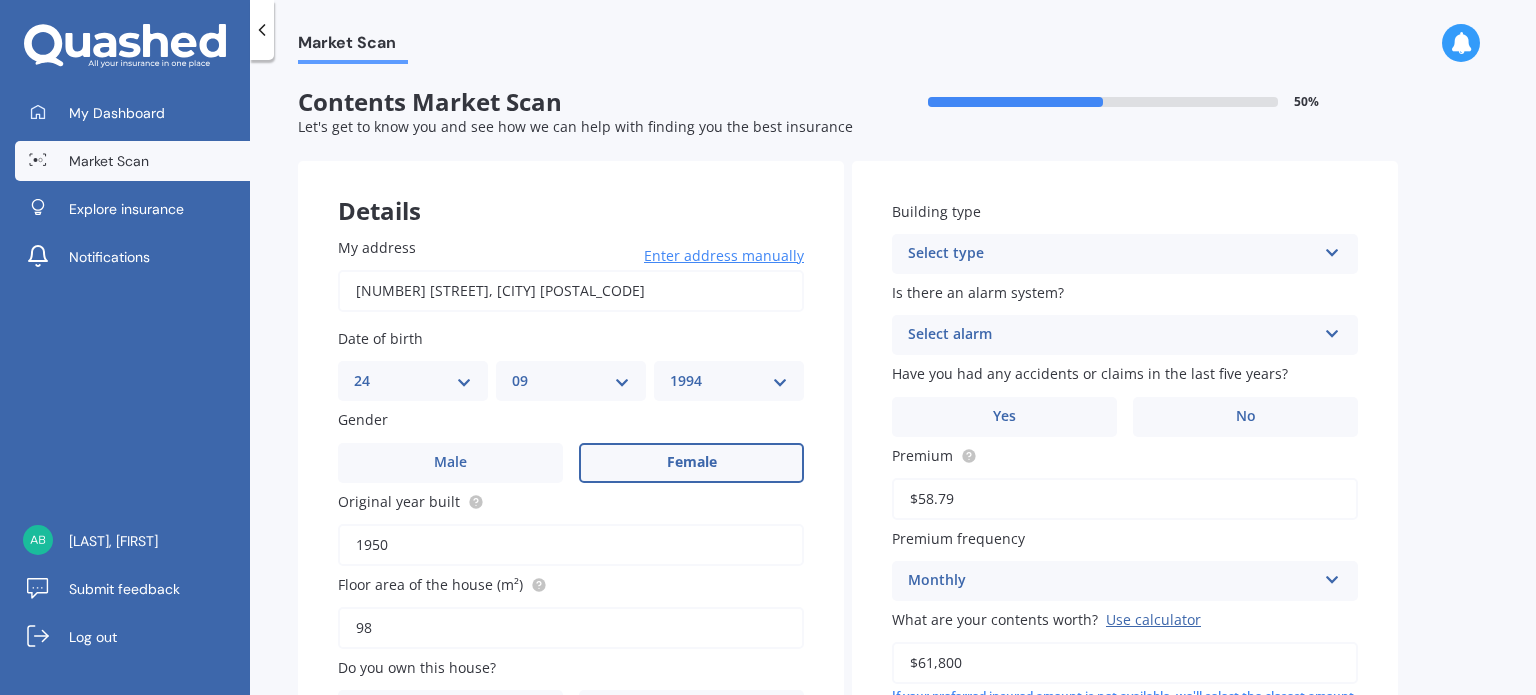 type on "98" 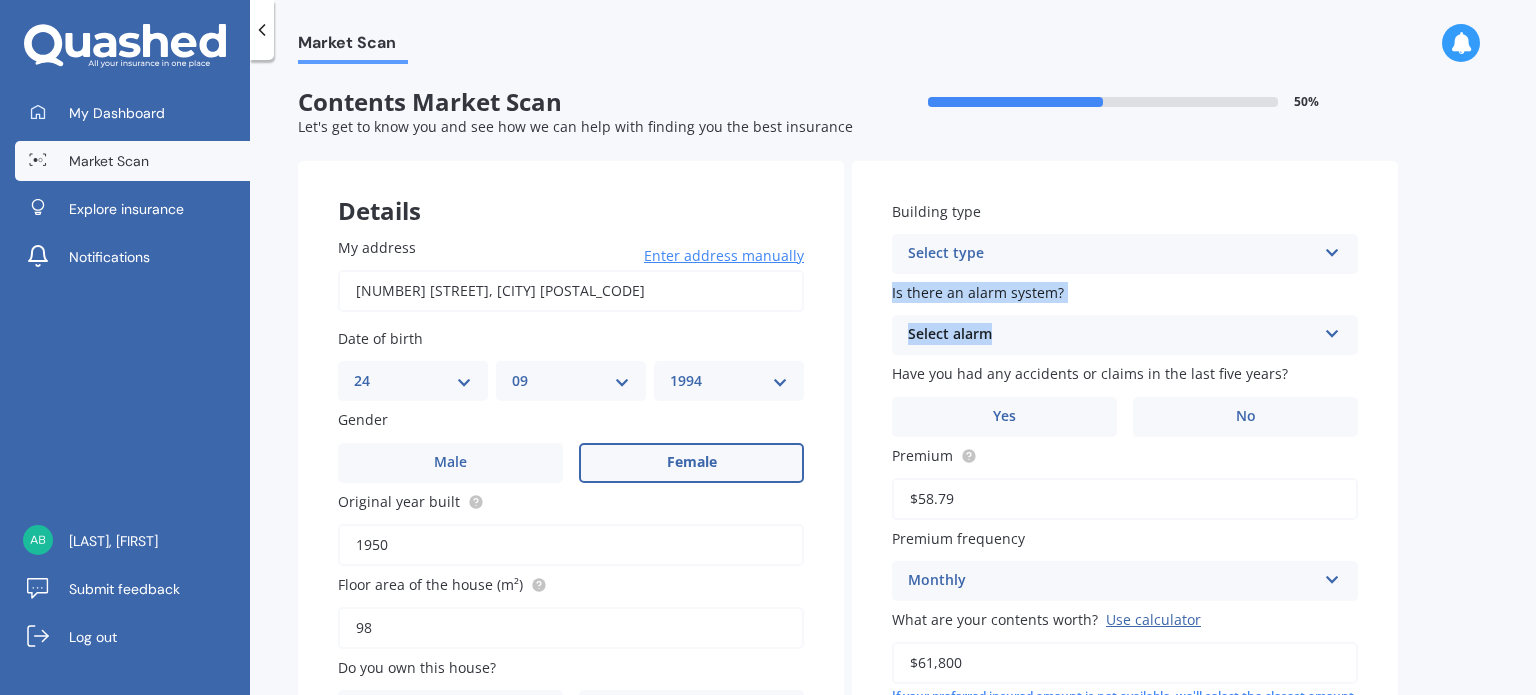 drag, startPoint x: 1535, startPoint y: 199, endPoint x: 1525, endPoint y: 318, distance: 119.419426 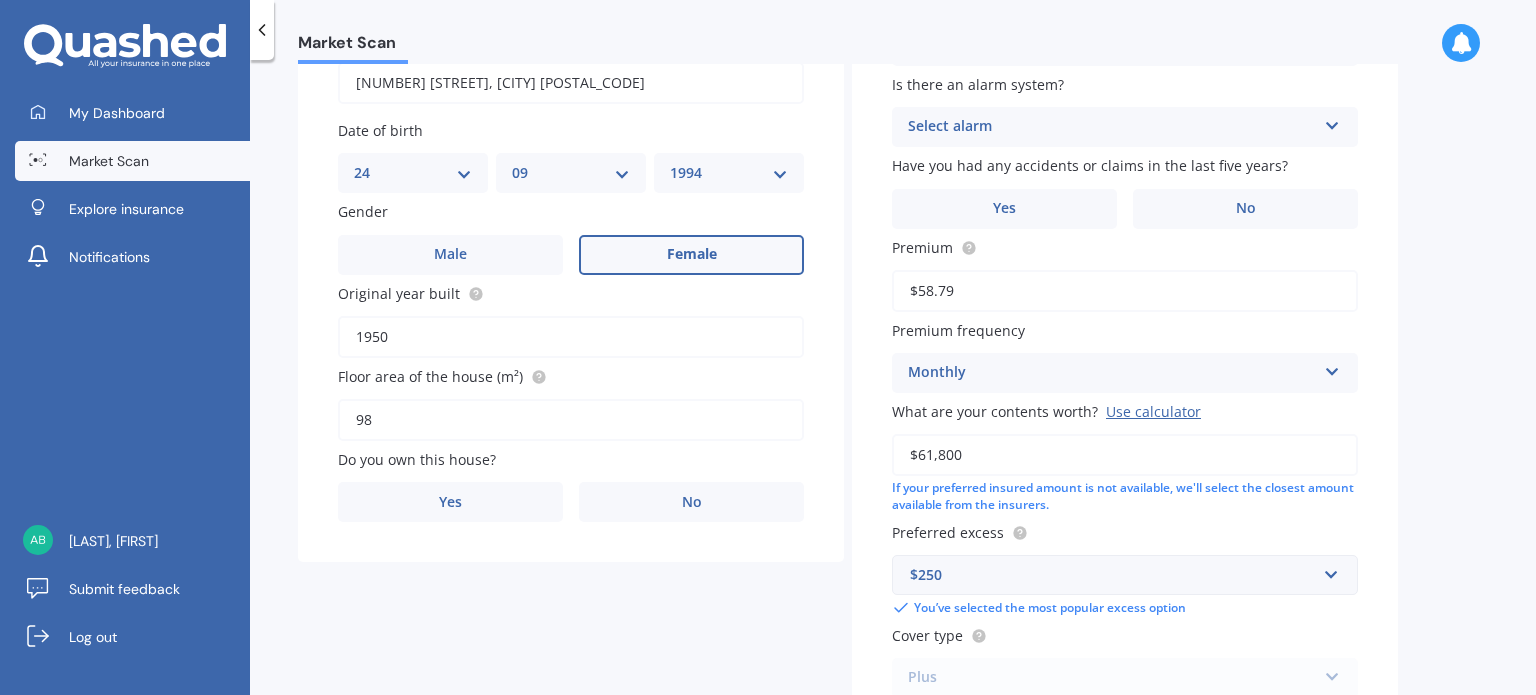 scroll, scrollTop: 220, scrollLeft: 0, axis: vertical 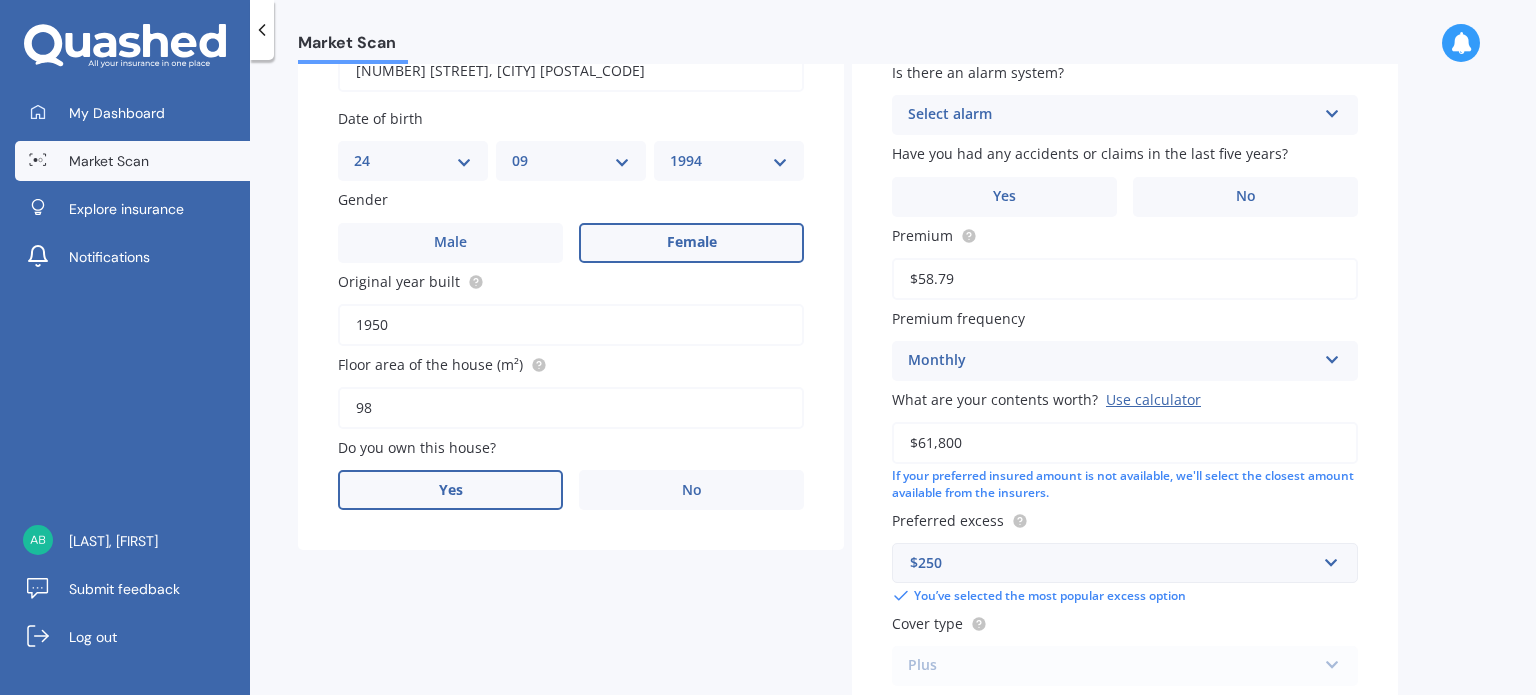 click on "Yes" at bounding box center (450, 490) 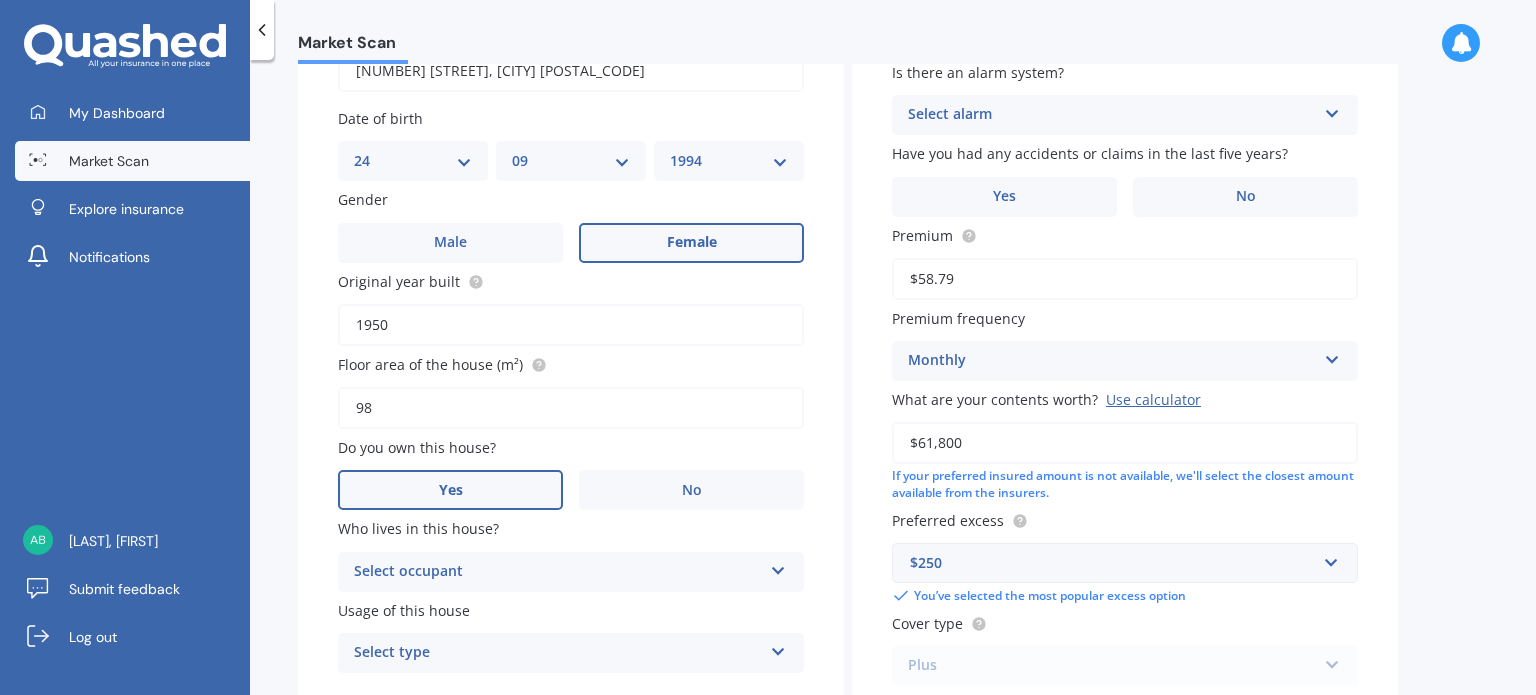 click on "Select occupant" at bounding box center (558, 572) 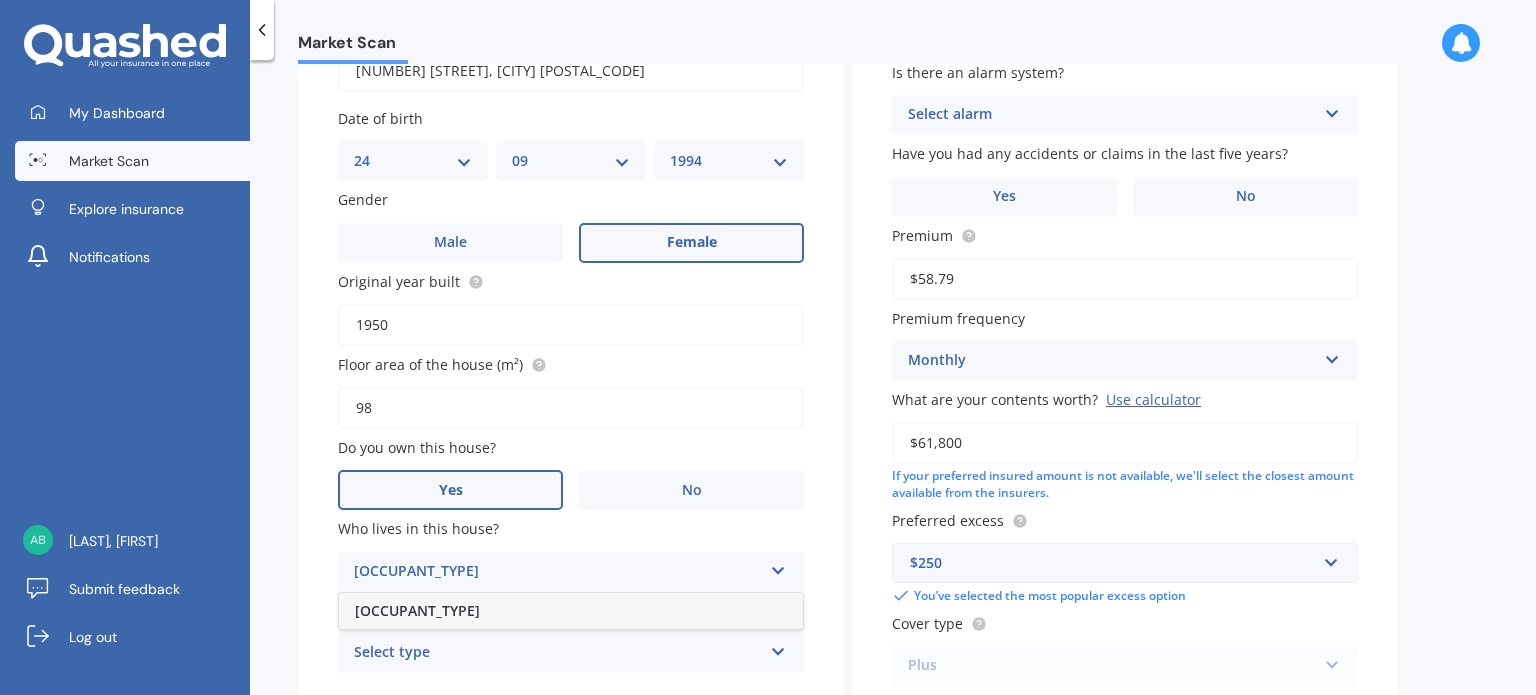 click on "[OCCUPANT_TYPE]" at bounding box center (571, 611) 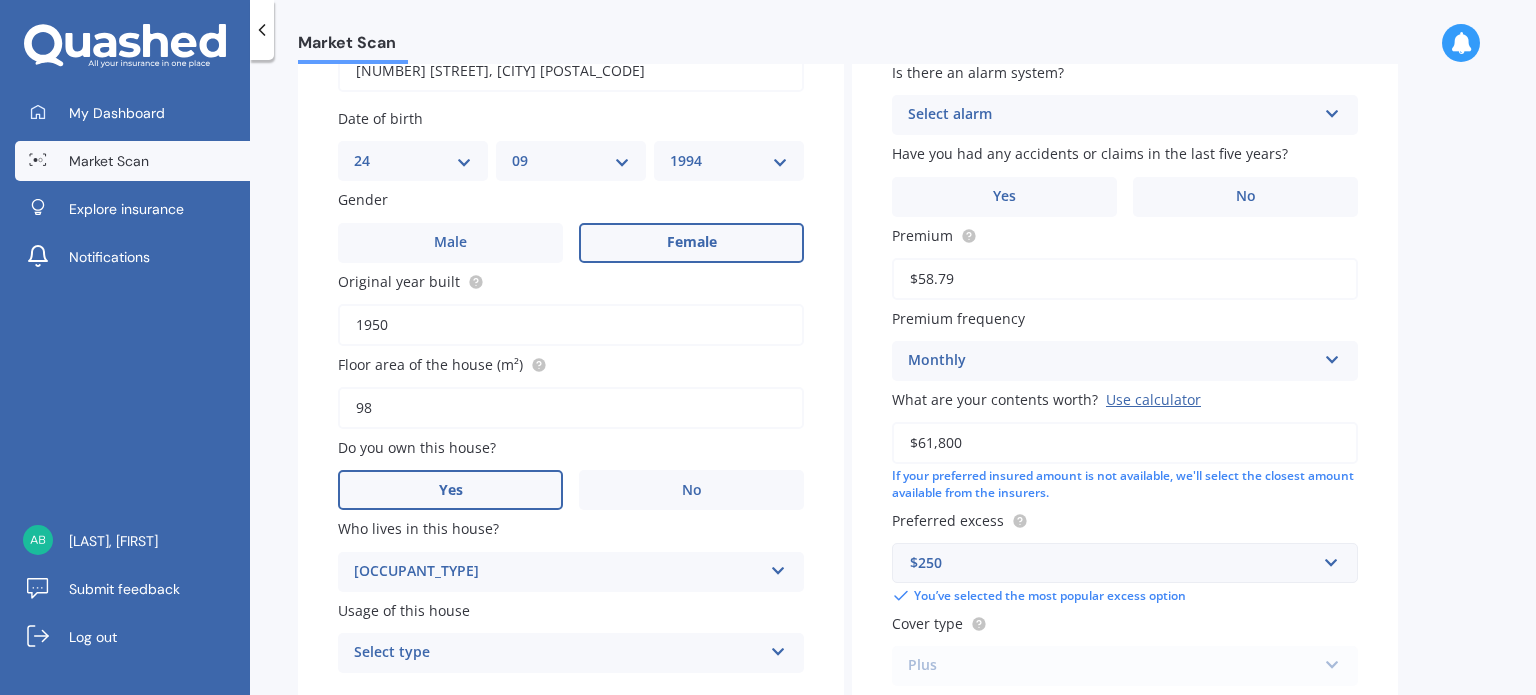click on "Select type" at bounding box center [558, 653] 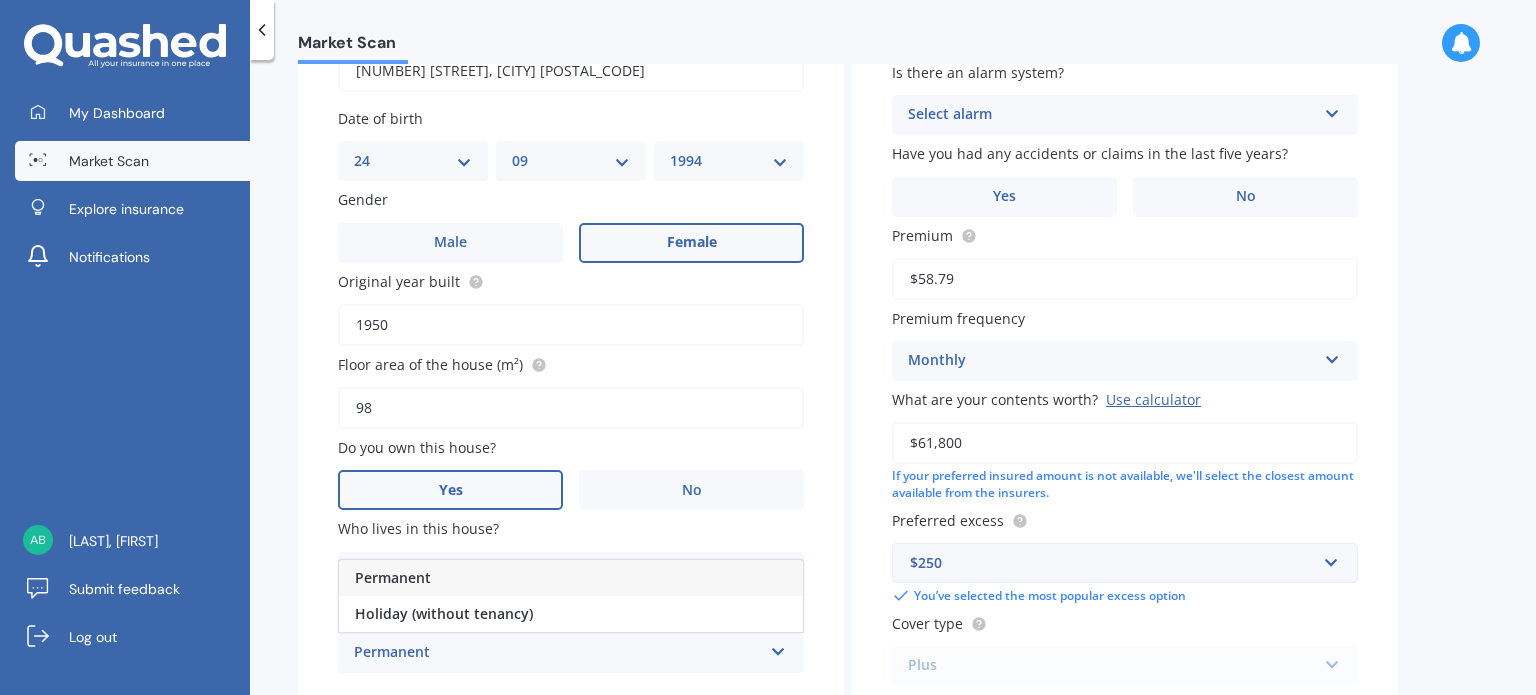 click on "Permanent" at bounding box center [571, 578] 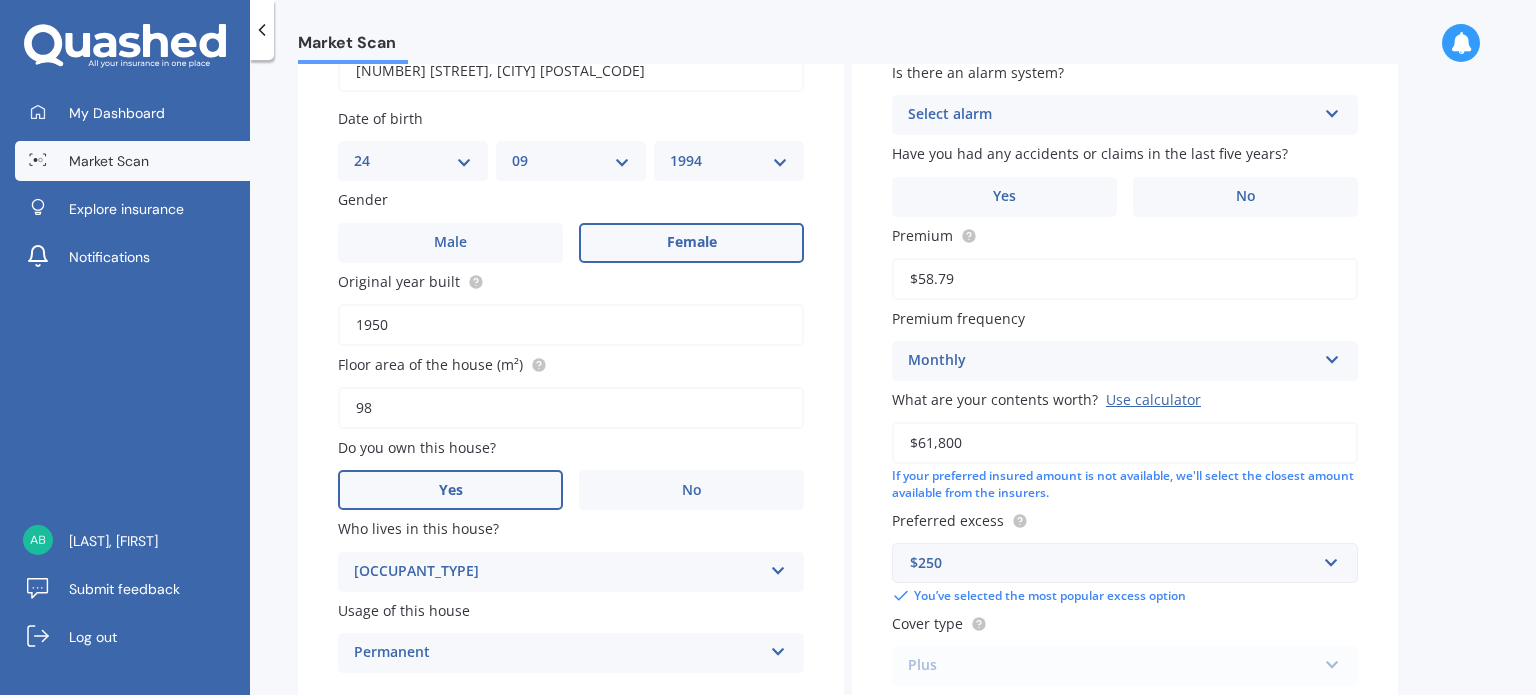 drag, startPoint x: 1535, startPoint y: 384, endPoint x: 1533, endPoint y: 419, distance: 35.057095 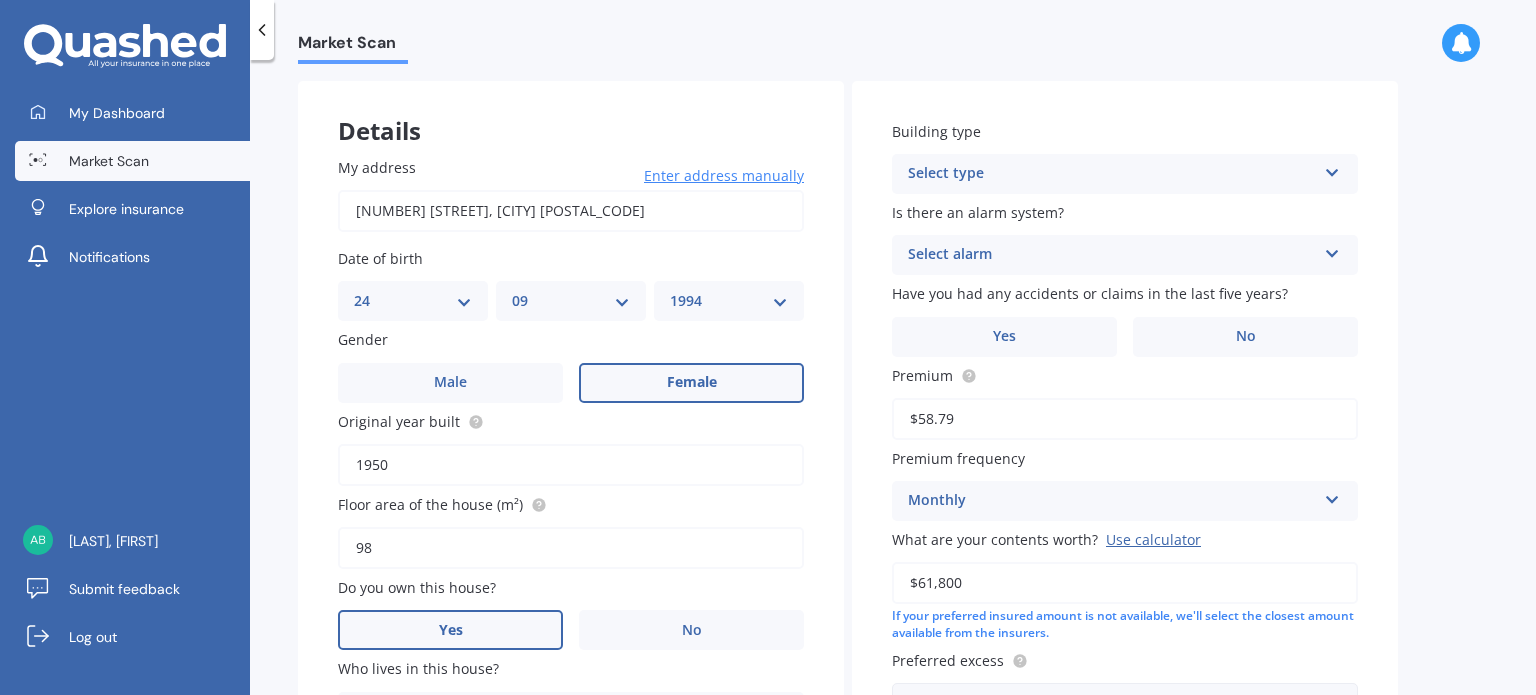 scroll, scrollTop: 84, scrollLeft: 0, axis: vertical 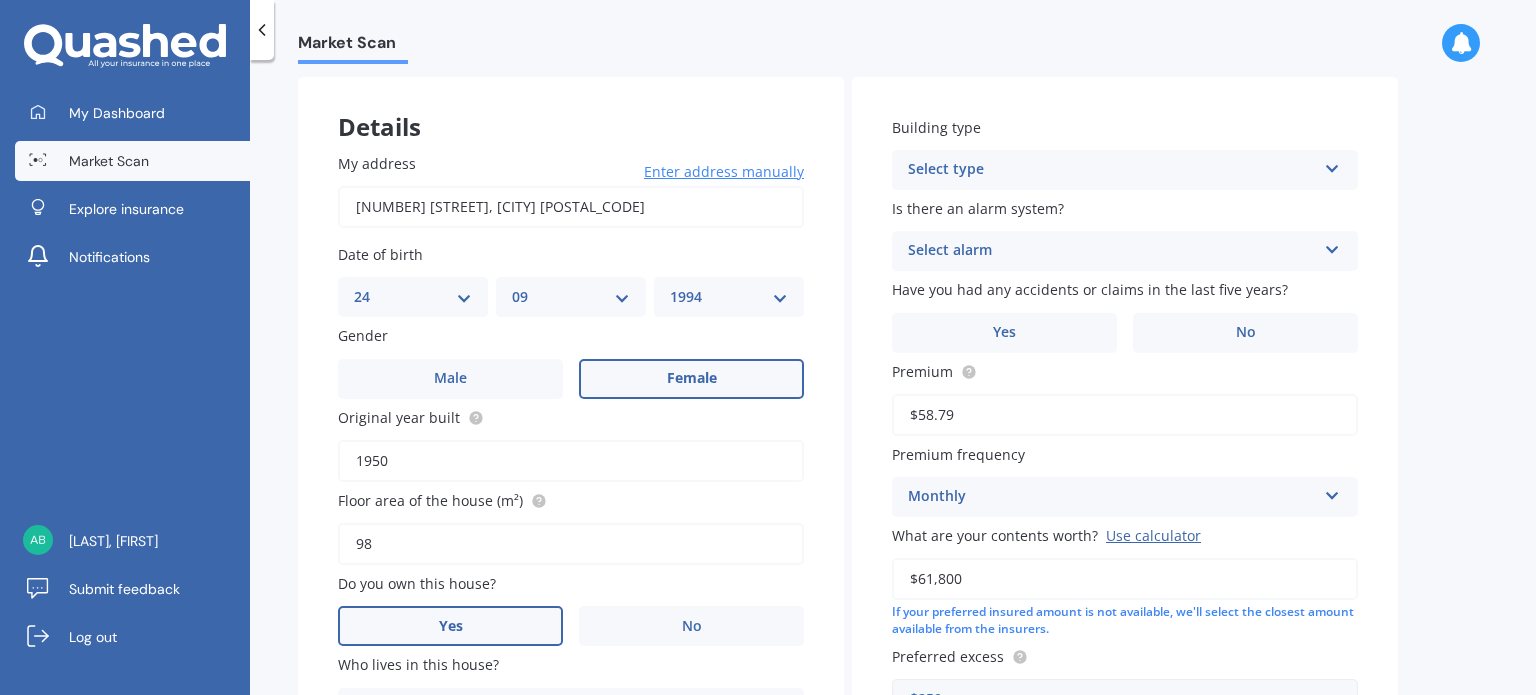 click on "Select type" at bounding box center (1112, 170) 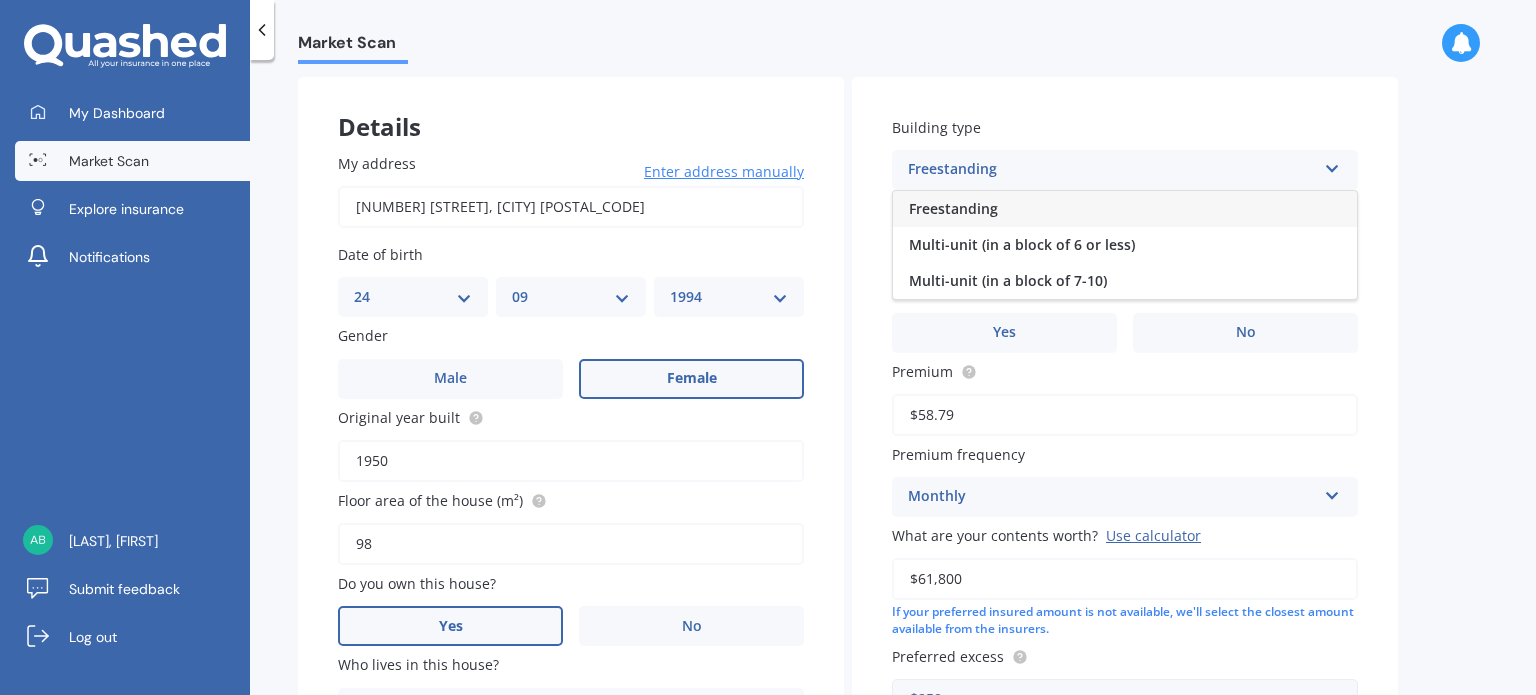 click on "Freestanding" at bounding box center (1125, 209) 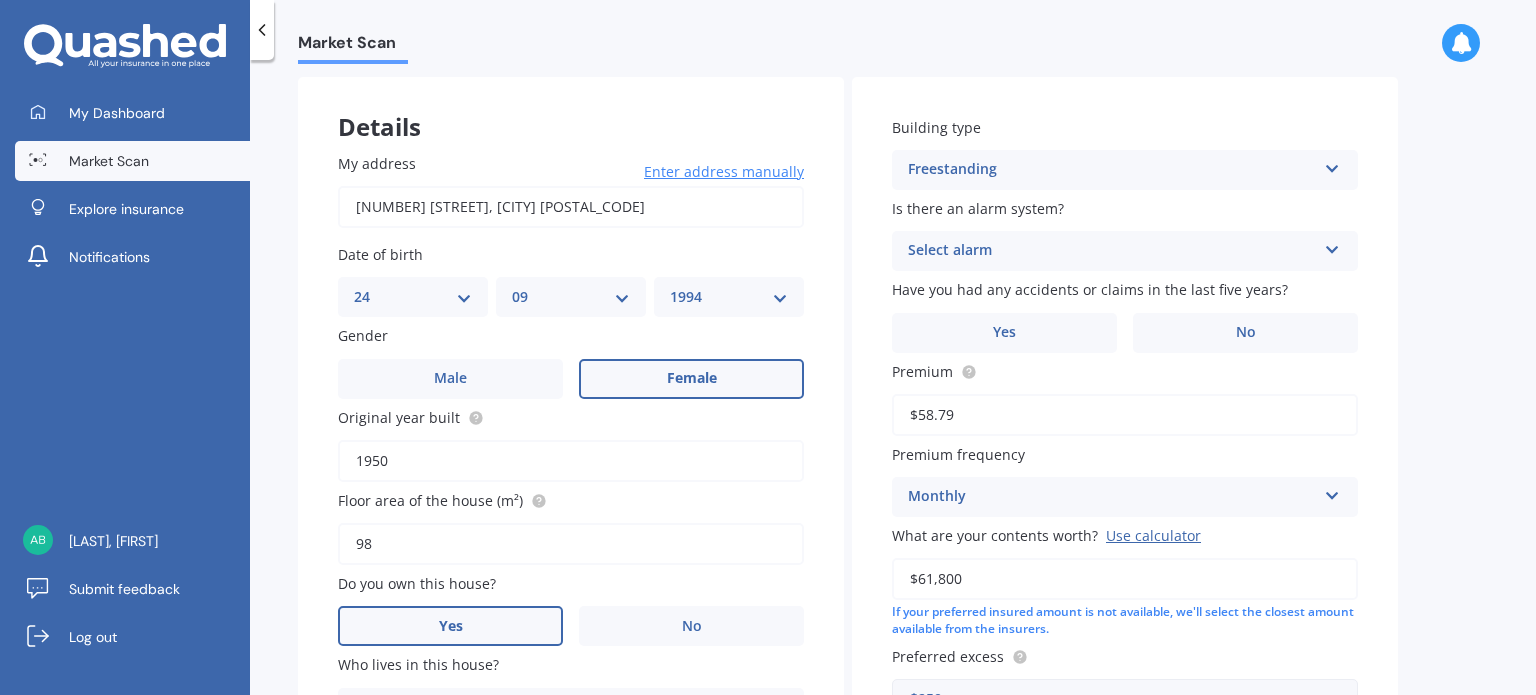click on "Select alarm" at bounding box center [1112, 251] 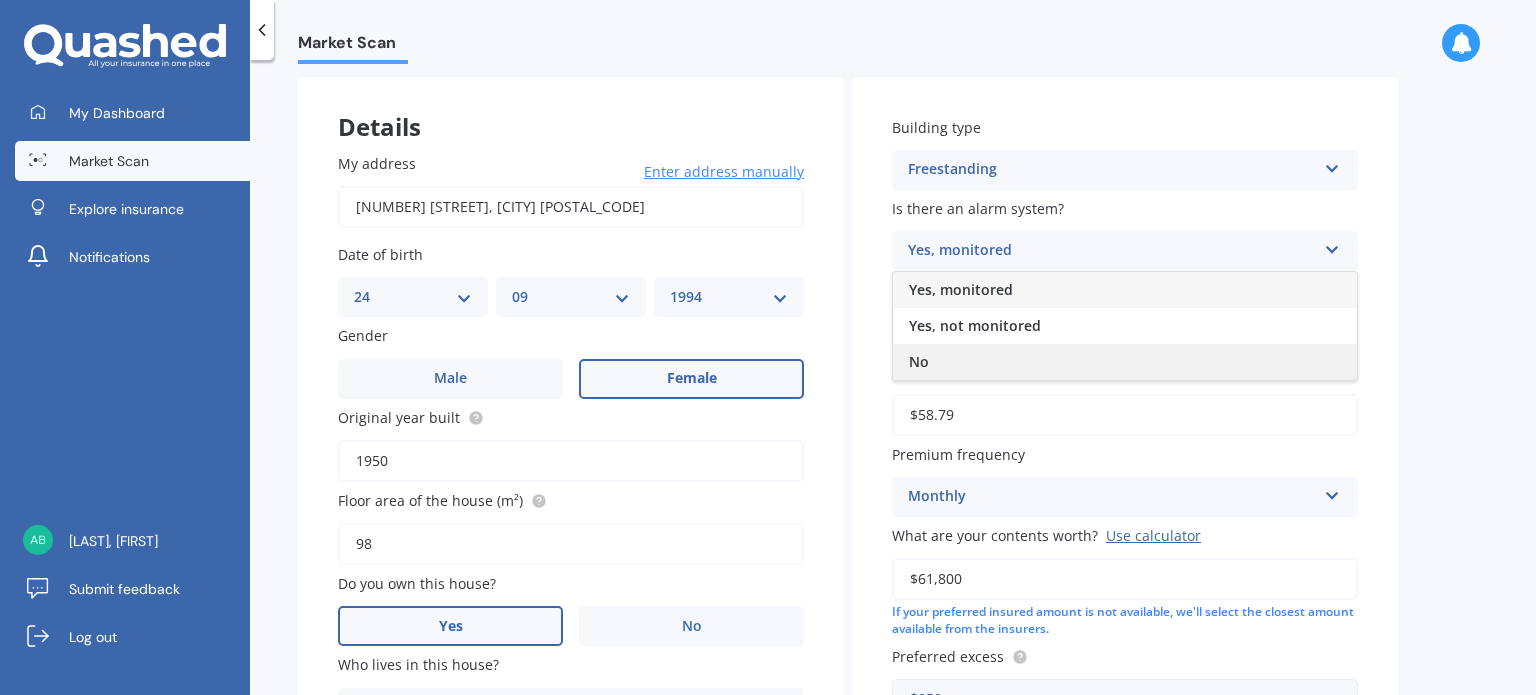 click on "No" at bounding box center [1125, 362] 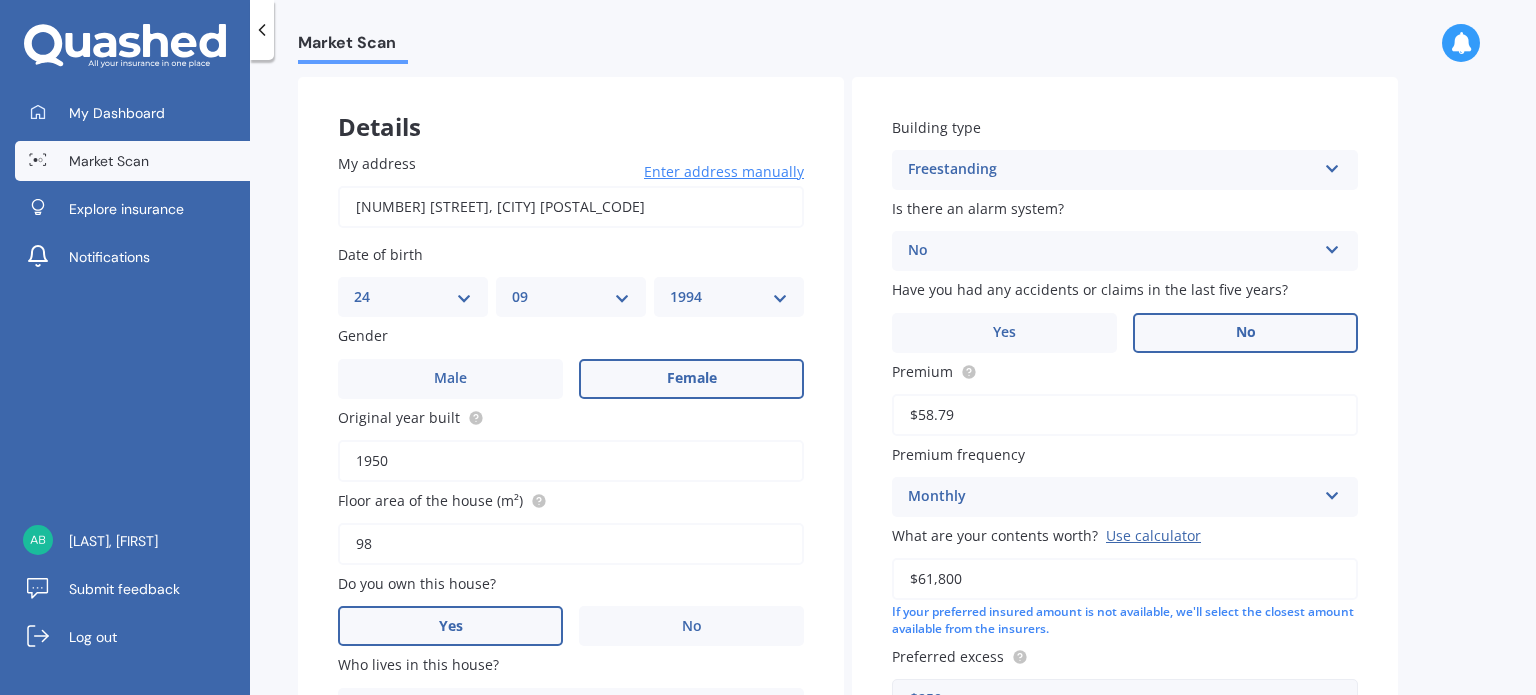 click on "No" at bounding box center [1245, 333] 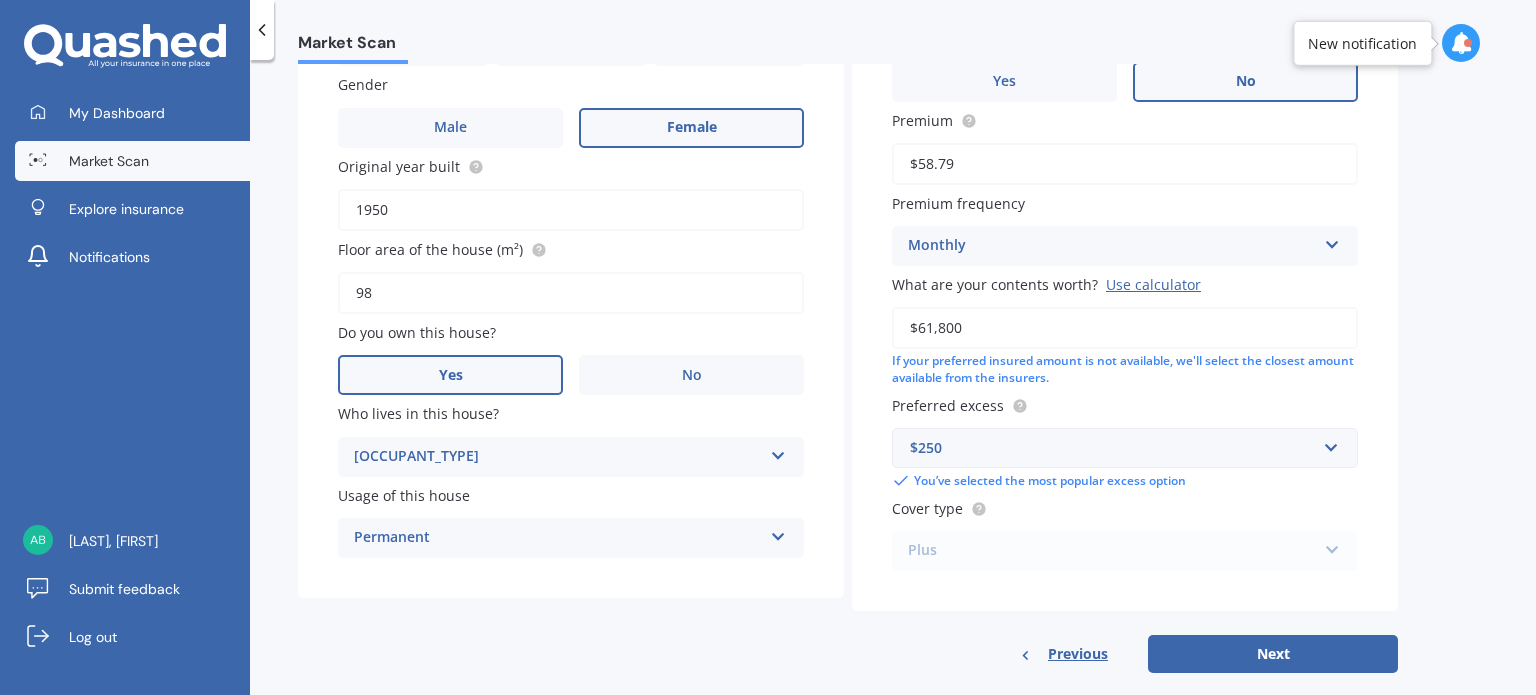 scroll, scrollTop: 338, scrollLeft: 0, axis: vertical 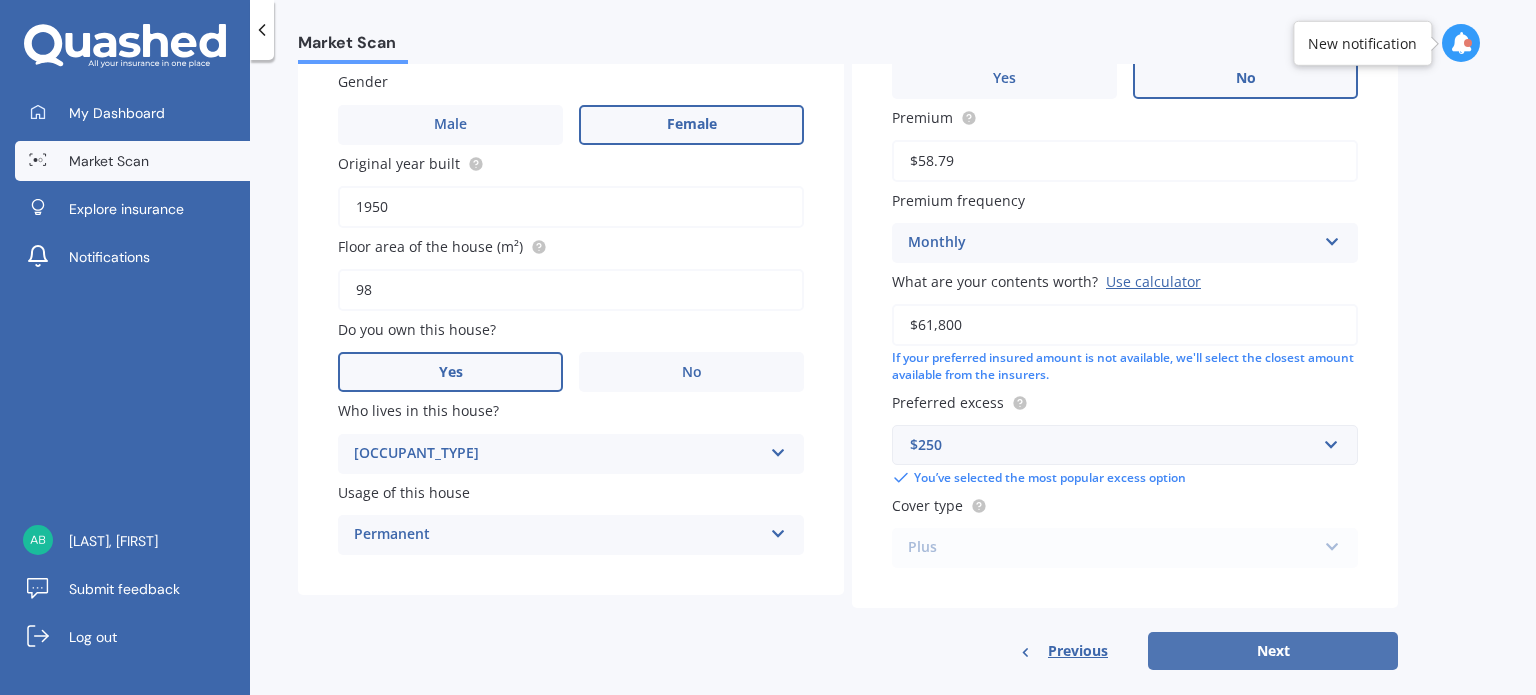 click on "Next" at bounding box center [1273, 651] 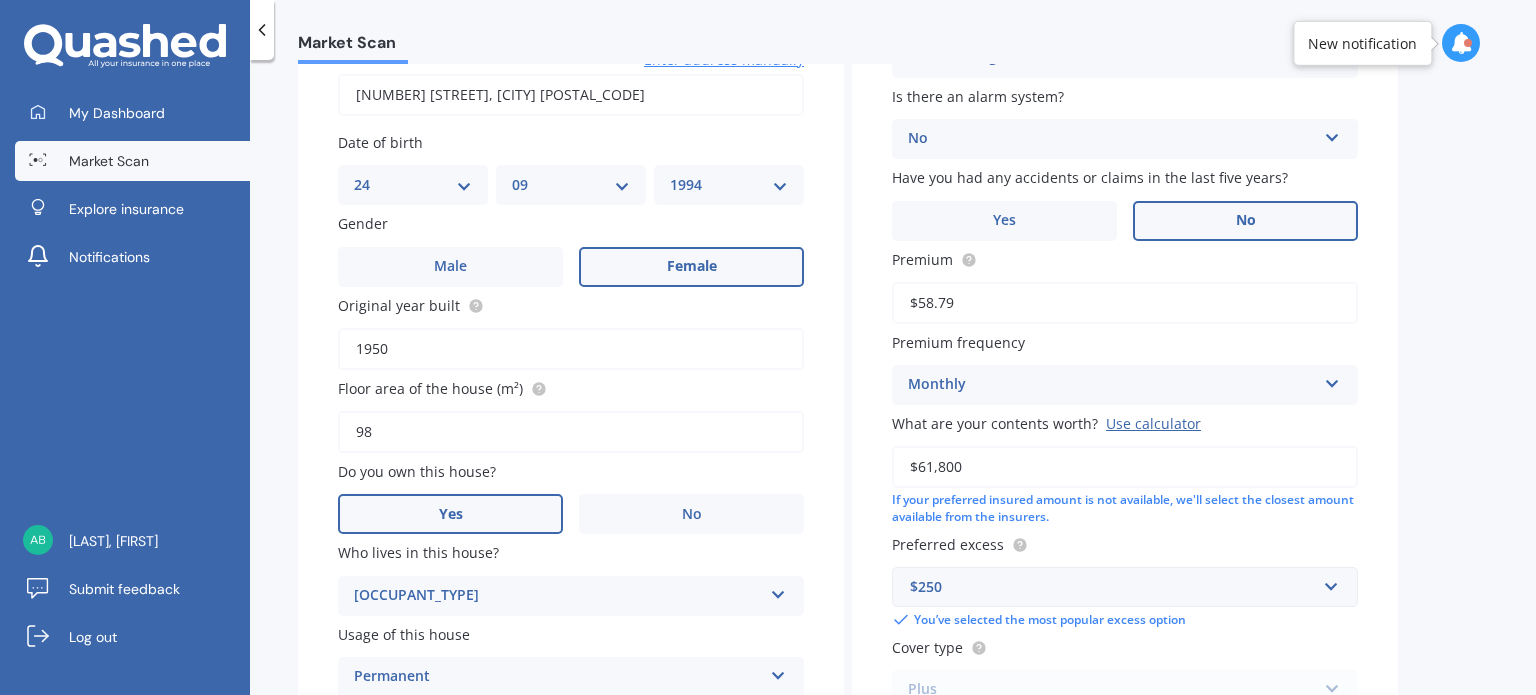 select on "24" 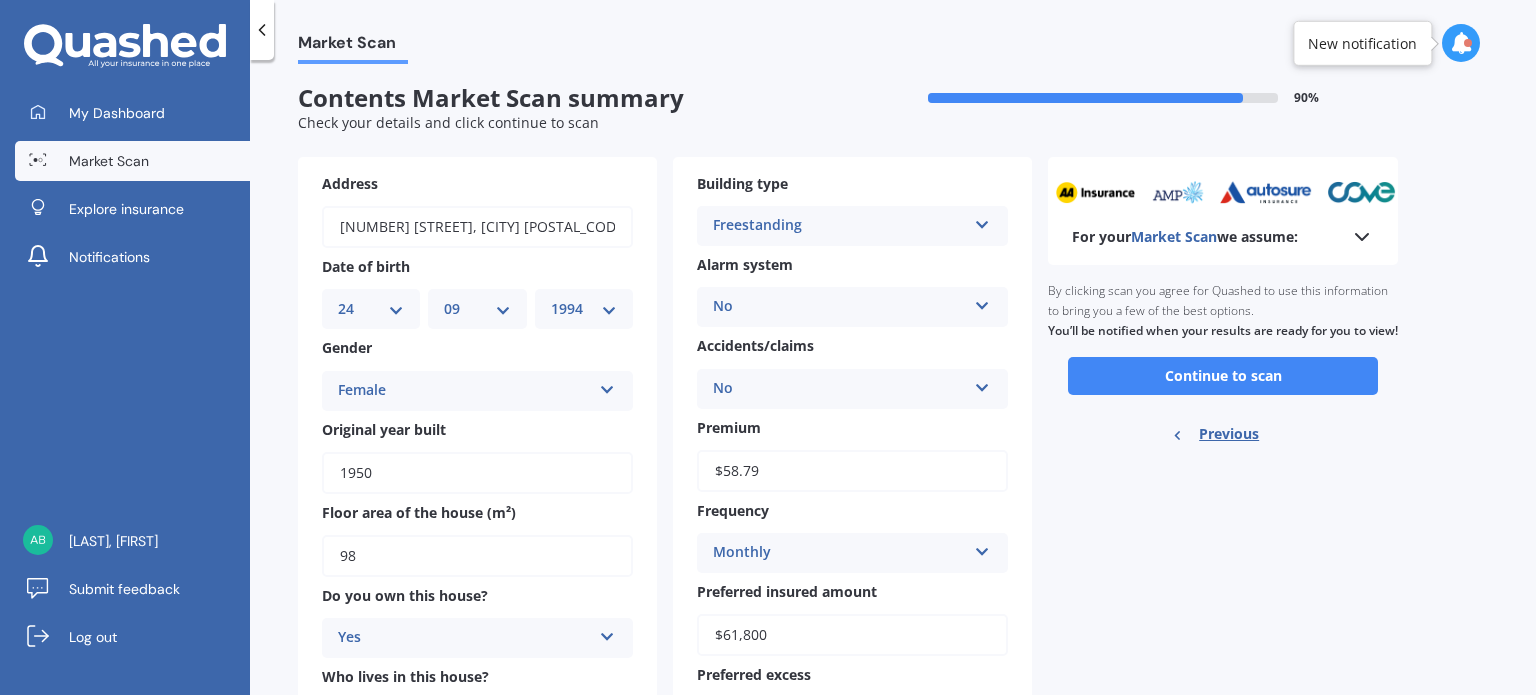 scroll, scrollTop: 0, scrollLeft: 0, axis: both 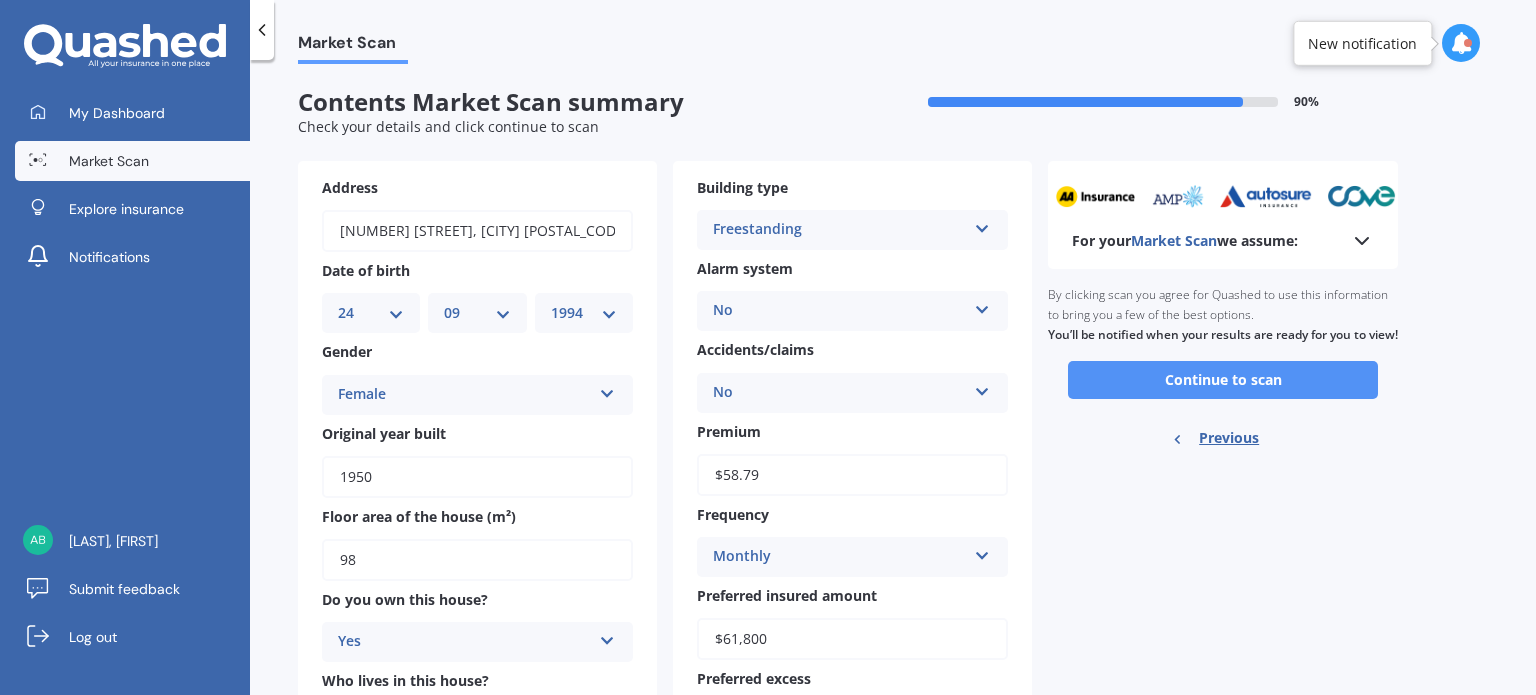 click on "Continue to scan" at bounding box center [1223, 380] 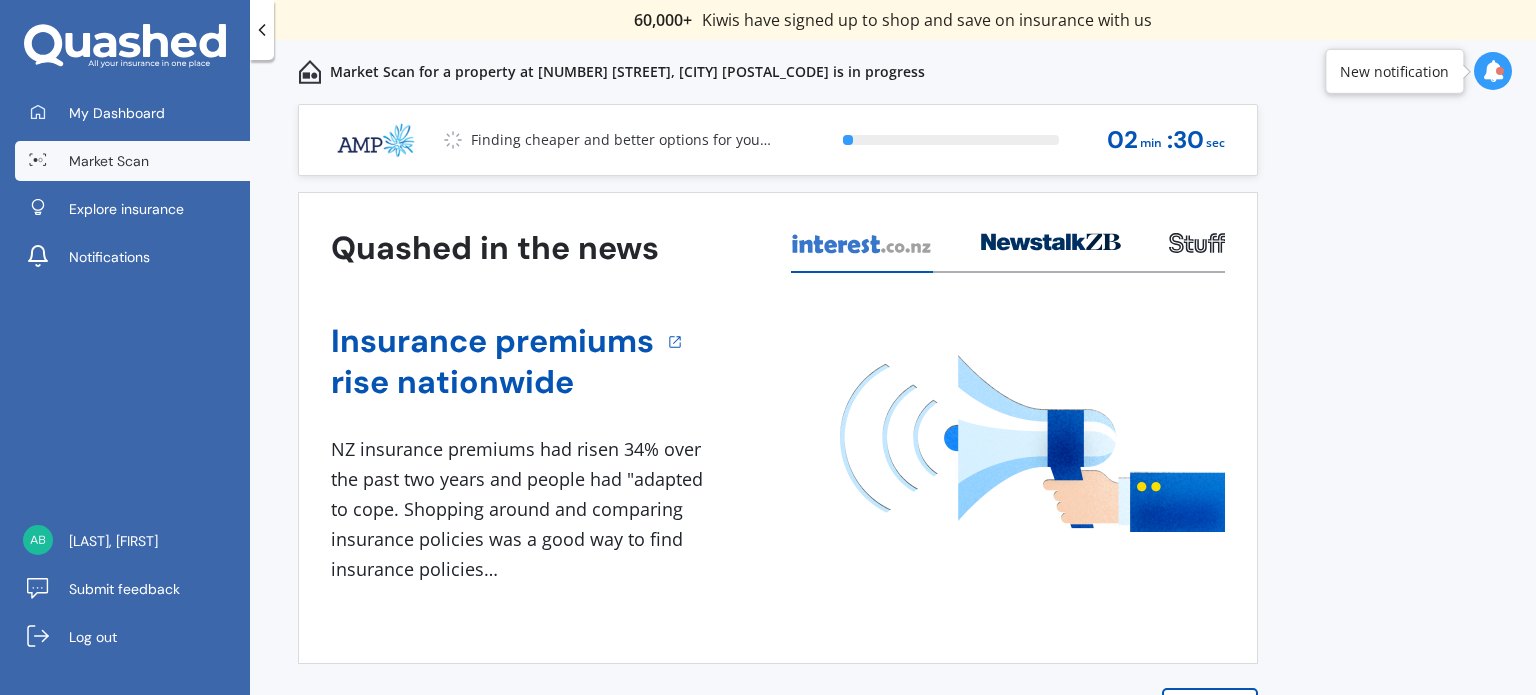 click at bounding box center (1500, 71) 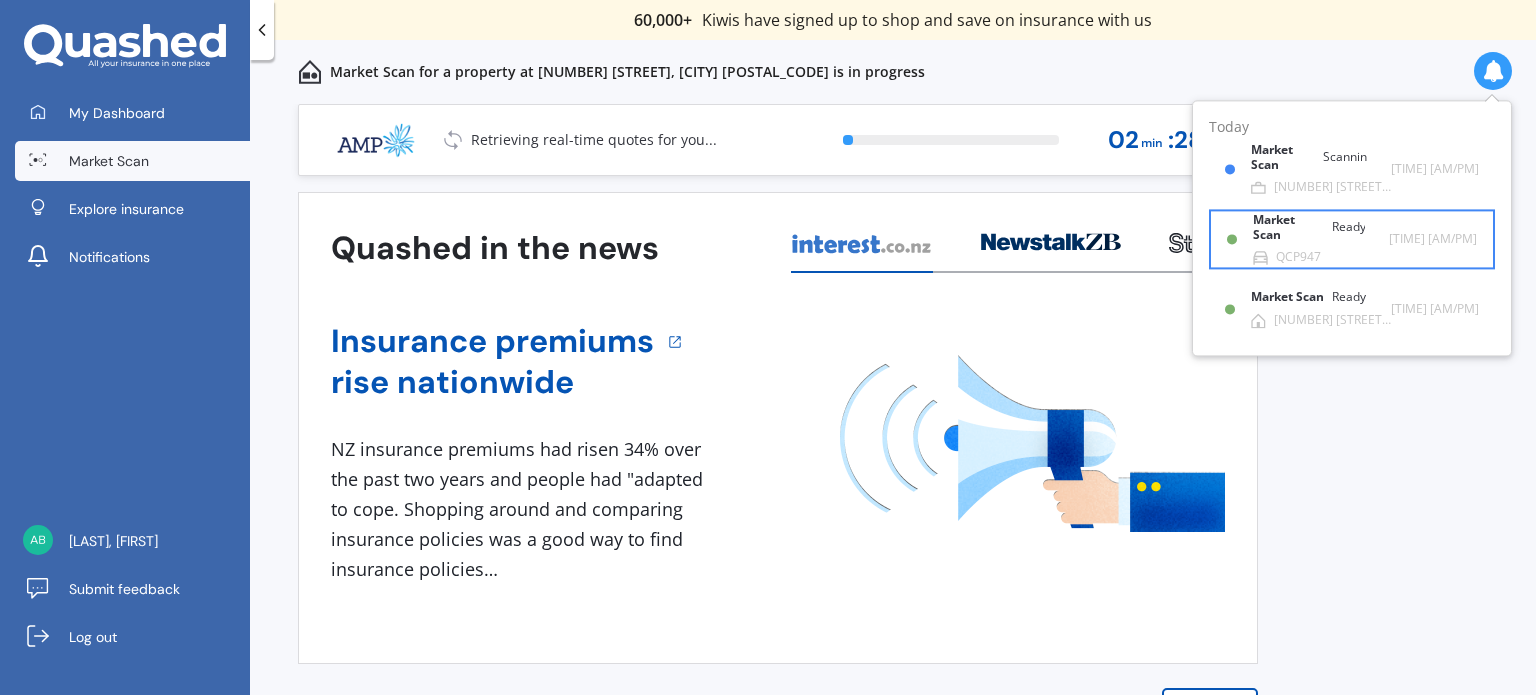 click on "Ready" at bounding box center [1348, 228] 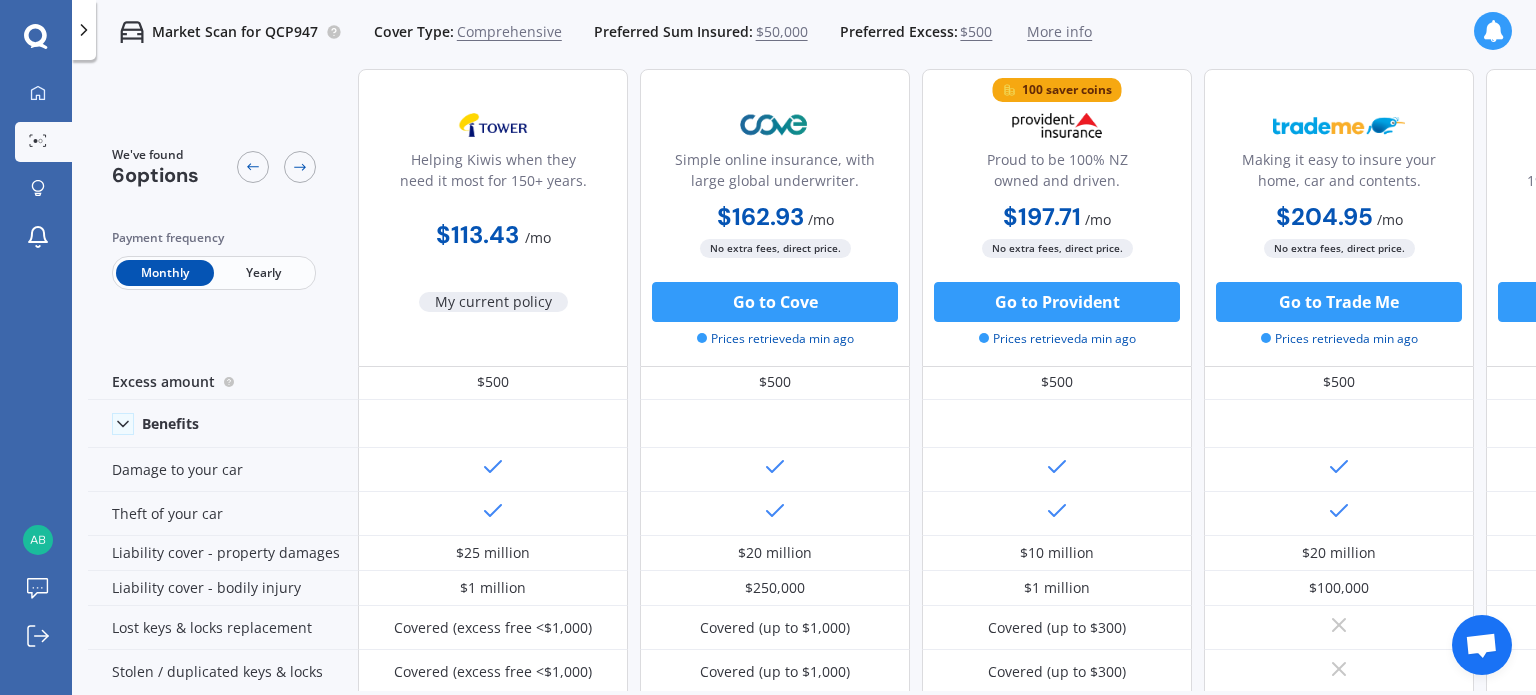 scroll, scrollTop: 0, scrollLeft: 0, axis: both 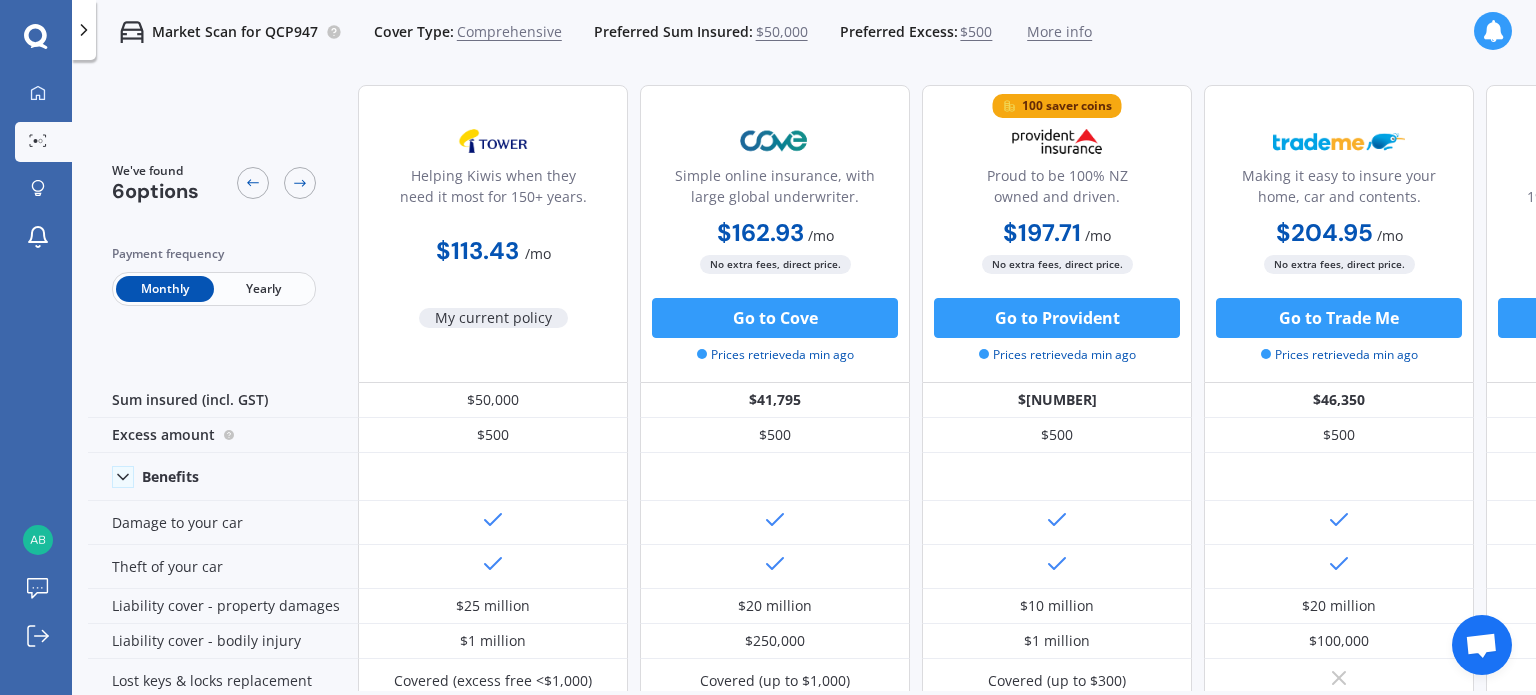 click on "Monthly Yearly" at bounding box center (214, 289) 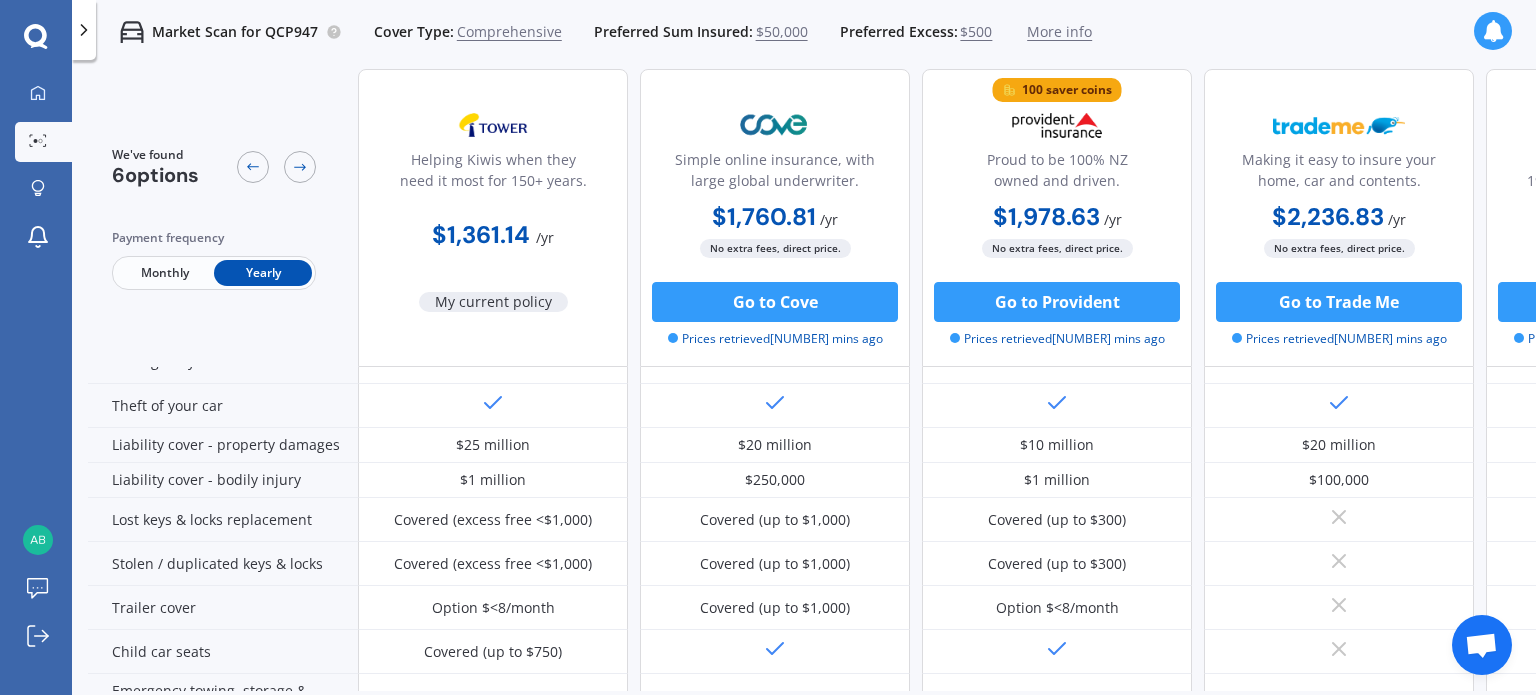 scroll, scrollTop: 0, scrollLeft: 0, axis: both 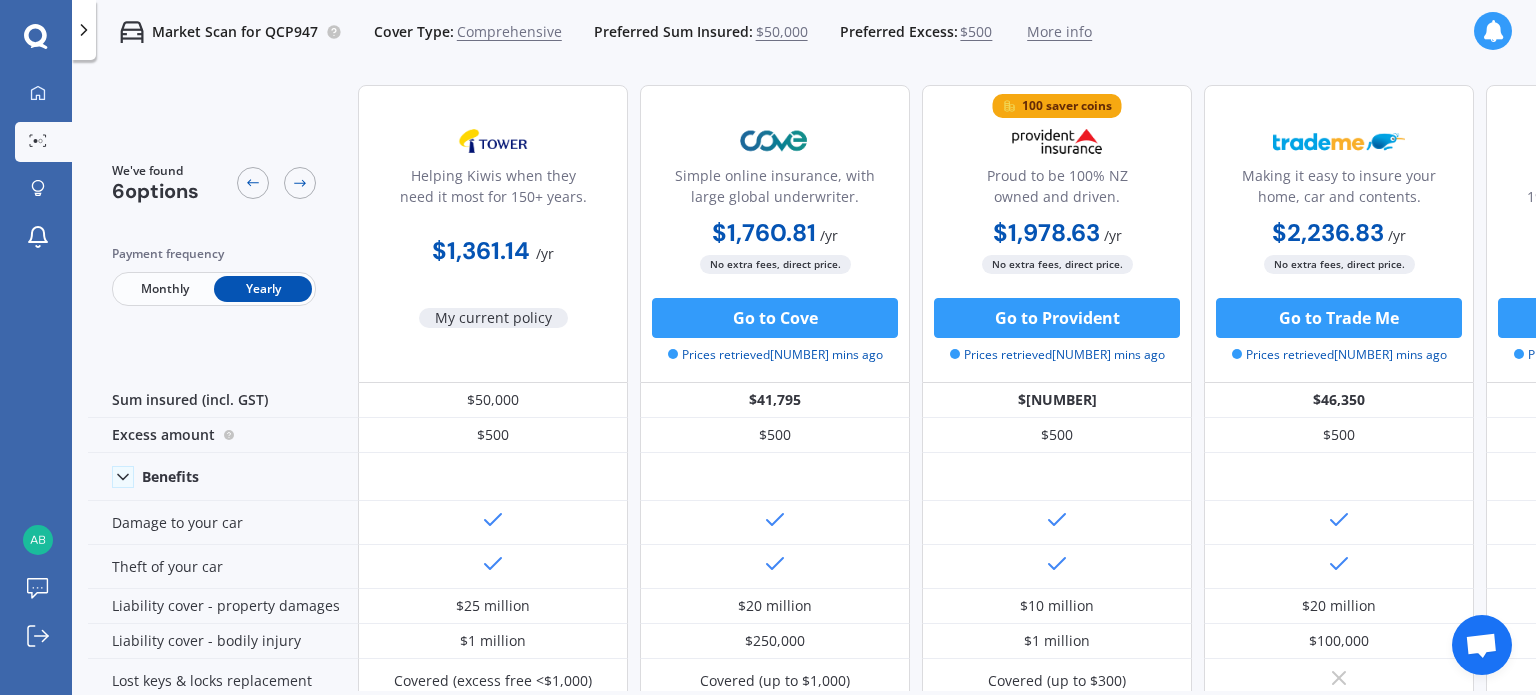 click on "$50,000" at bounding box center [782, 32] 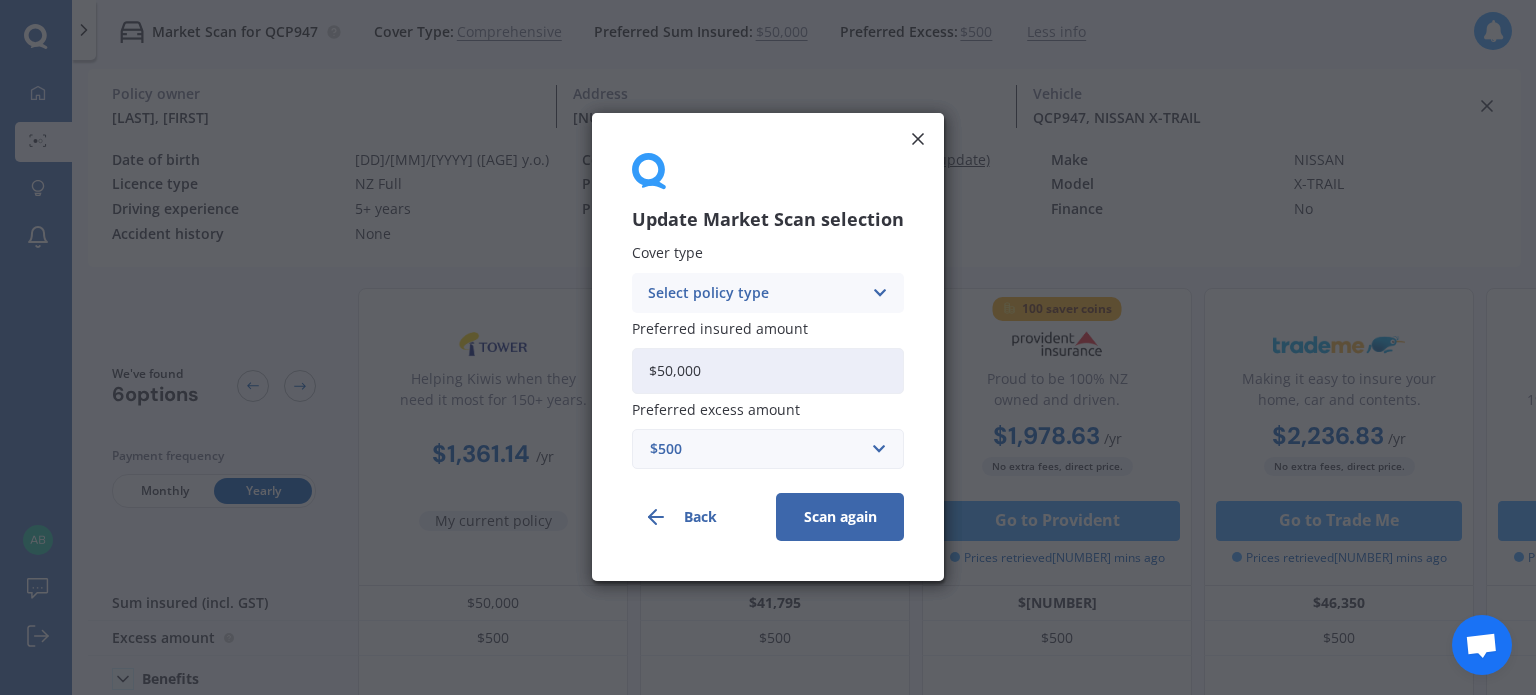 click on "Select policy type" at bounding box center [755, 293] 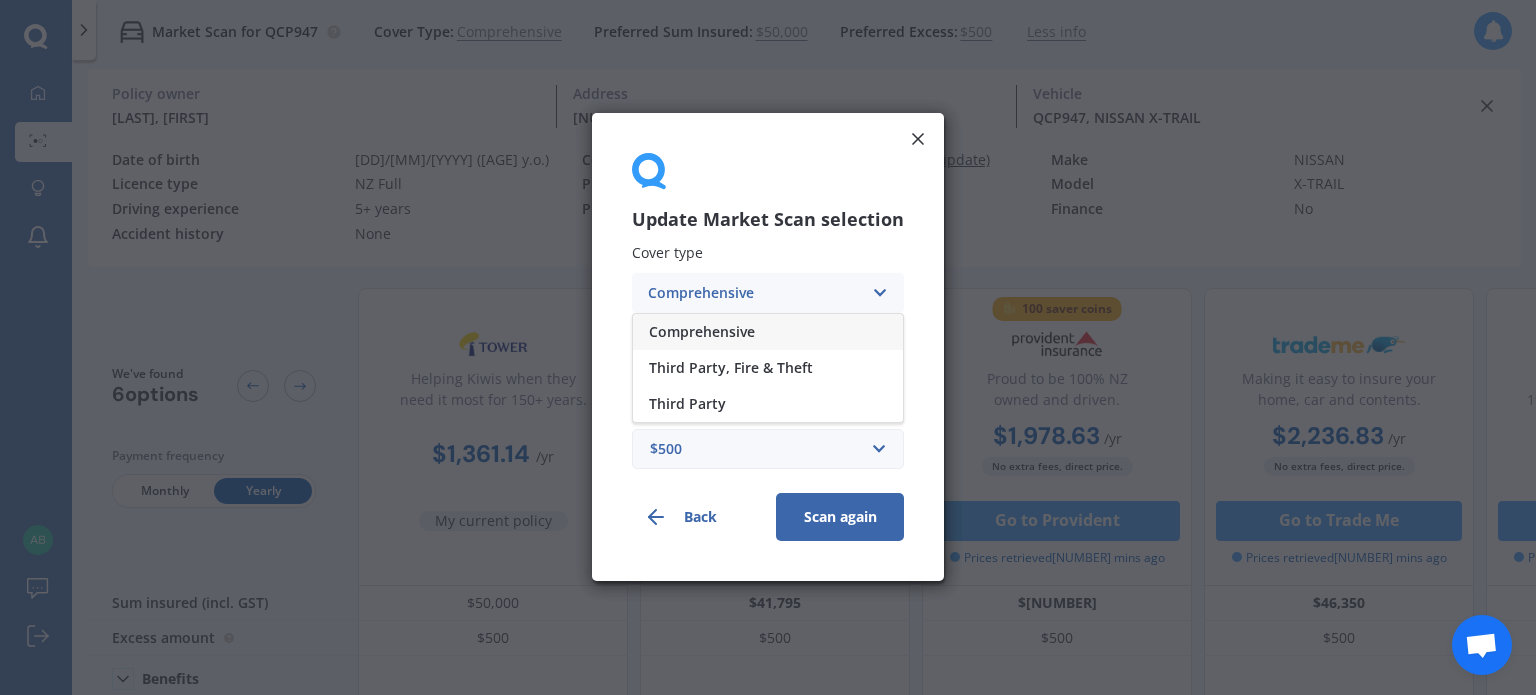 click on "Comprehensive" at bounding box center [755, 293] 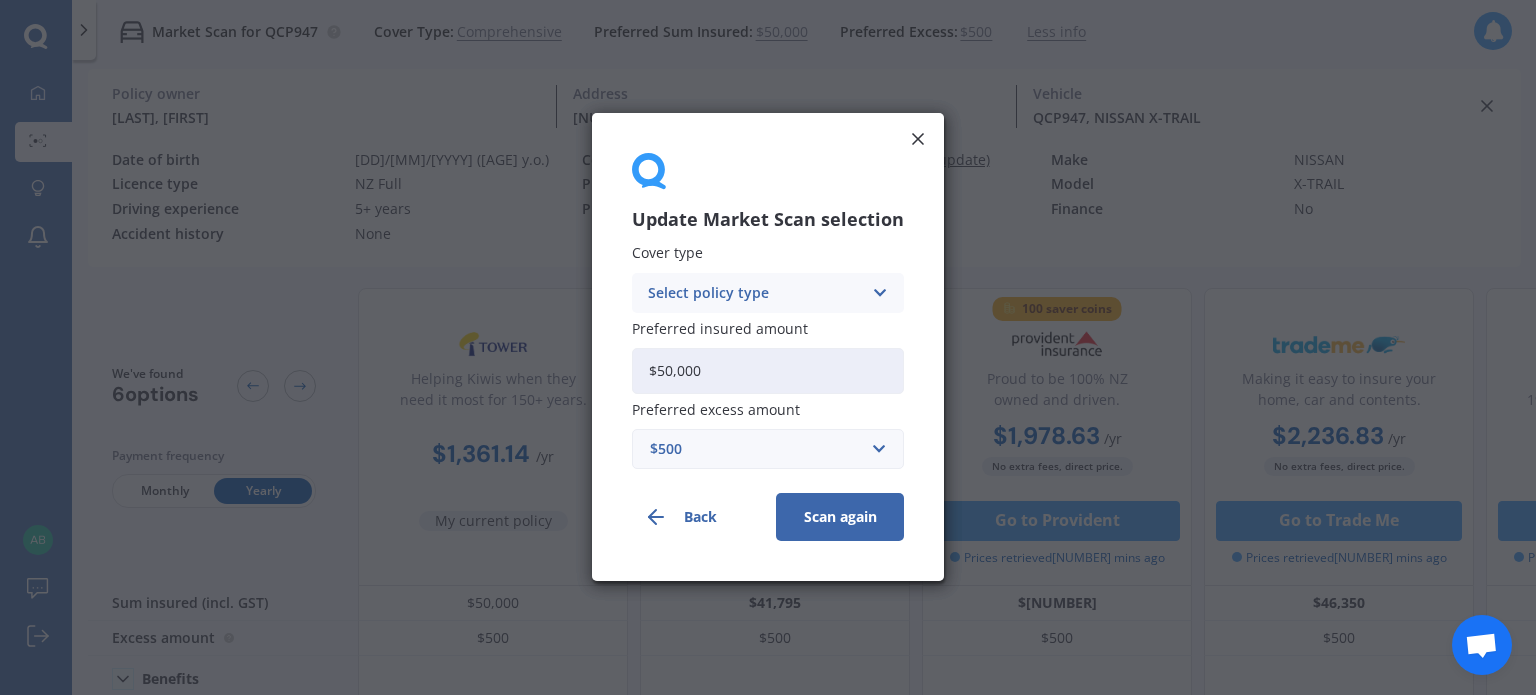 drag, startPoint x: 733, startPoint y: 380, endPoint x: 541, endPoint y: 379, distance: 192.00261 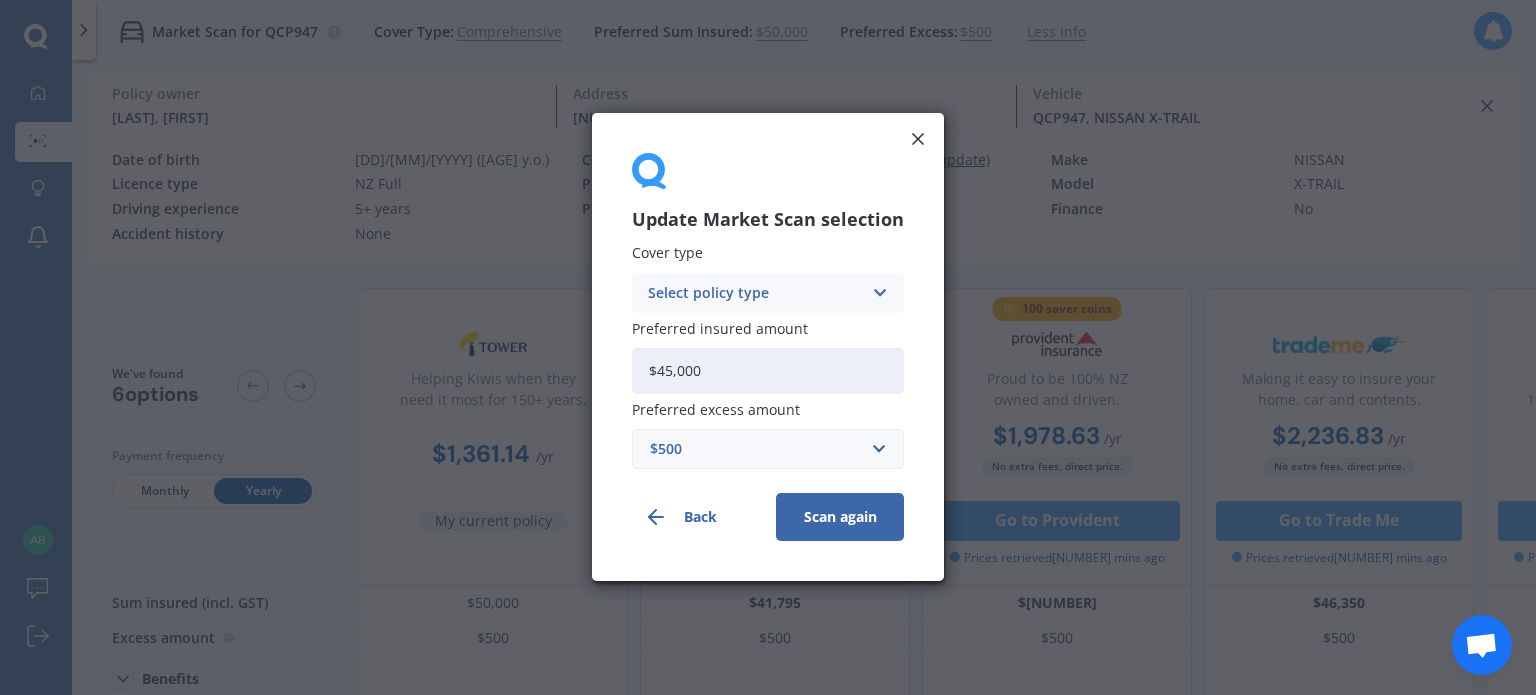 type on "$45,000" 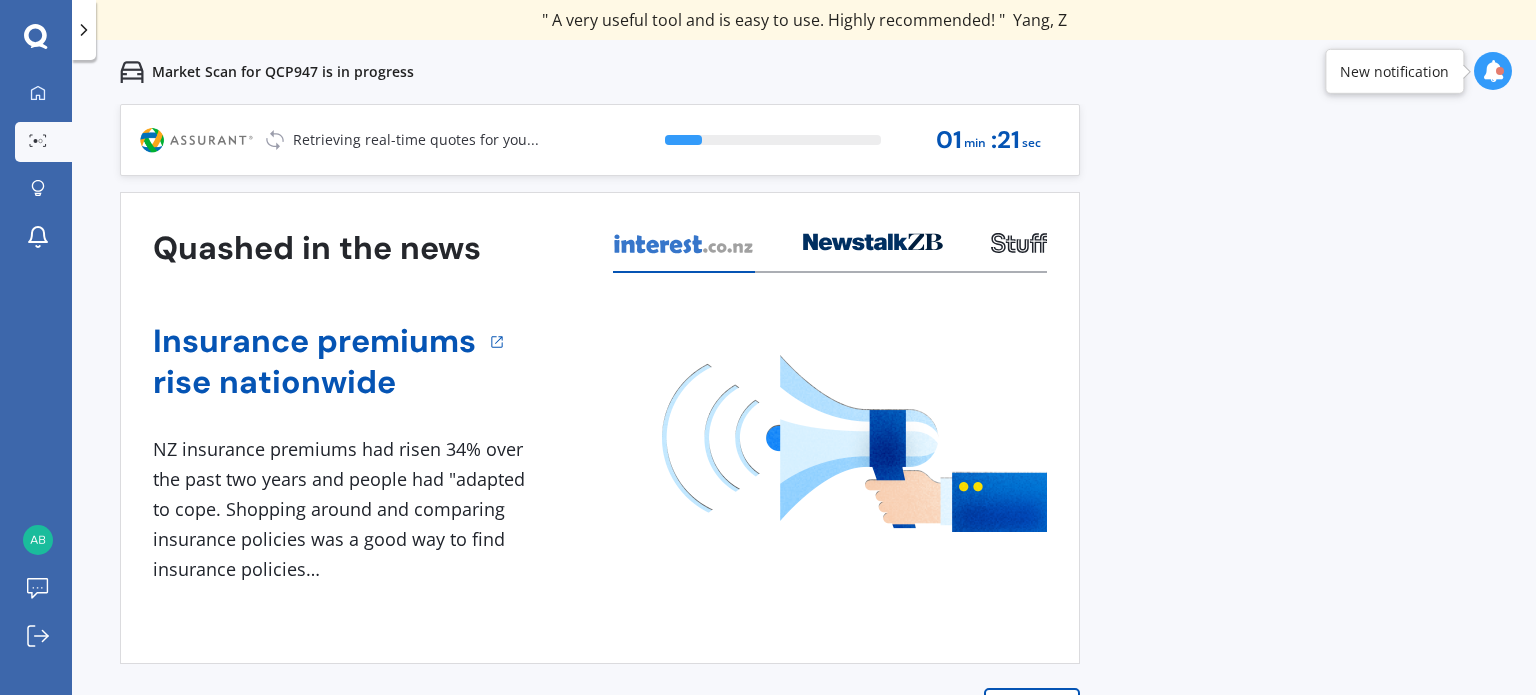 click at bounding box center [1500, 71] 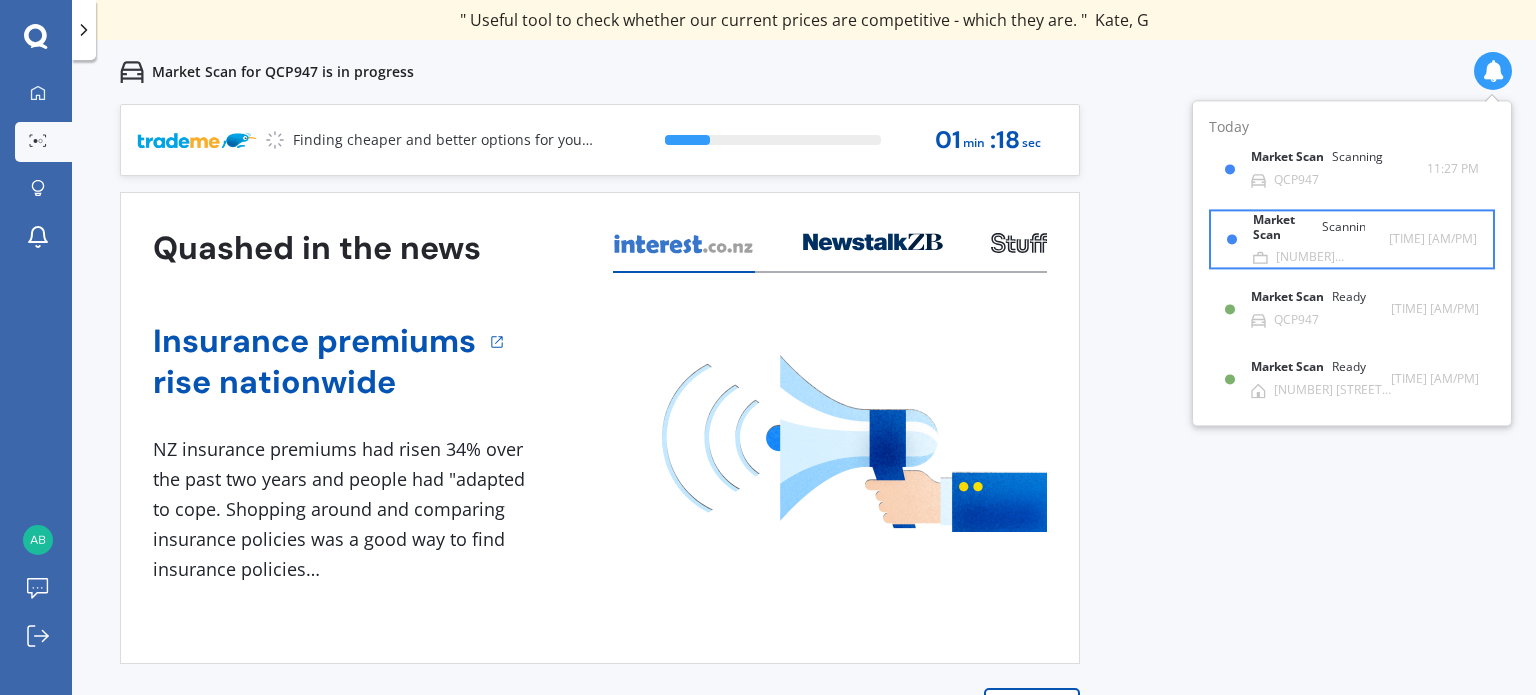 click on "[NUMBER] [STREET], [CITY] [POSTAL_CODE]" at bounding box center [1332, 258] 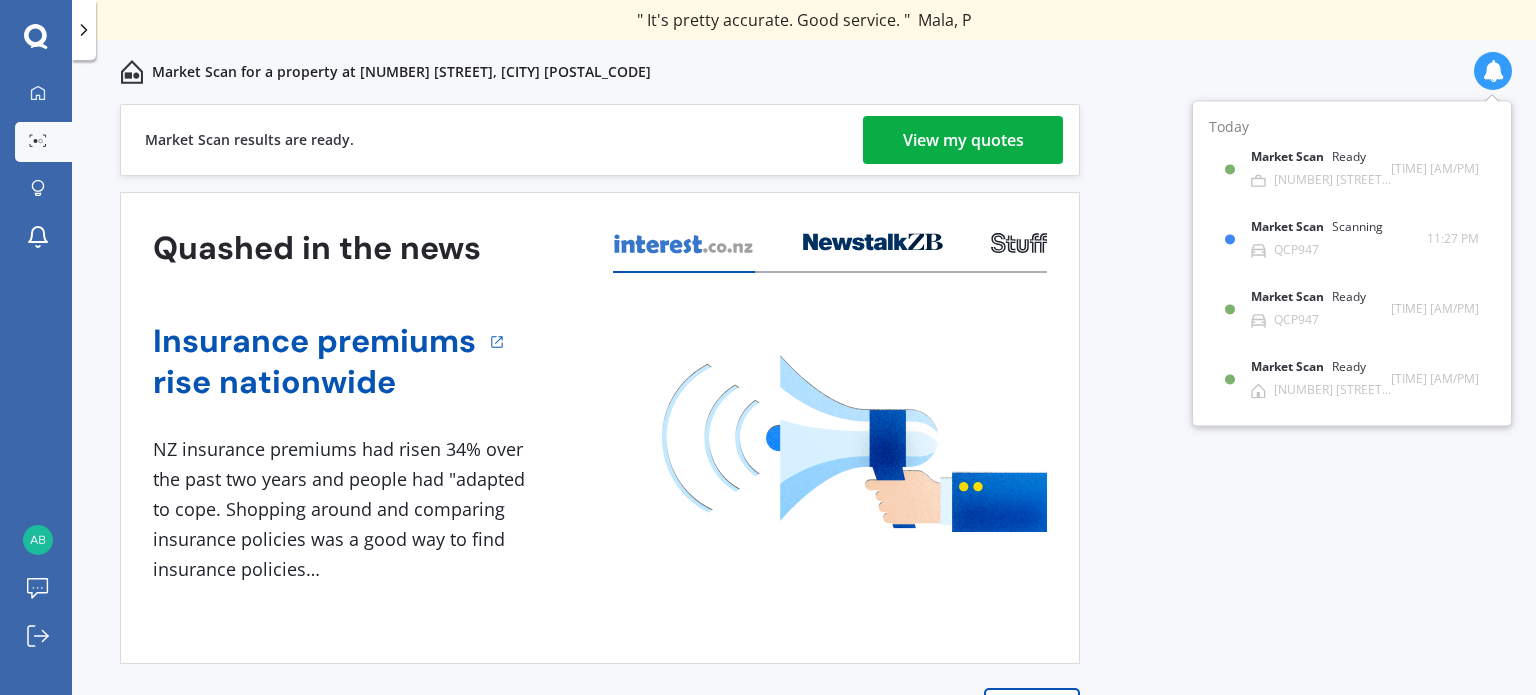 click on "View my quotes" at bounding box center (963, 140) 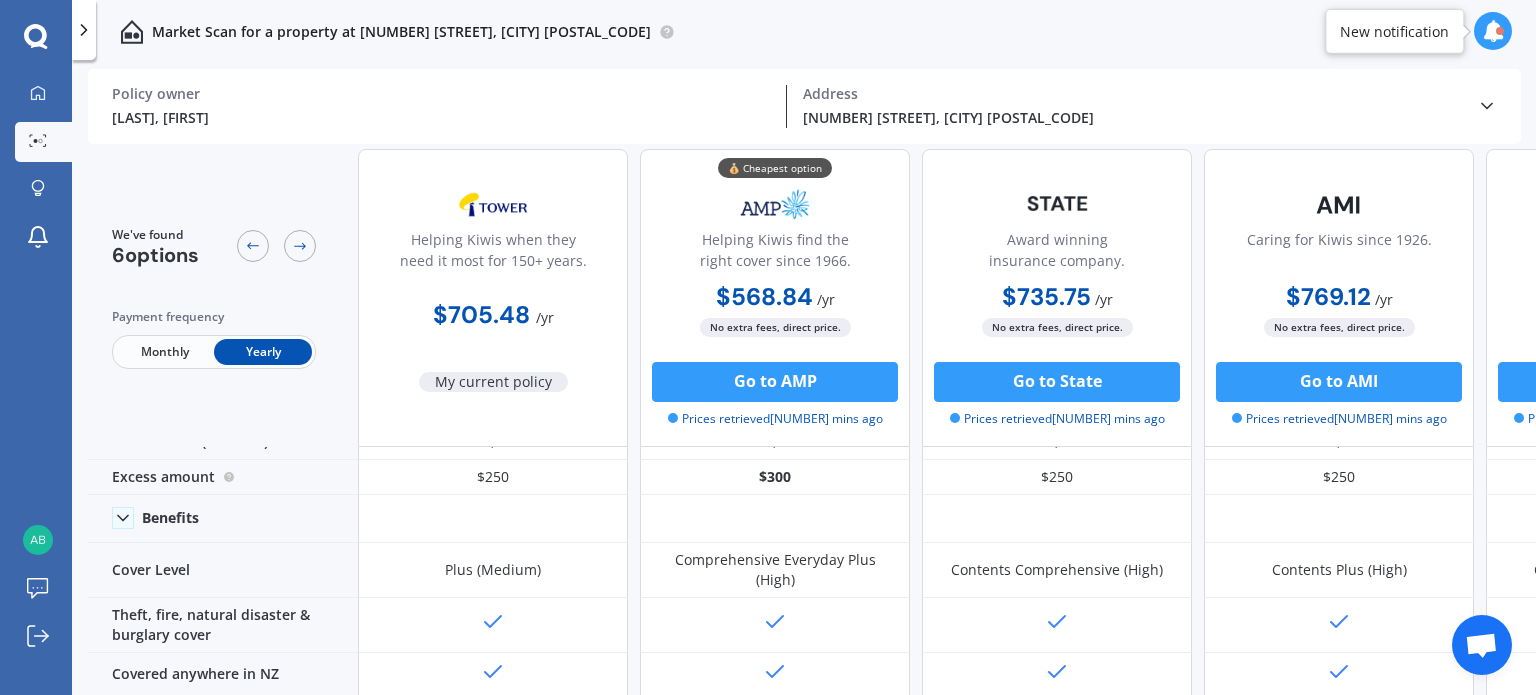 scroll, scrollTop: 0, scrollLeft: 0, axis: both 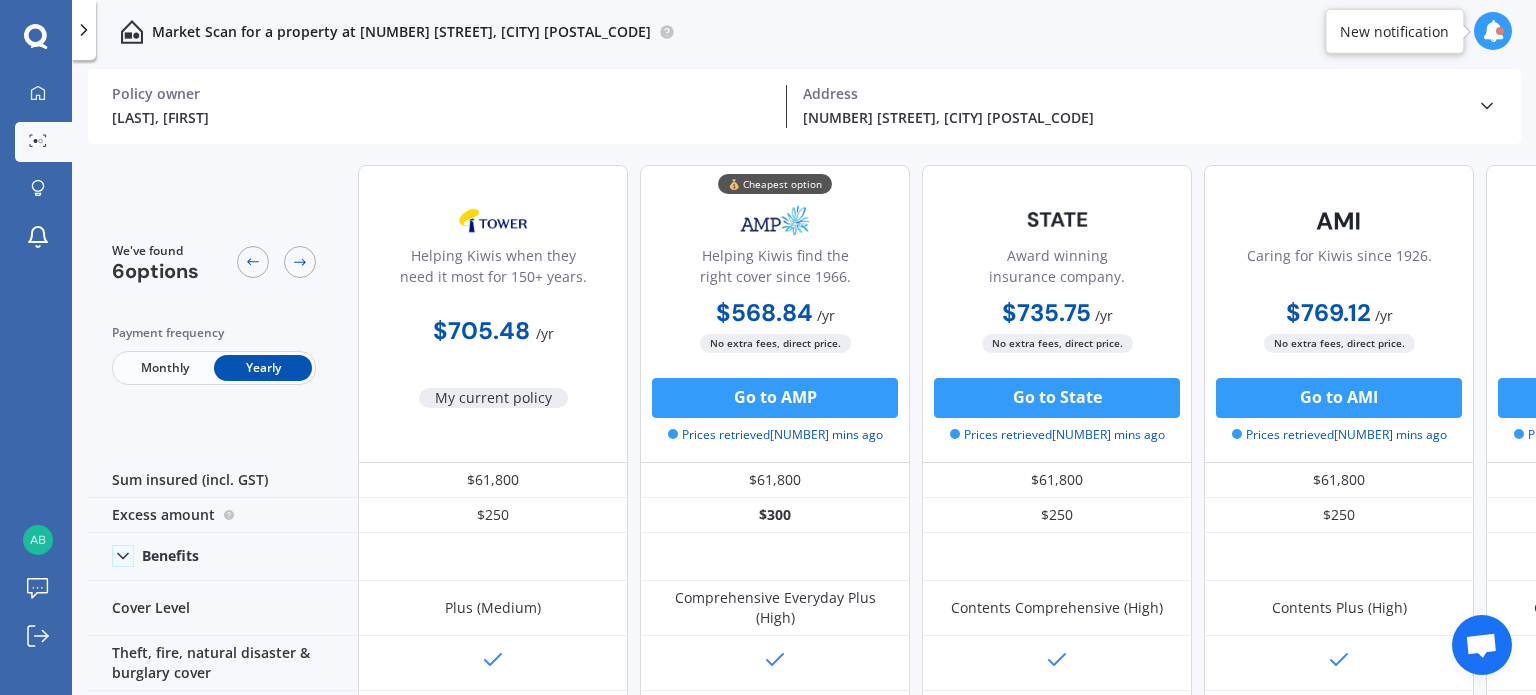click at bounding box center [1500, 31] 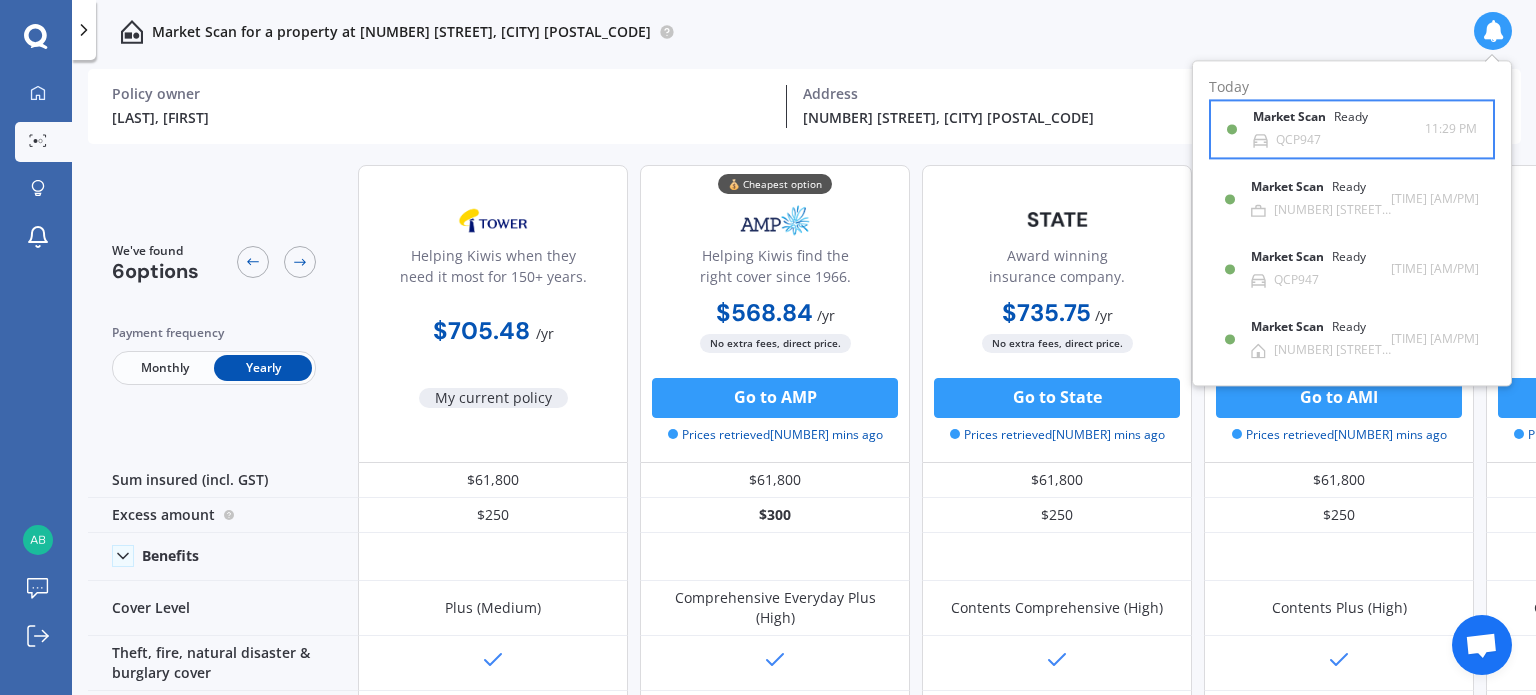 click on "Market Scan Ready [VEHICLE_REGISTRATION]" at bounding box center (1339, 129) 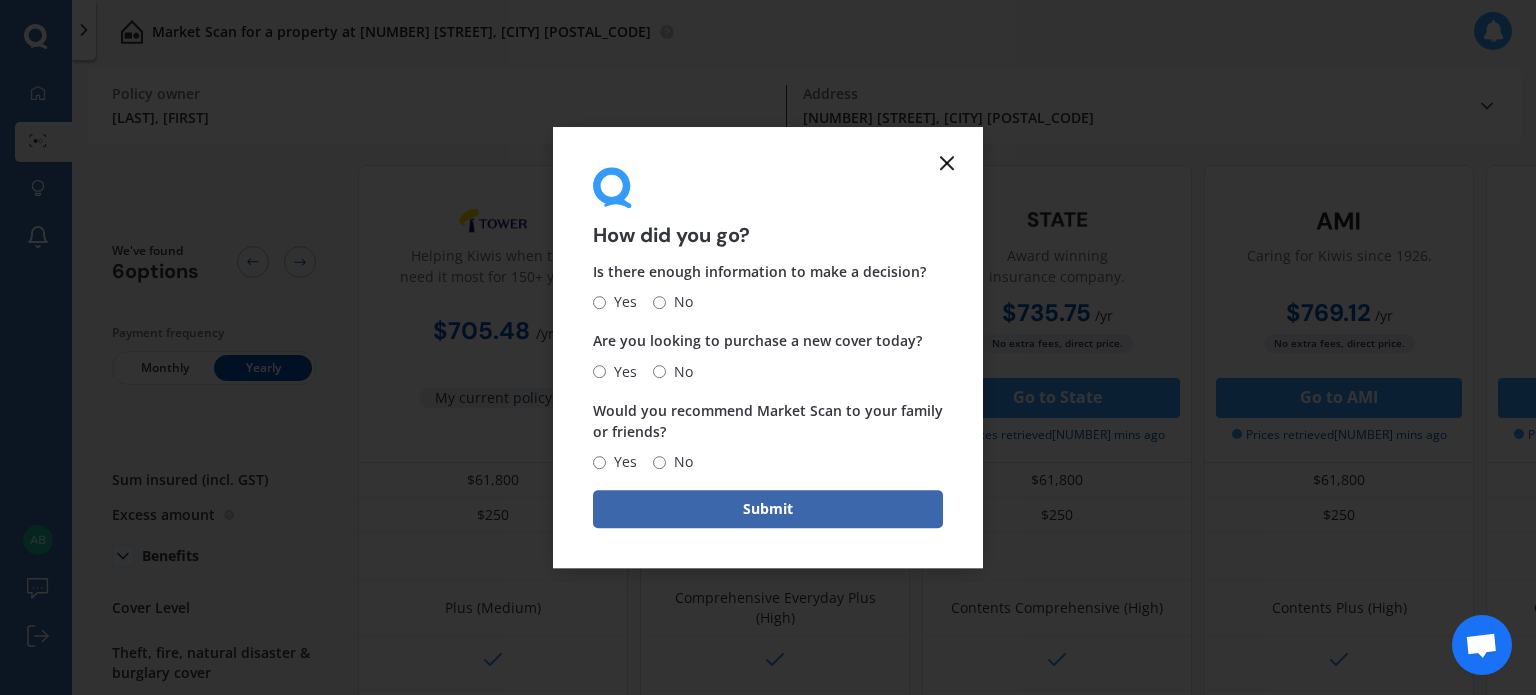 click on "No" at bounding box center (679, 303) 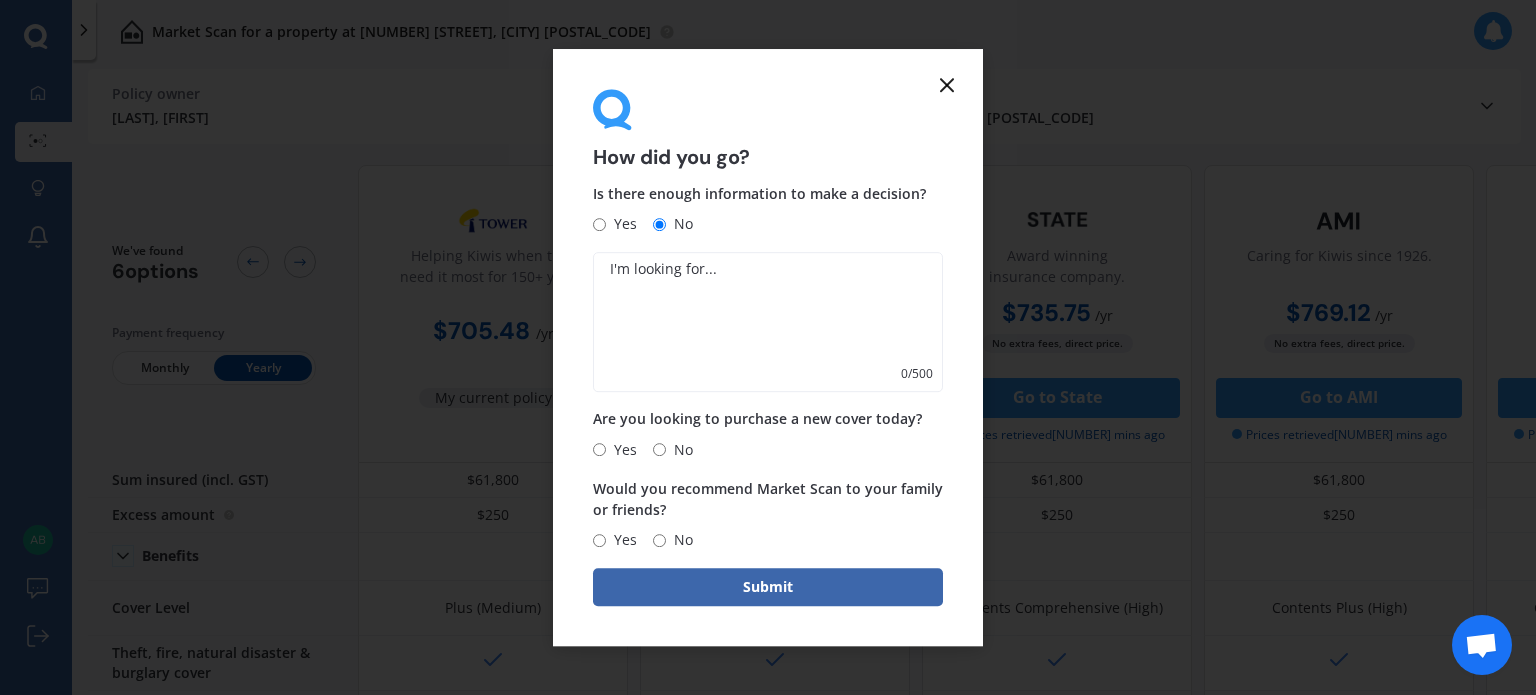 click on "Yes" at bounding box center [599, 224] 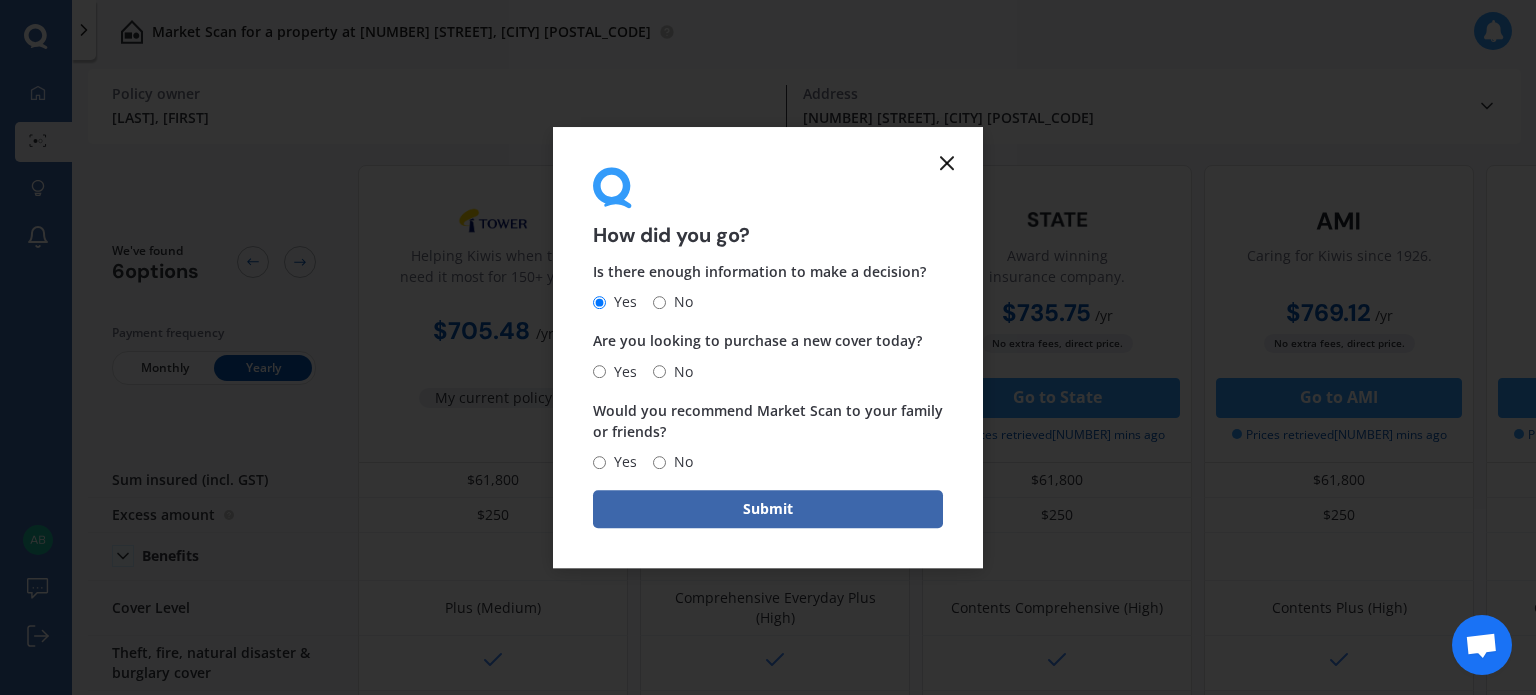 click on "No" at bounding box center (659, 371) 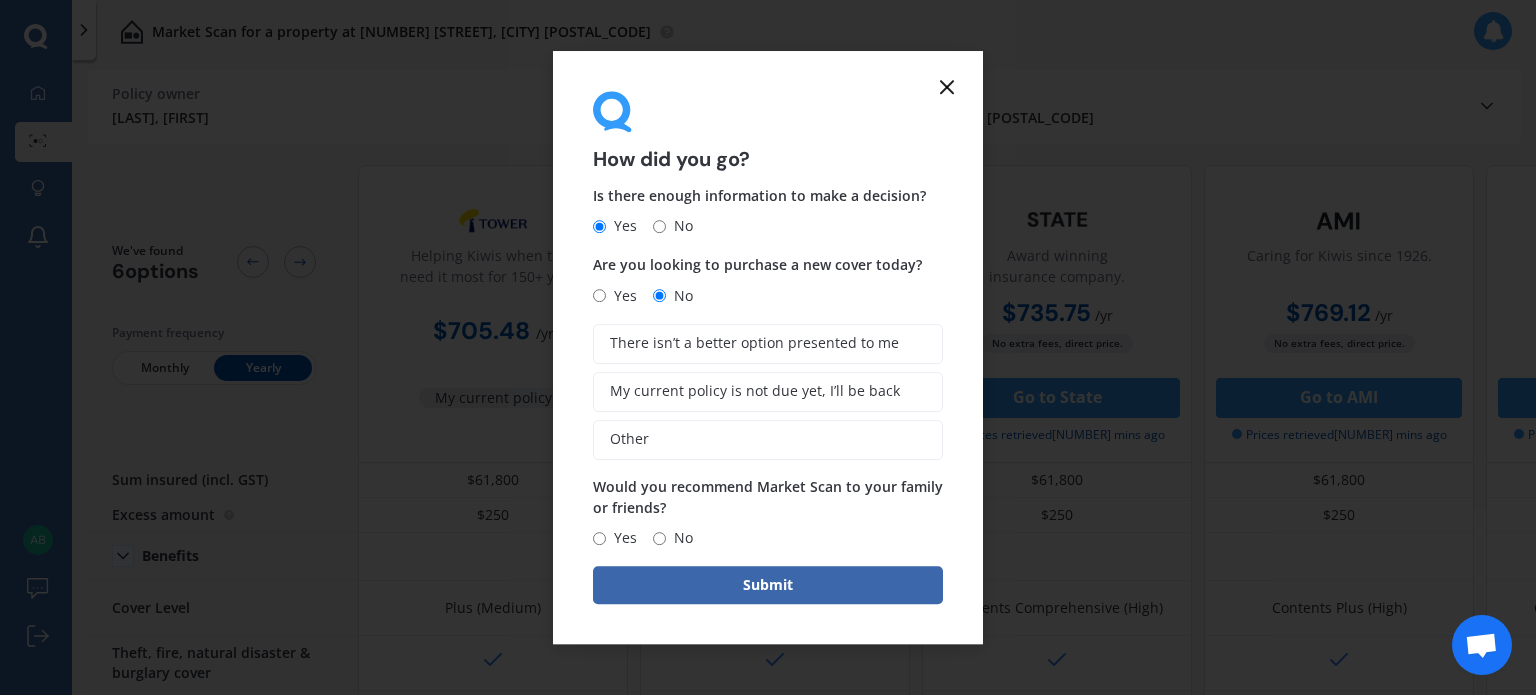 click on "Yes" at bounding box center (599, 538) 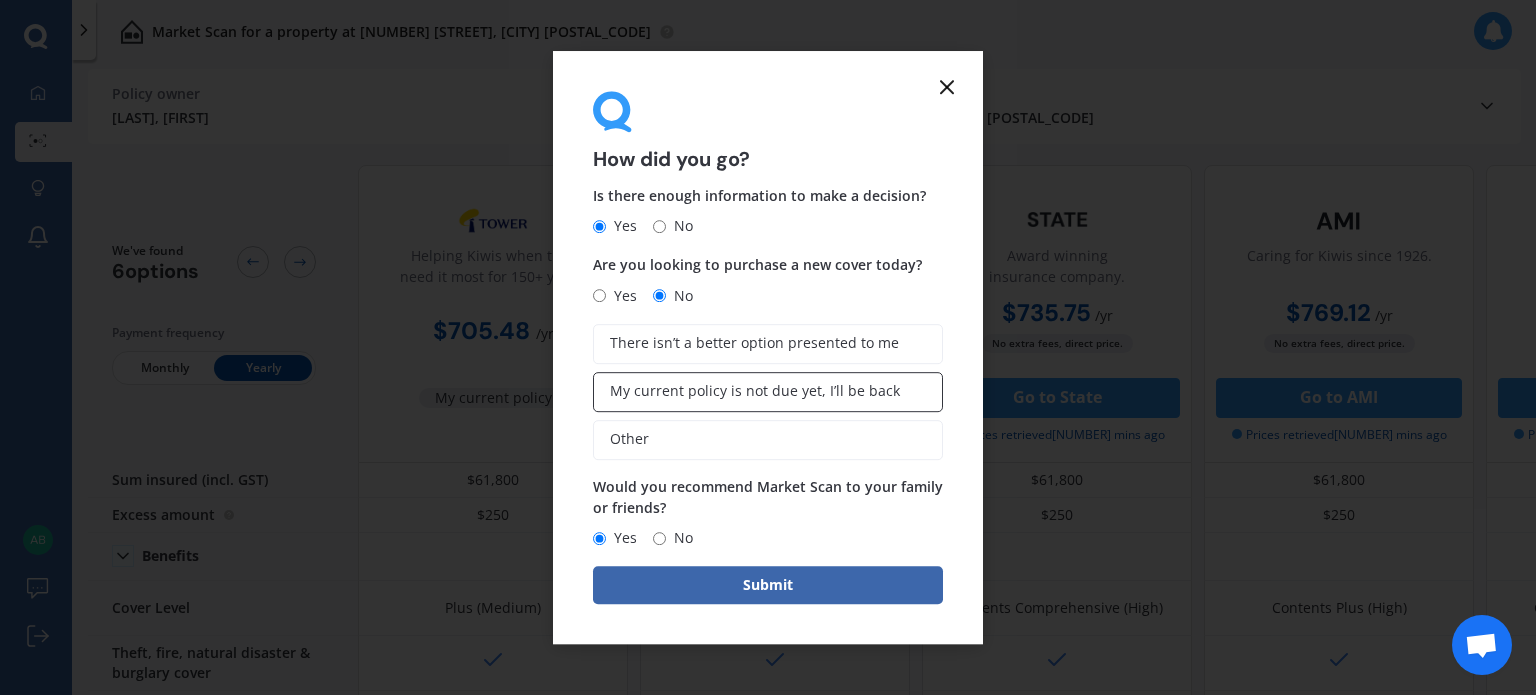 click on "My current policy is not due yet, I’ll be back" at bounding box center [755, 391] 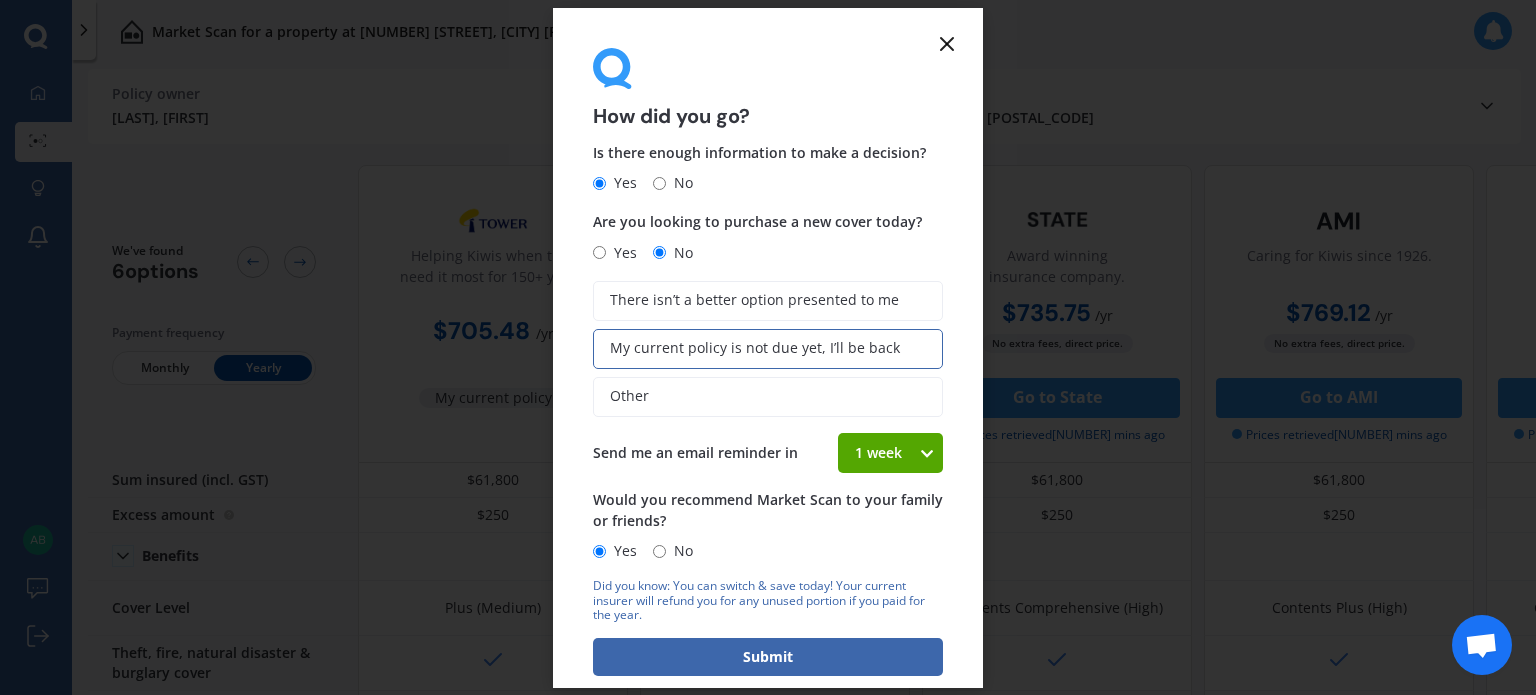 click on "1 week" at bounding box center (878, 453) 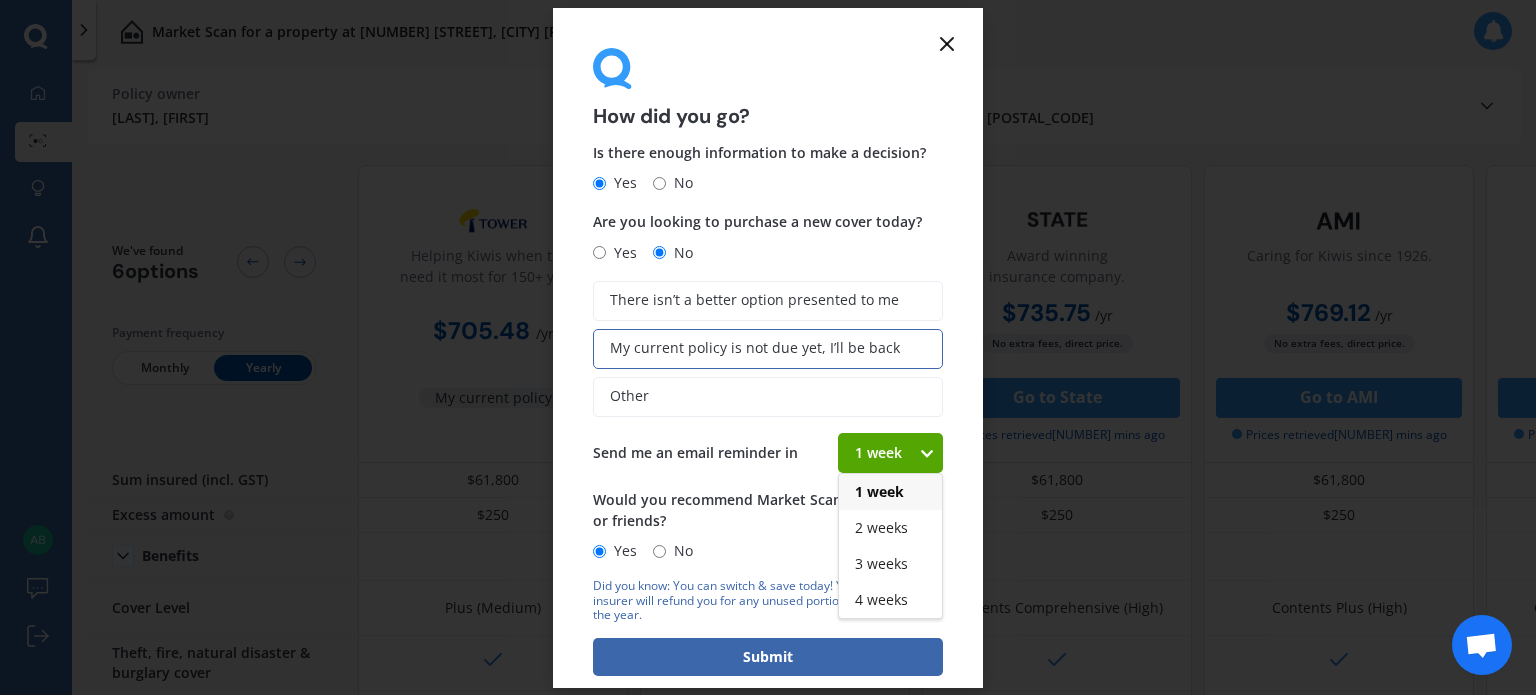 click on "1 week" at bounding box center [878, 453] 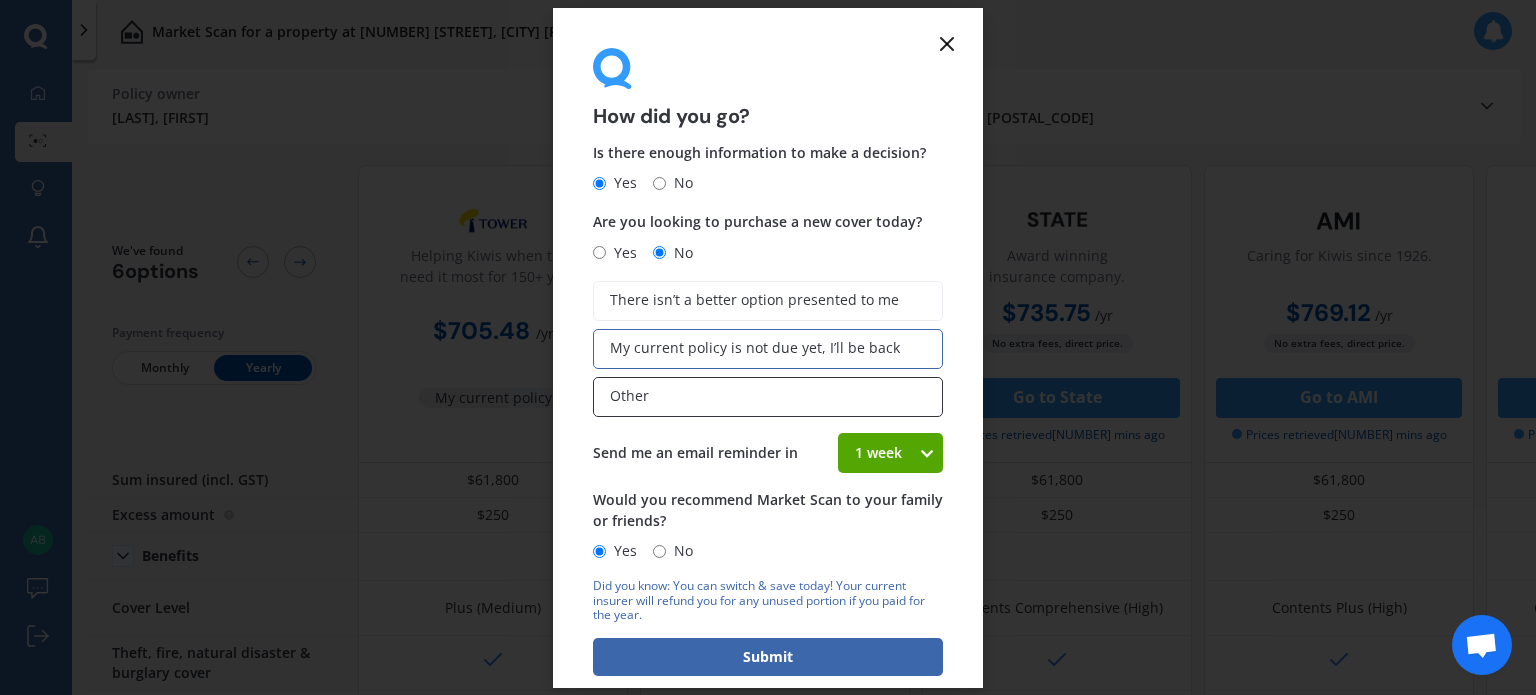click on "Other" at bounding box center (768, 397) 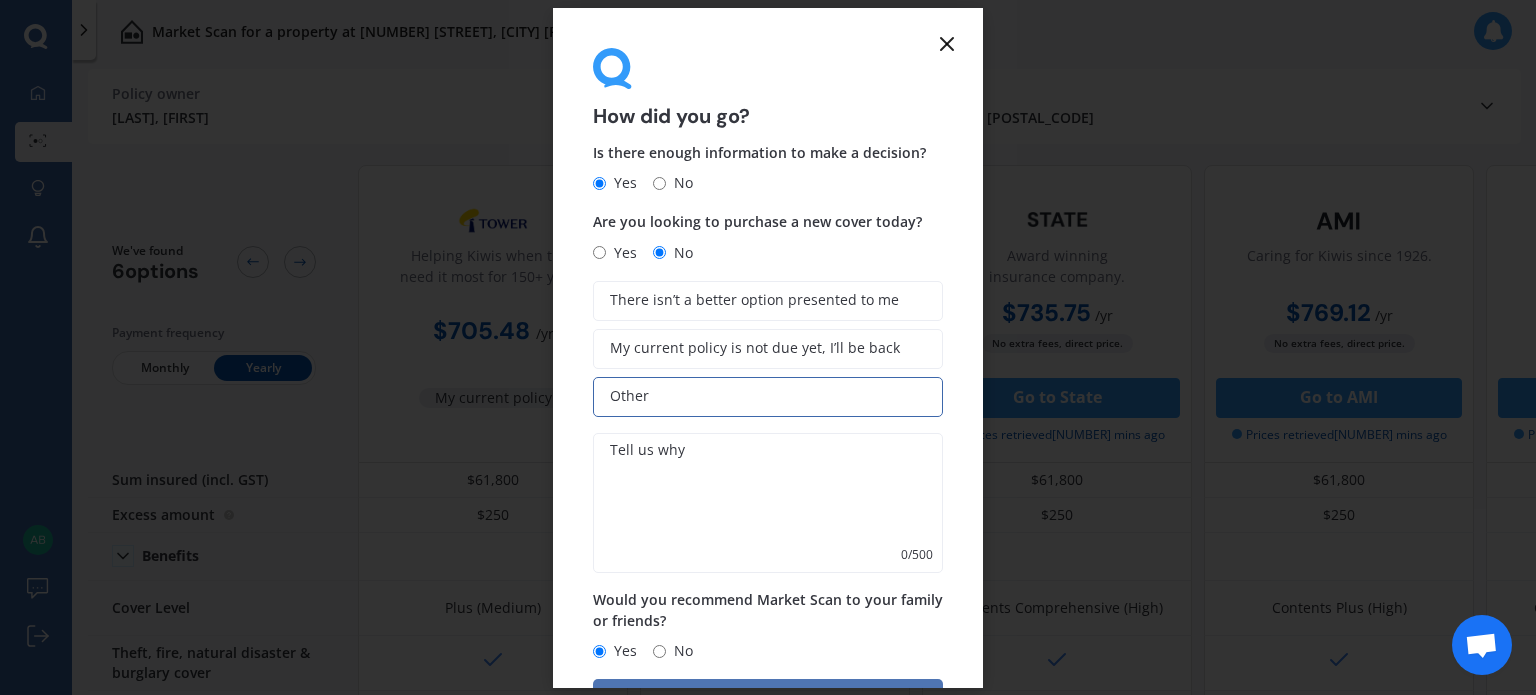 click on "Submit" at bounding box center (768, 698) 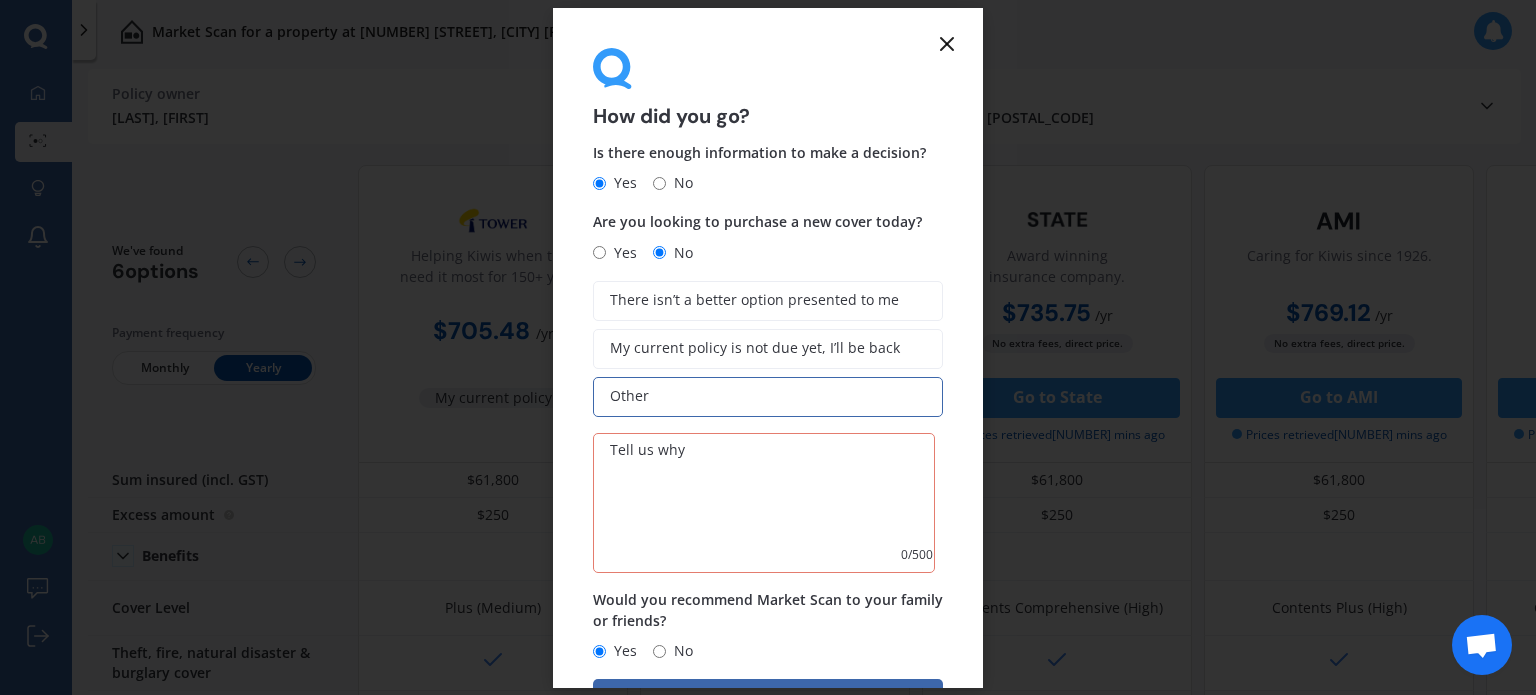 click 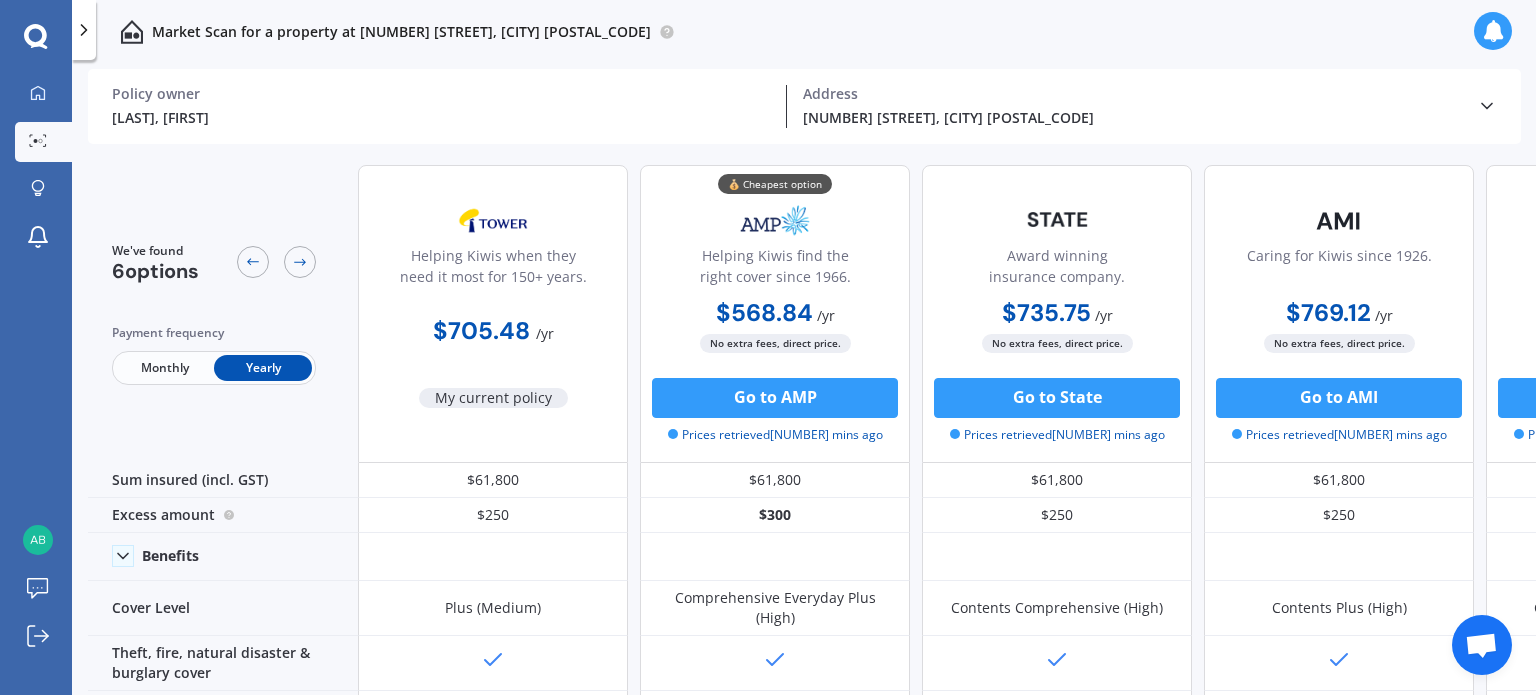 click at bounding box center (1493, 31) 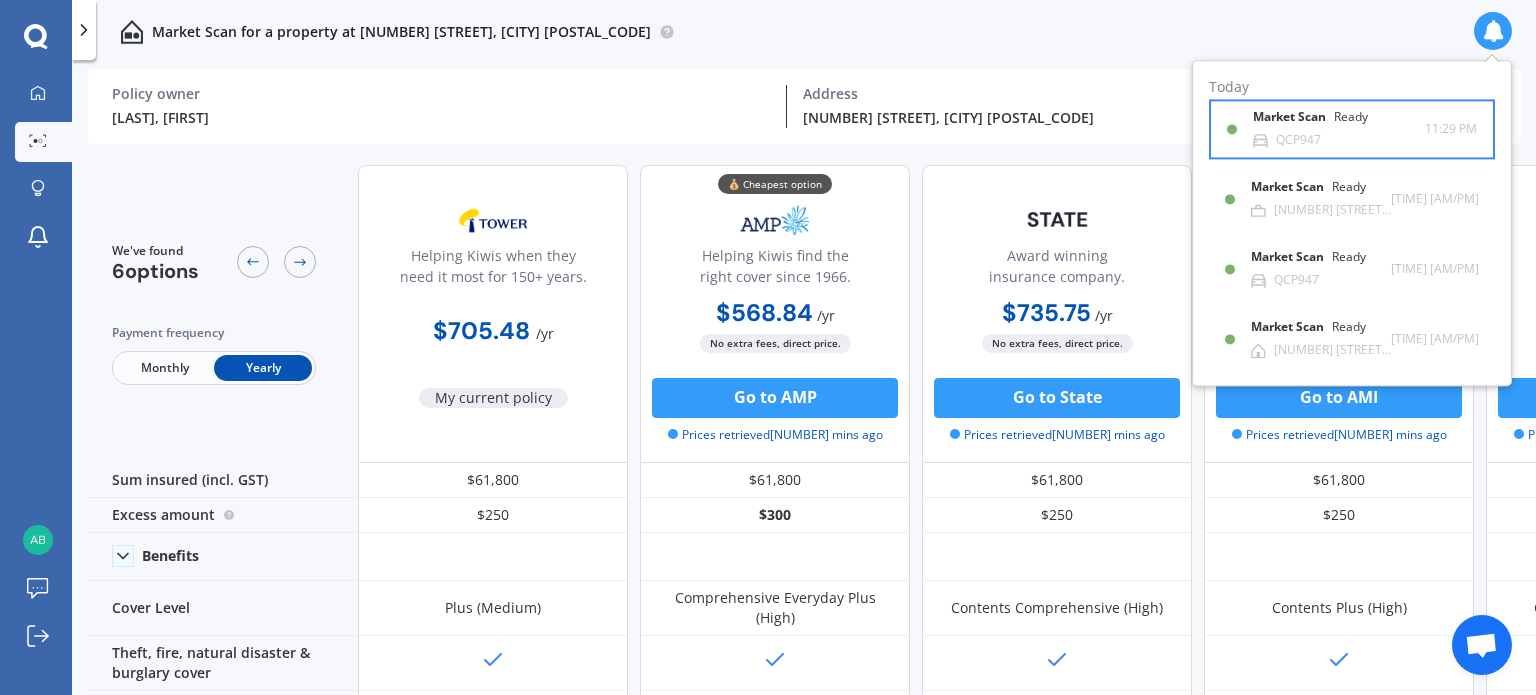 click on "Market Scan Ready" at bounding box center (1322, 122) 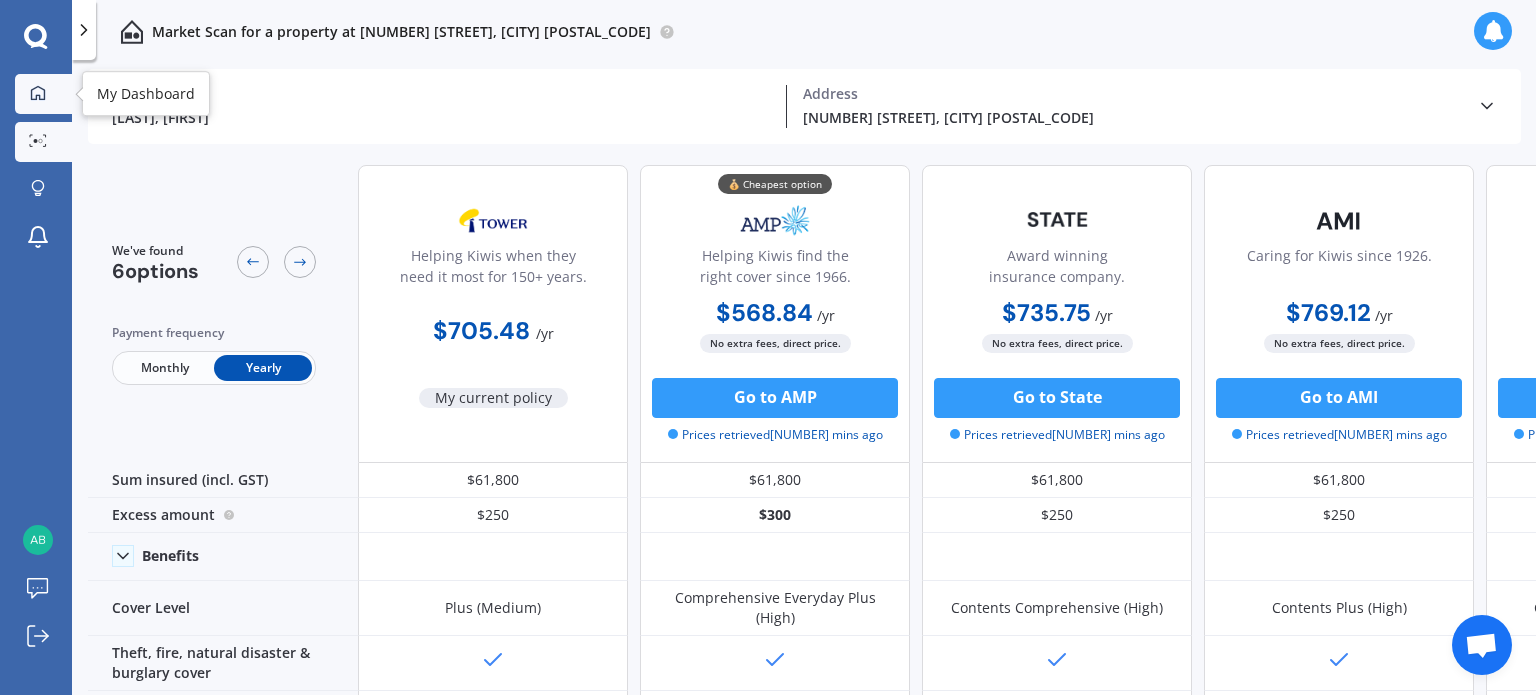 click 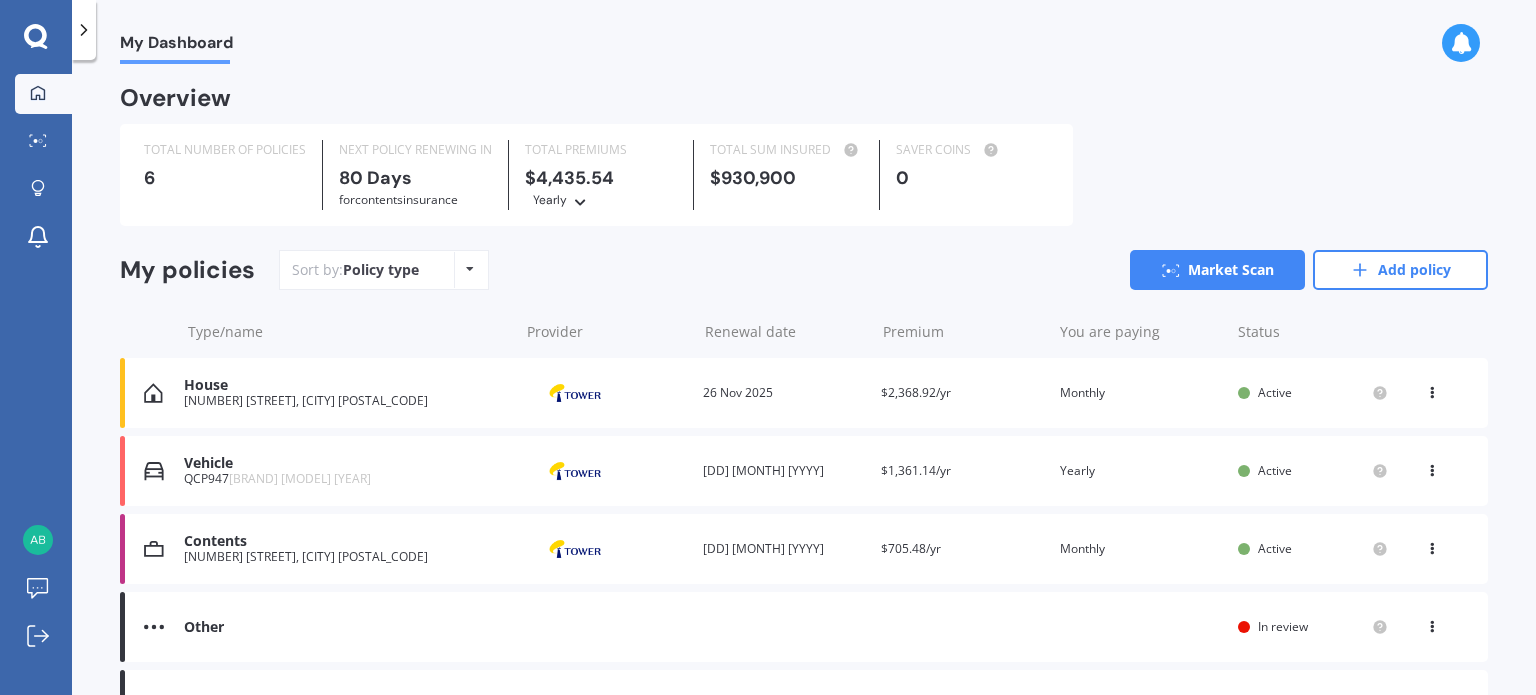 click on "Vehicle QCP947  NISSAN X-TRAIL 2023 Provider Renewal date [DD] [MONTH] [YYYY] Premium $[NUMBER]/yr You are paying Yearly Status Active View option View policy Delete" at bounding box center [804, 471] 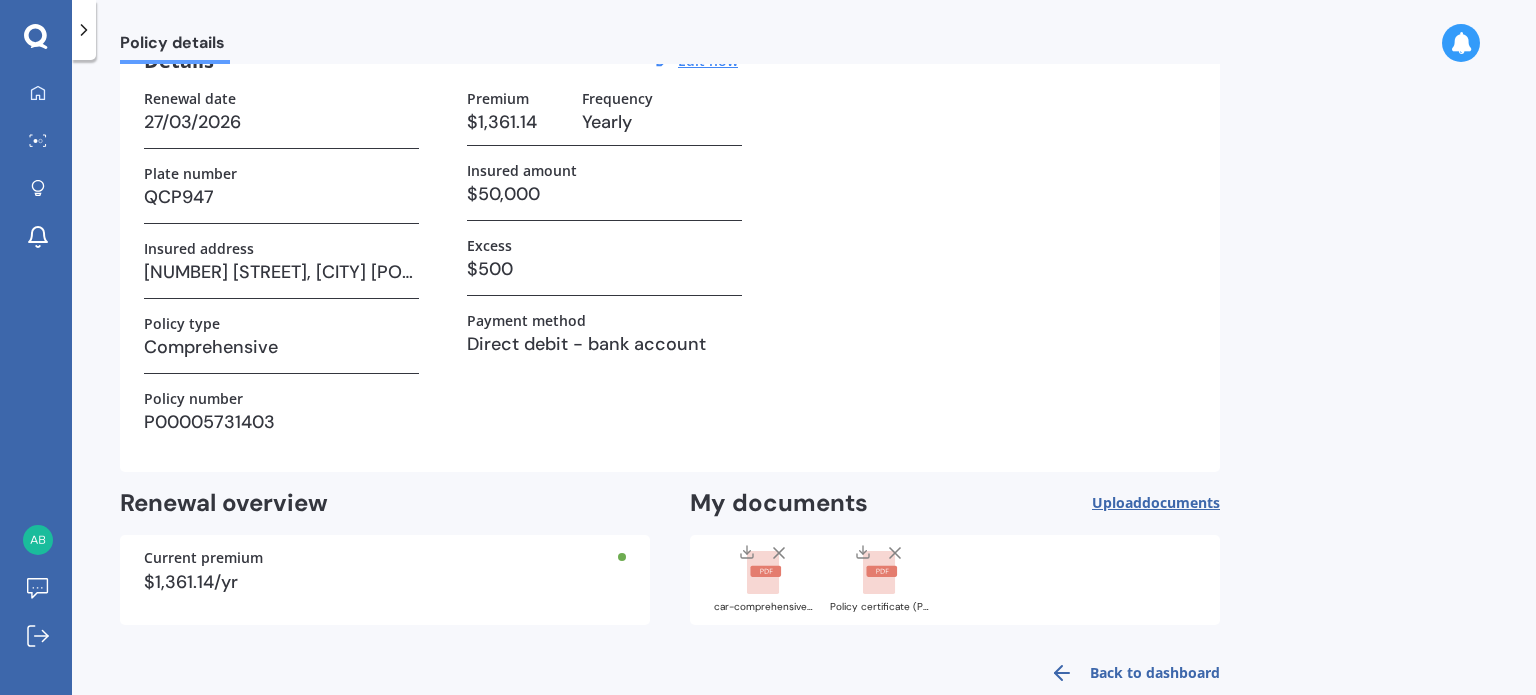 scroll, scrollTop: 146, scrollLeft: 0, axis: vertical 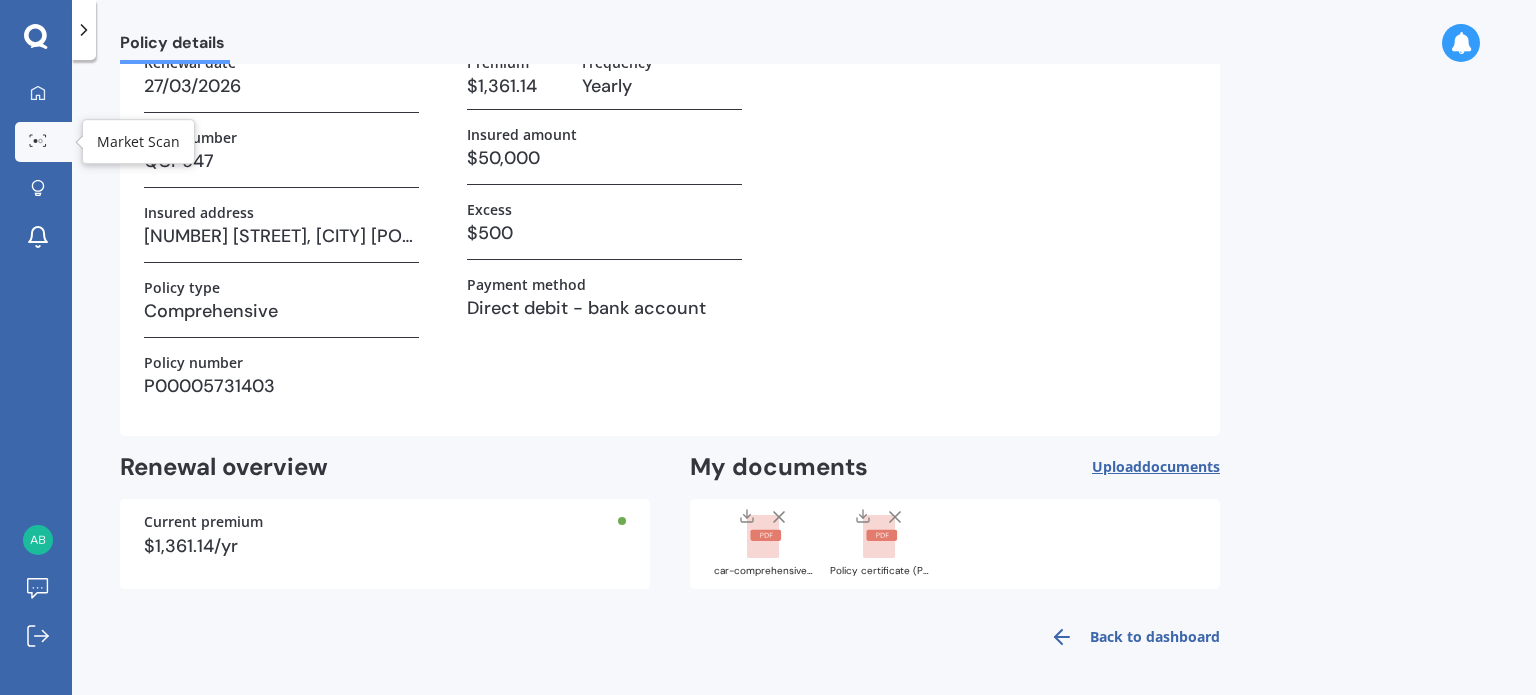 click 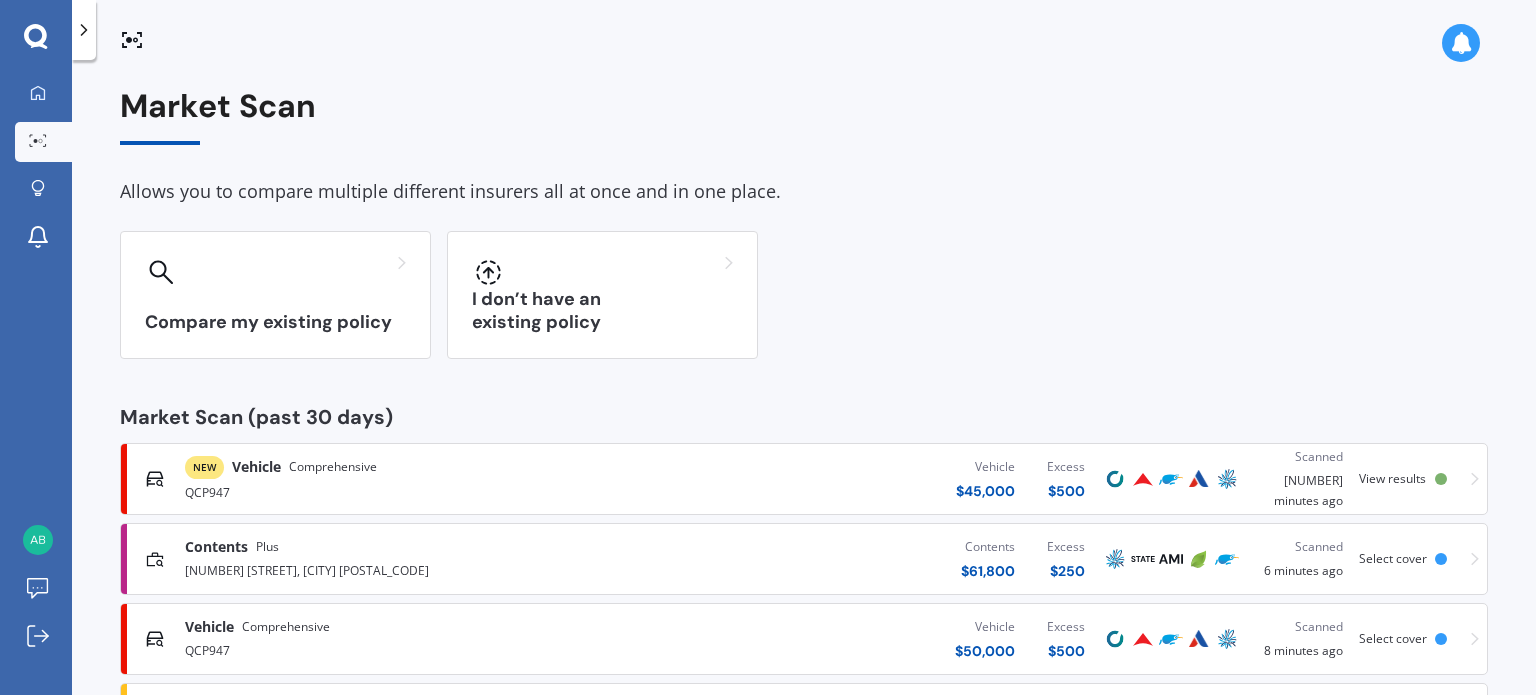 scroll, scrollTop: 0, scrollLeft: 0, axis: both 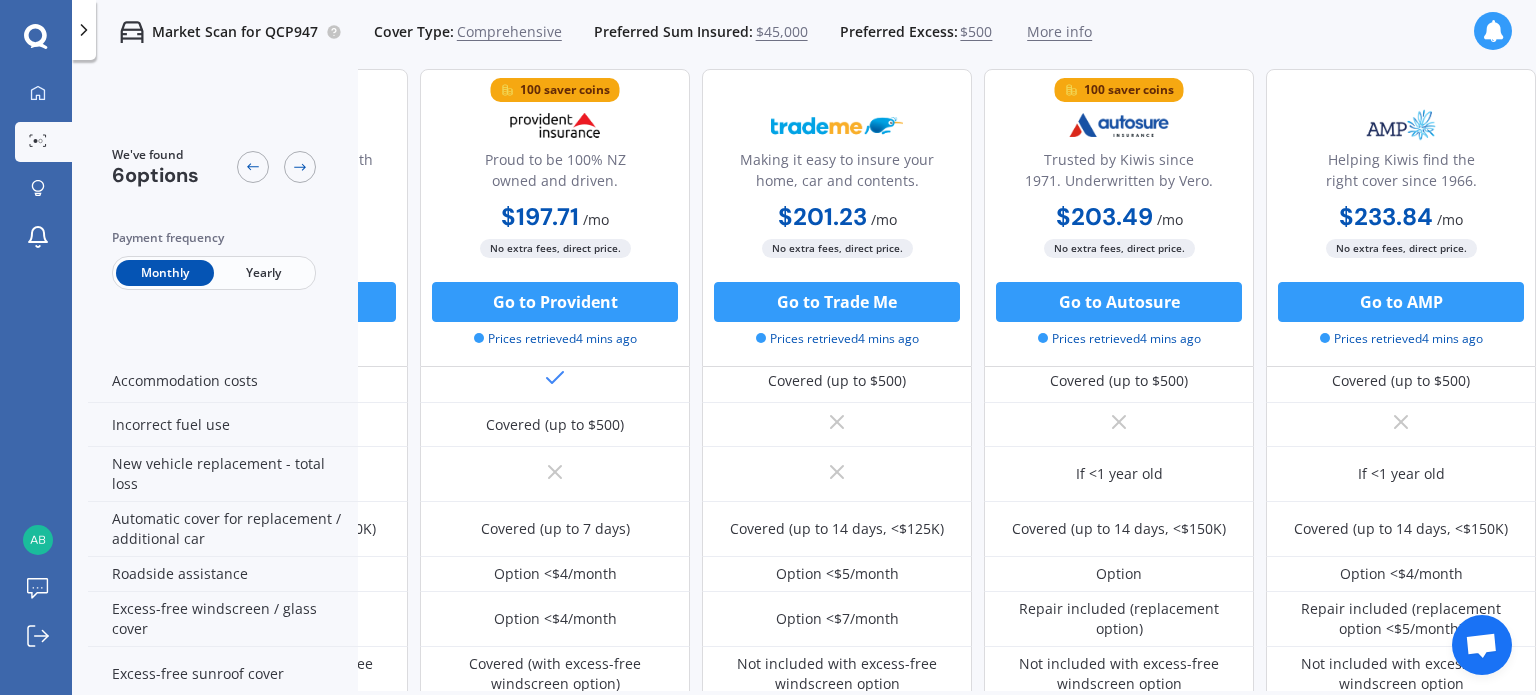 click on "100 saver coins" at bounding box center [1129, 90] 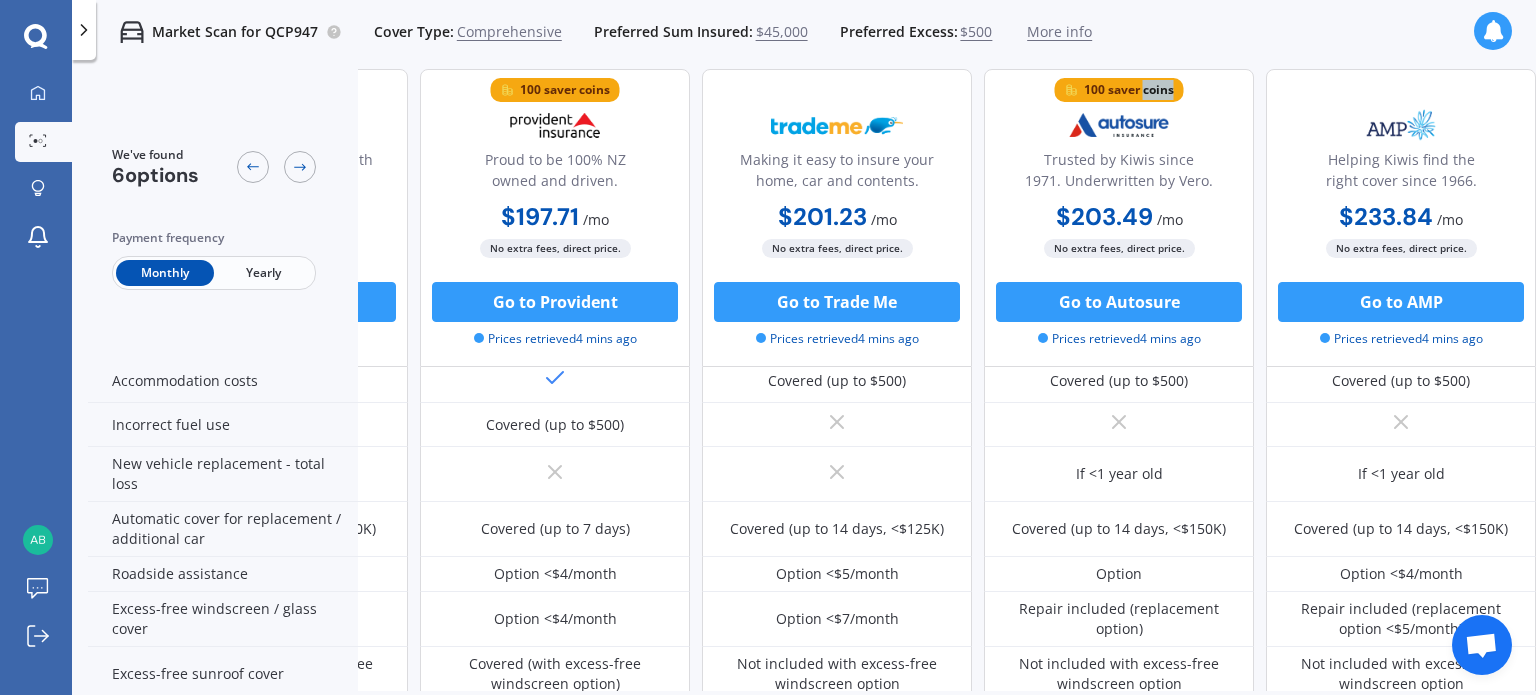 click on "100 saver coins" at bounding box center (1129, 90) 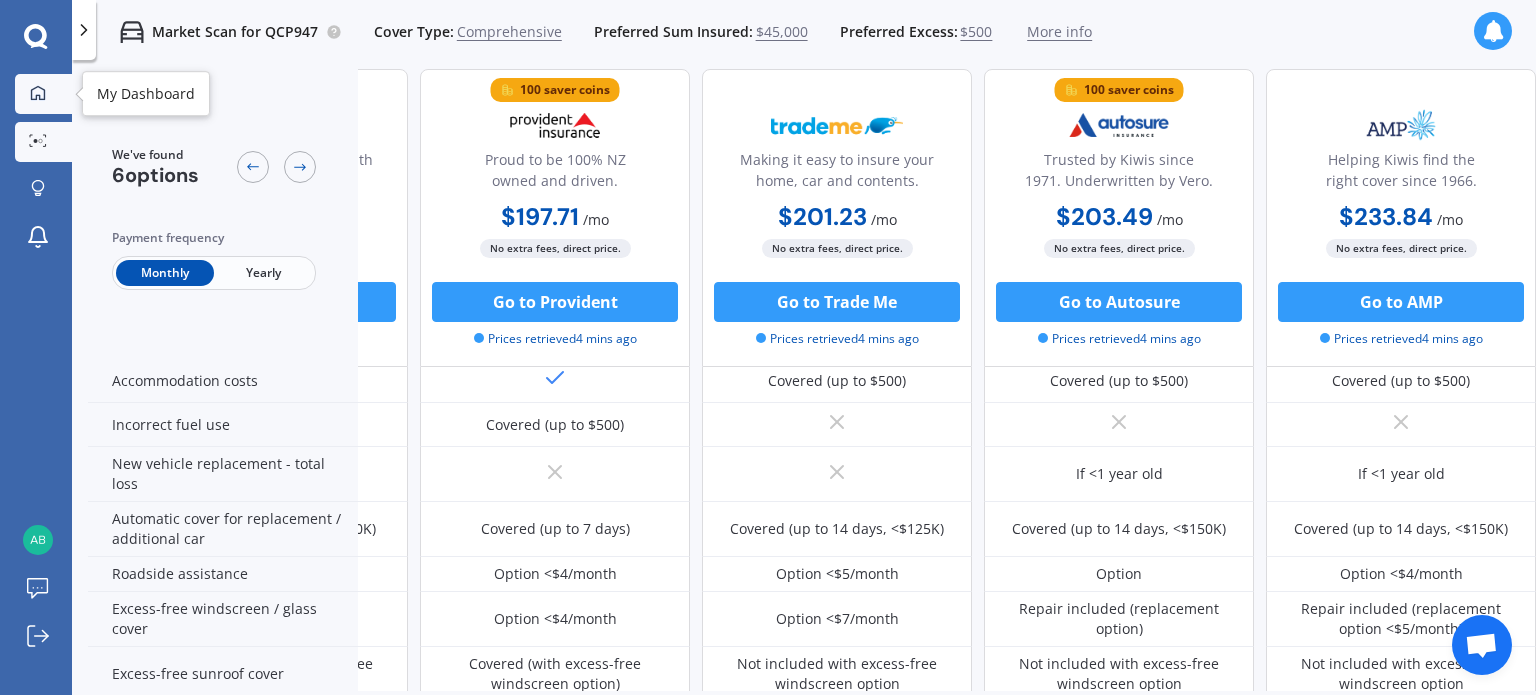 click 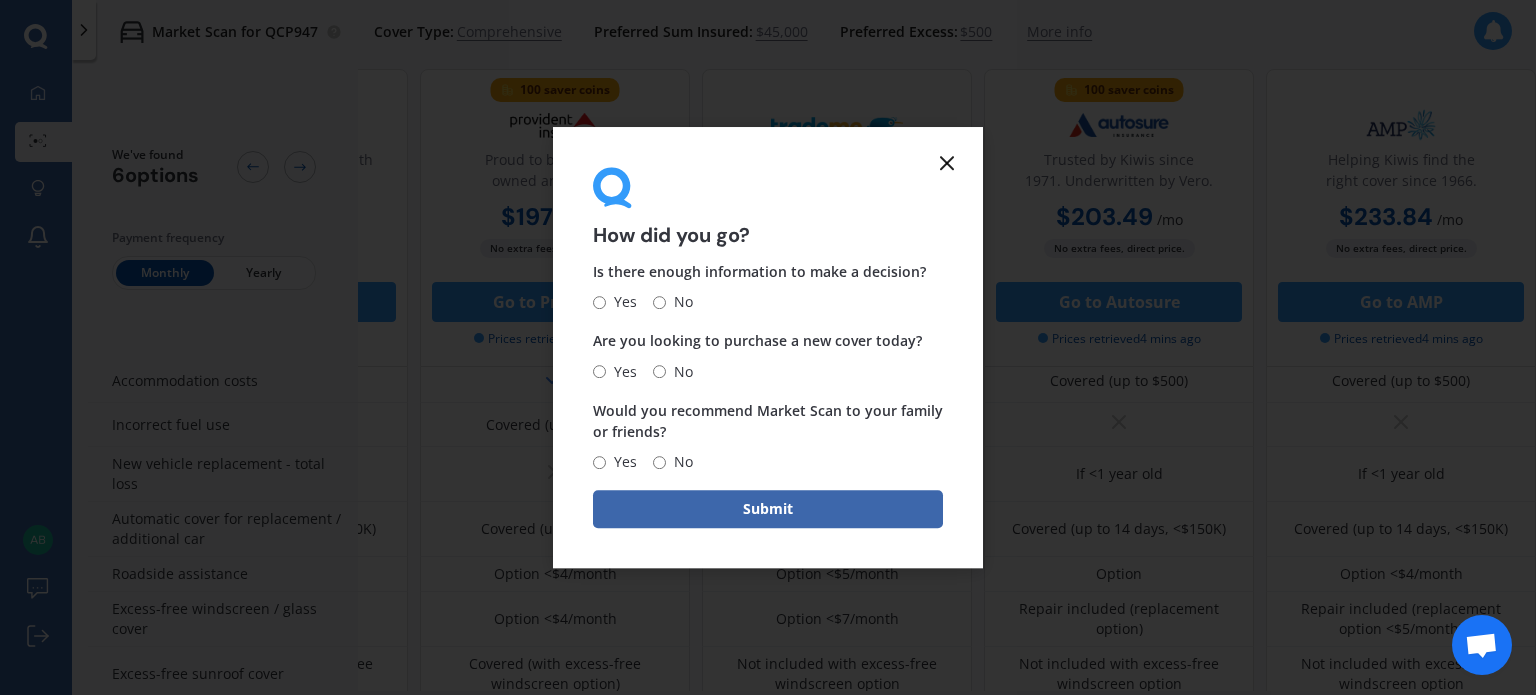click 